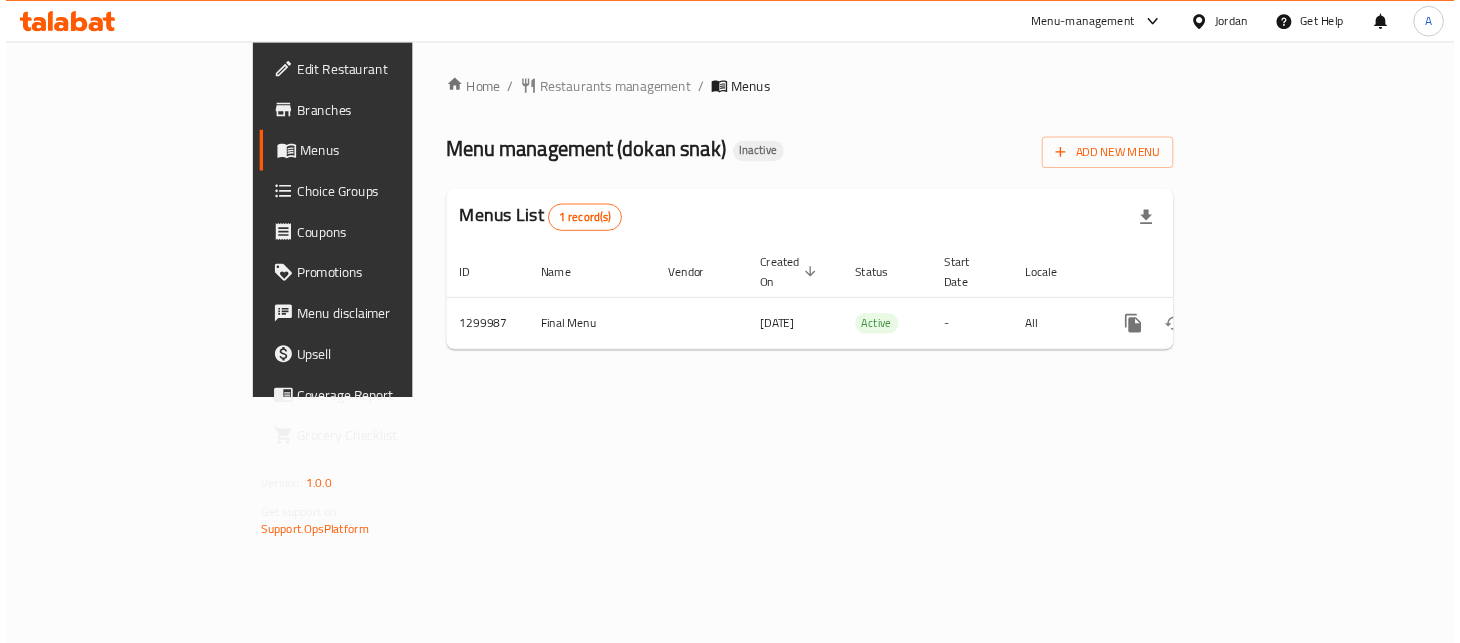 scroll, scrollTop: 0, scrollLeft: 0, axis: both 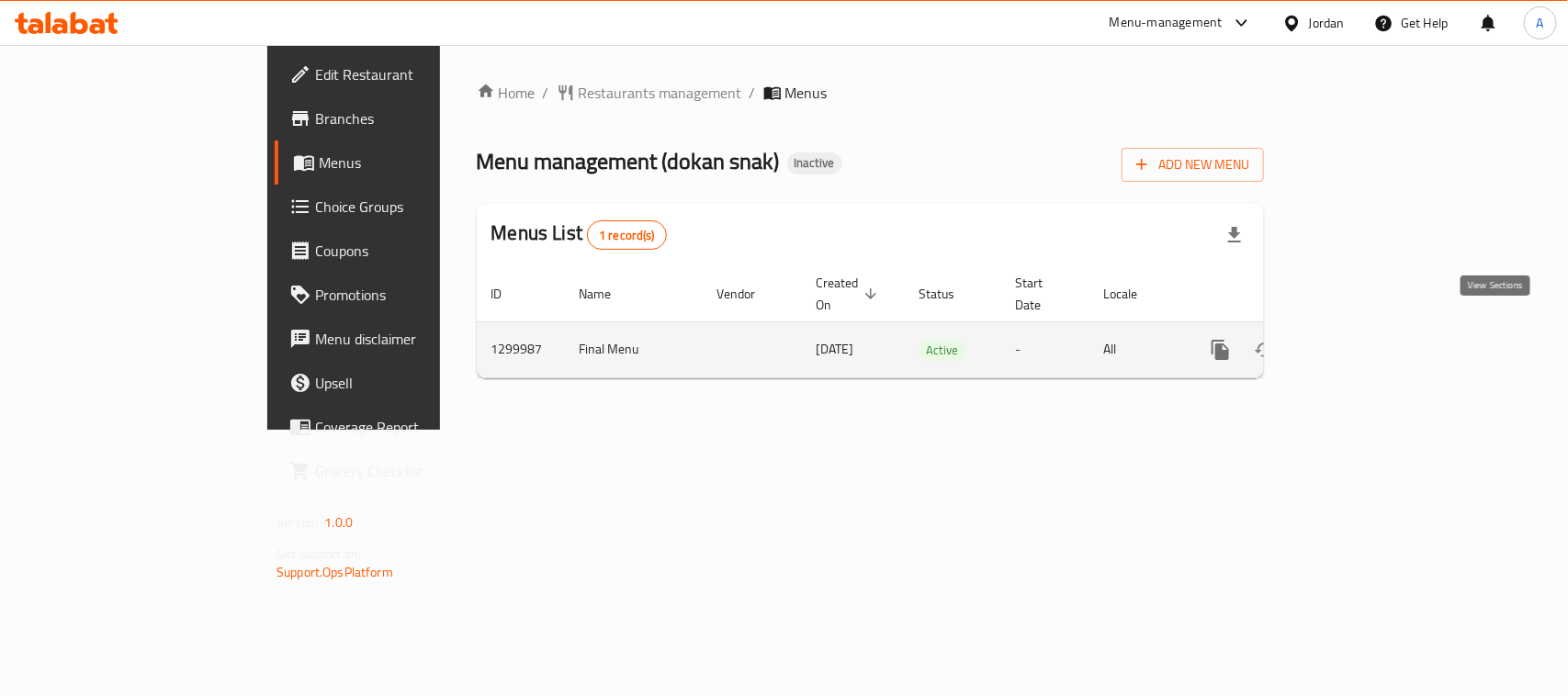 click 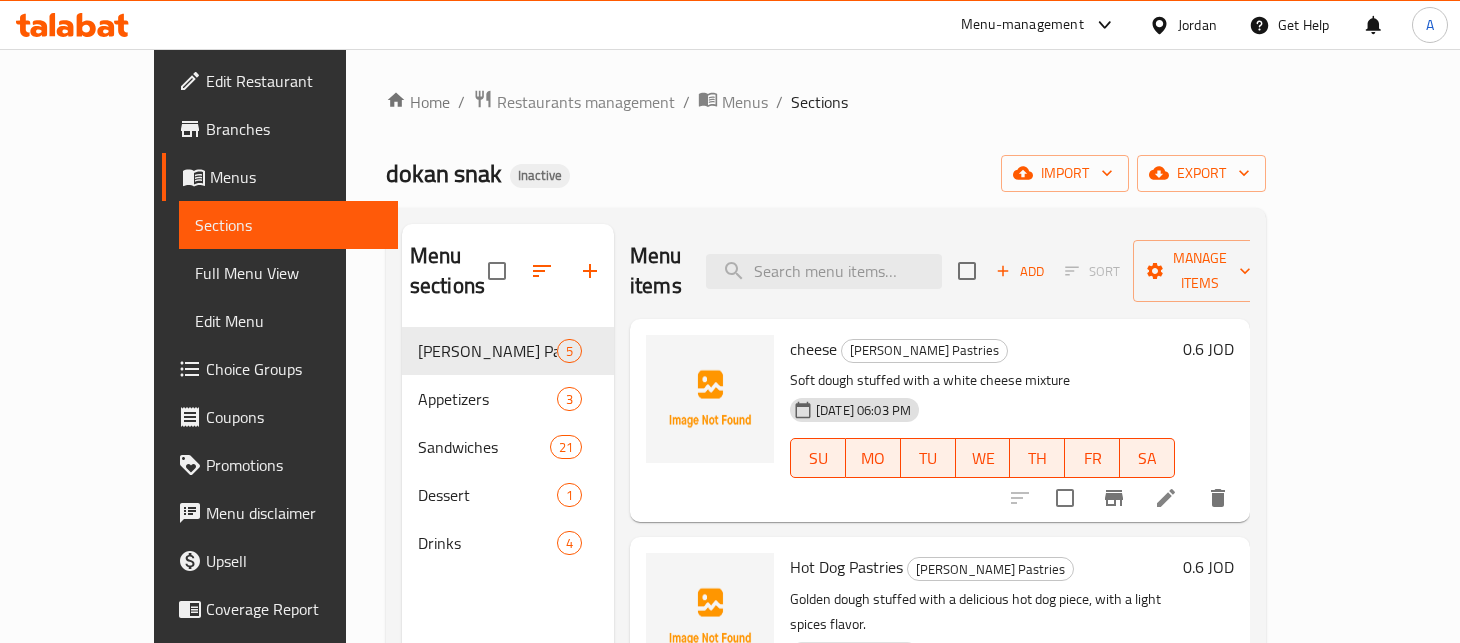 click on "Menu items Add Sort Manage items" at bounding box center (940, 271) 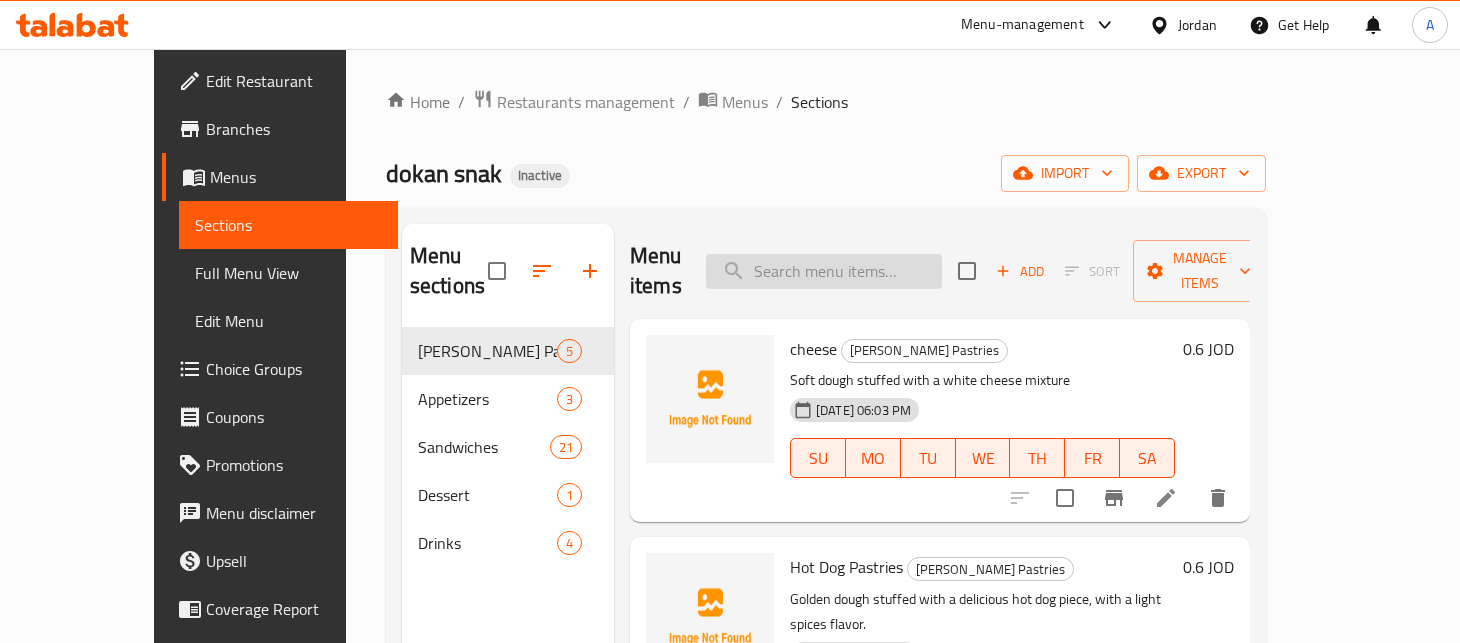 click at bounding box center [824, 271] 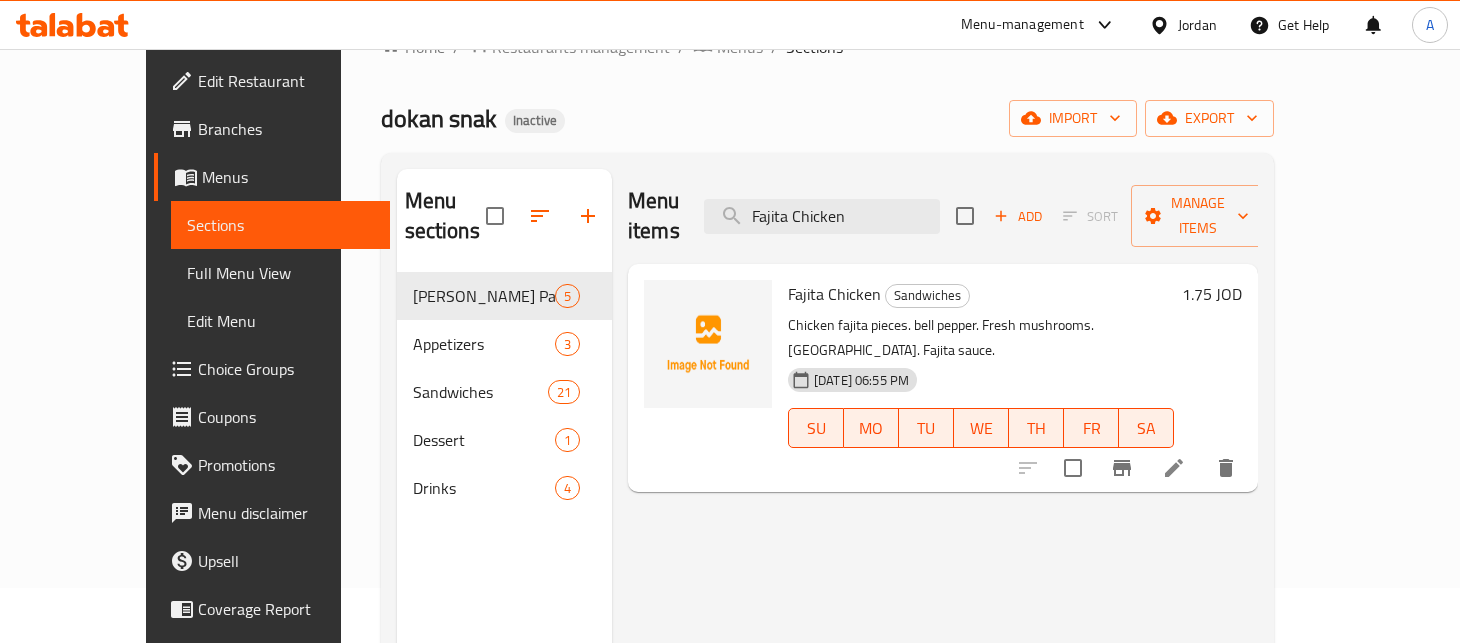 scroll, scrollTop: 111, scrollLeft: 0, axis: vertical 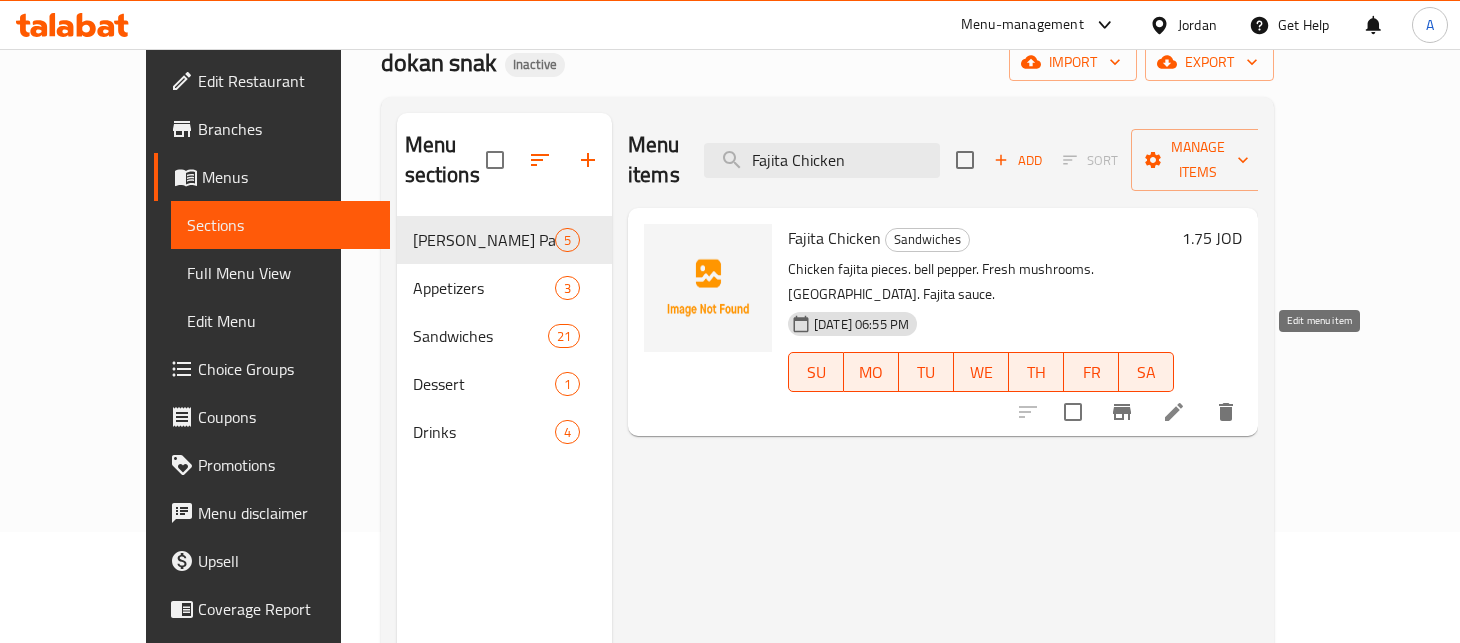 type on "Fajita Chicken" 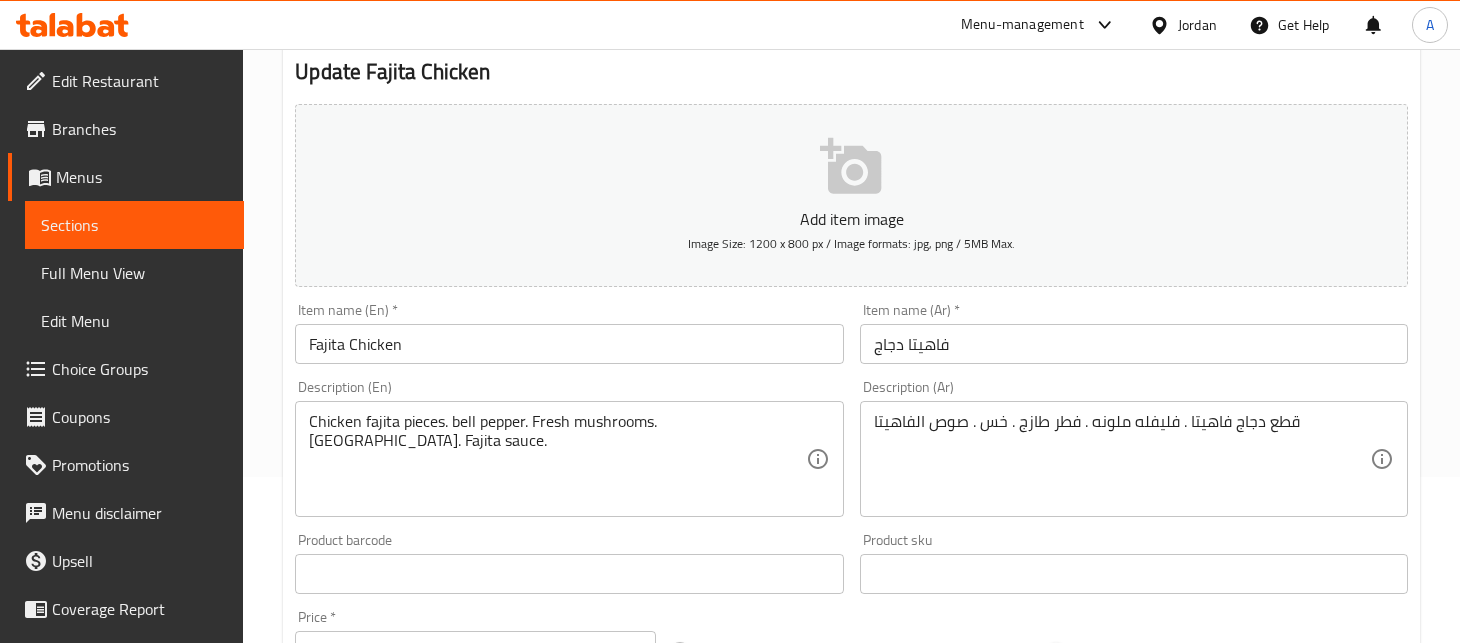 scroll, scrollTop: 222, scrollLeft: 0, axis: vertical 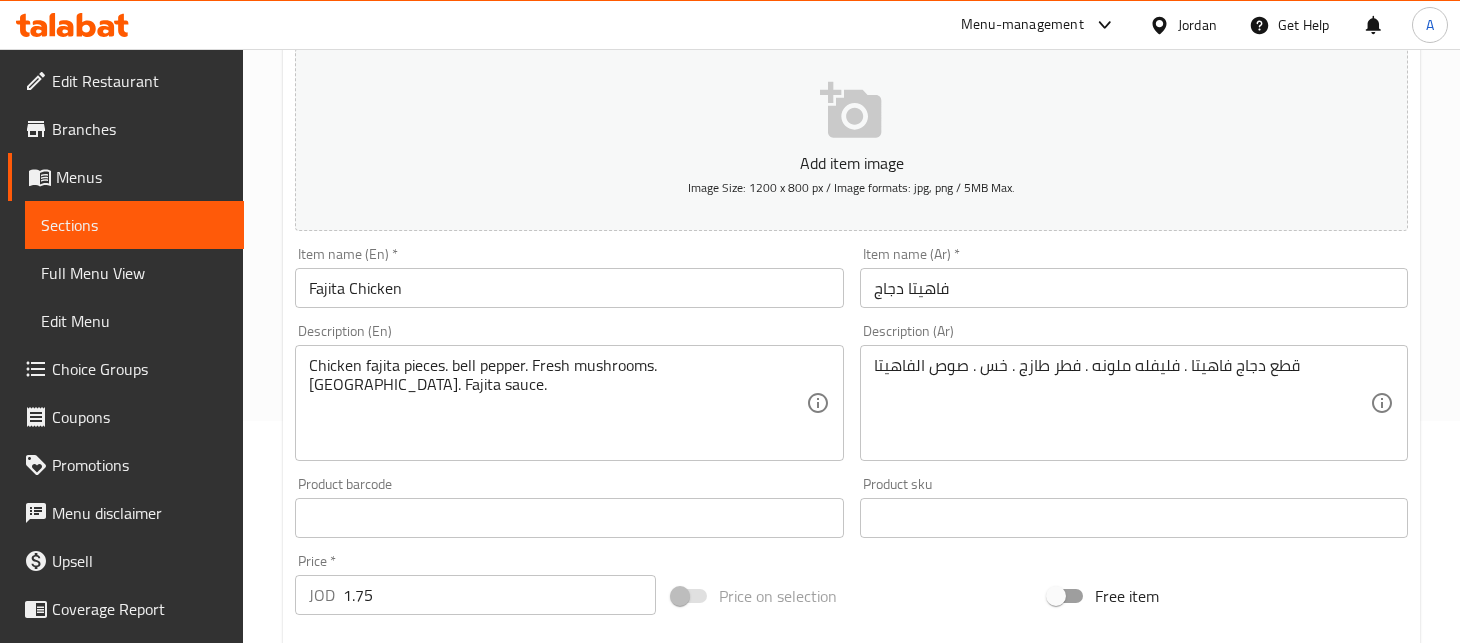 click on "Chicken fajita pieces. bell pepper. Fresh mushrooms. Lettuce. Fajita sauce." at bounding box center (557, 403) 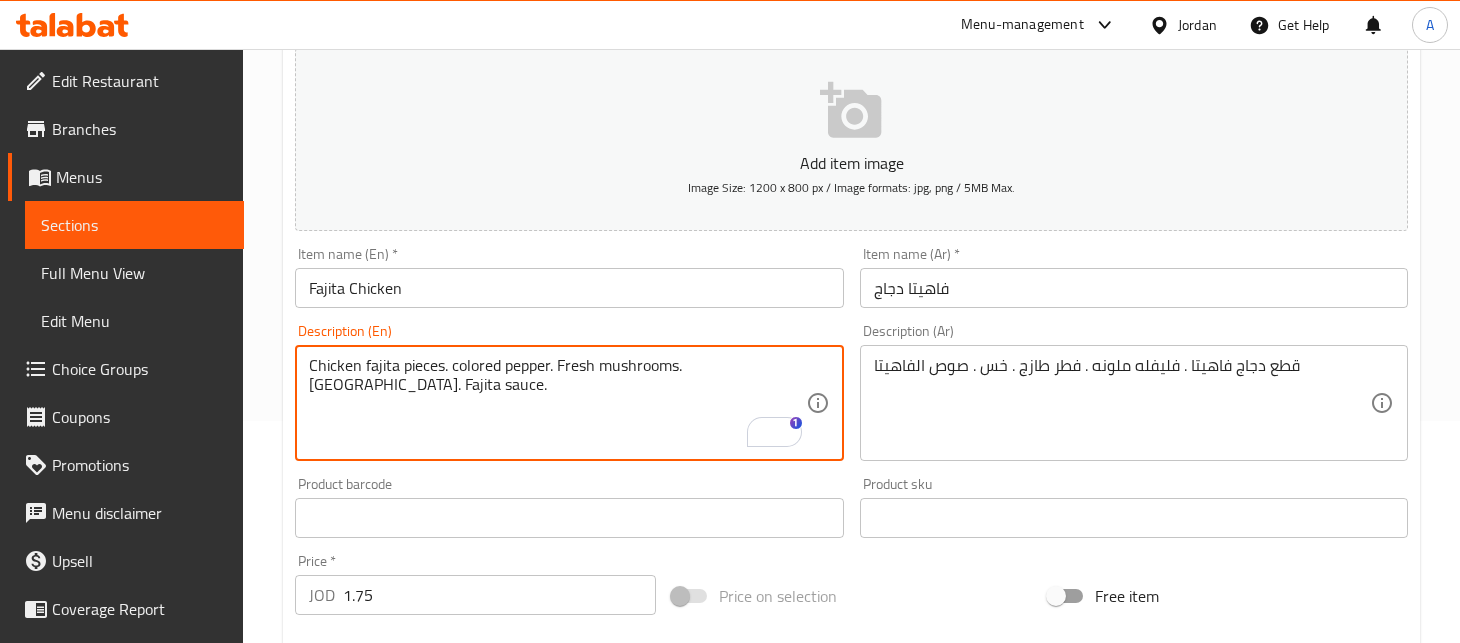 type on "Chicken fajita pieces. colored pepper. Fresh mushrooms. [GEOGRAPHIC_DATA]. Fajita sauce." 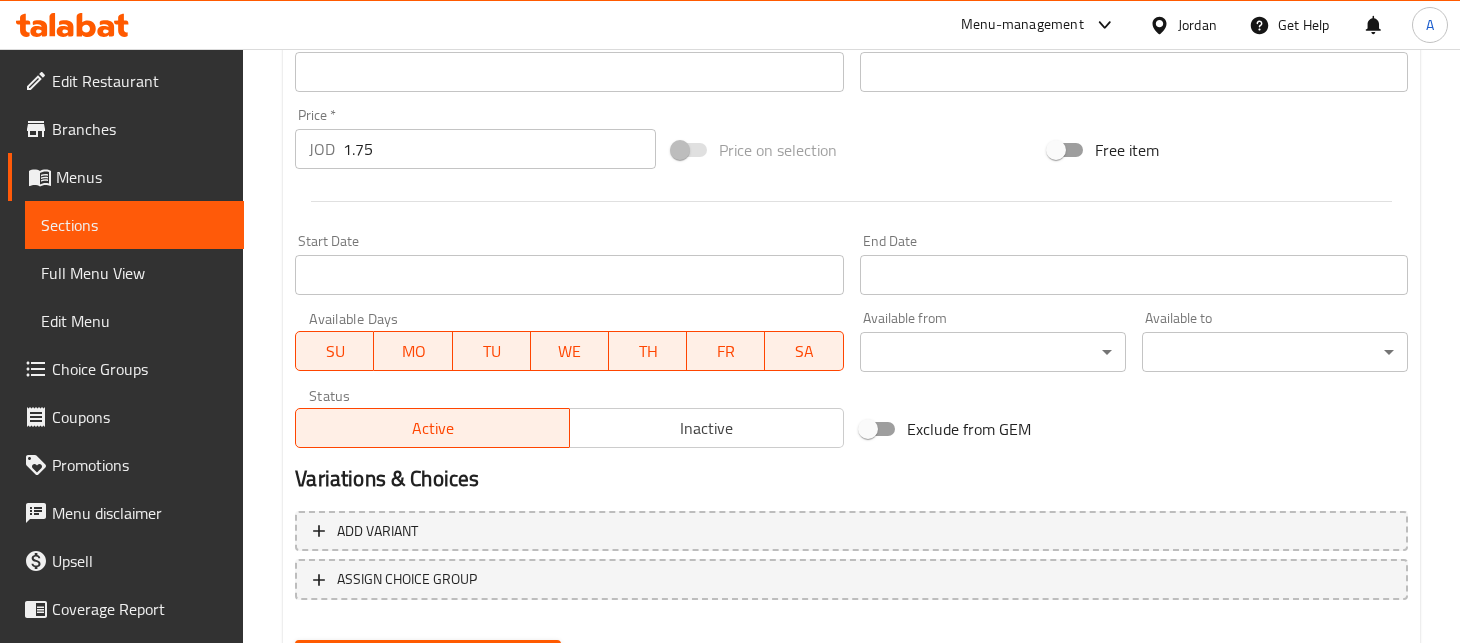 scroll, scrollTop: 766, scrollLeft: 0, axis: vertical 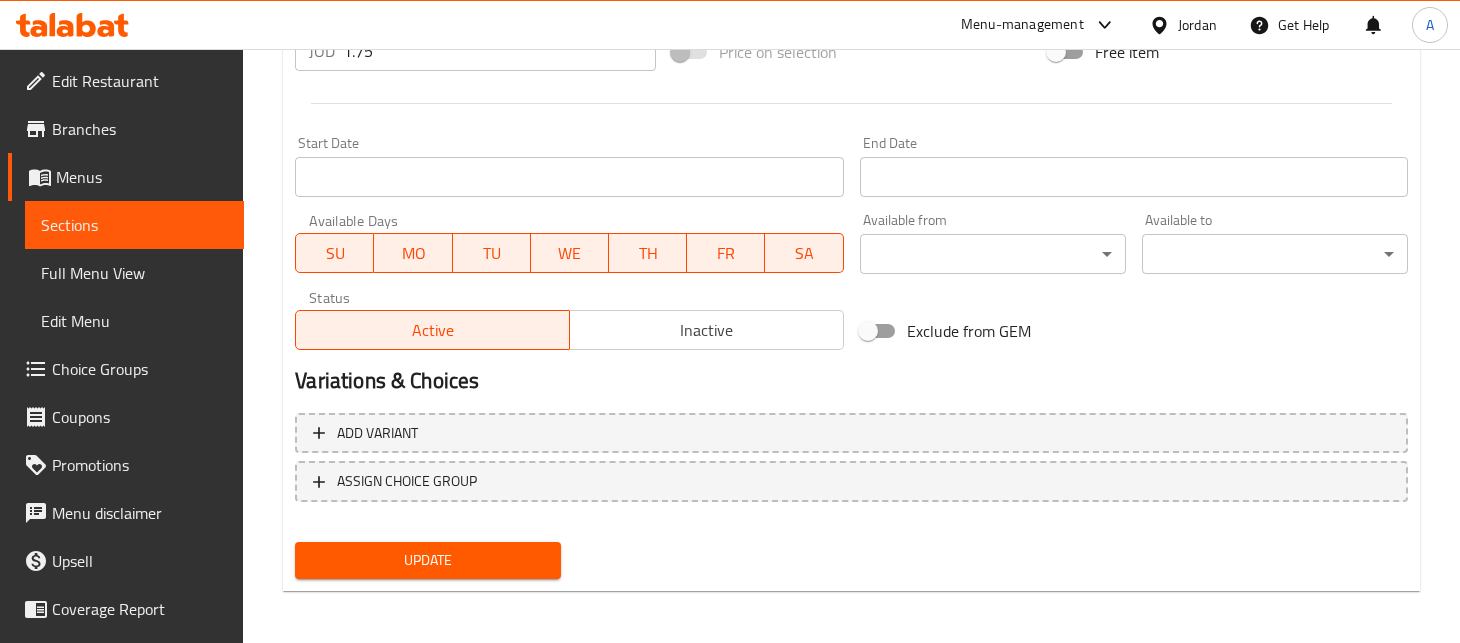 click on "Update" at bounding box center (428, 560) 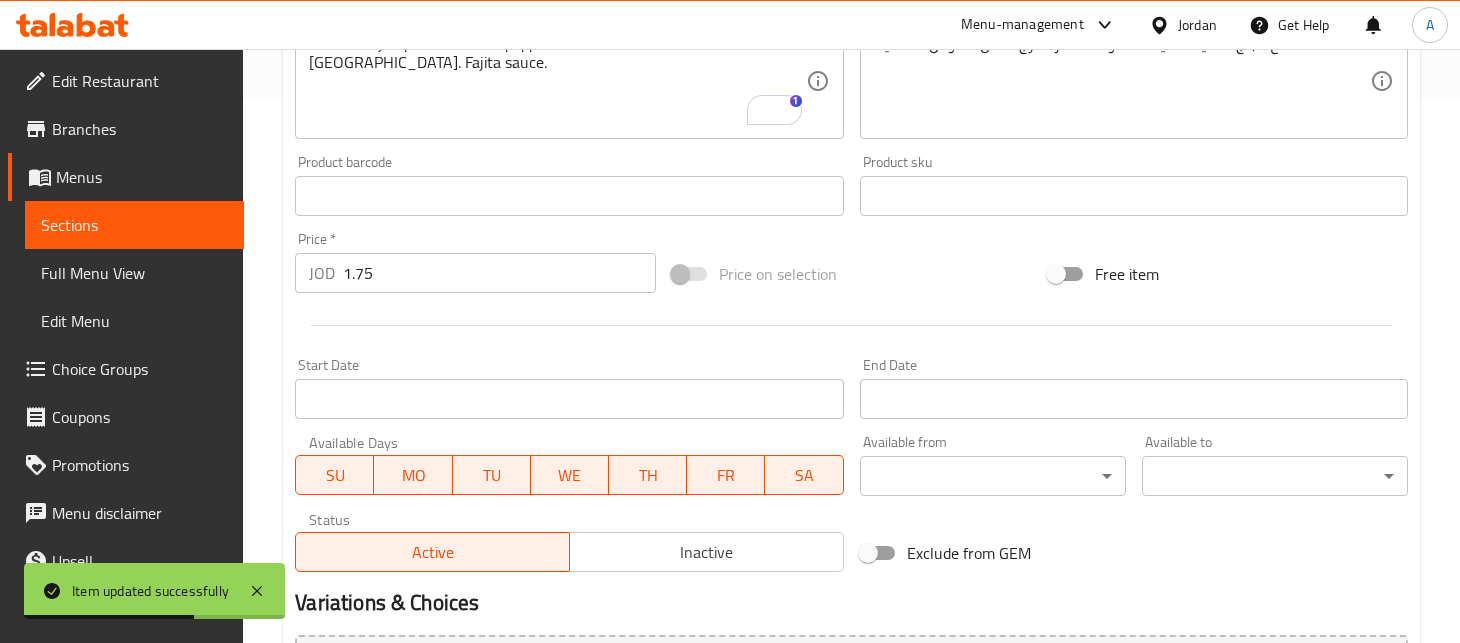 scroll, scrollTop: 766, scrollLeft: 0, axis: vertical 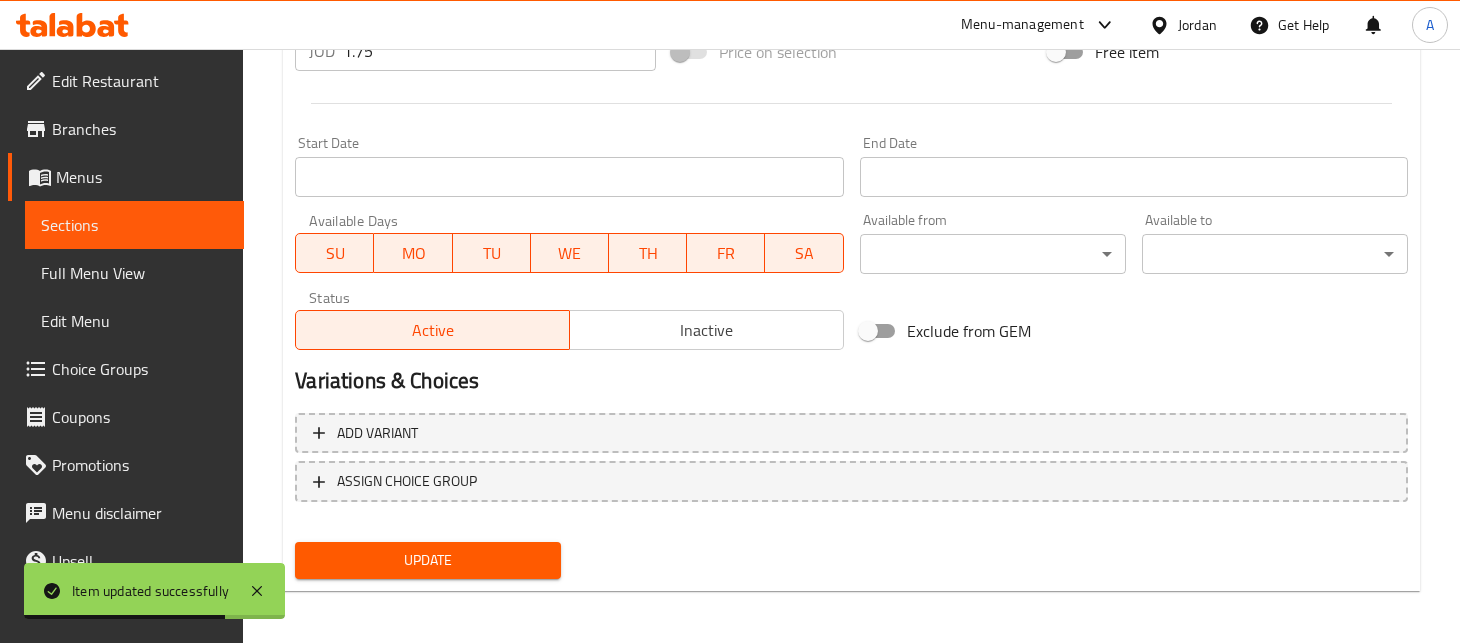 click on "Update" at bounding box center (428, 560) 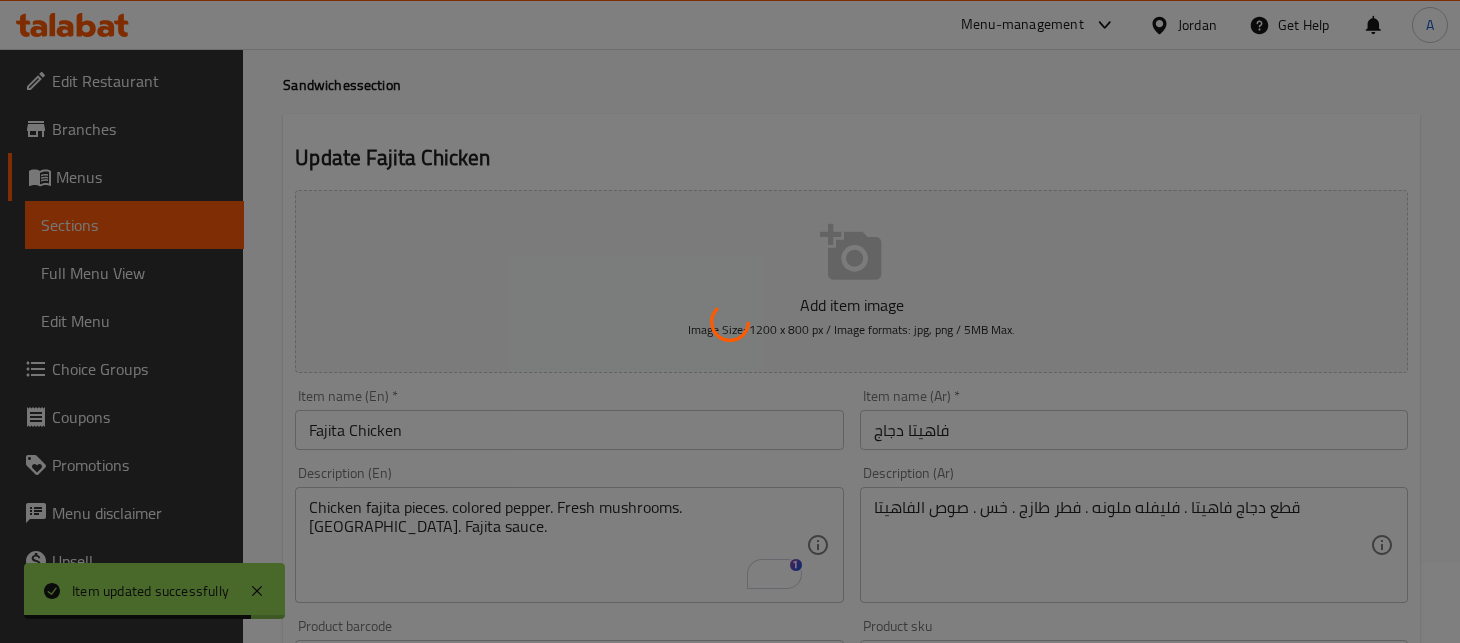 scroll, scrollTop: 0, scrollLeft: 0, axis: both 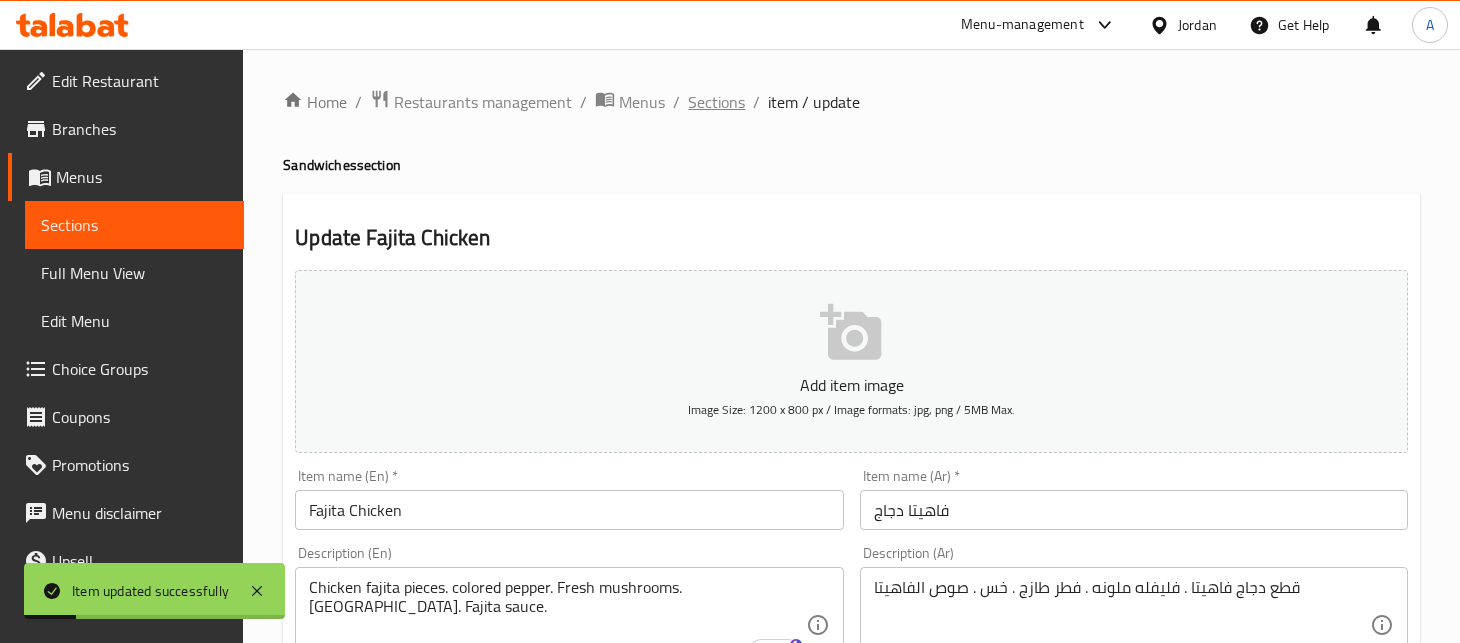 click on "Sections" at bounding box center (716, 102) 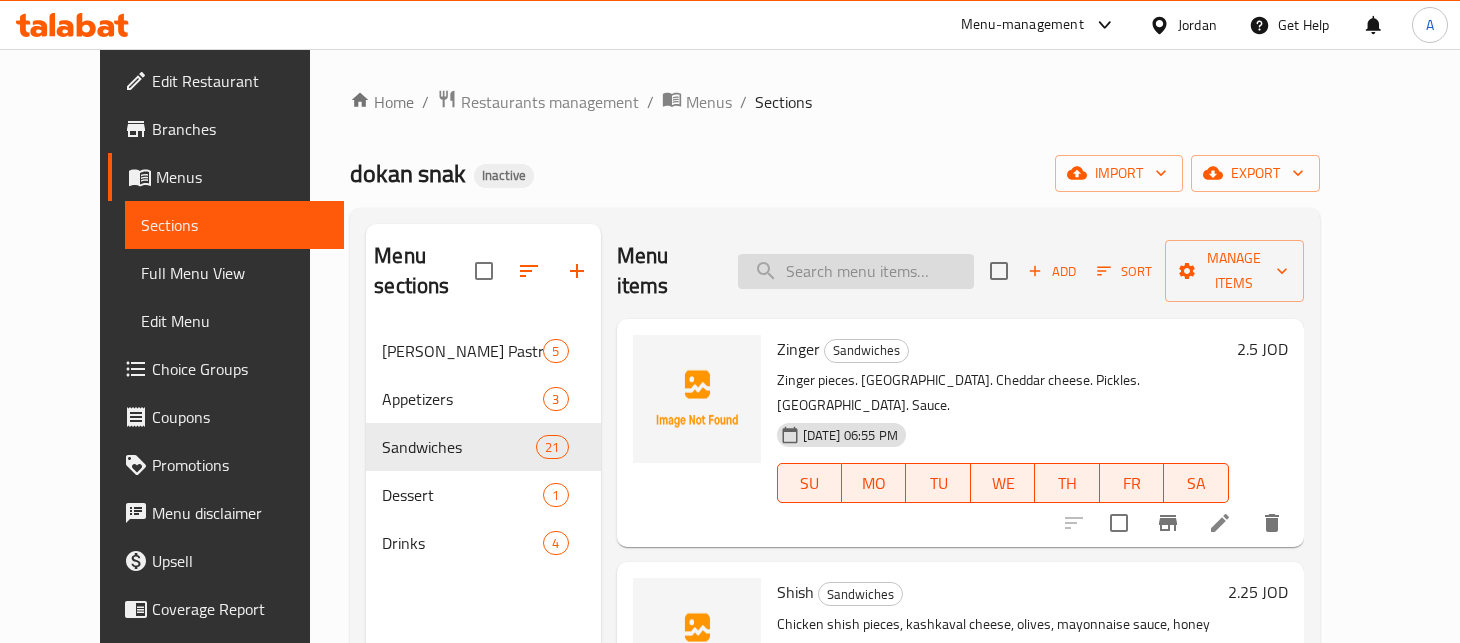 click at bounding box center (856, 271) 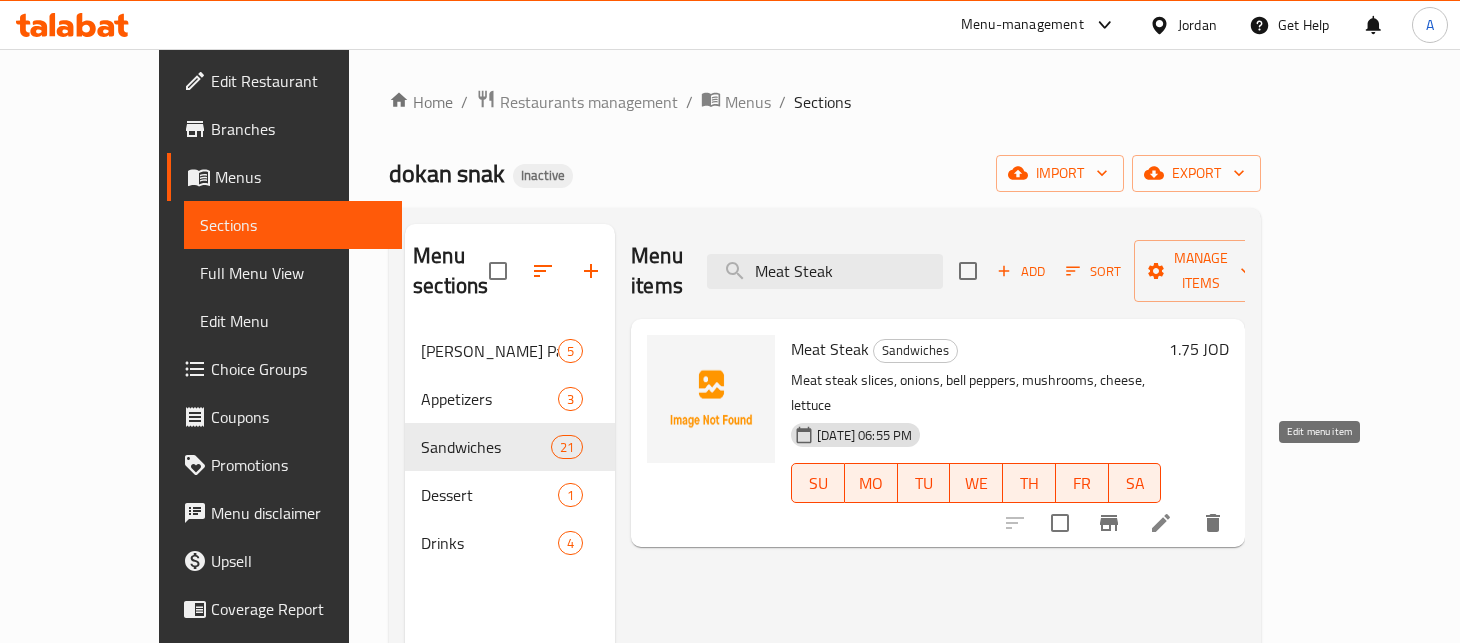 type on "Meat Steak" 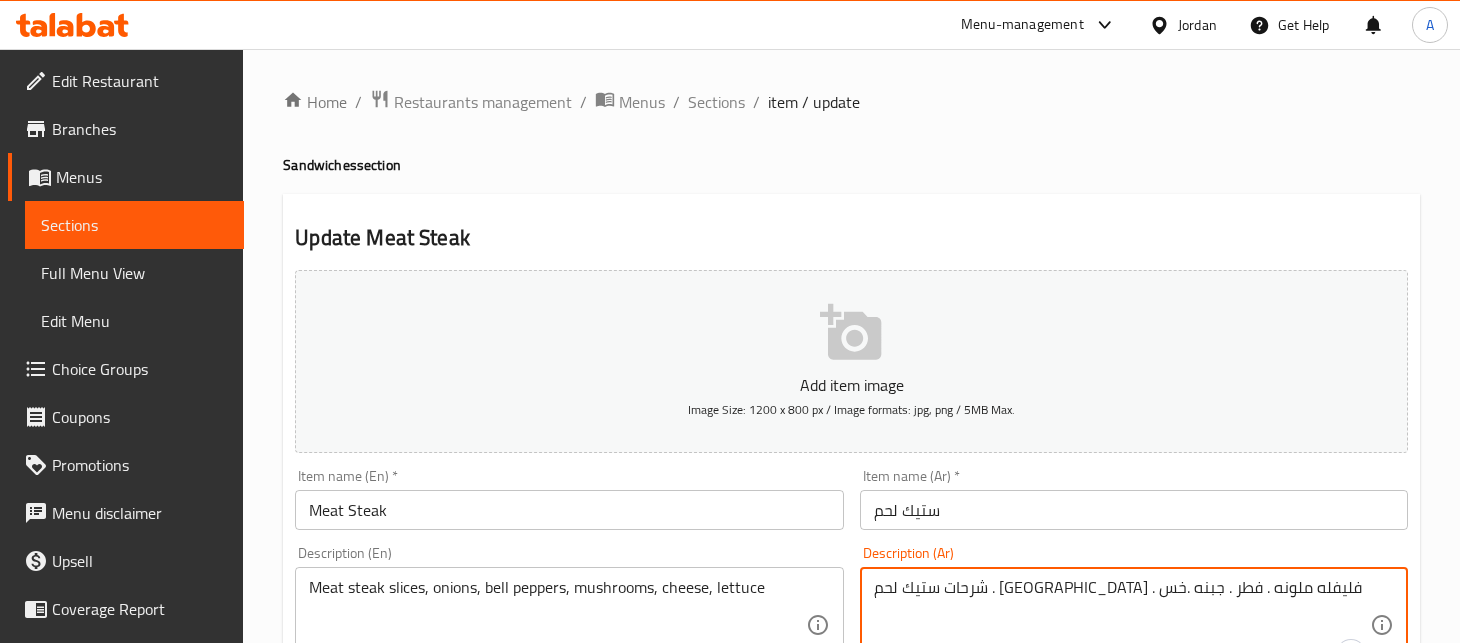 click on "شرحات ستيك لحم . [GEOGRAPHIC_DATA] . فليفله ملونه . فطر . جبنه .خس" at bounding box center (1122, 625) 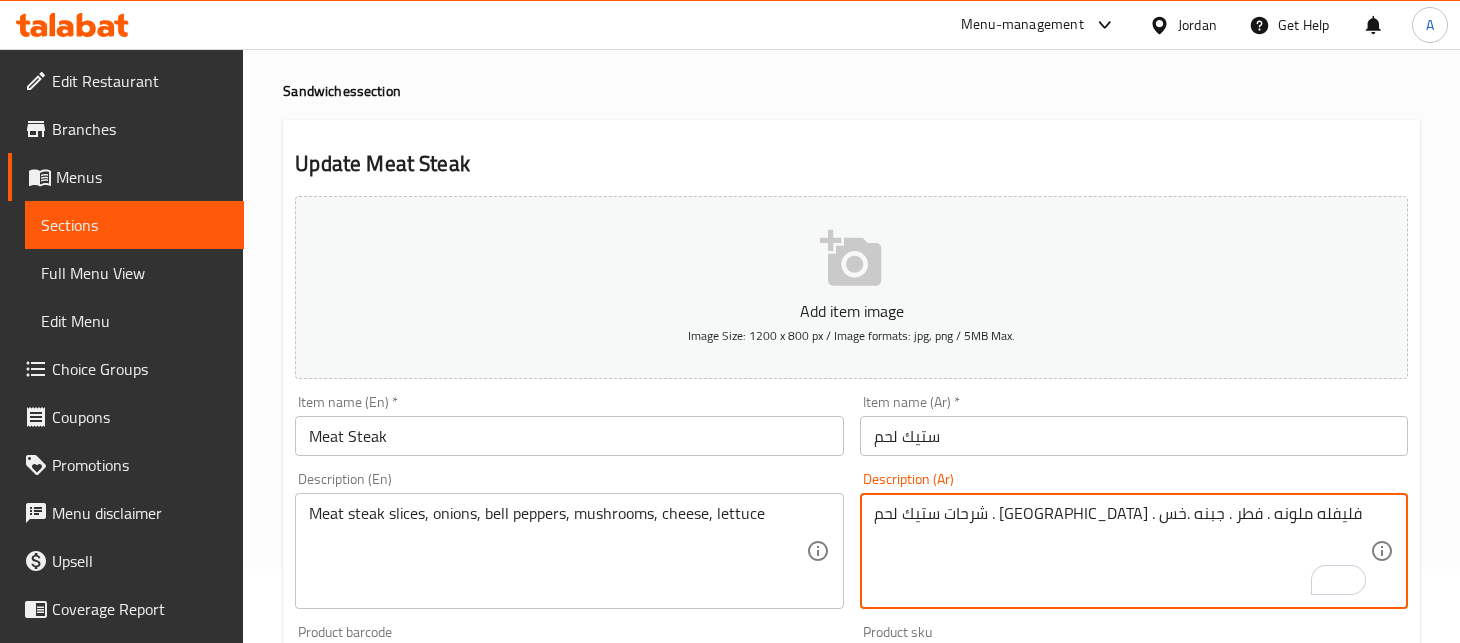scroll, scrollTop: 111, scrollLeft: 0, axis: vertical 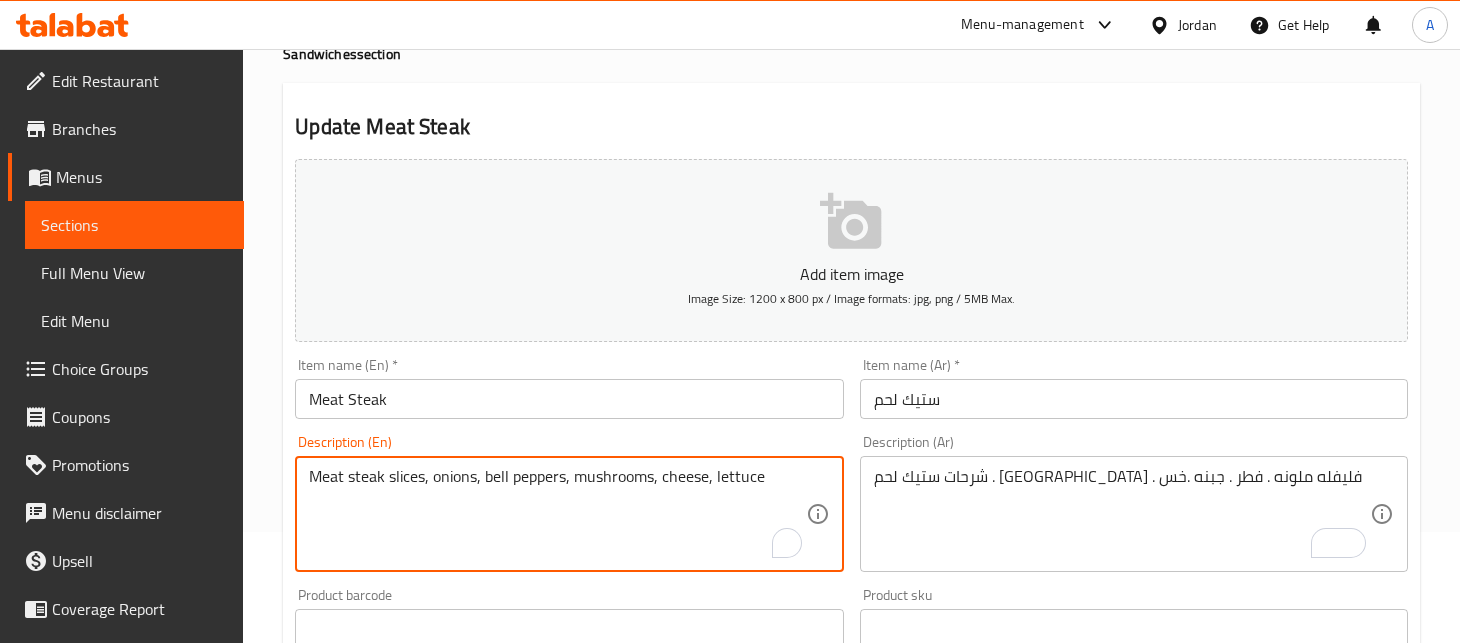 click on "Meat steak slices, onions, bell peppers, mushrooms, cheese, lettuce" at bounding box center (557, 514) 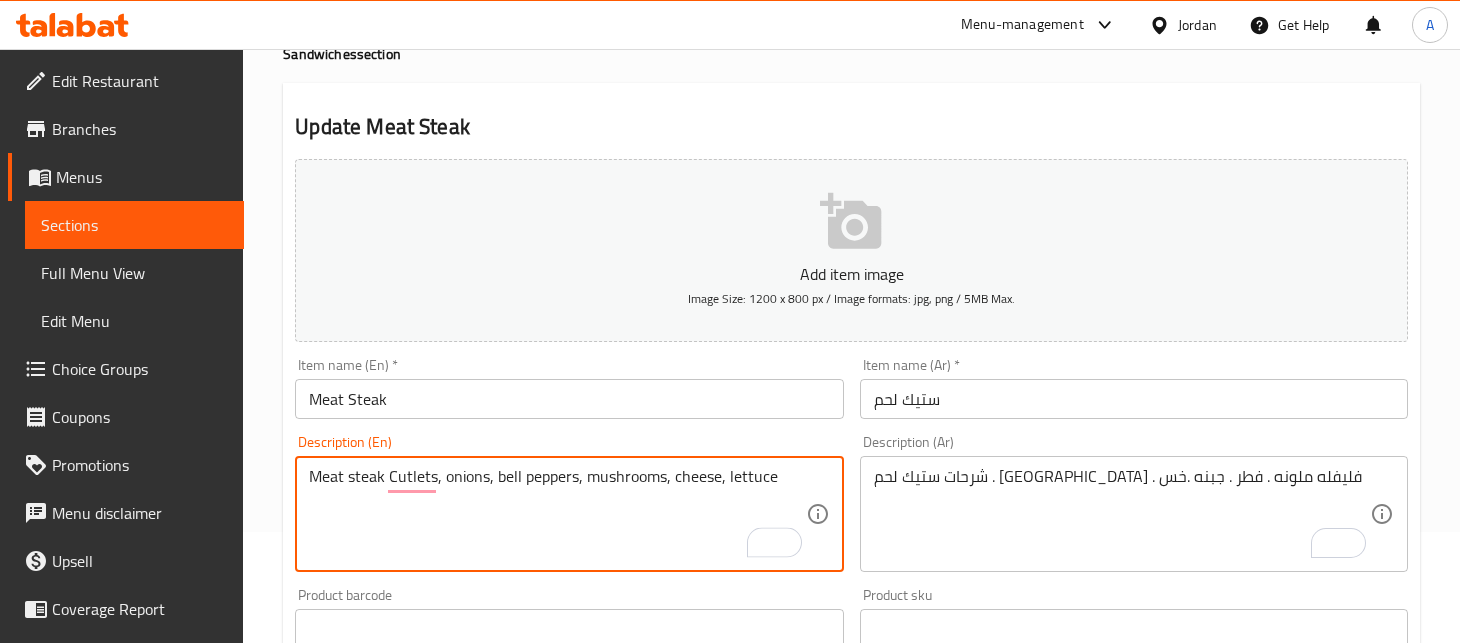 click on "Meat steak Cutlets, onions, bell peppers, mushrooms, cheese, lettuce" at bounding box center [557, 514] 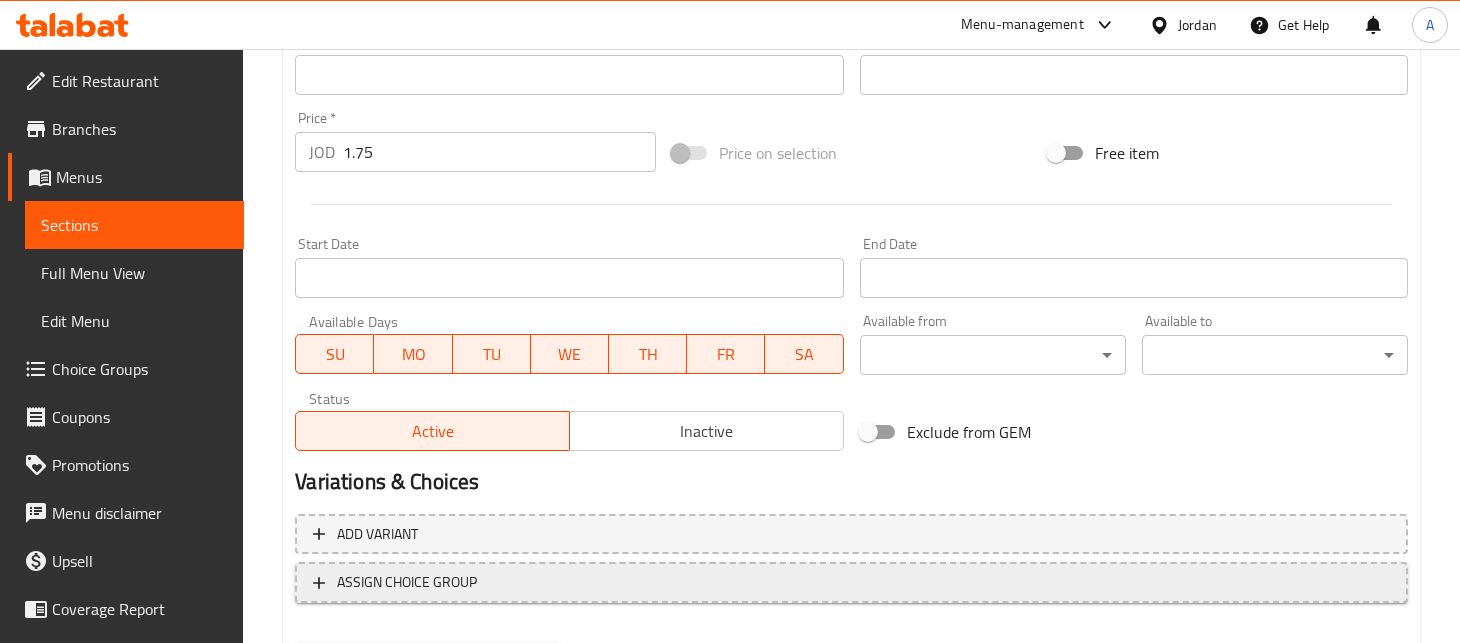 scroll, scrollTop: 766, scrollLeft: 0, axis: vertical 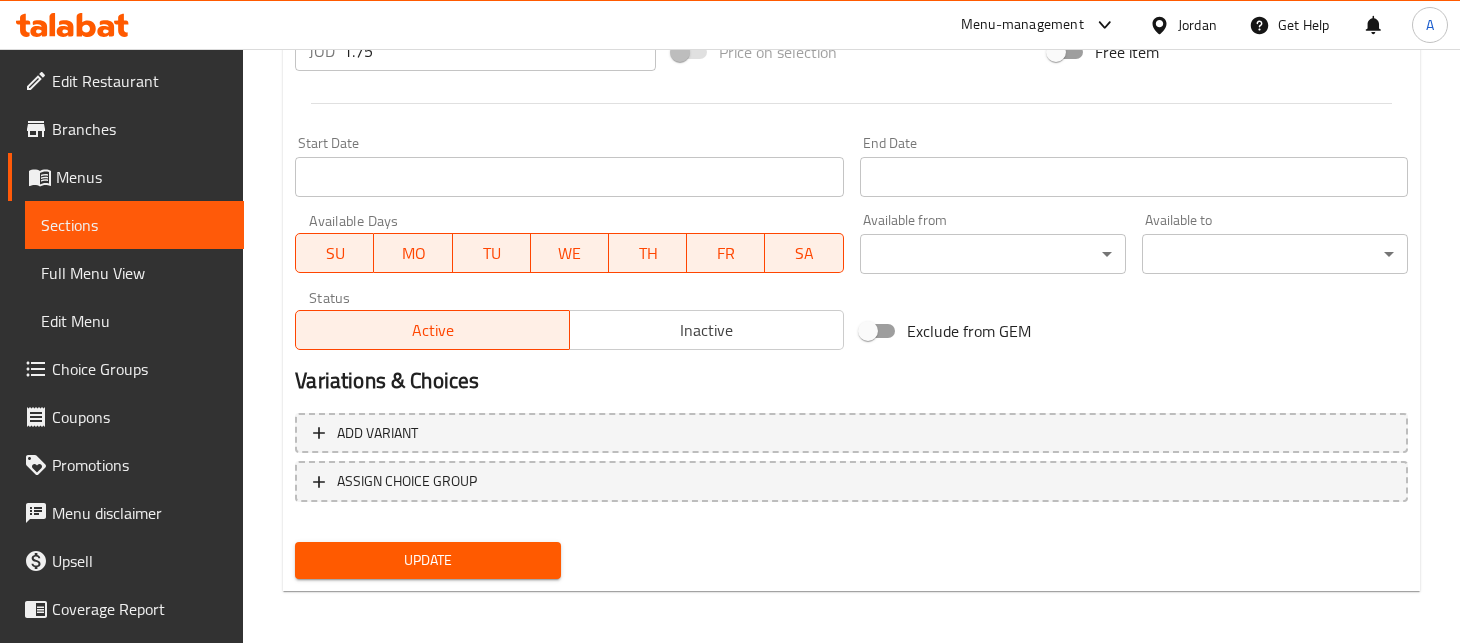 type on "Meat steak Cutlets, onions, colored peppers, mushrooms, cheese, lettuce" 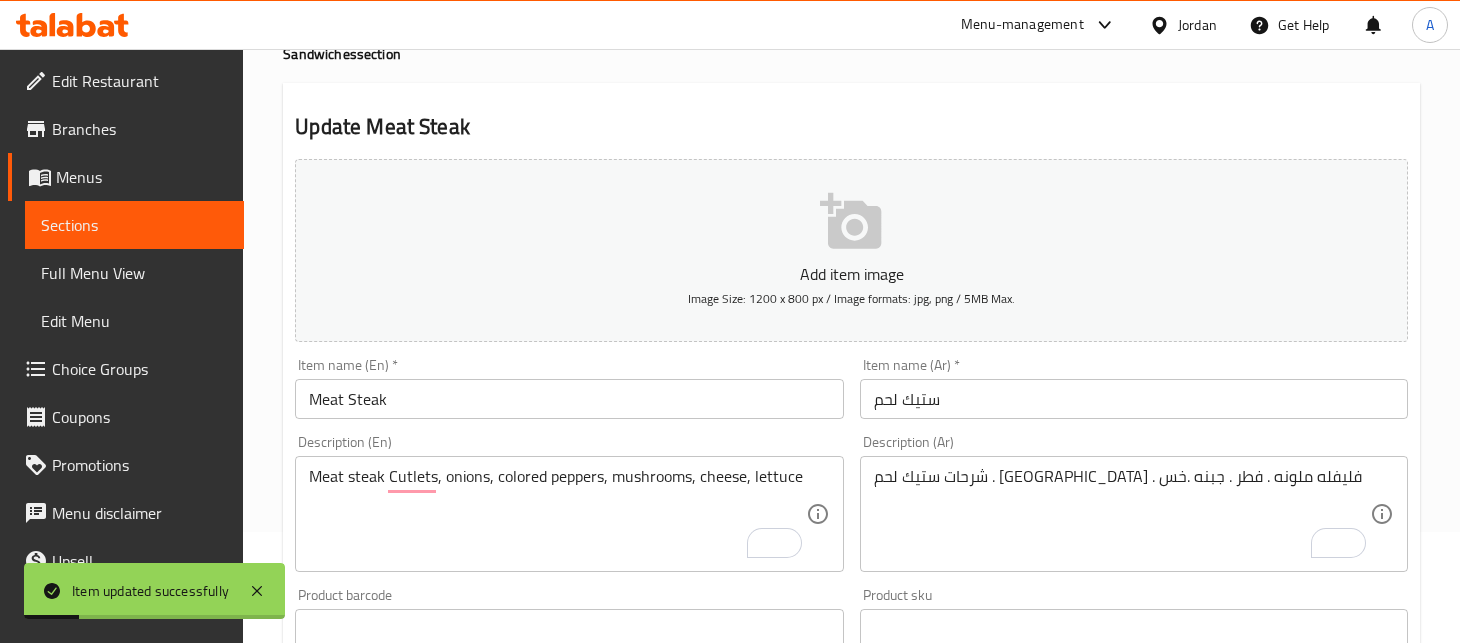 scroll, scrollTop: 0, scrollLeft: 0, axis: both 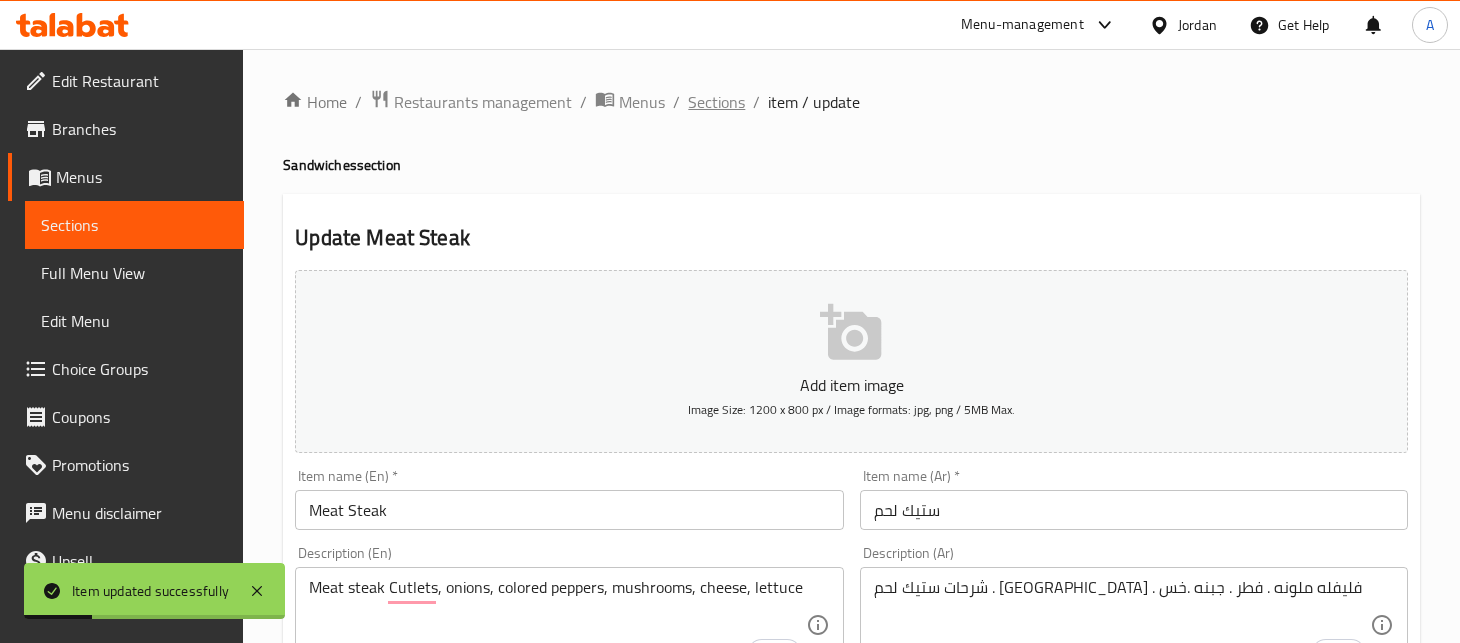 click on "Sections" at bounding box center [716, 102] 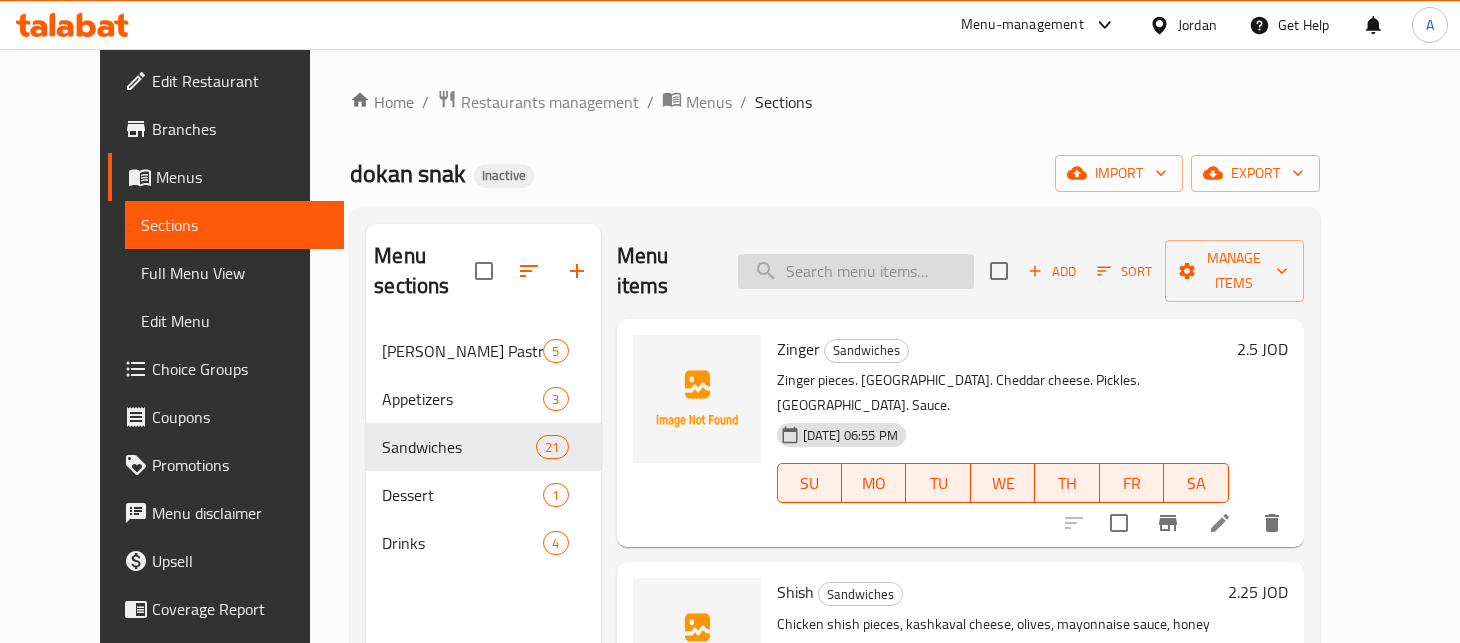 click at bounding box center [856, 271] 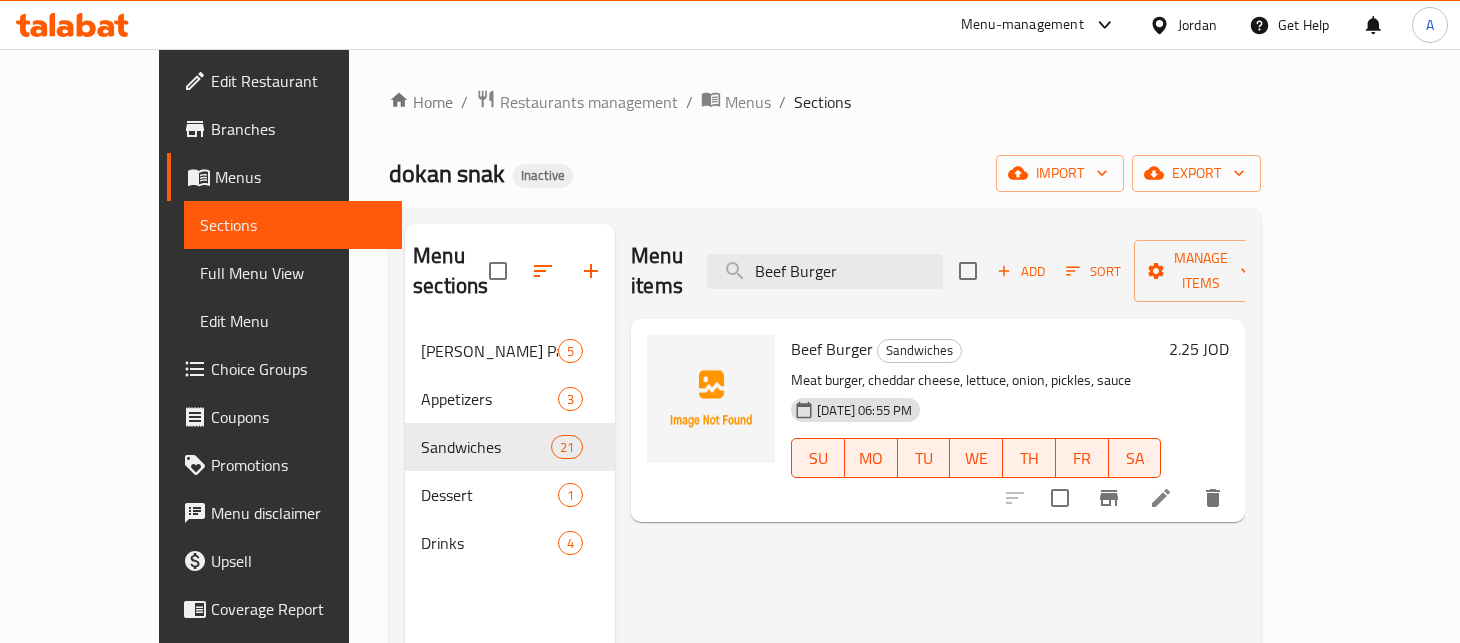 type on "Beef Burger" 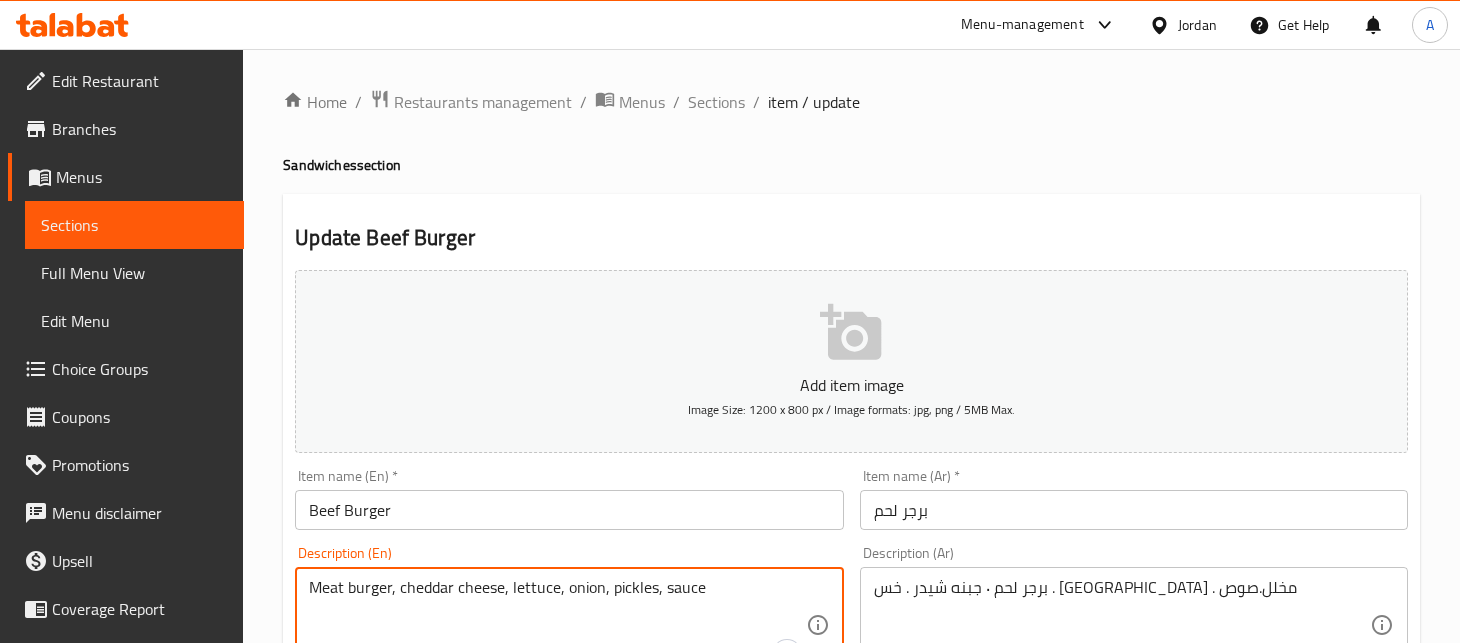 click on "Meat burger, cheddar cheese, lettuce, onion, pickles, sauce" at bounding box center [557, 625] 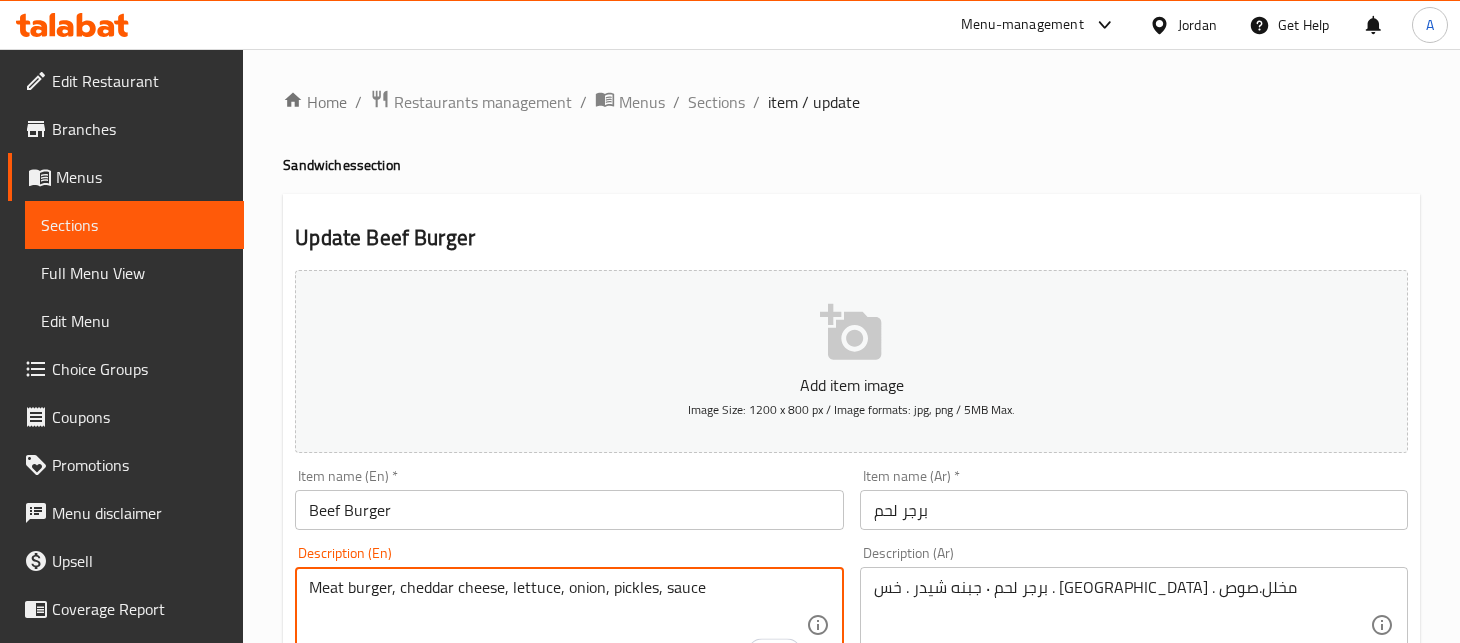 click on "Beef Burger" at bounding box center [569, 510] 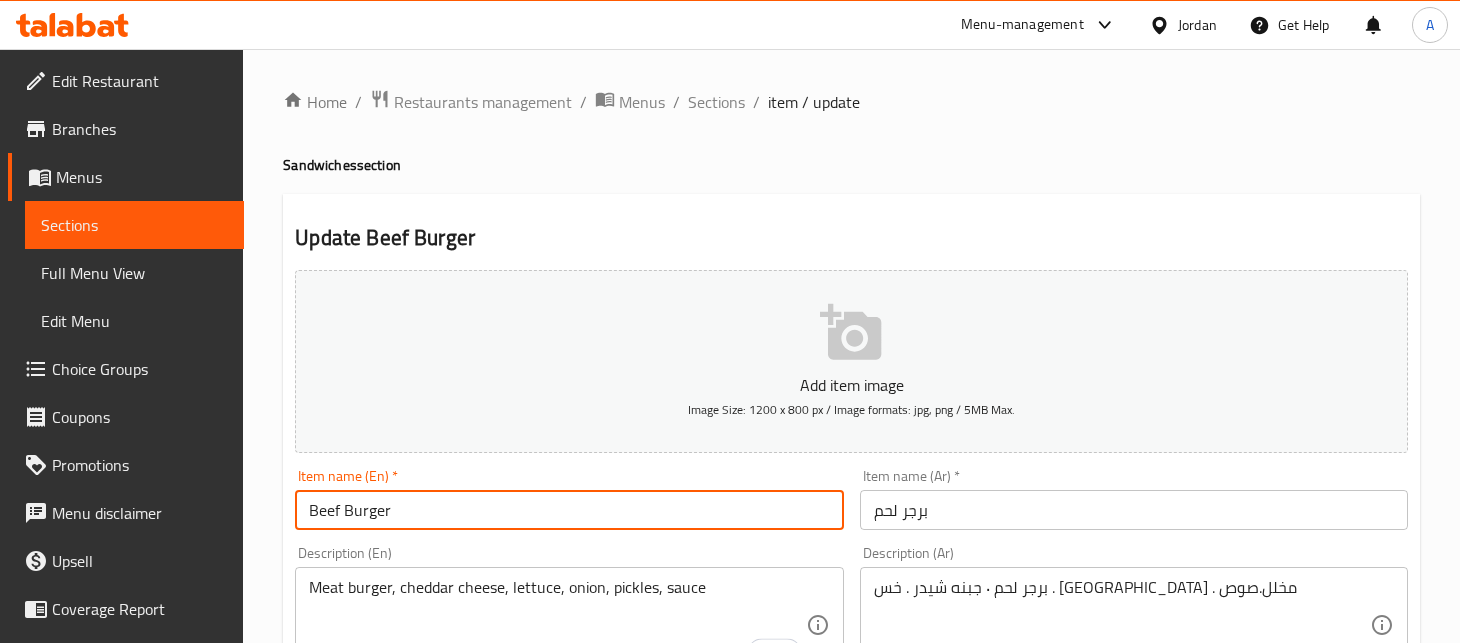 click on "Beef Burger" at bounding box center (569, 510) 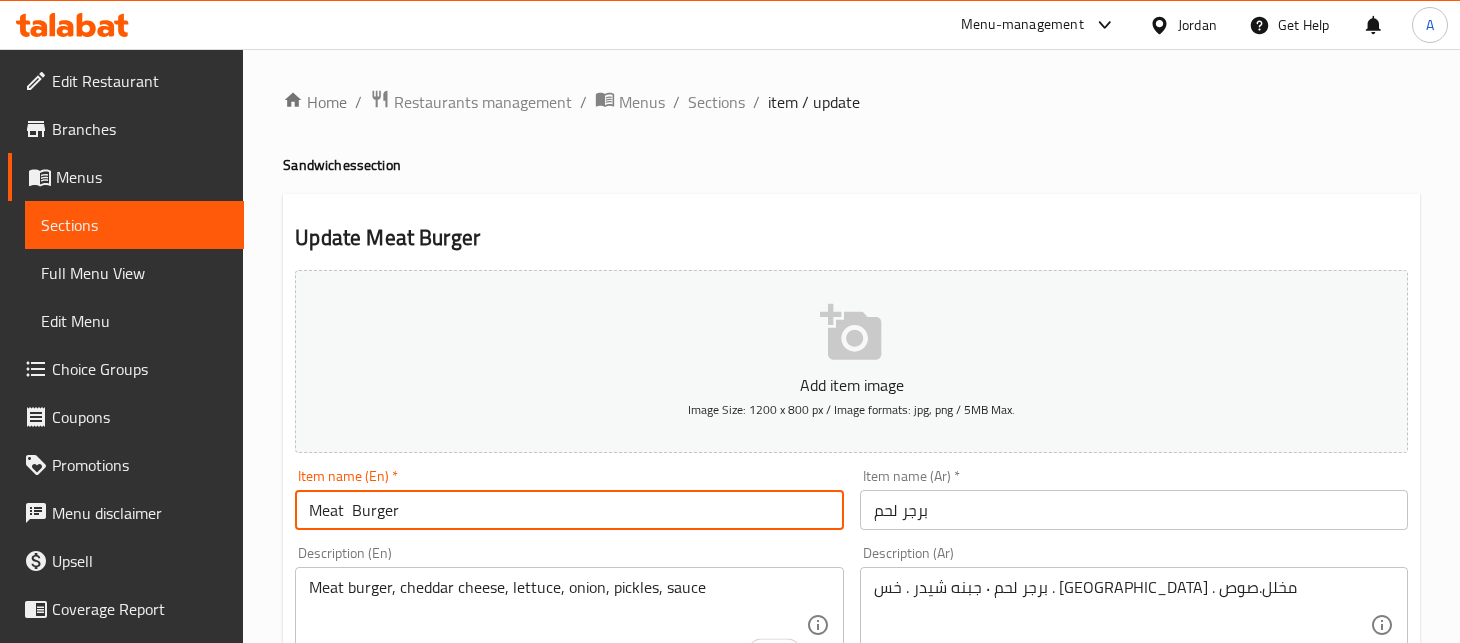 type on "Meat  Burger" 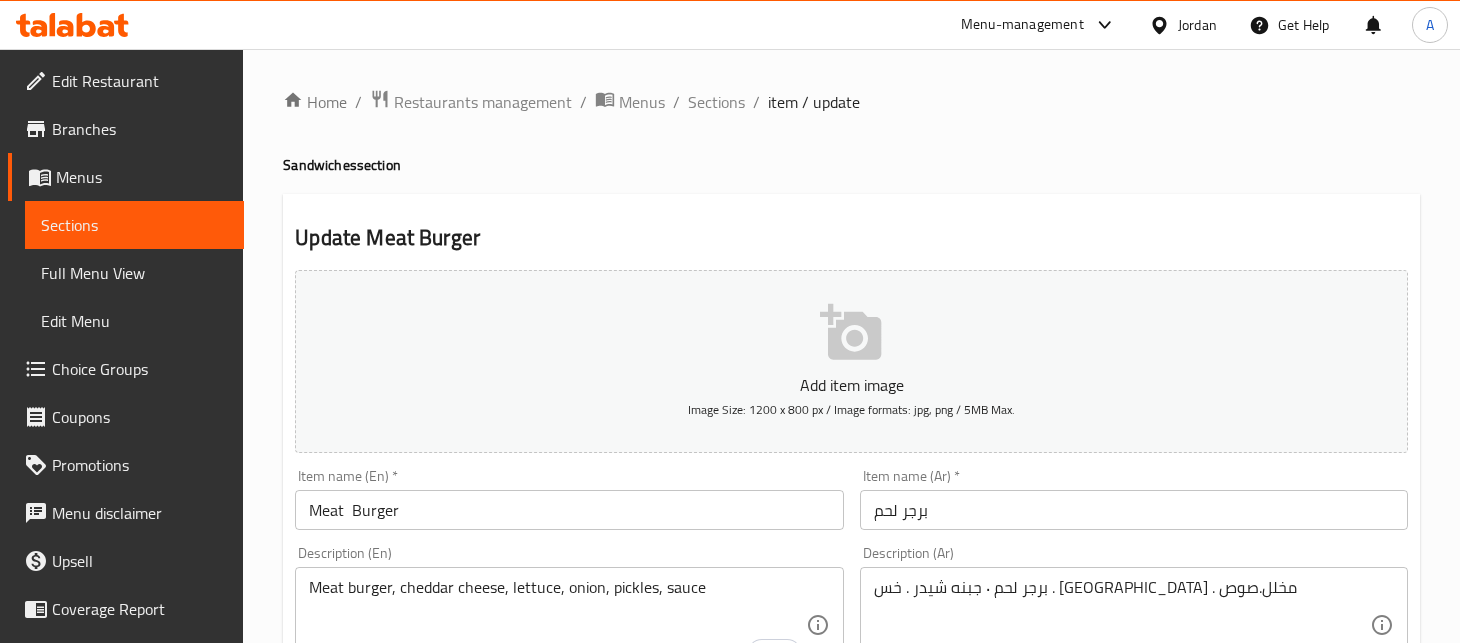 click on "Update Meat  Burger Add item image Image Size: 1200 x 800 px / Image formats: jpg, png / 5MB Max. Item name (En)   * Meat  Burger Item name (En)  * Item name (Ar)   * برجر لحم Item name (Ar)  * Description (En) Meat burger, cheddar cheese, lettuce, onion, pickles, sauce Description (En) Description (Ar) برجر لحم ٠ جبنه شيدر . خس . بصل . مخلل.صوص Description (Ar) Product barcode Product barcode Product sku Product sku Price   * JOD 2.25 Price  * Price on selection Free item Start Date Start Date End Date End Date Available Days SU MO TU WE TH FR SA Available from ​ ​ Available to ​ ​ Status Active Inactive Exclude from GEM Variations & Choices Add variant ASSIGN CHOICE GROUP Update" at bounding box center [851, 776] 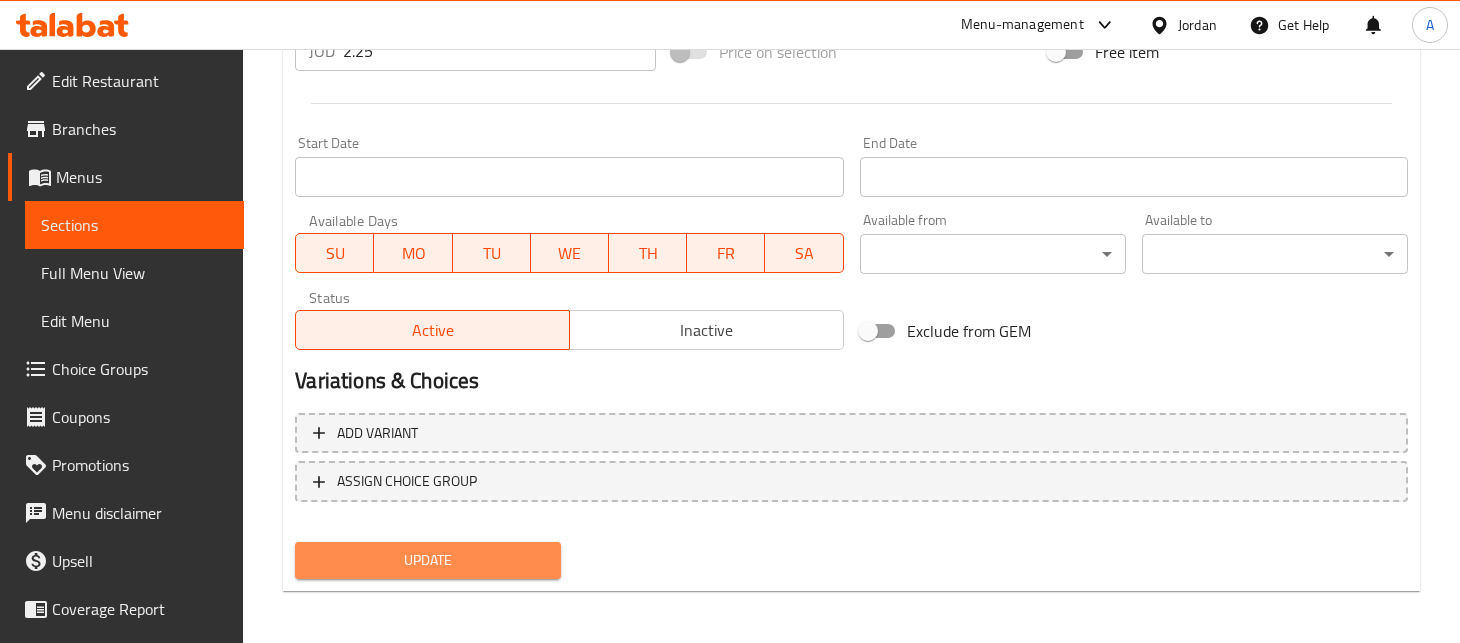 click on "Update" at bounding box center (428, 560) 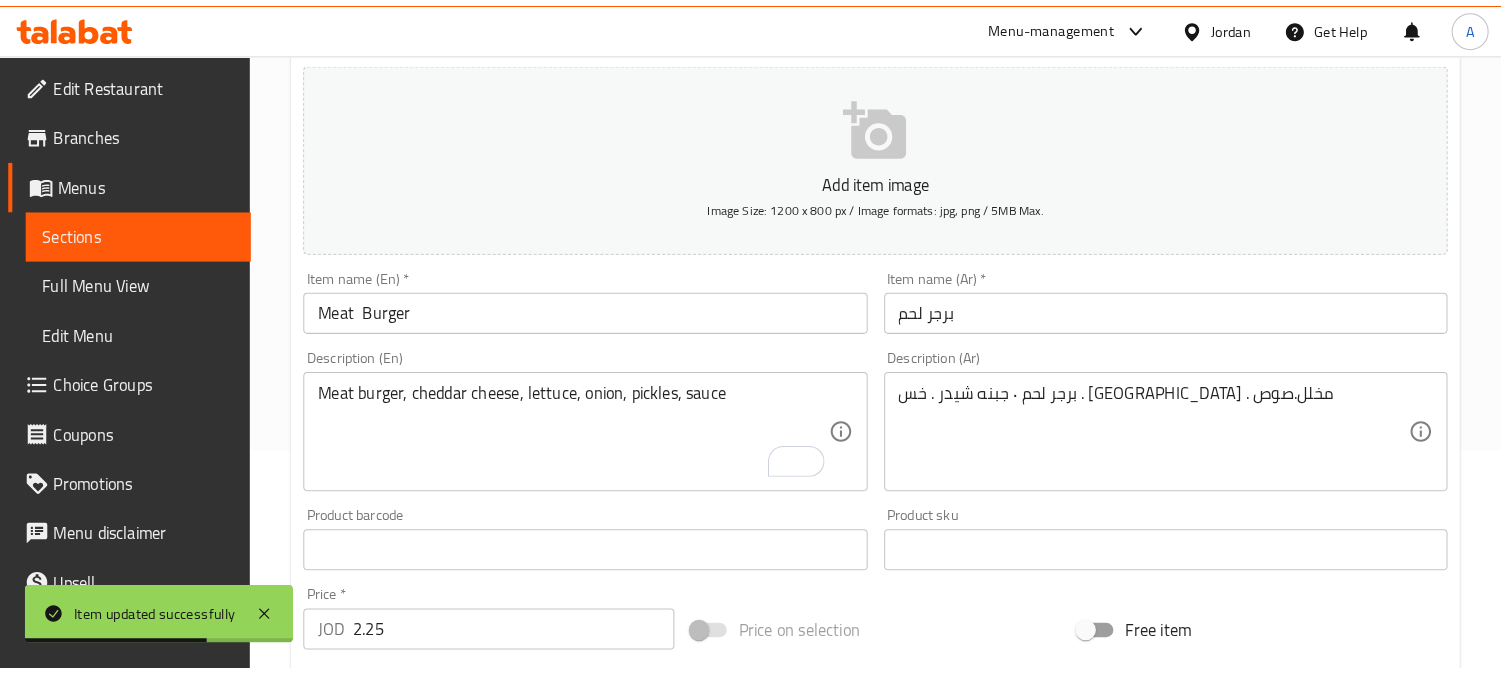 scroll, scrollTop: 0, scrollLeft: 0, axis: both 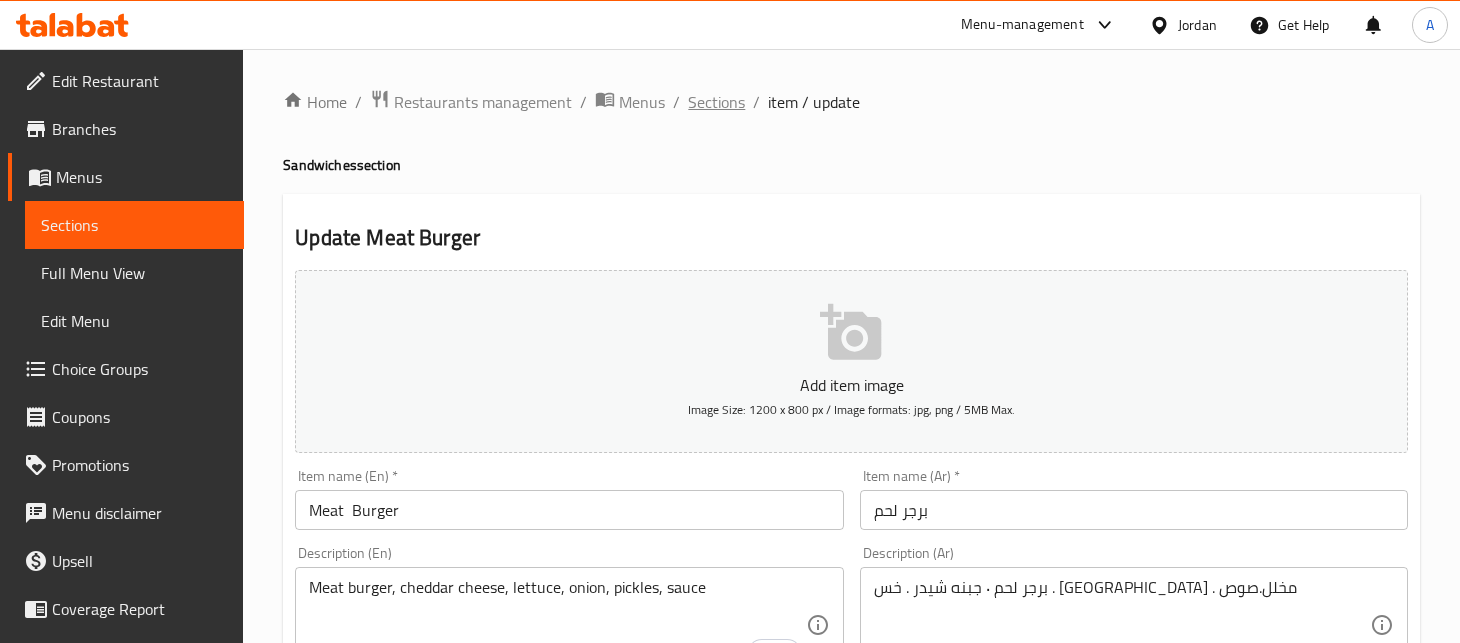 click on "Sections" at bounding box center [716, 102] 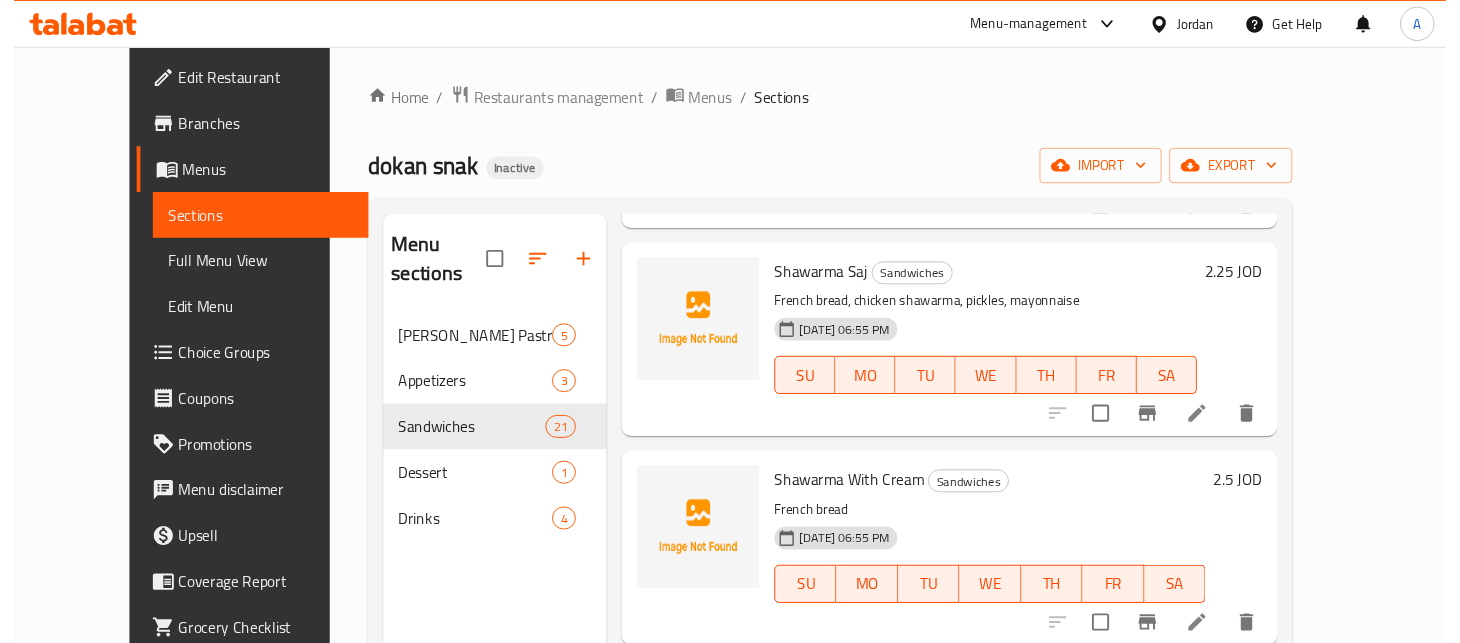 scroll, scrollTop: 1777, scrollLeft: 0, axis: vertical 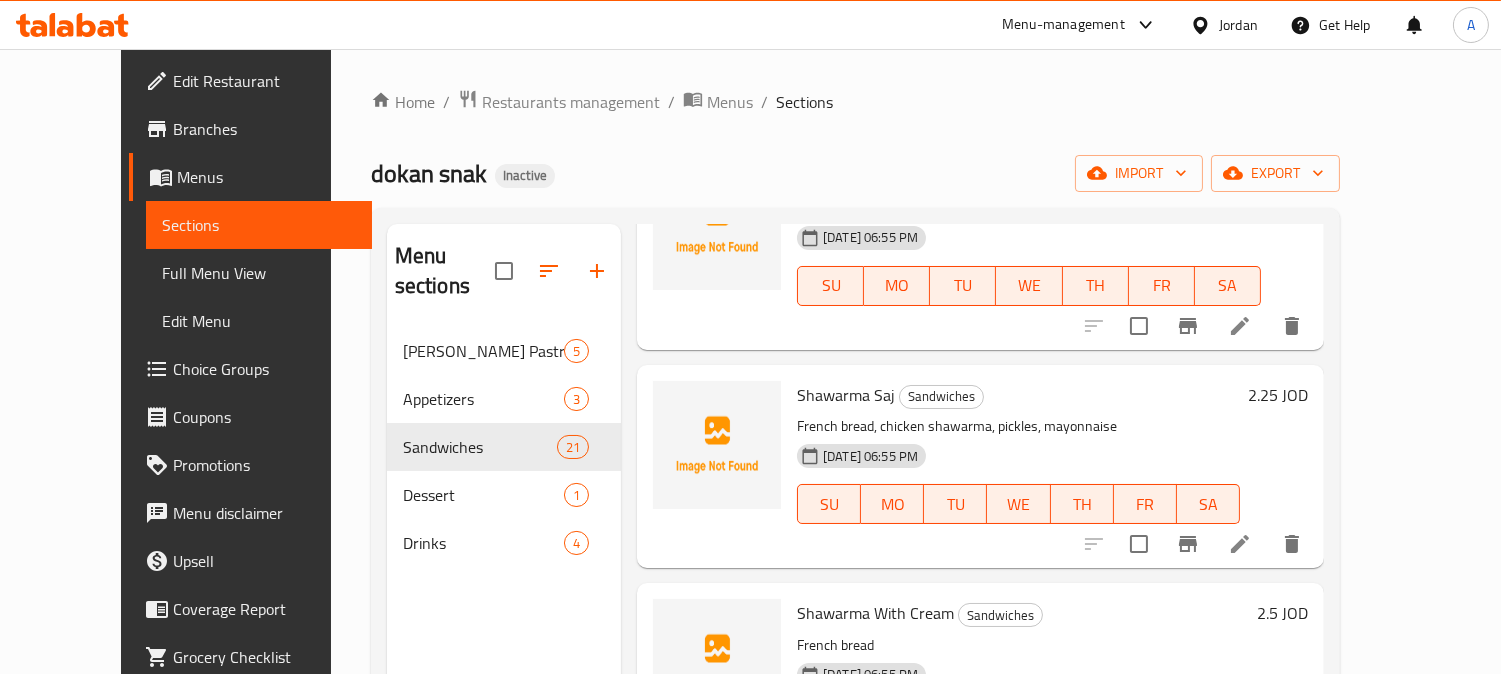 click on "Shawarma Saj" at bounding box center (846, 395) 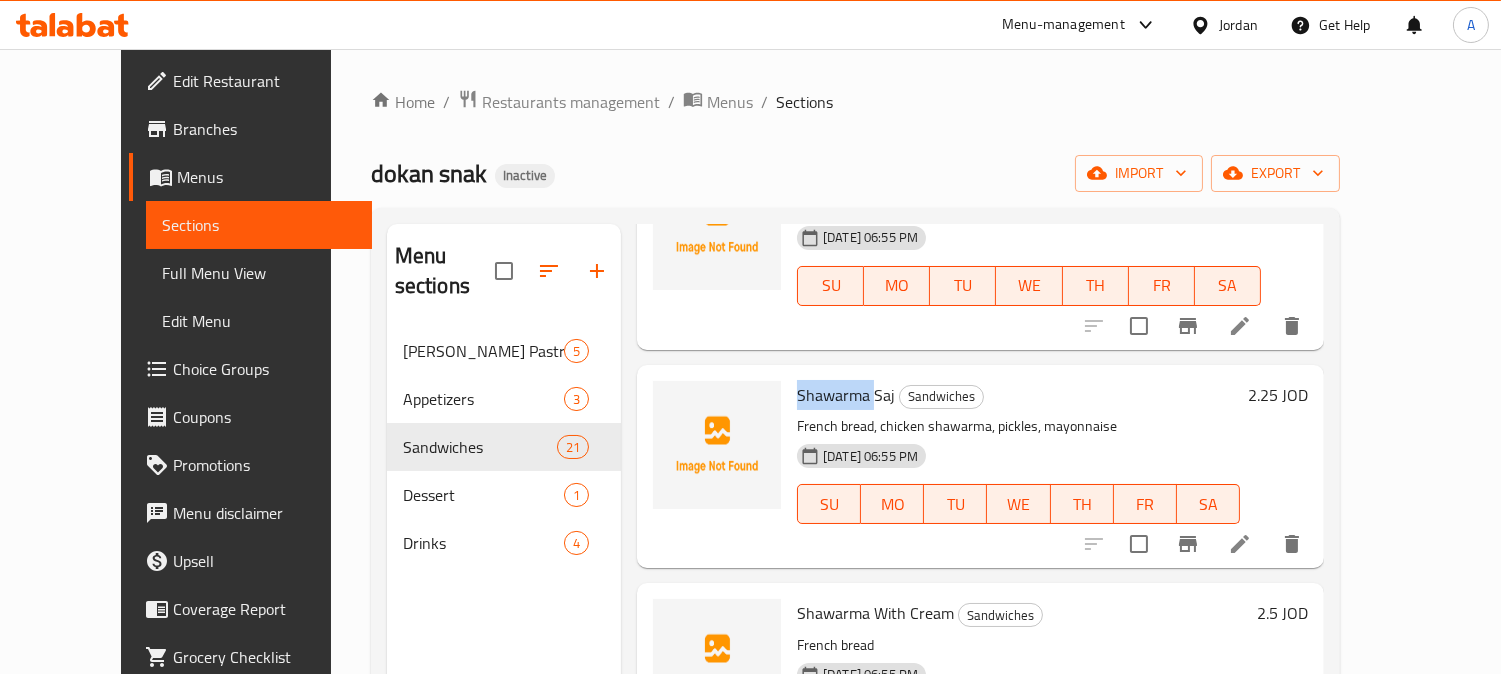 click on "Shawarma Saj" at bounding box center (846, 395) 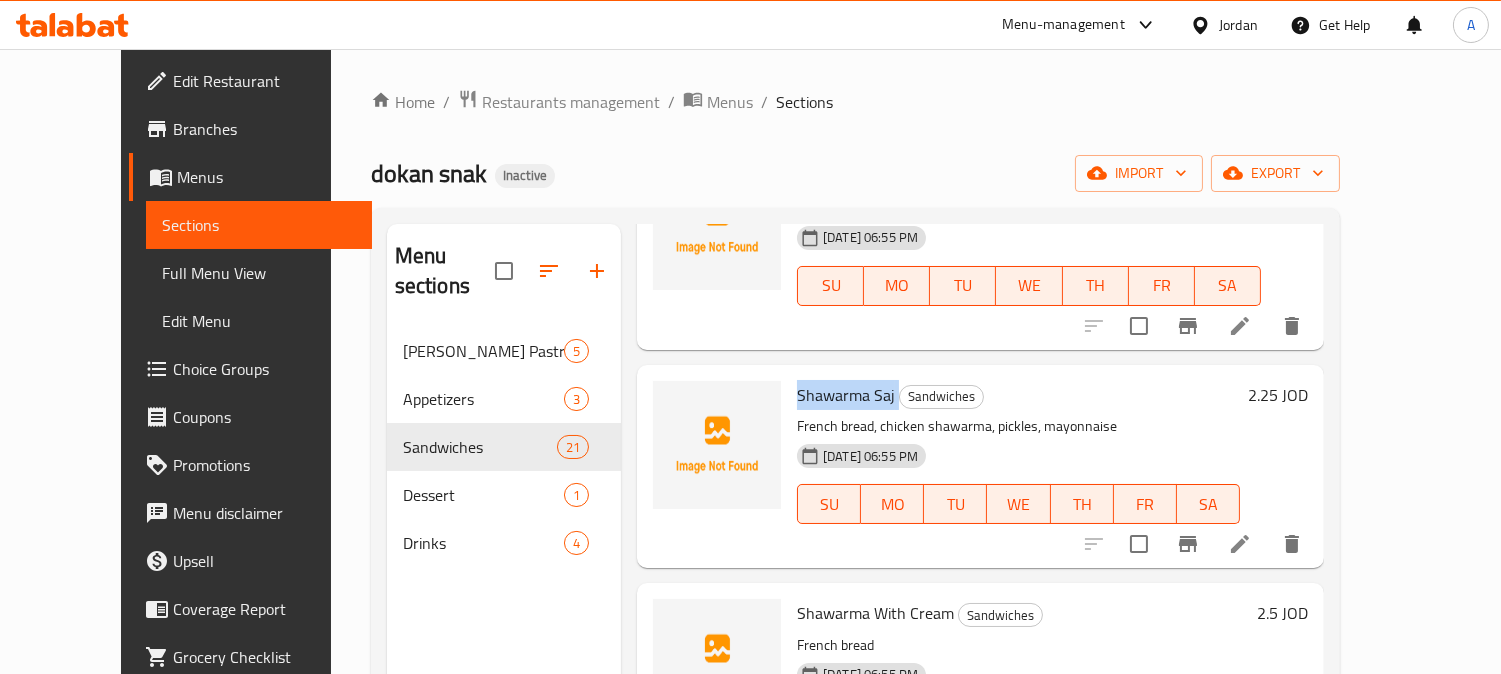 click on "Shawarma Saj" at bounding box center (846, 395) 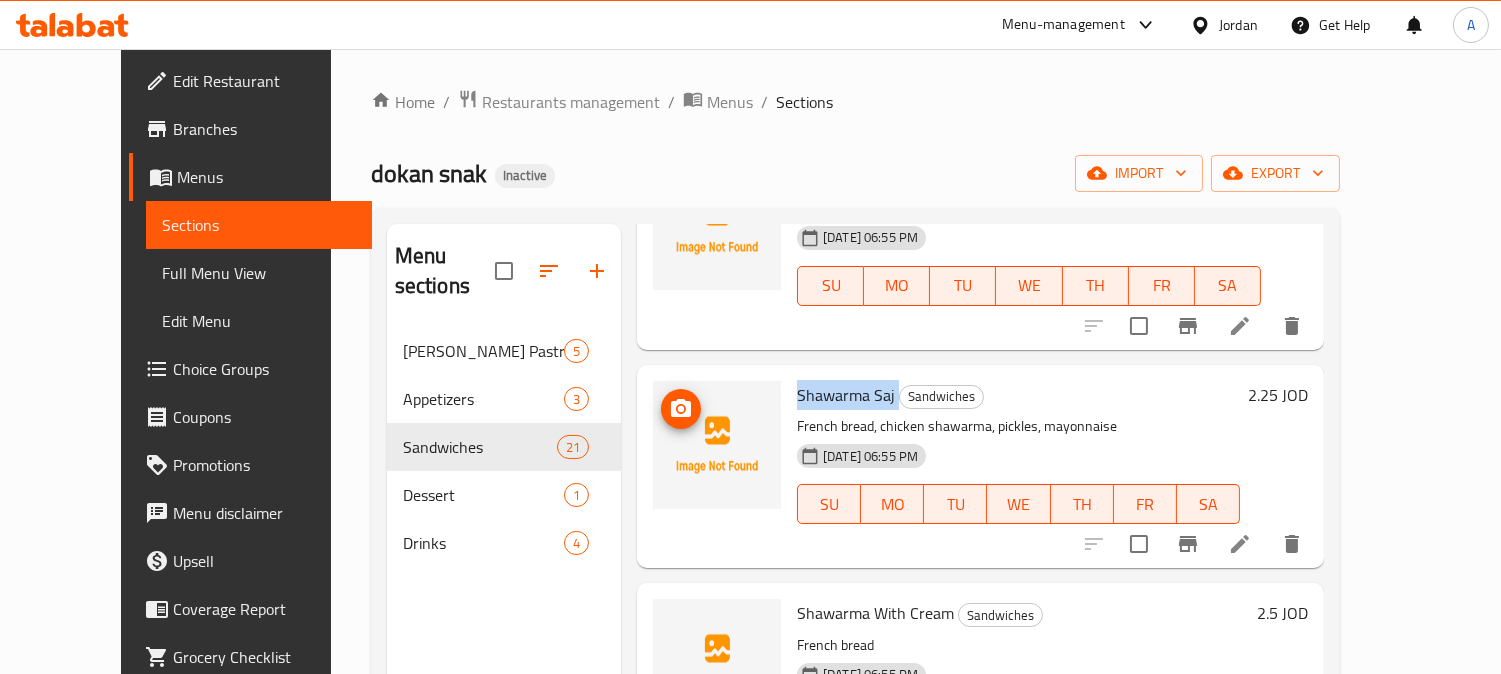 copy on "Shawarma Saj" 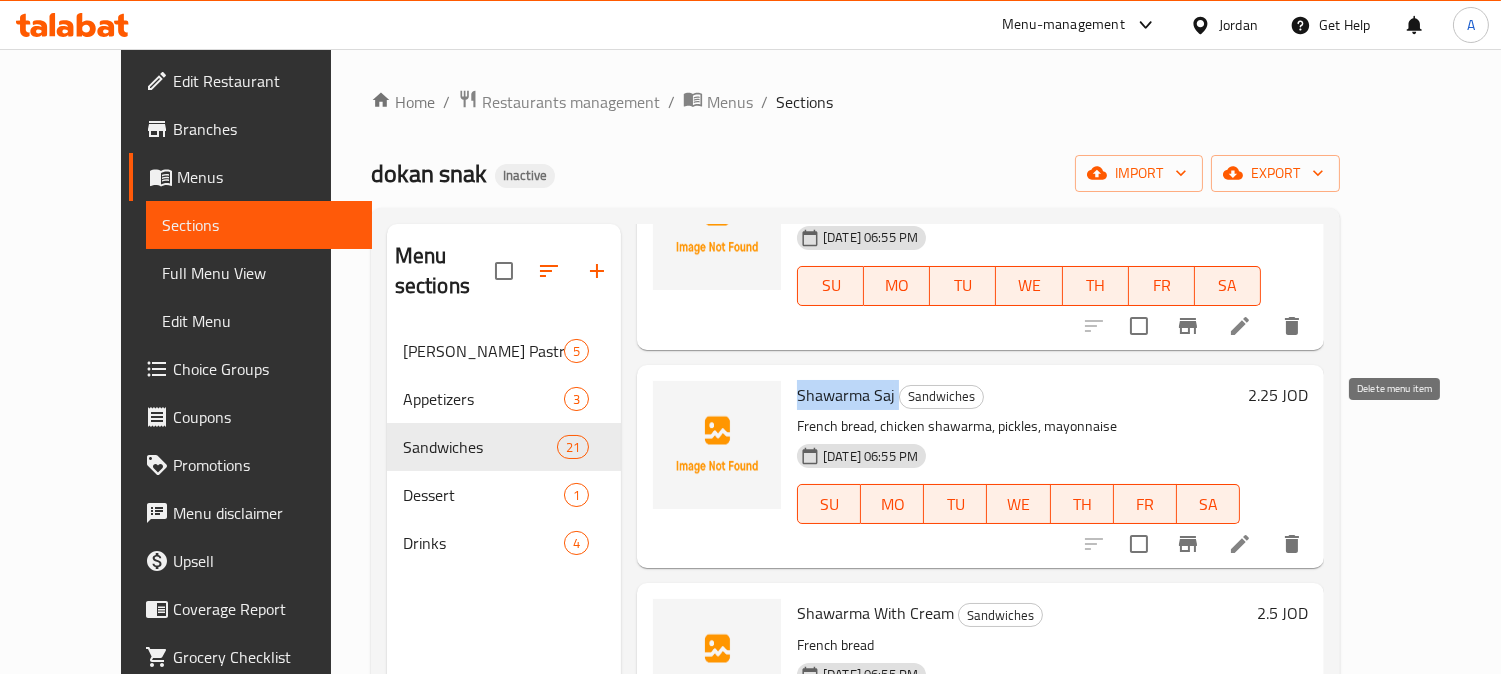 click 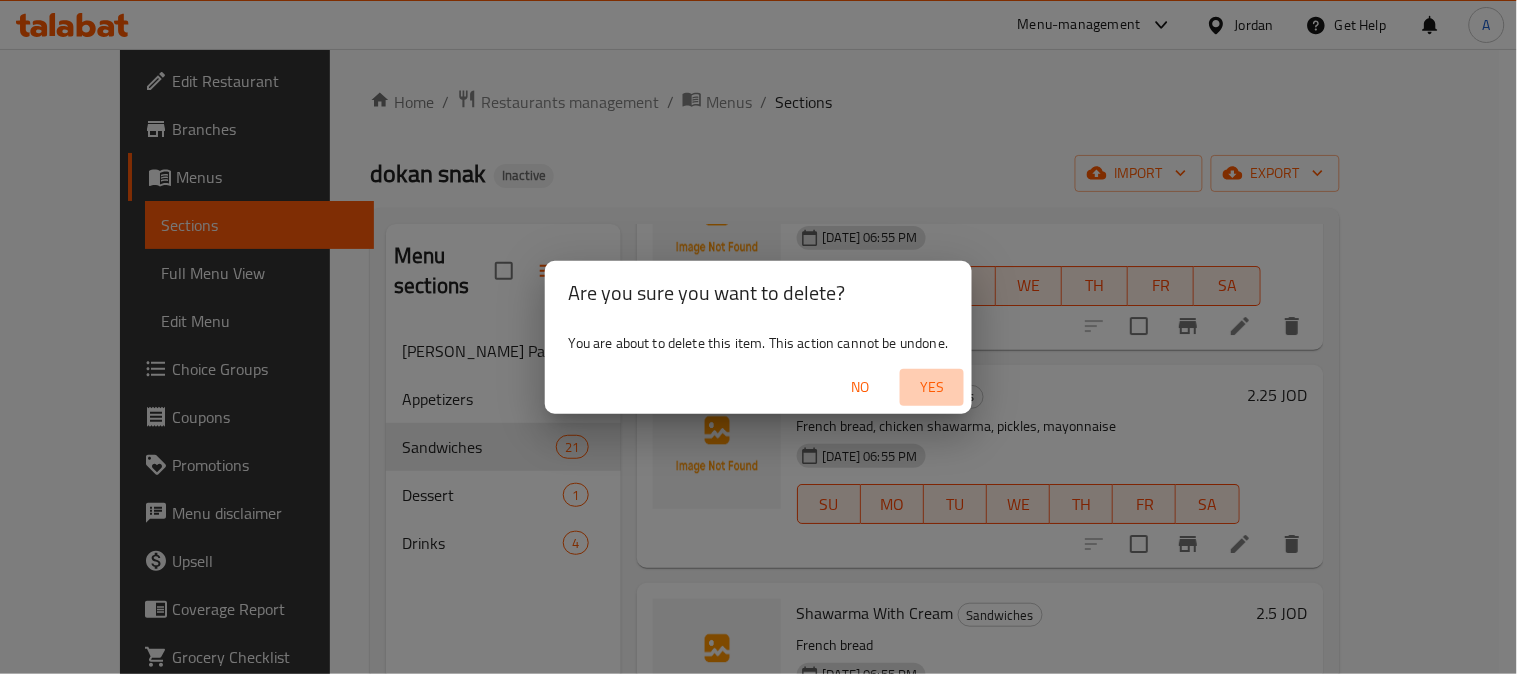 click on "Yes" at bounding box center [932, 387] 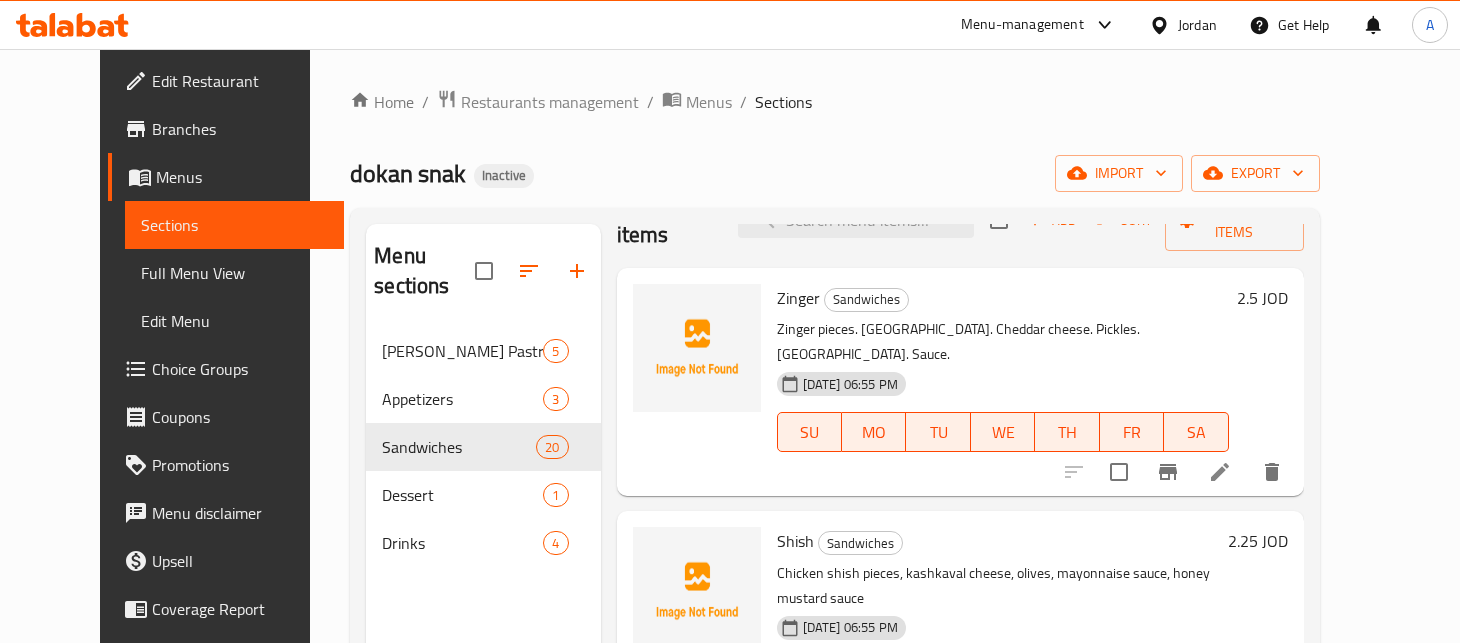 scroll, scrollTop: 0, scrollLeft: 0, axis: both 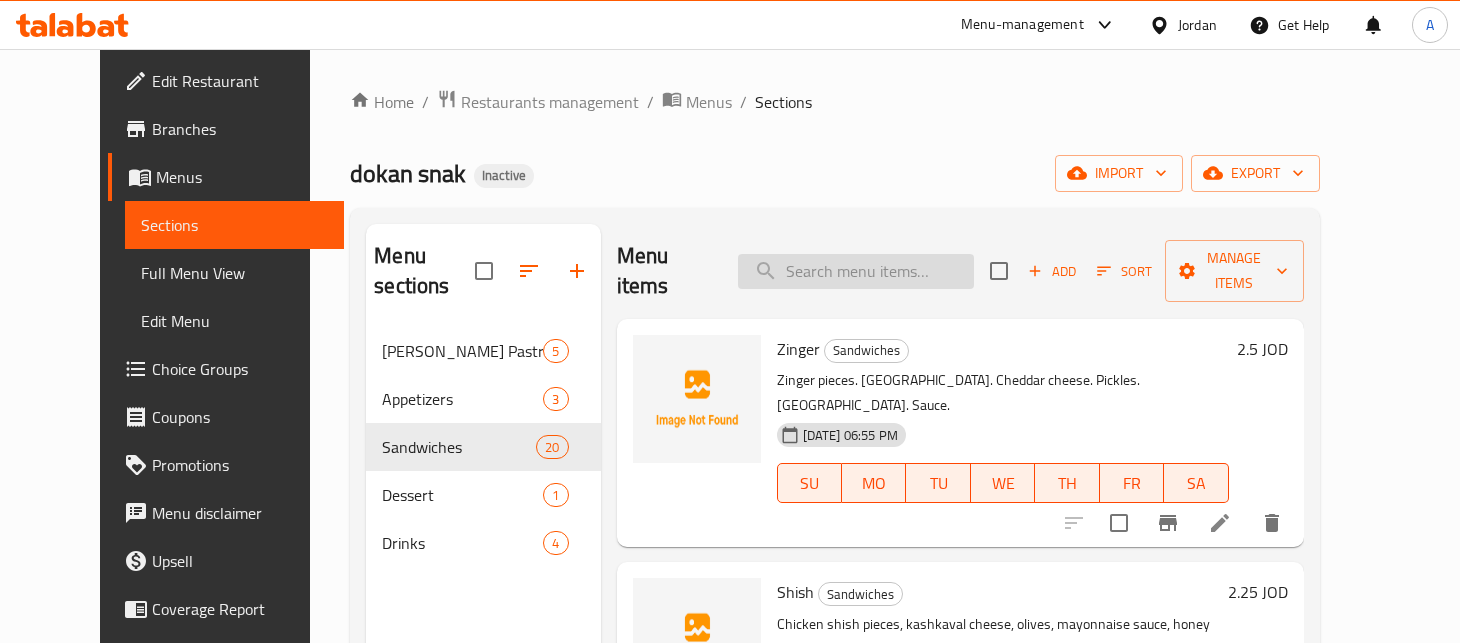 click at bounding box center [856, 271] 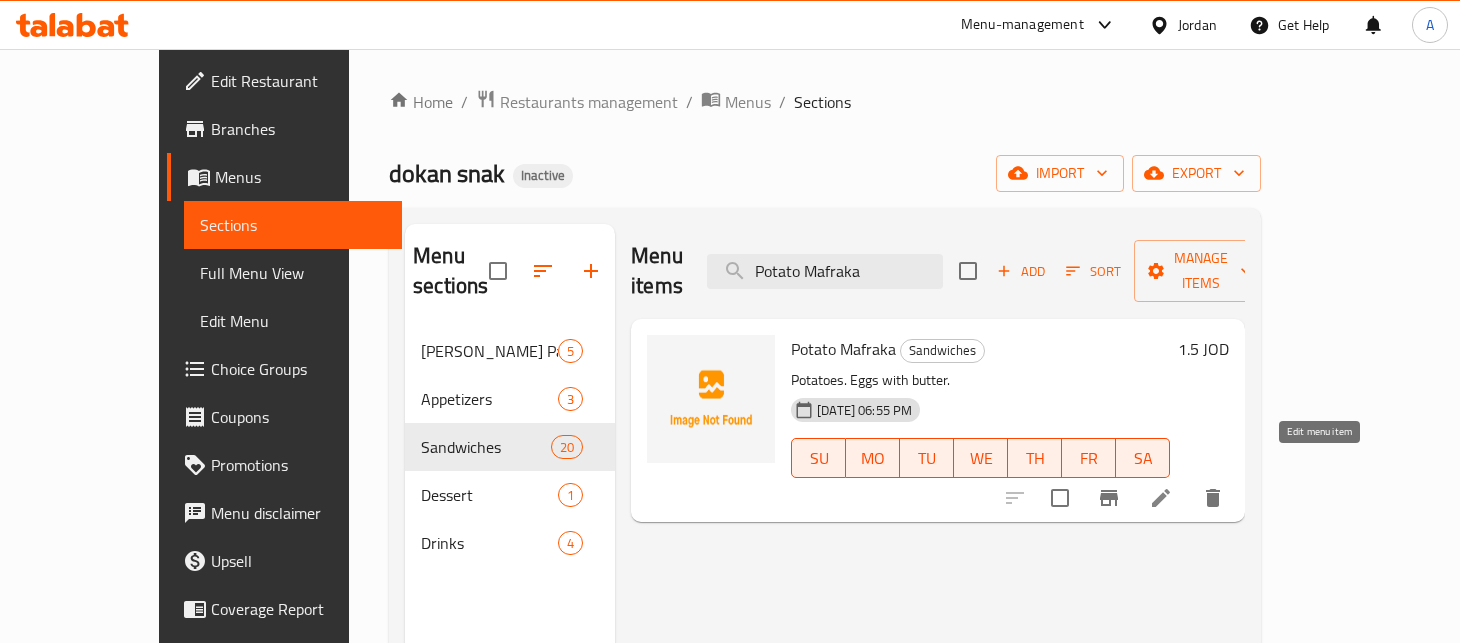type on "Potato Mafraka" 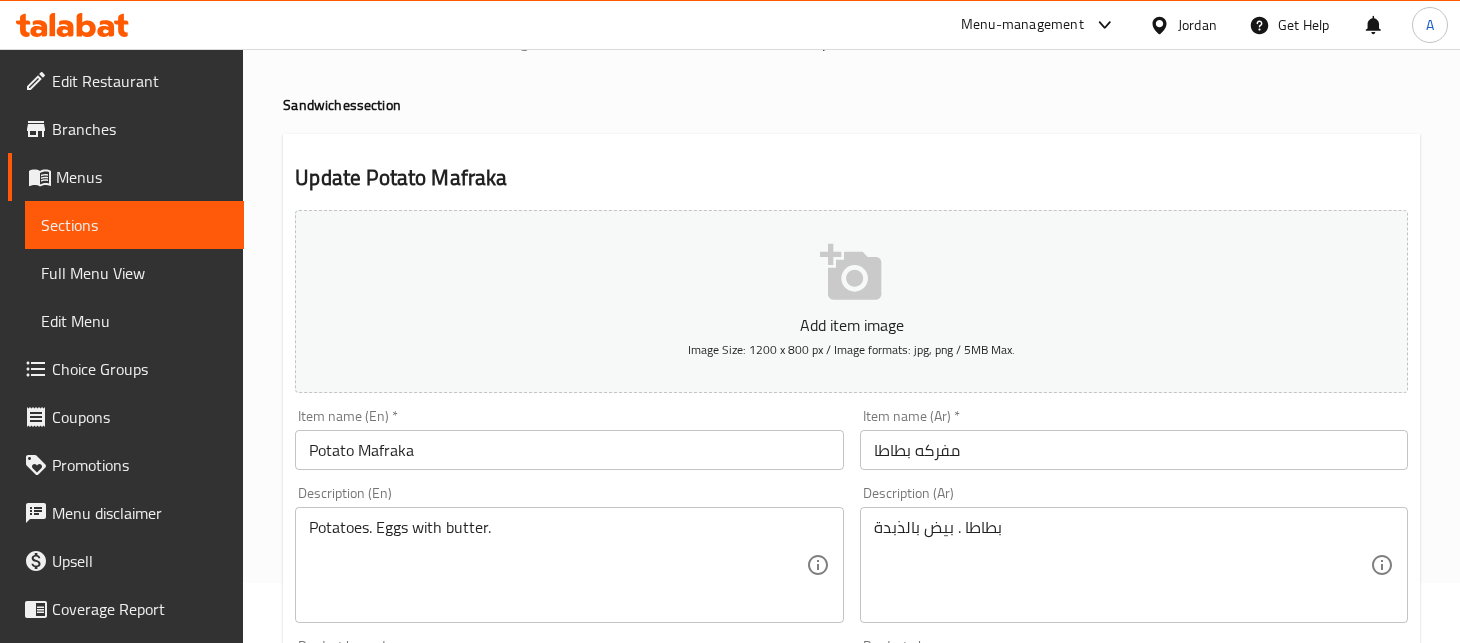 scroll, scrollTop: 111, scrollLeft: 0, axis: vertical 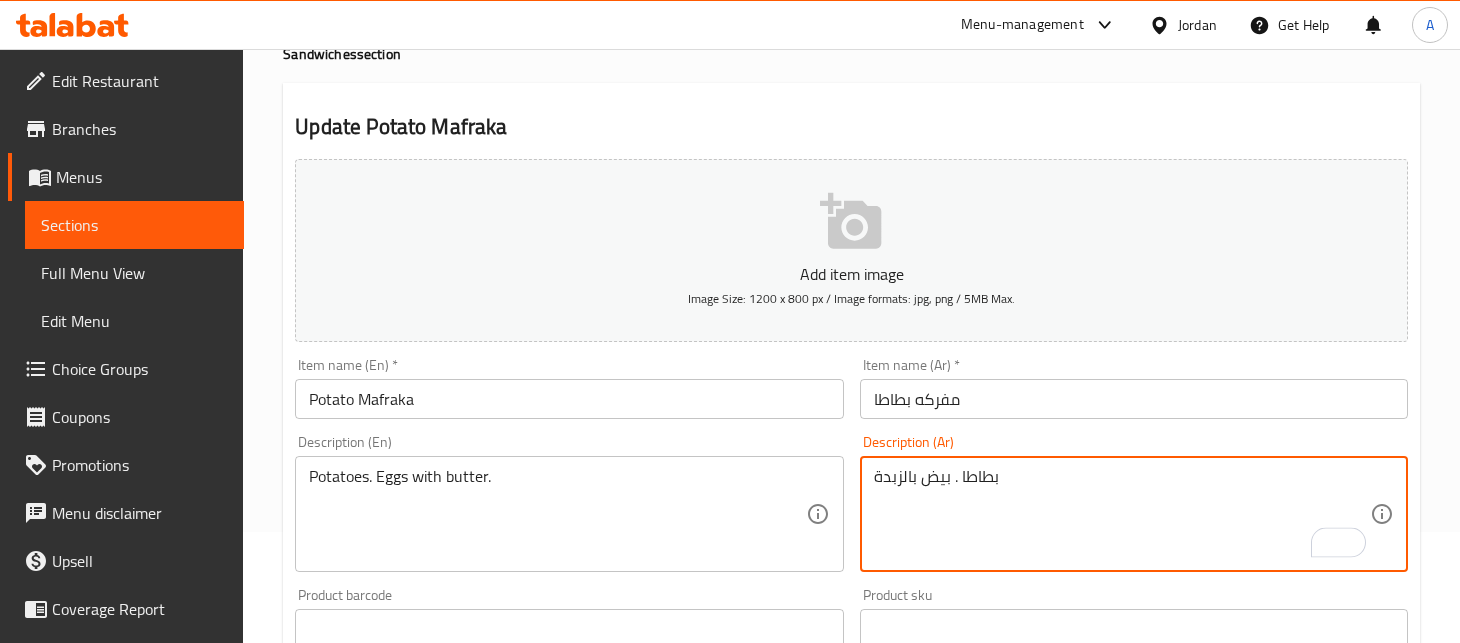 type on "بطاطا . بيض بالزبدة" 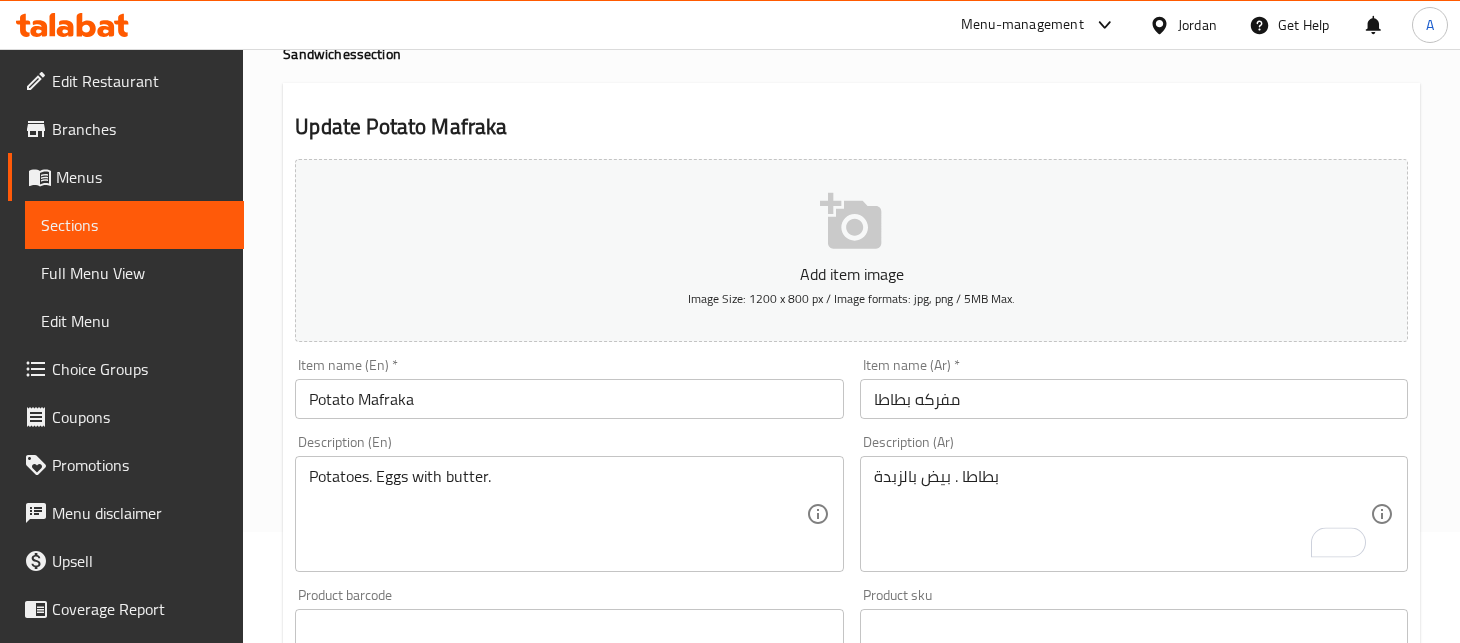 click on "Home / Restaurants management / Menus / Sections / item / update Sandwiches  section Update Potato Mafraka Add item image Image Size: 1200 x 800 px / Image formats: jpg, png / 5MB Max. Item name (En)   * Potato Mafraka Item name (En)  * Item name (Ar)   * مفركه بطاطا Item name (Ar)  * Description (En) Potatoes. Eggs with butter. Description (En) Description (Ar) بطاطا . بيض بالزبدة Description (Ar) Product barcode Product barcode Product sku Product sku Price   * JOD 1.5 Price  * Price on selection Free item Start Date Start Date End Date End Date Available Days SU MO TU WE TH FR SA Available from ​ ​ Available to ​ ​ Status Active Inactive Exclude from GEM Variations & Choices Add variant ASSIGN CHOICE GROUP Update" at bounding box center [851, 620] 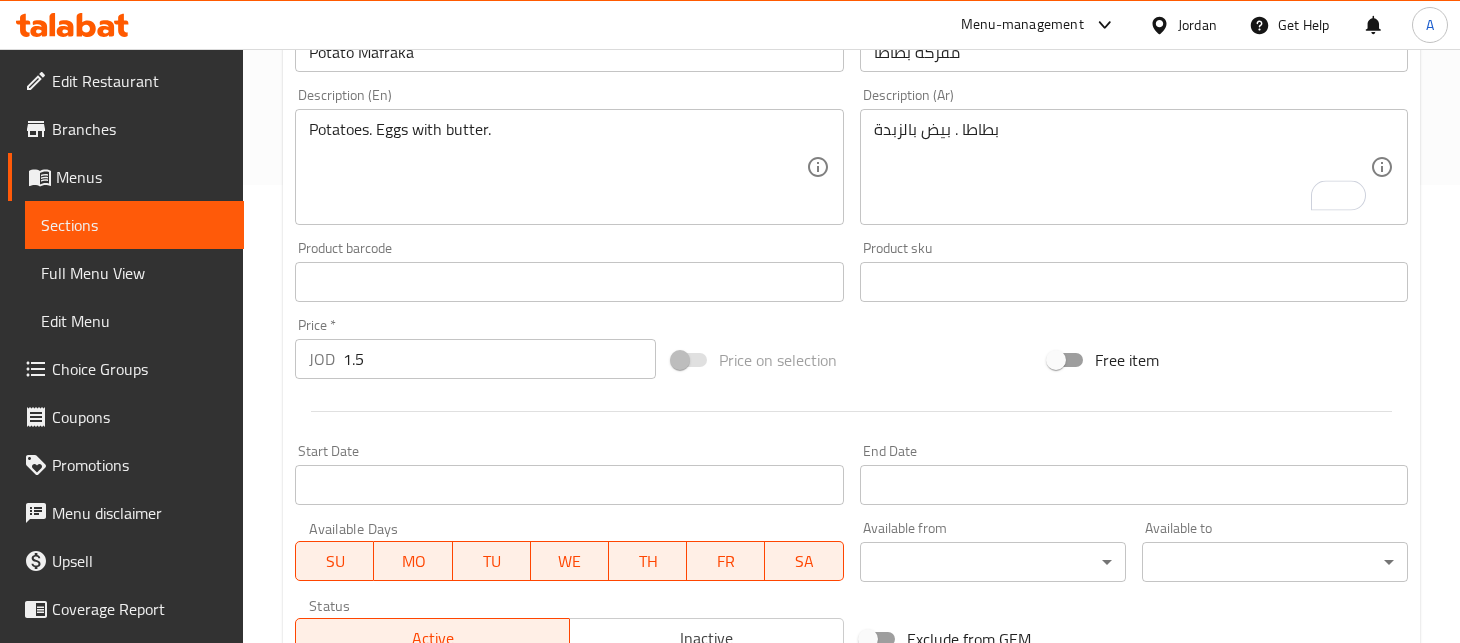 scroll, scrollTop: 766, scrollLeft: 0, axis: vertical 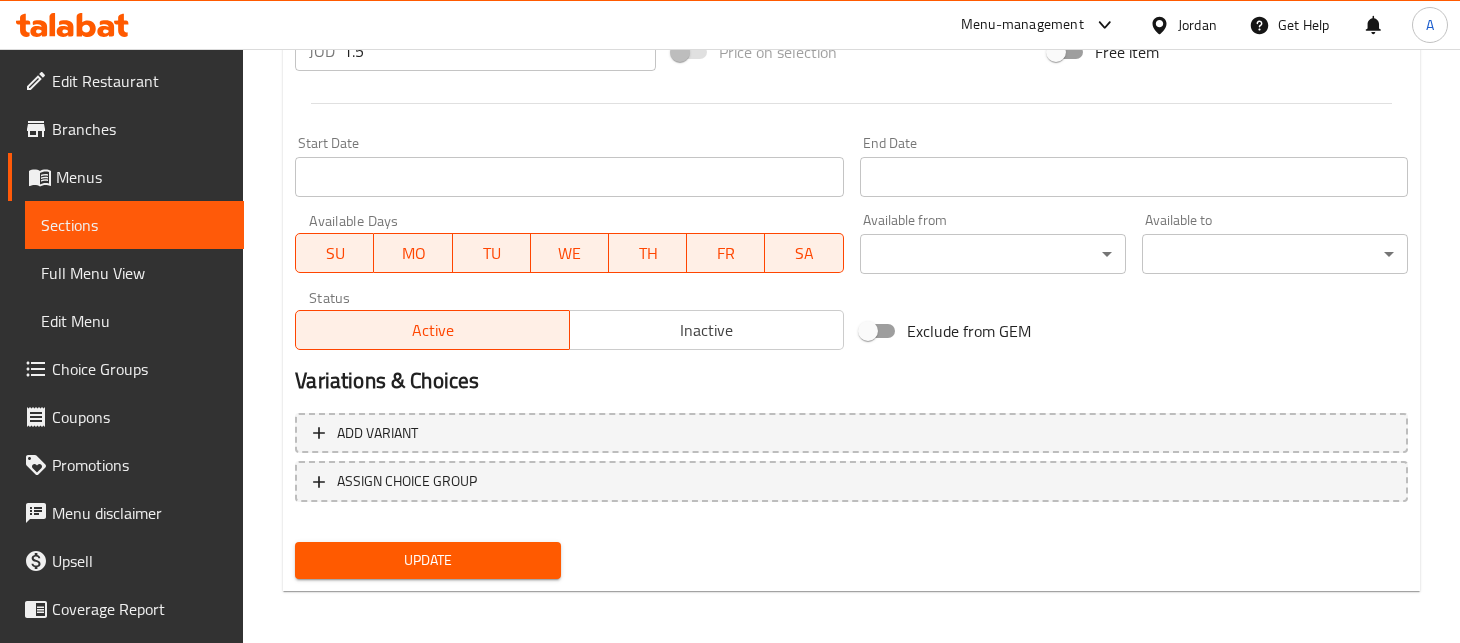 click on "Update" at bounding box center [428, 560] 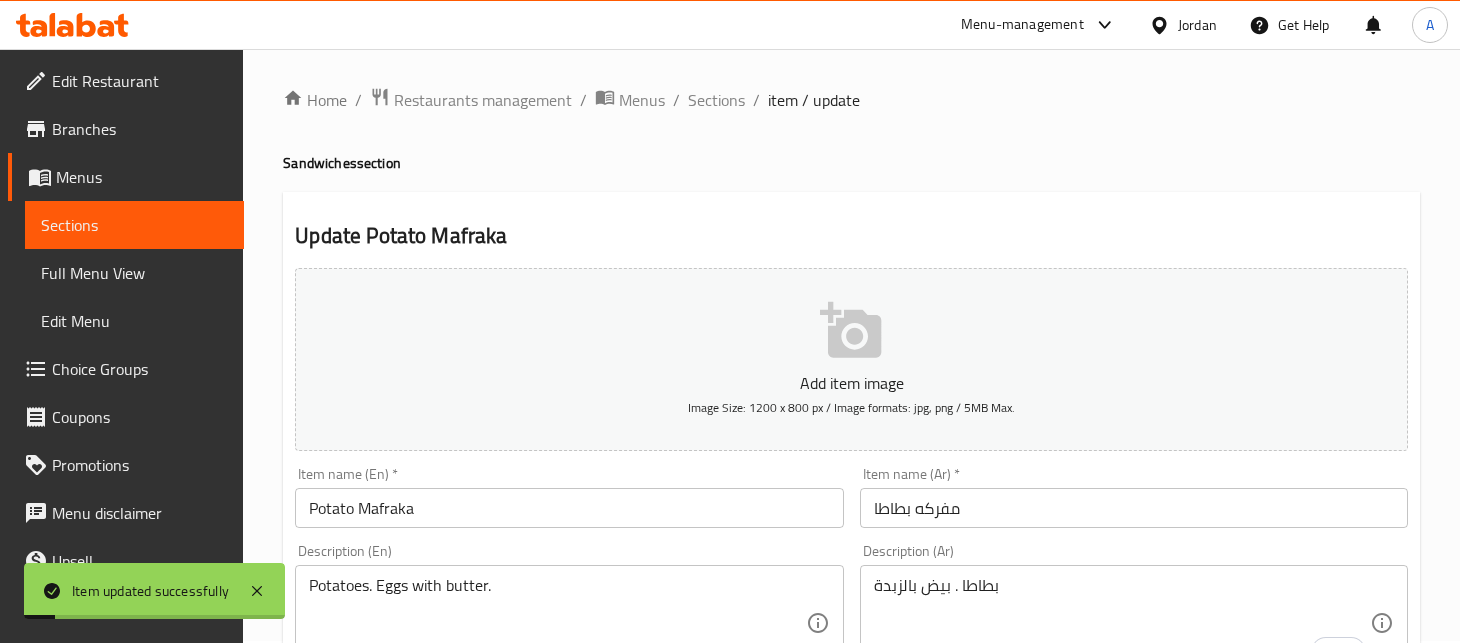 scroll, scrollTop: 0, scrollLeft: 0, axis: both 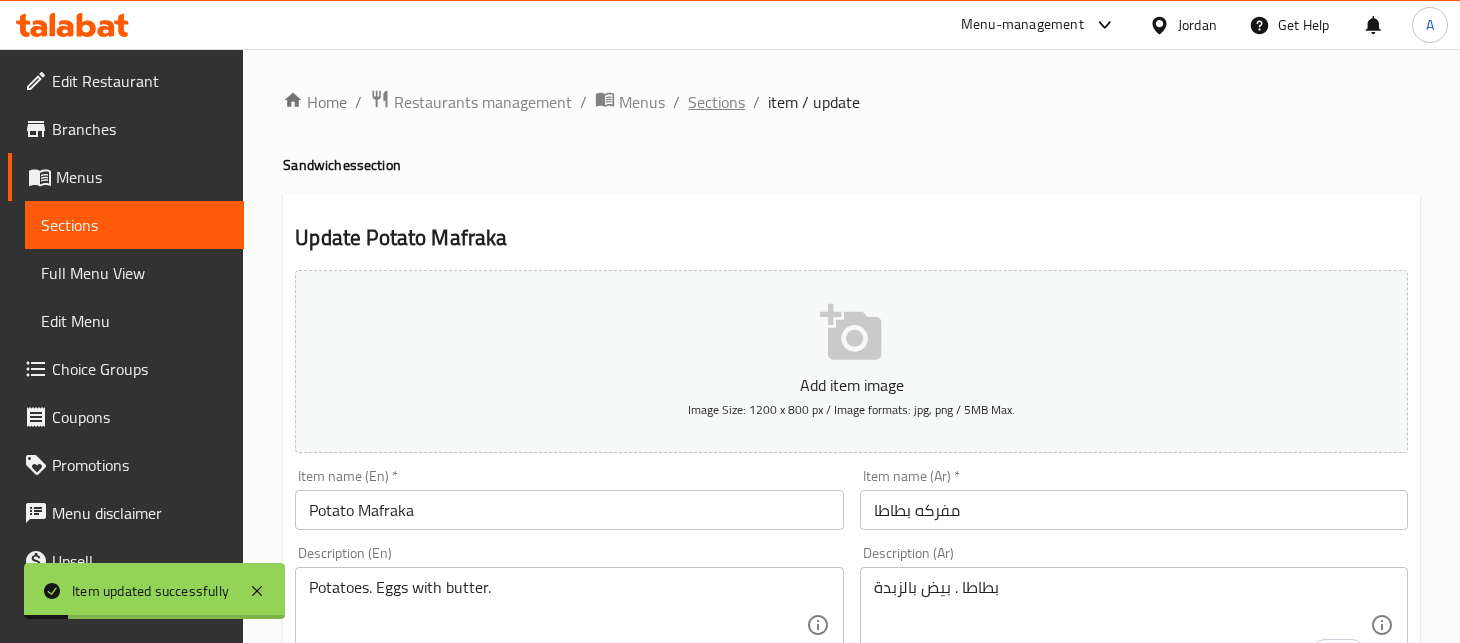 click on "Sections" at bounding box center [716, 102] 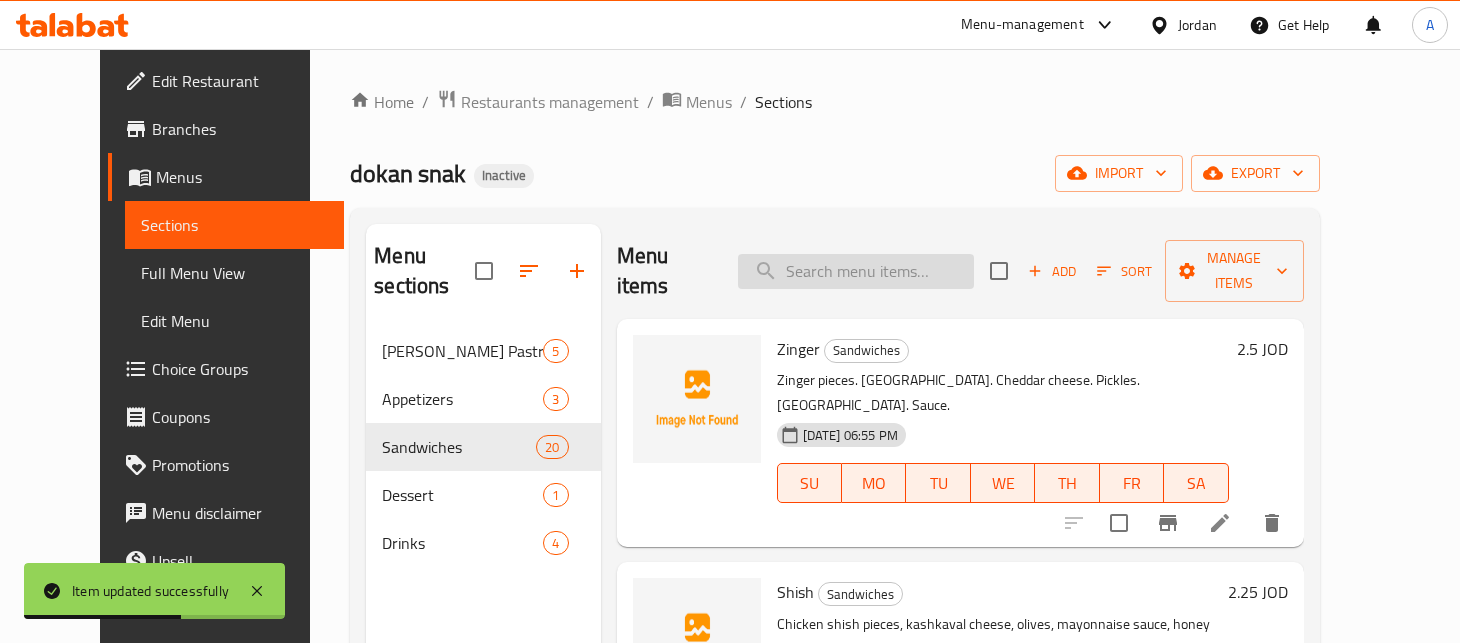 click at bounding box center (856, 271) 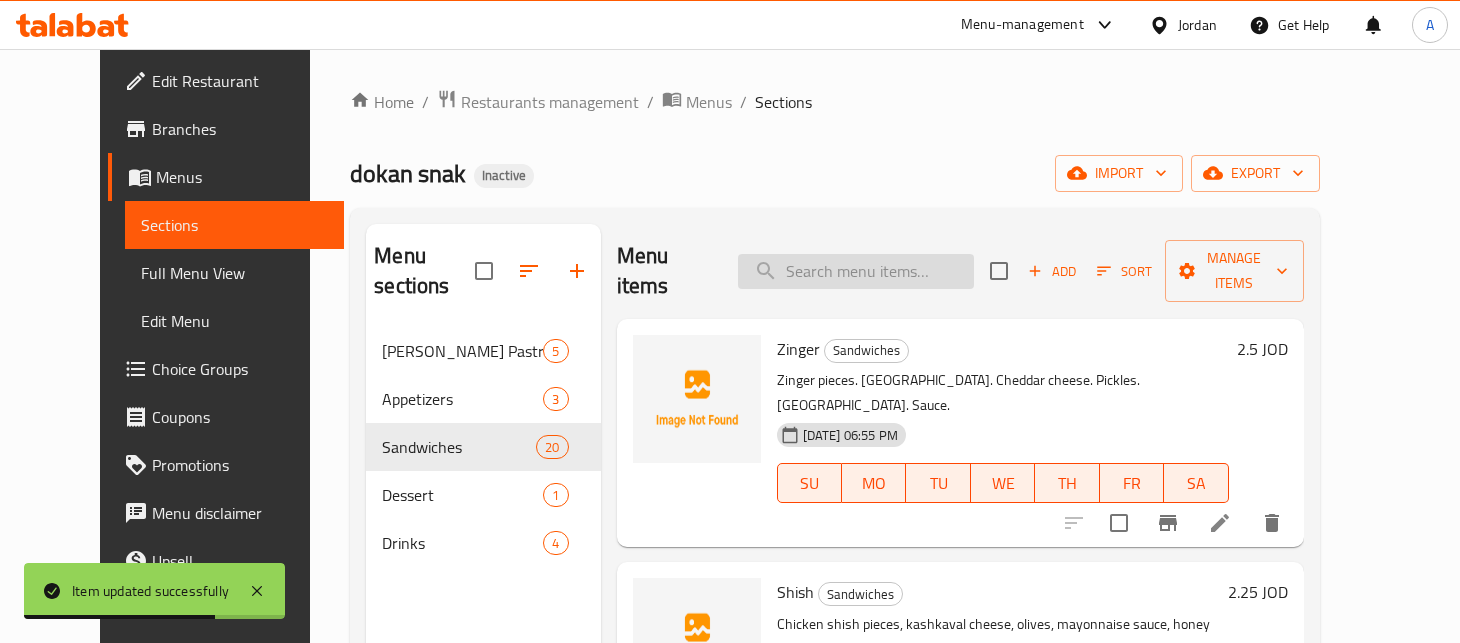 paste on "[GEOGRAPHIC_DATA]" 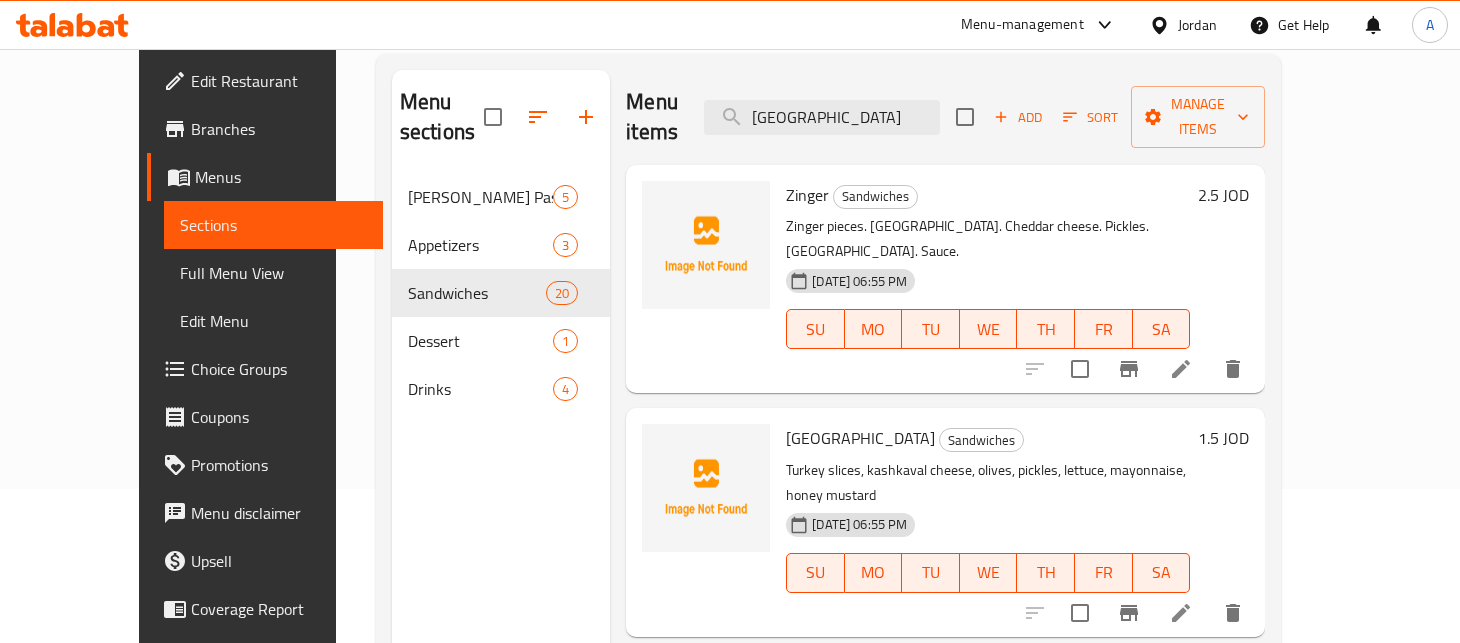 scroll, scrollTop: 222, scrollLeft: 0, axis: vertical 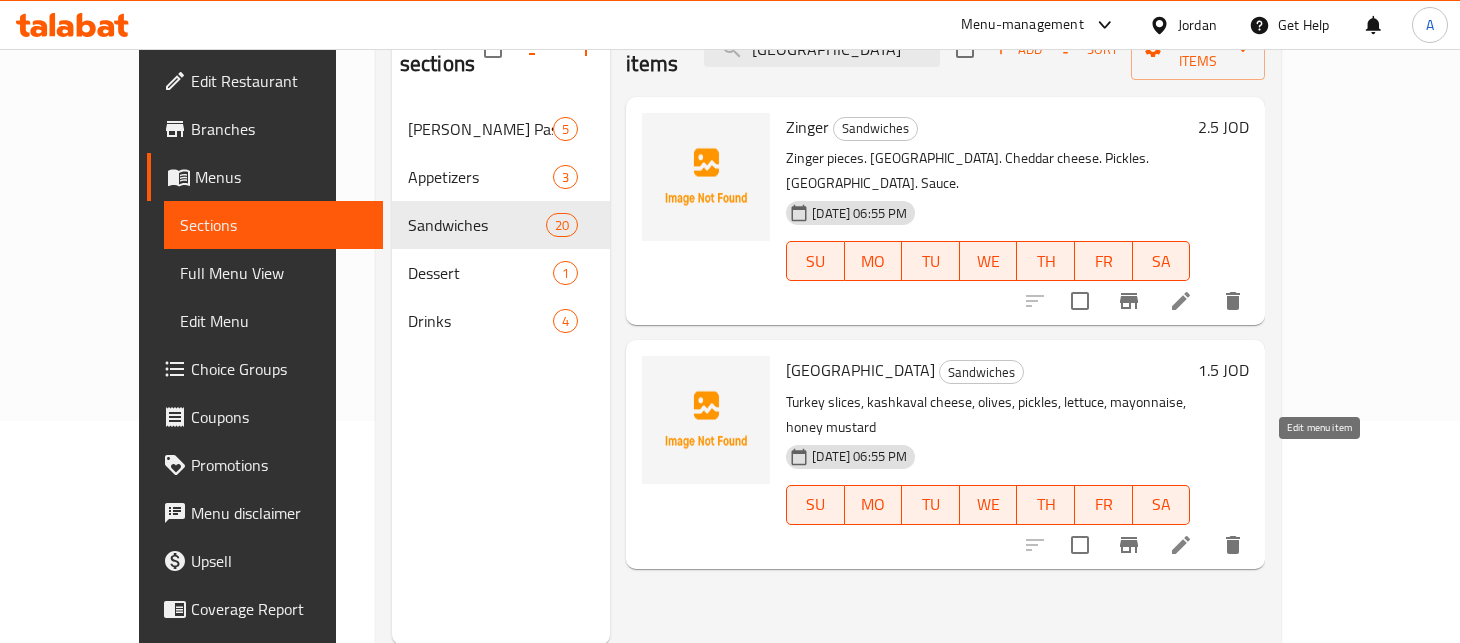 type on "[GEOGRAPHIC_DATA]" 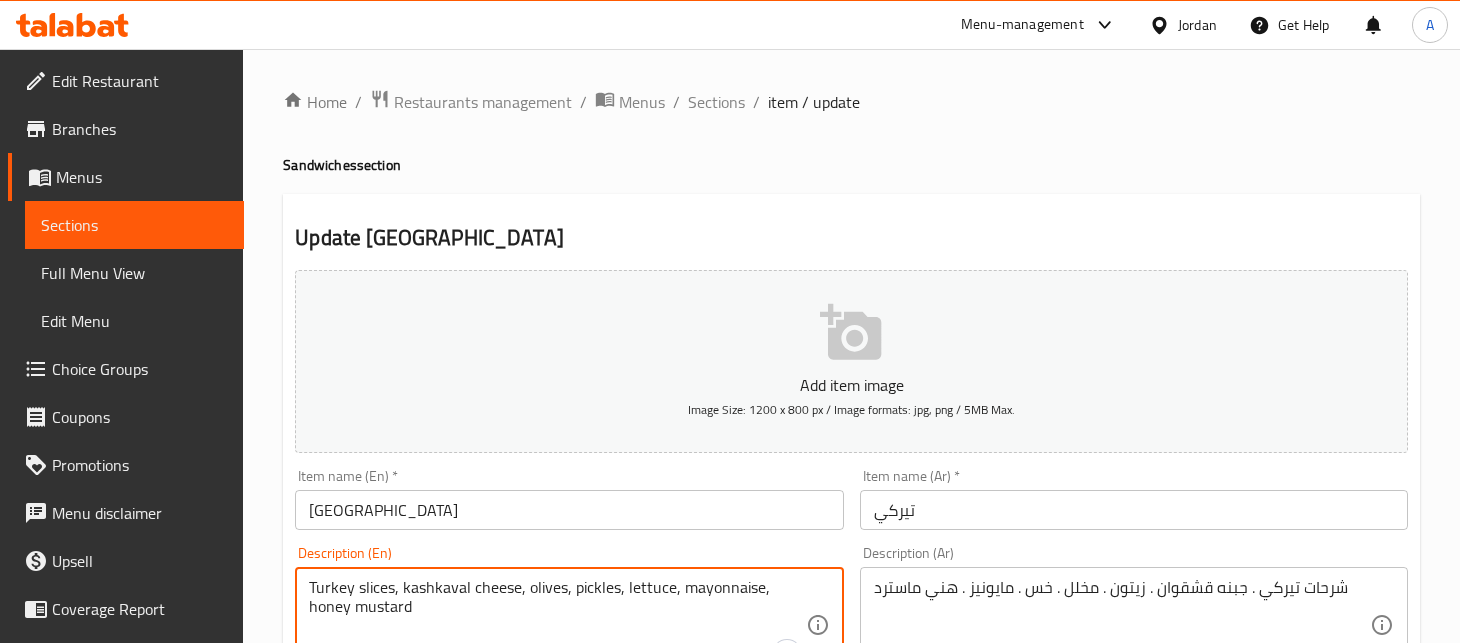 click on "Turkey slices, kashkaval cheese, olives, pickles, lettuce, mayonnaise, honey mustard" at bounding box center [557, 625] 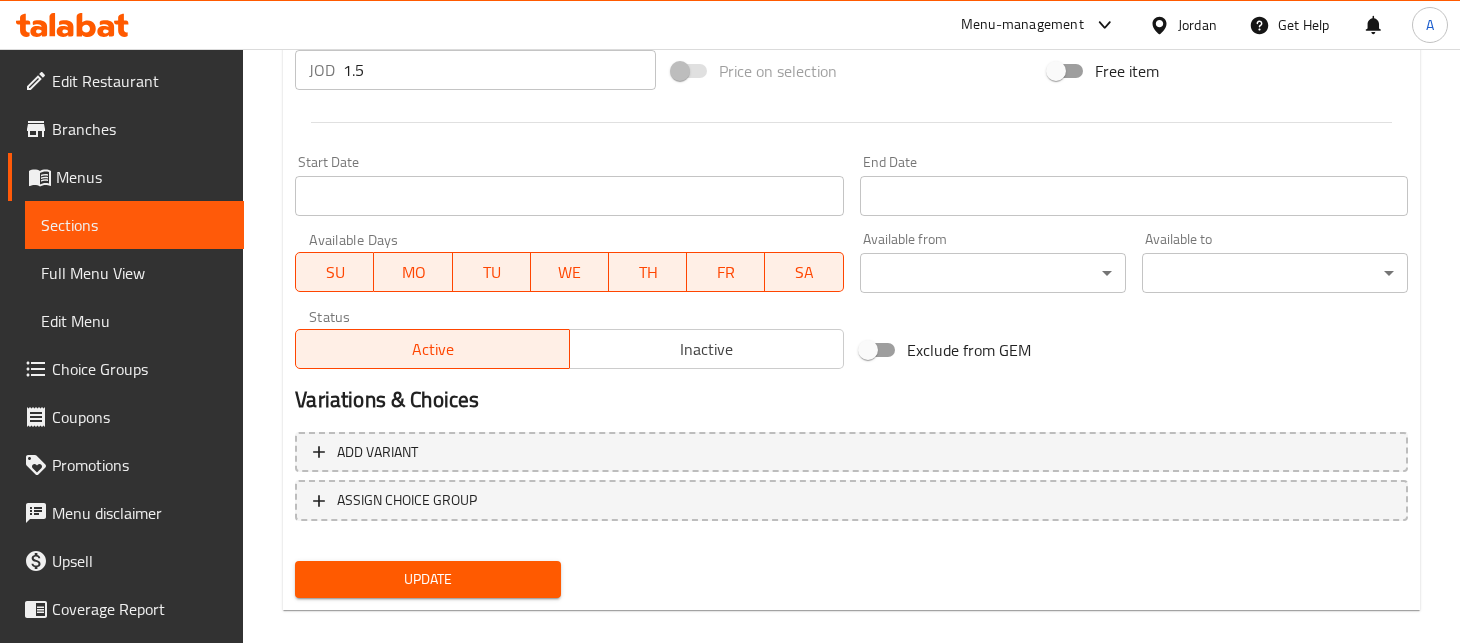 scroll, scrollTop: 766, scrollLeft: 0, axis: vertical 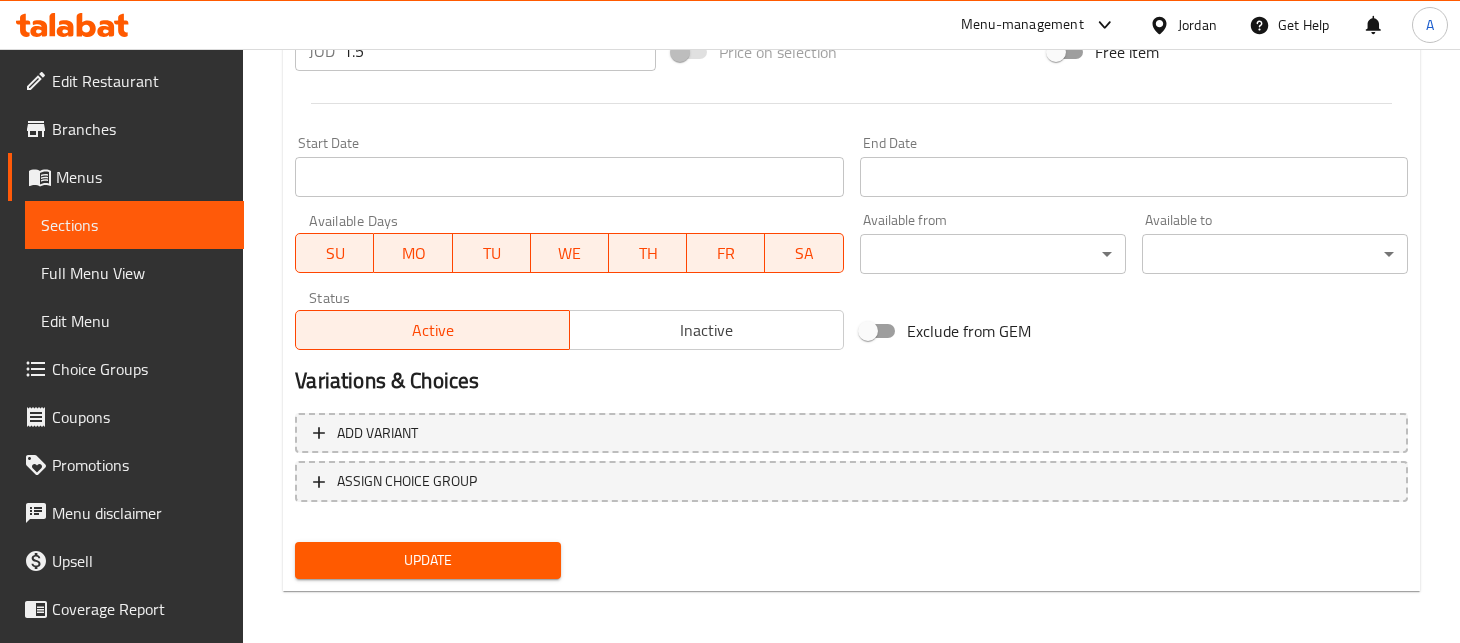 type on "Turkey  cutlet, kashkaval cheese, olives, pickles, lettuce, mayonnaise, honey mustard" 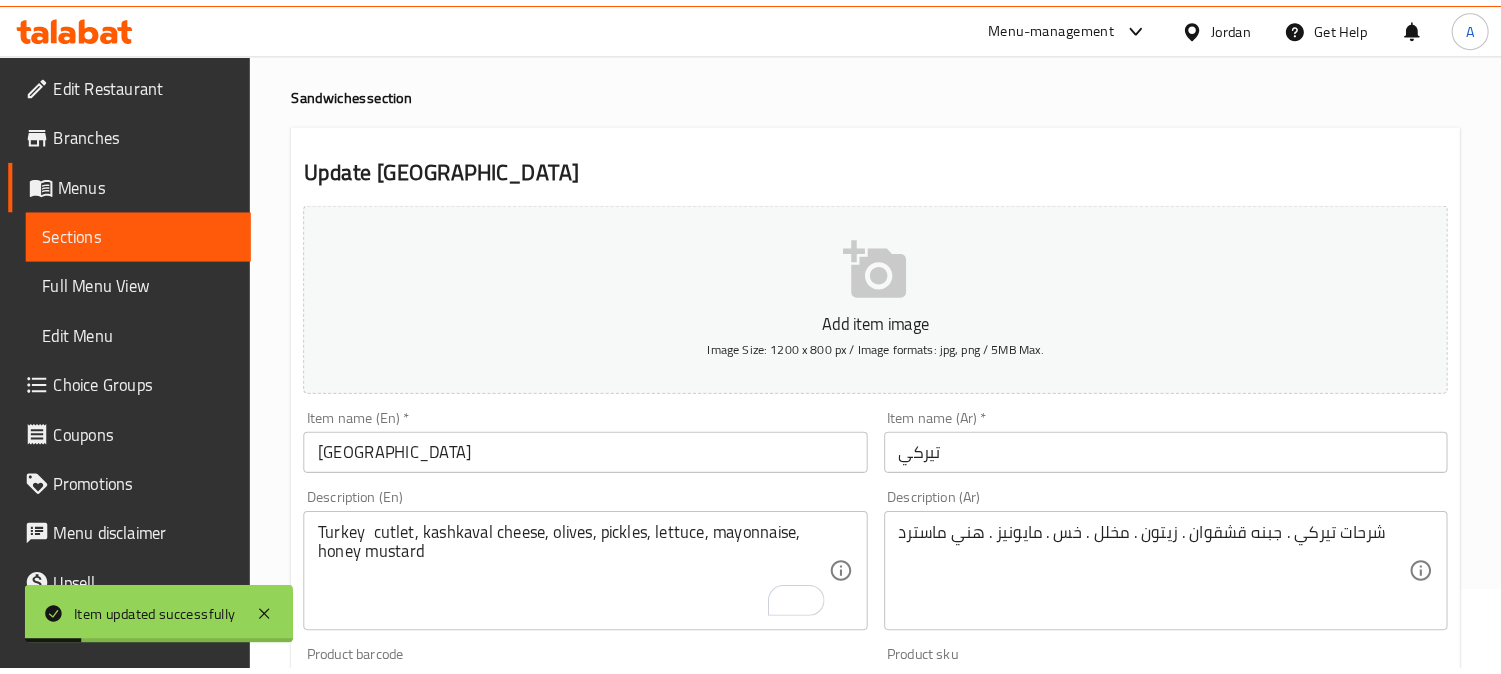 scroll, scrollTop: 0, scrollLeft: 0, axis: both 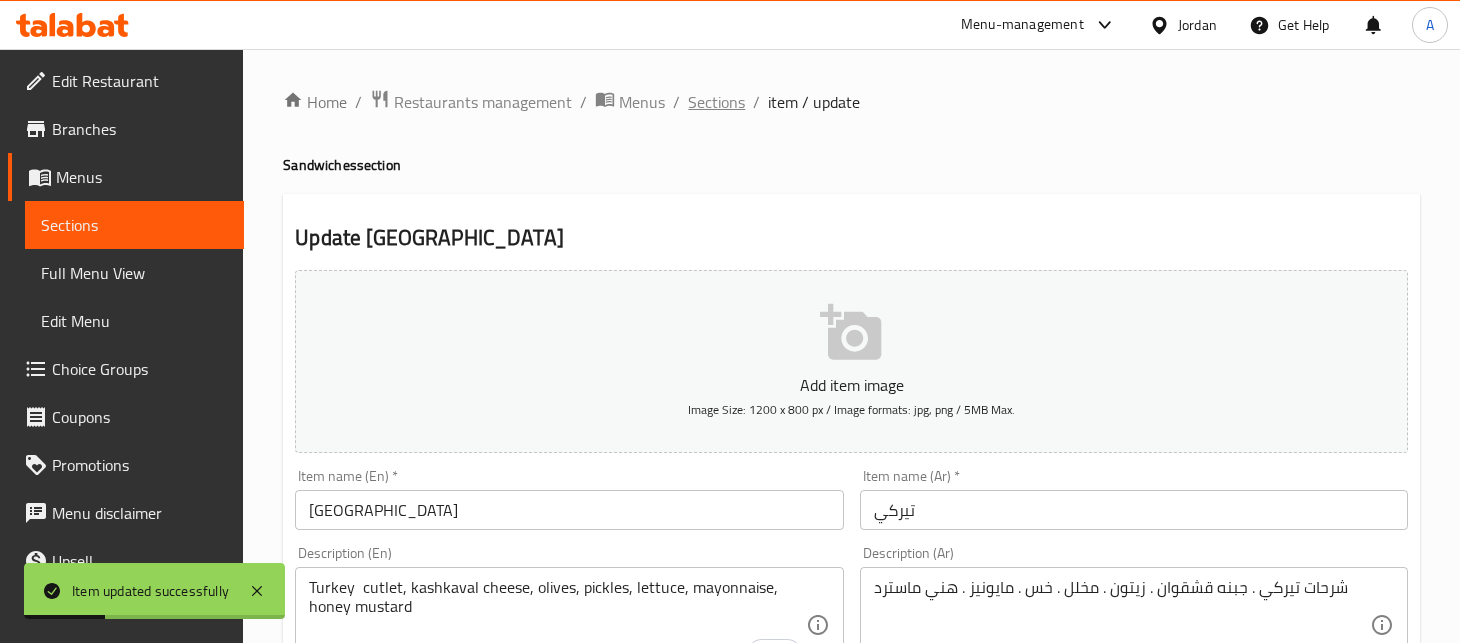 click on "Sections" at bounding box center (716, 102) 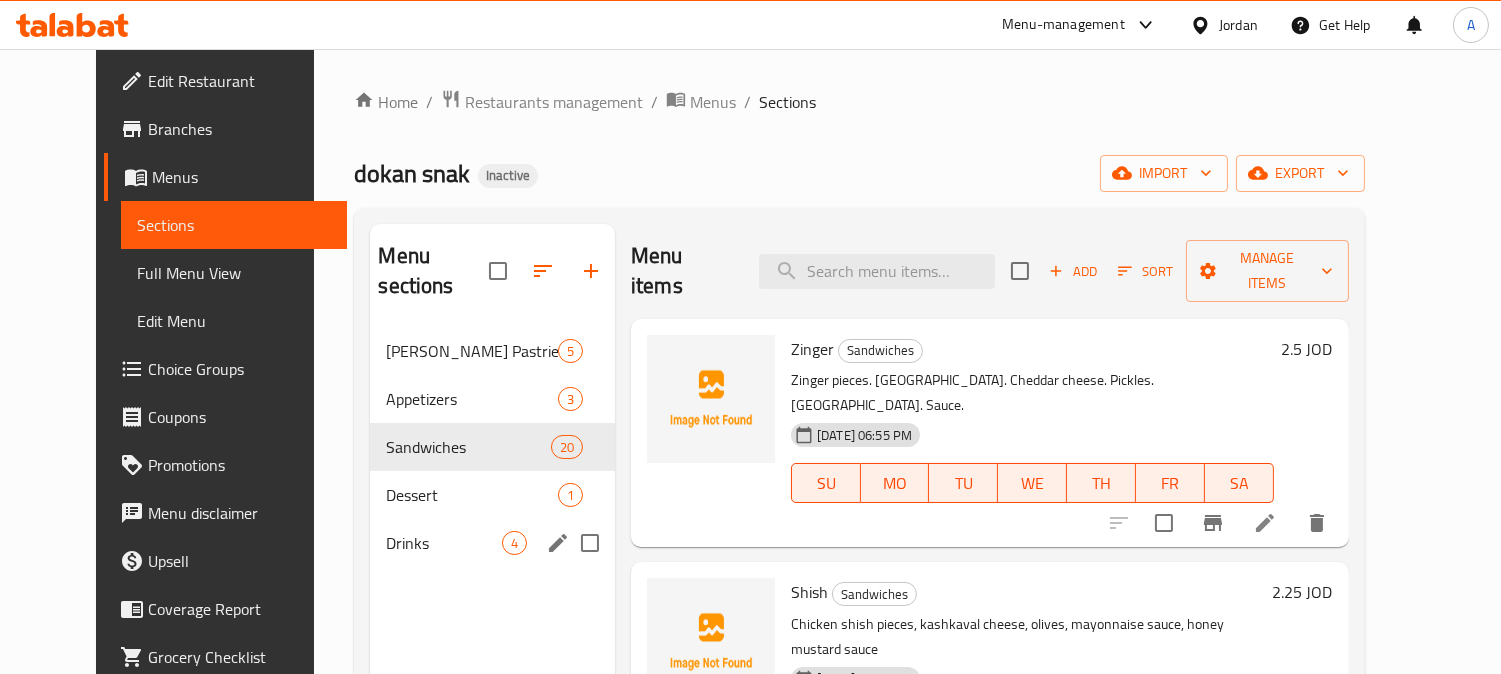 click on "Drinks" at bounding box center [443, 543] 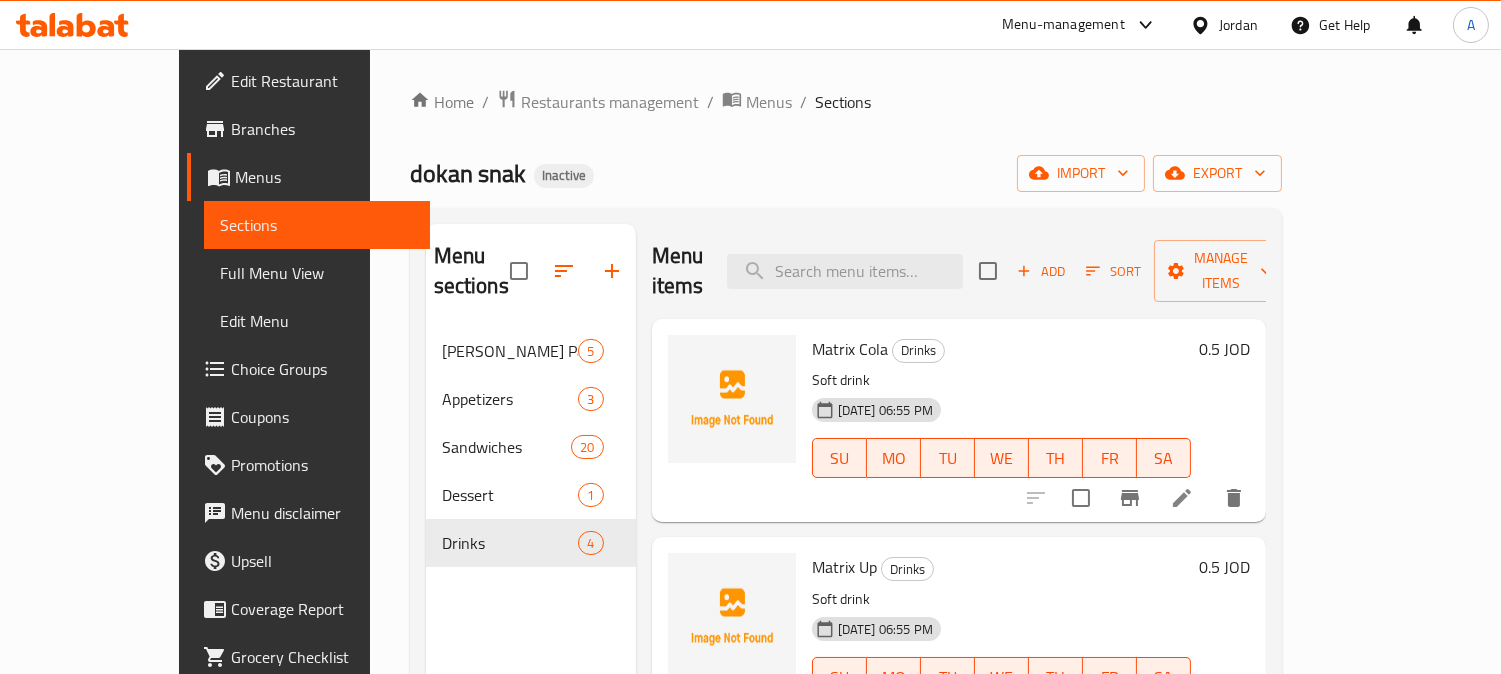 scroll, scrollTop: 222, scrollLeft: 0, axis: vertical 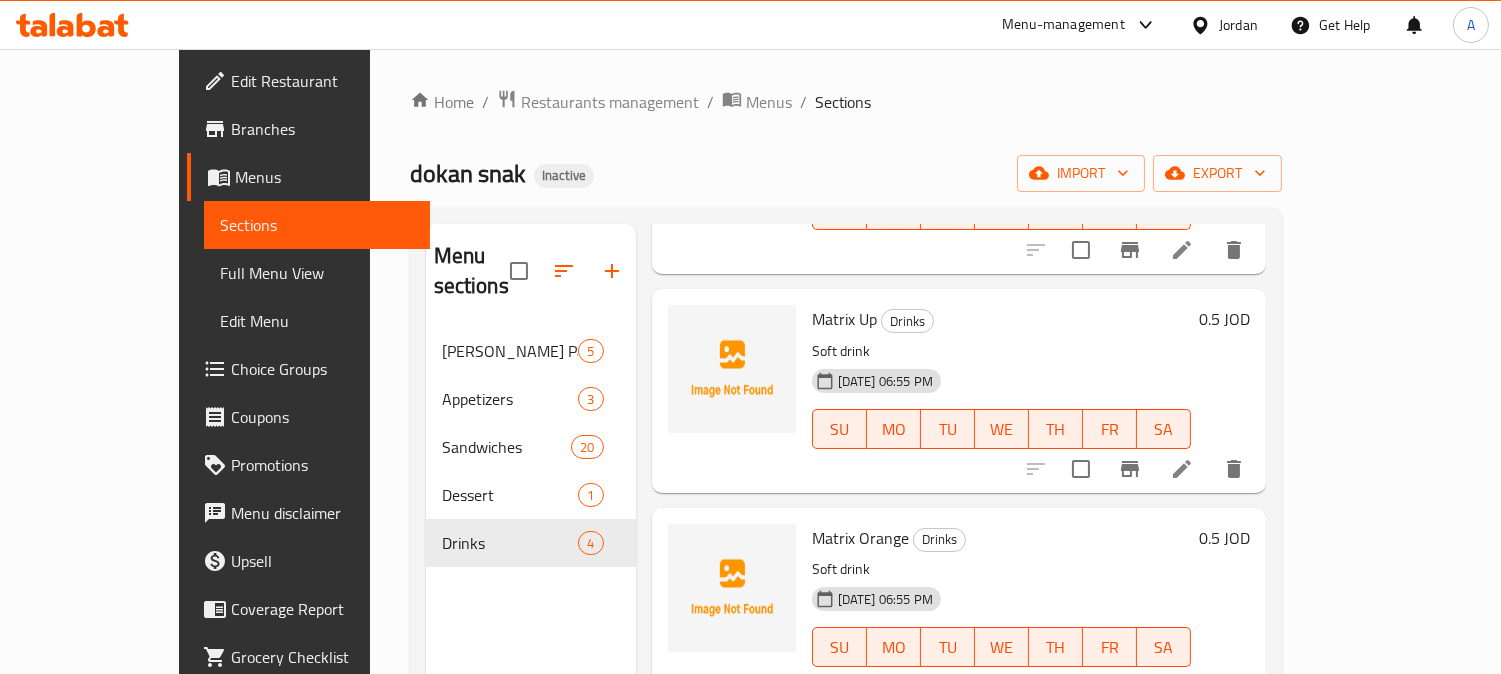 click on "Jordan" at bounding box center (1238, 25) 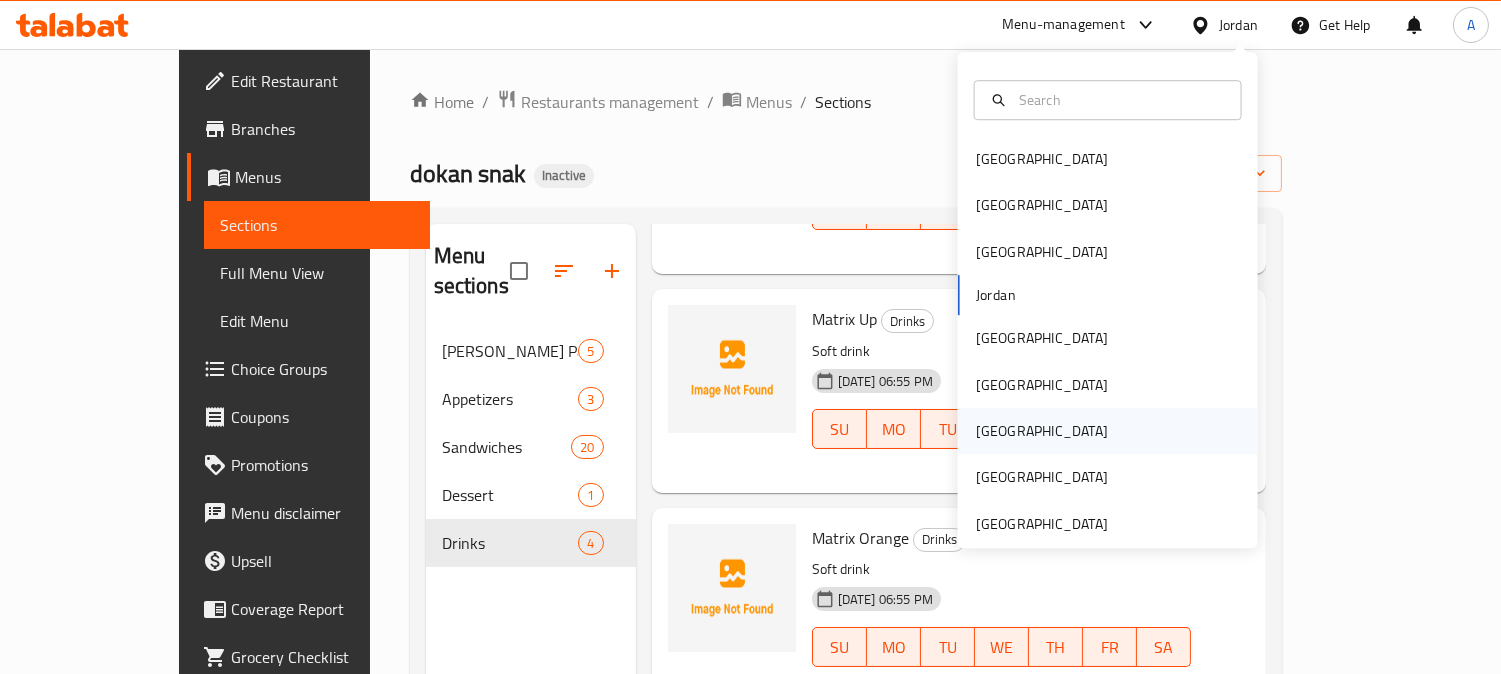 click on "Qatar" at bounding box center [1042, 431] 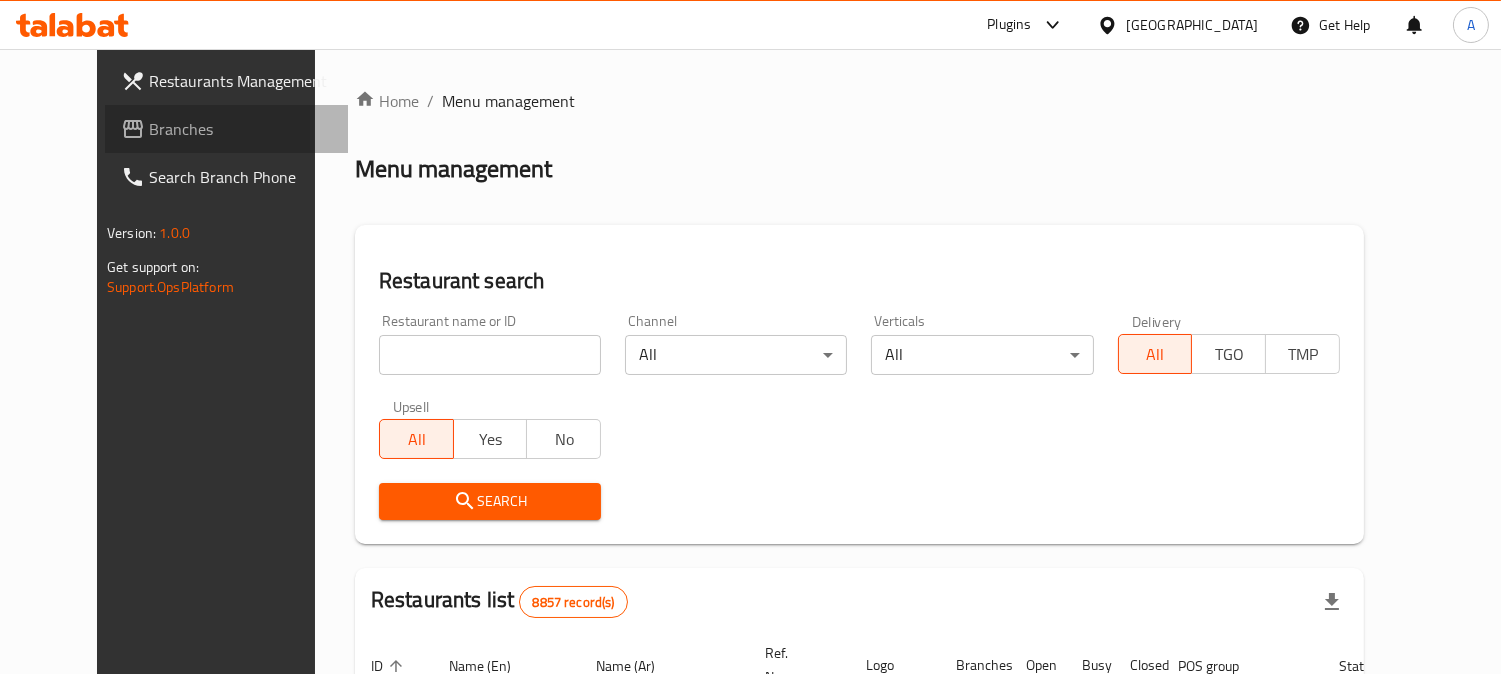 click on "Branches" at bounding box center (240, 129) 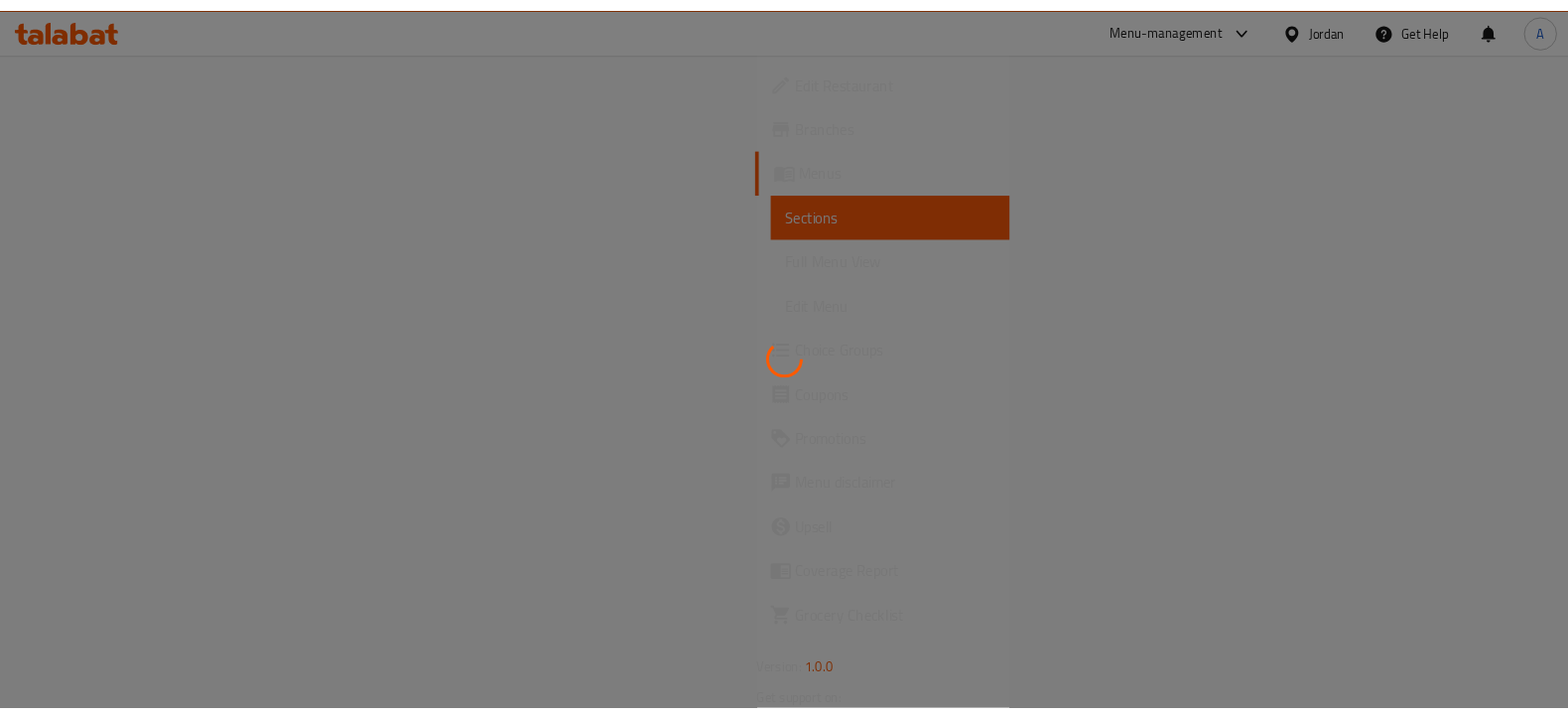 scroll, scrollTop: 0, scrollLeft: 0, axis: both 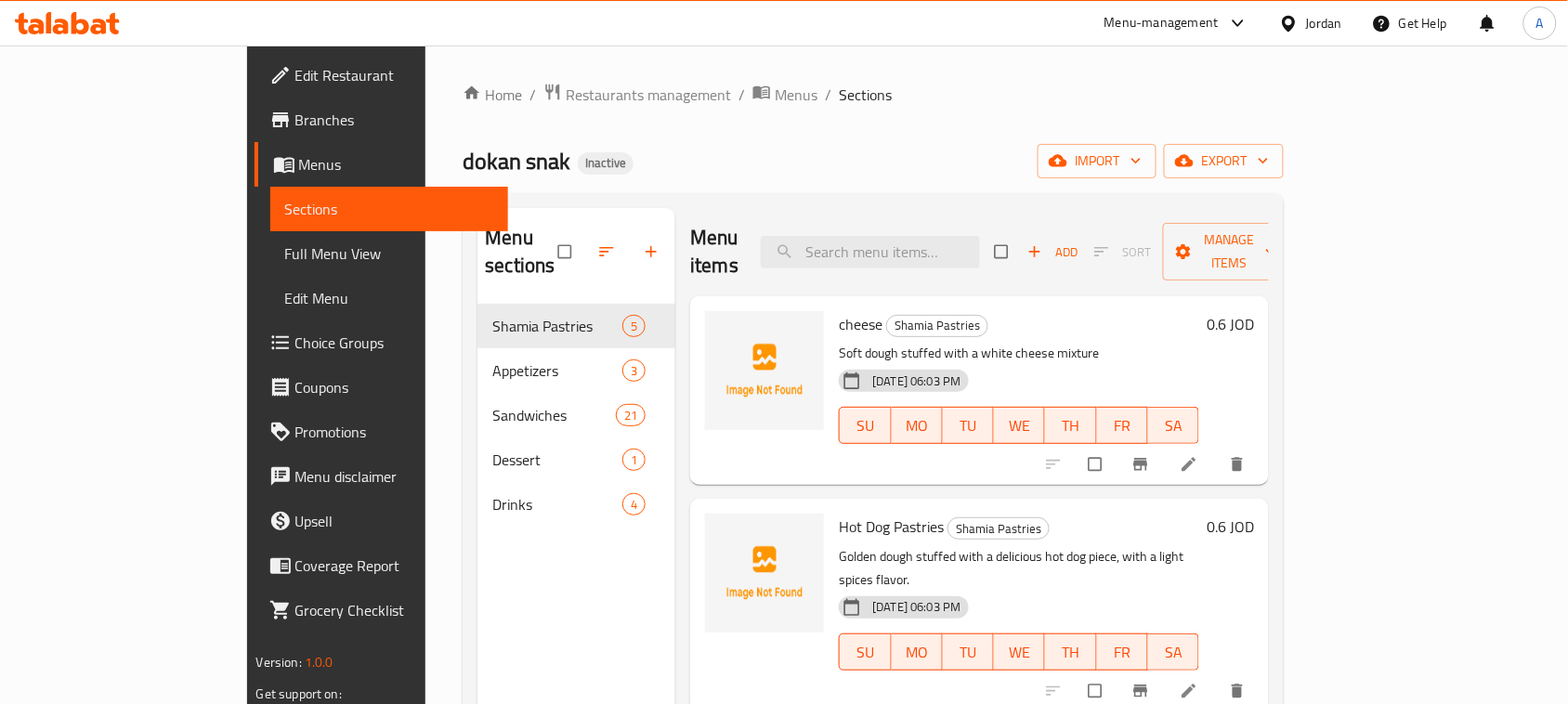 click on "Full Menu View" at bounding box center (389, 254) 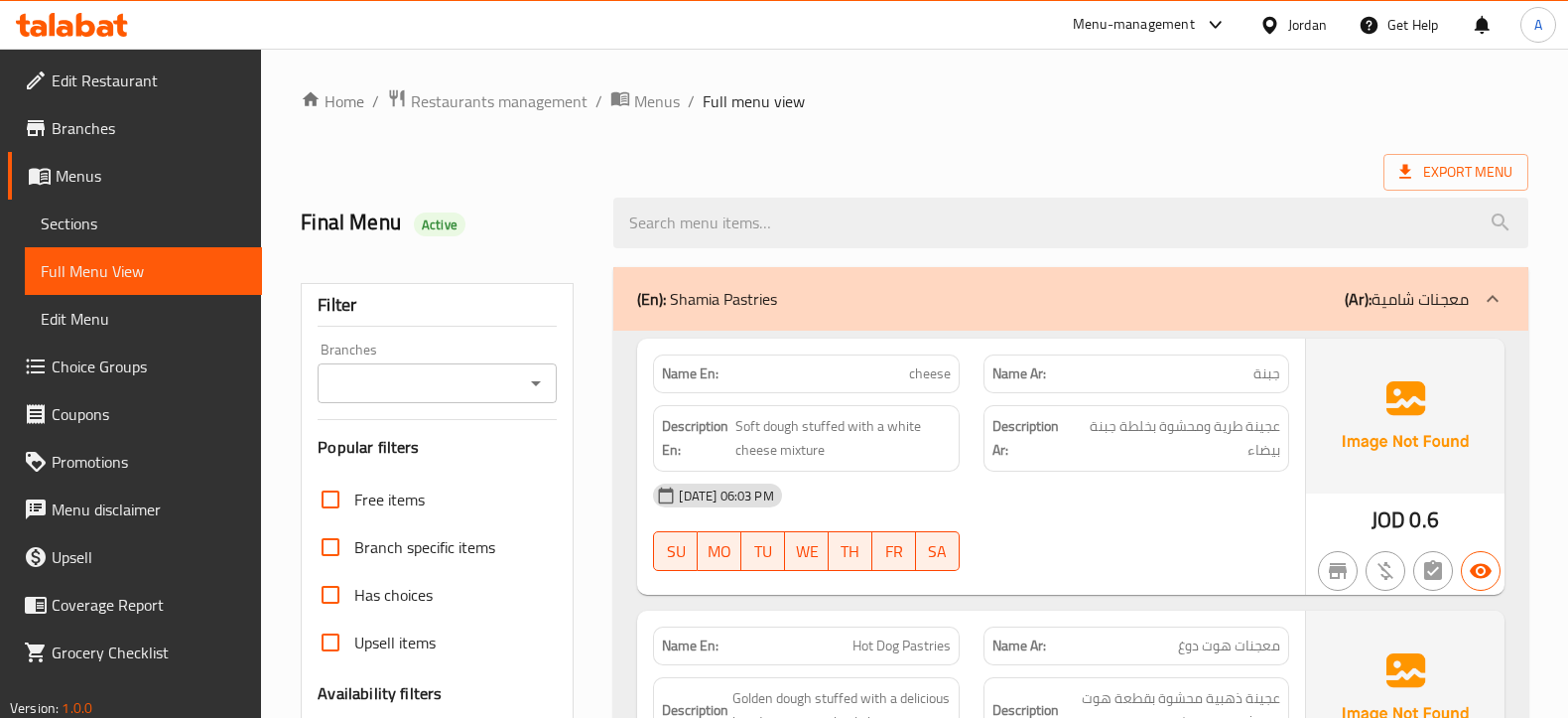 click on "[DATE] 06:03 PM" at bounding box center [971, 496] 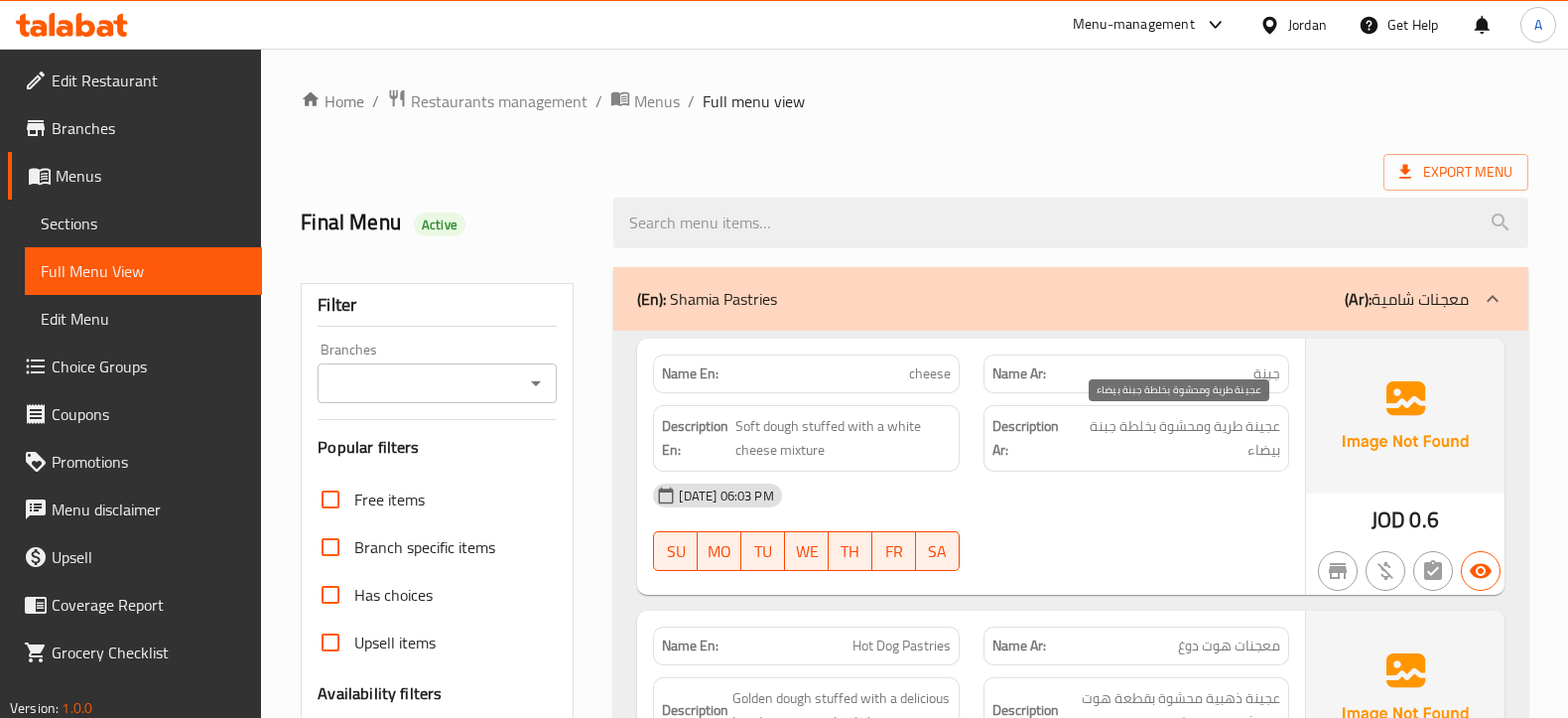 click on "عجينة طرية ومحشوة بخلطة جبنة بيضاء" at bounding box center [1177, 438] 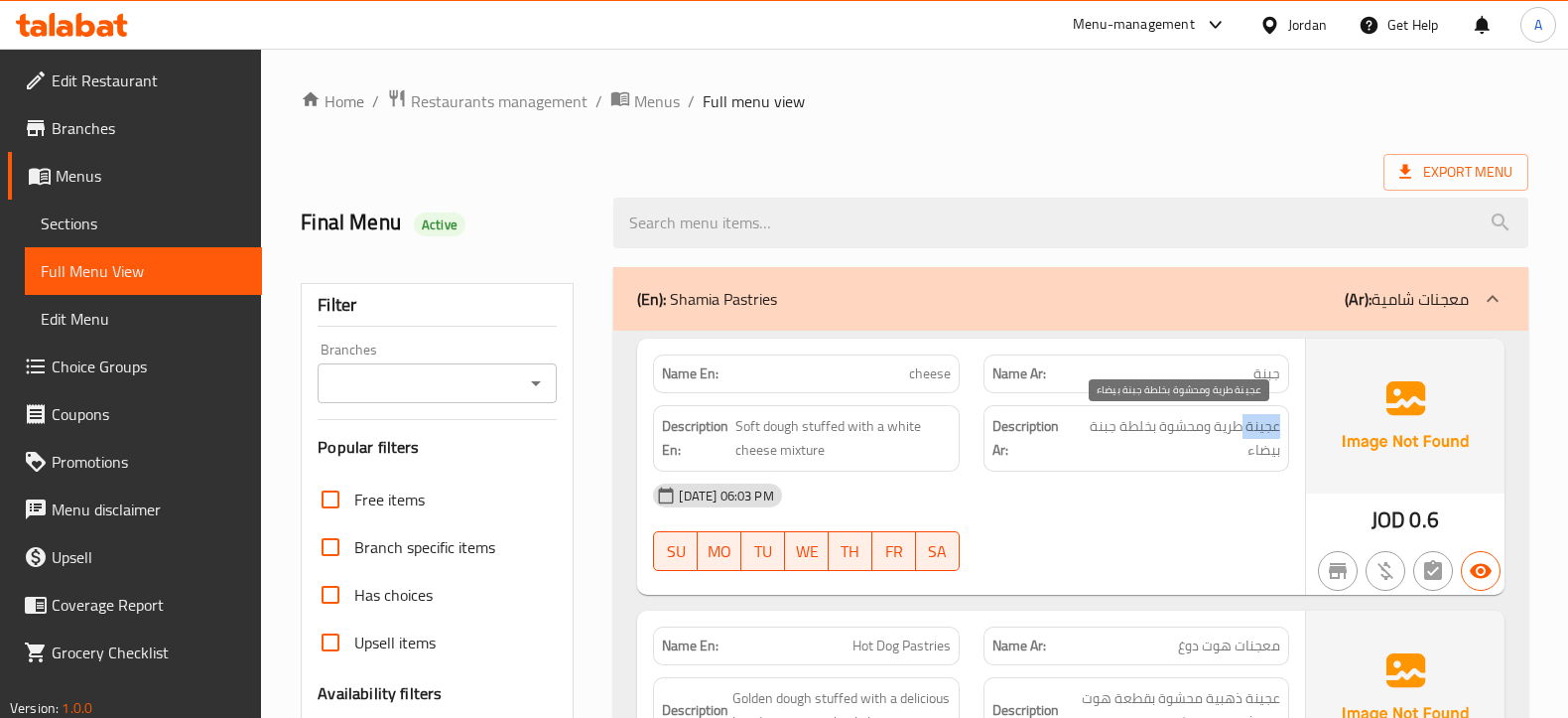 click on "عجينة طرية ومحشوة بخلطة جبنة بيضاء" at bounding box center [1177, 438] 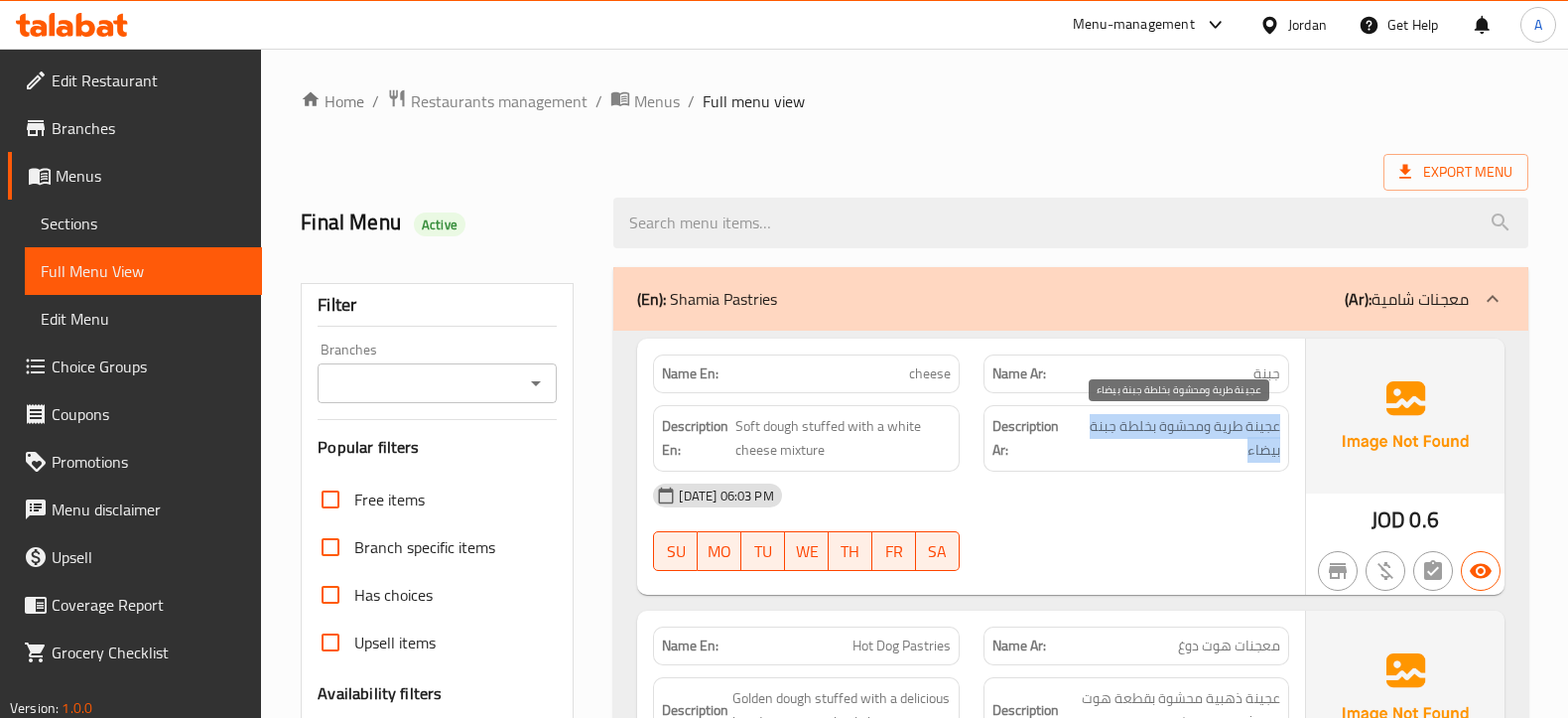 click on "عجينة طرية ومحشوة بخلطة جبنة بيضاء" at bounding box center [1177, 438] 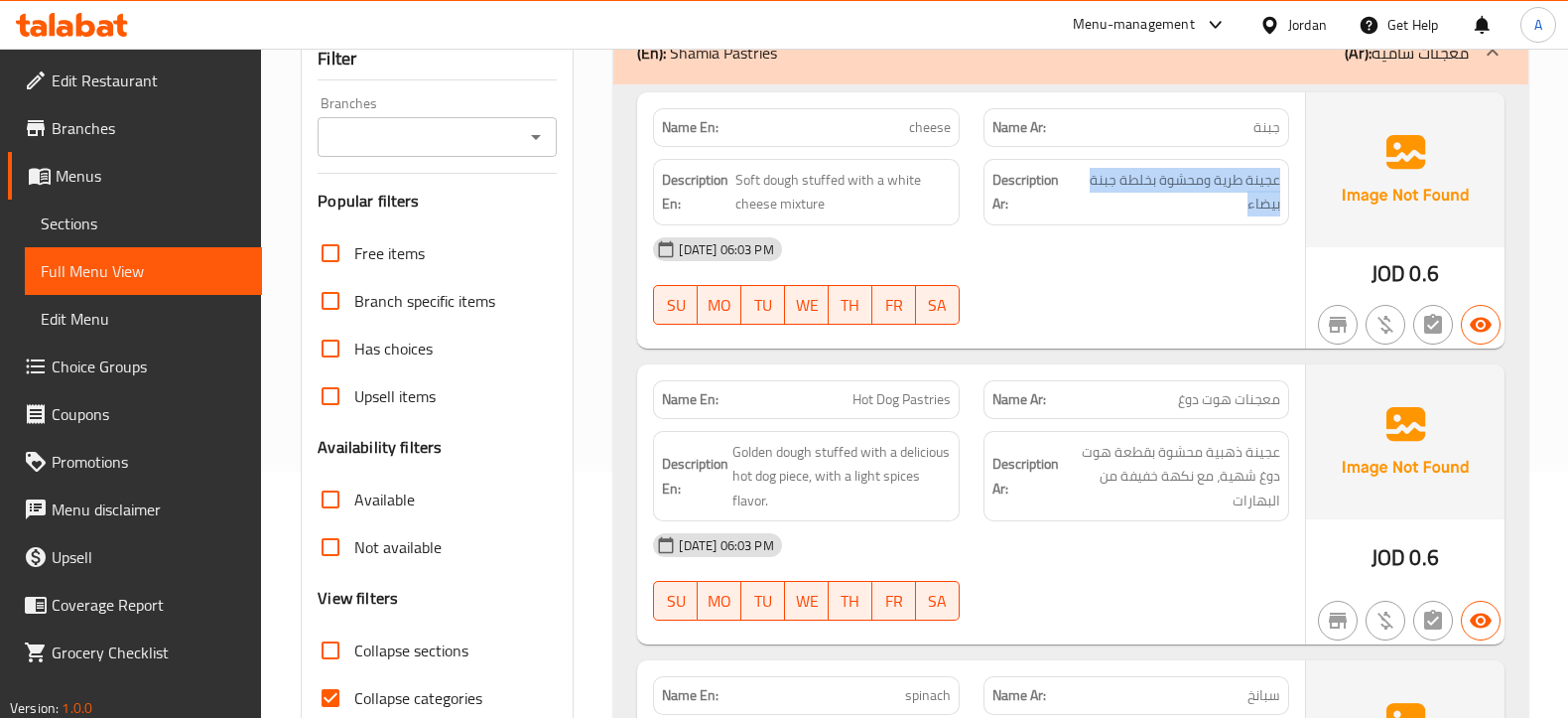 scroll, scrollTop: 248, scrollLeft: 0, axis: vertical 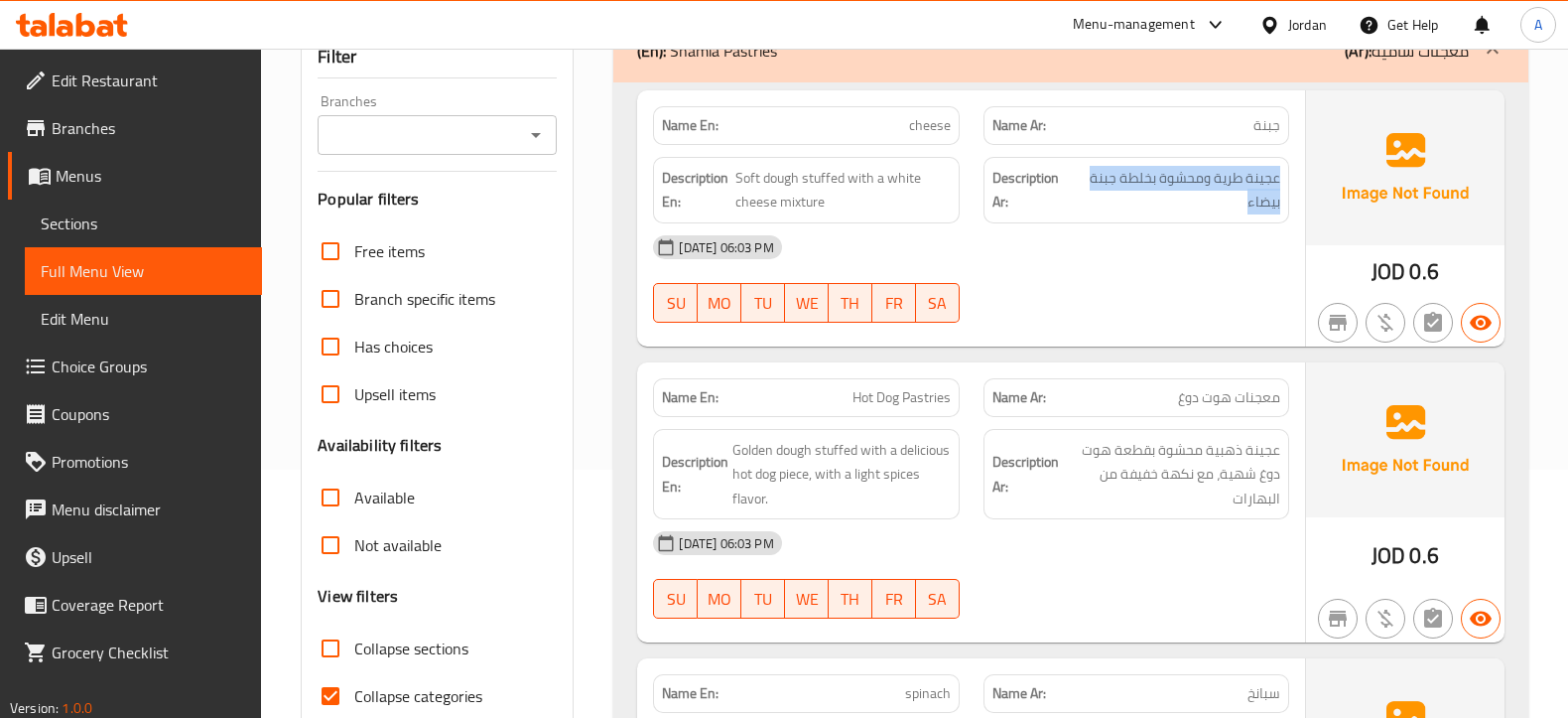 click on "Hot Dog Pastries" at bounding box center (901, 397) 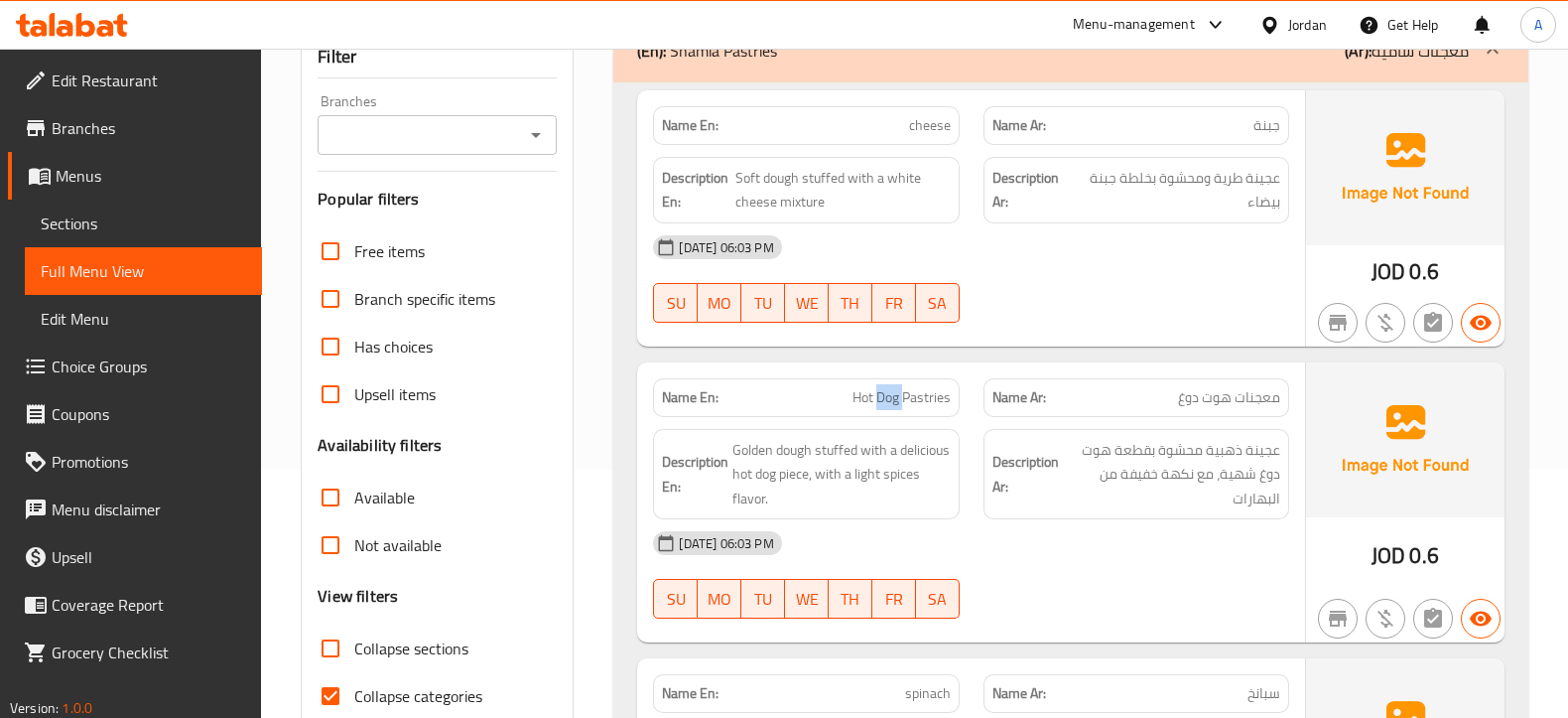 click on "Hot Dog Pastries" at bounding box center (901, 397) 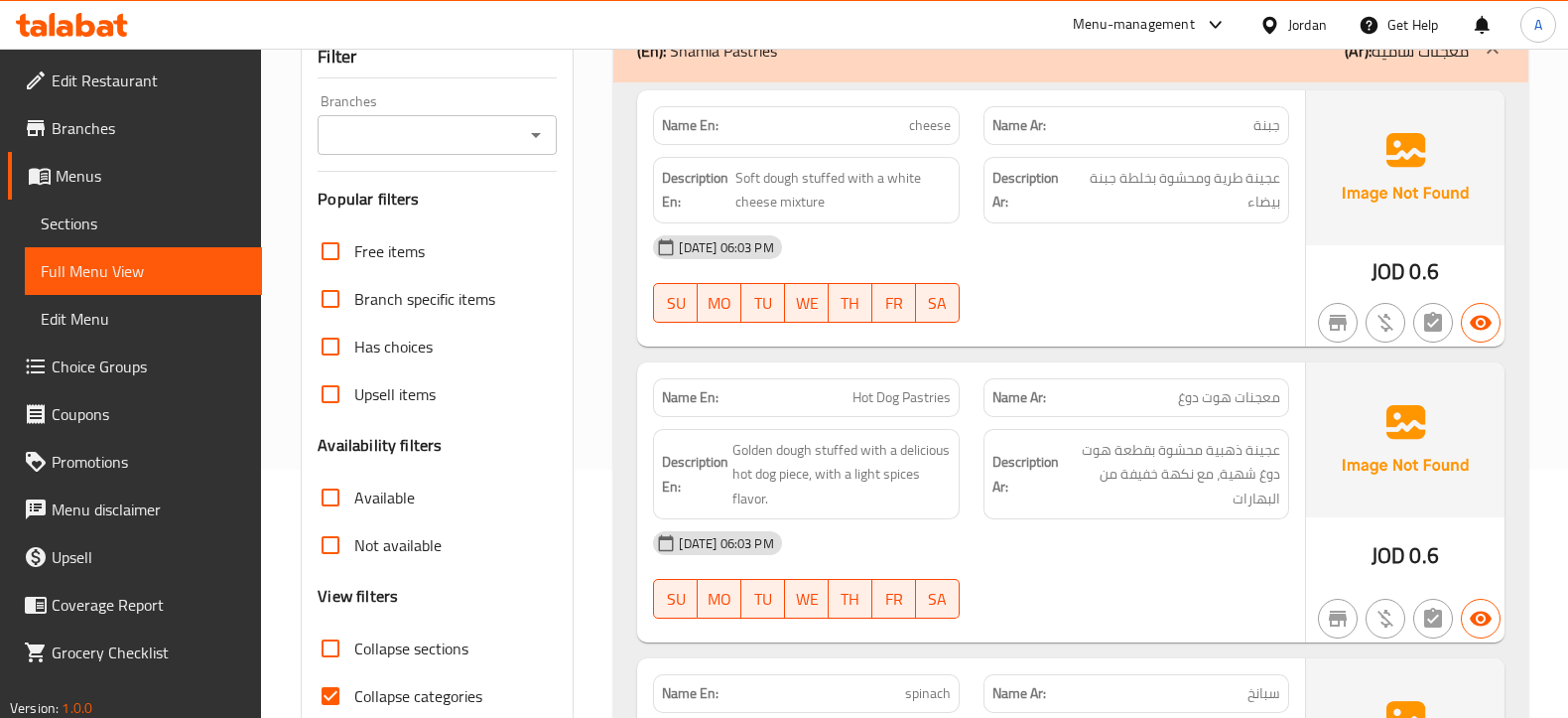 click on "Name Ar: معجنات هوت دوغ" at bounding box center [1136, 397] 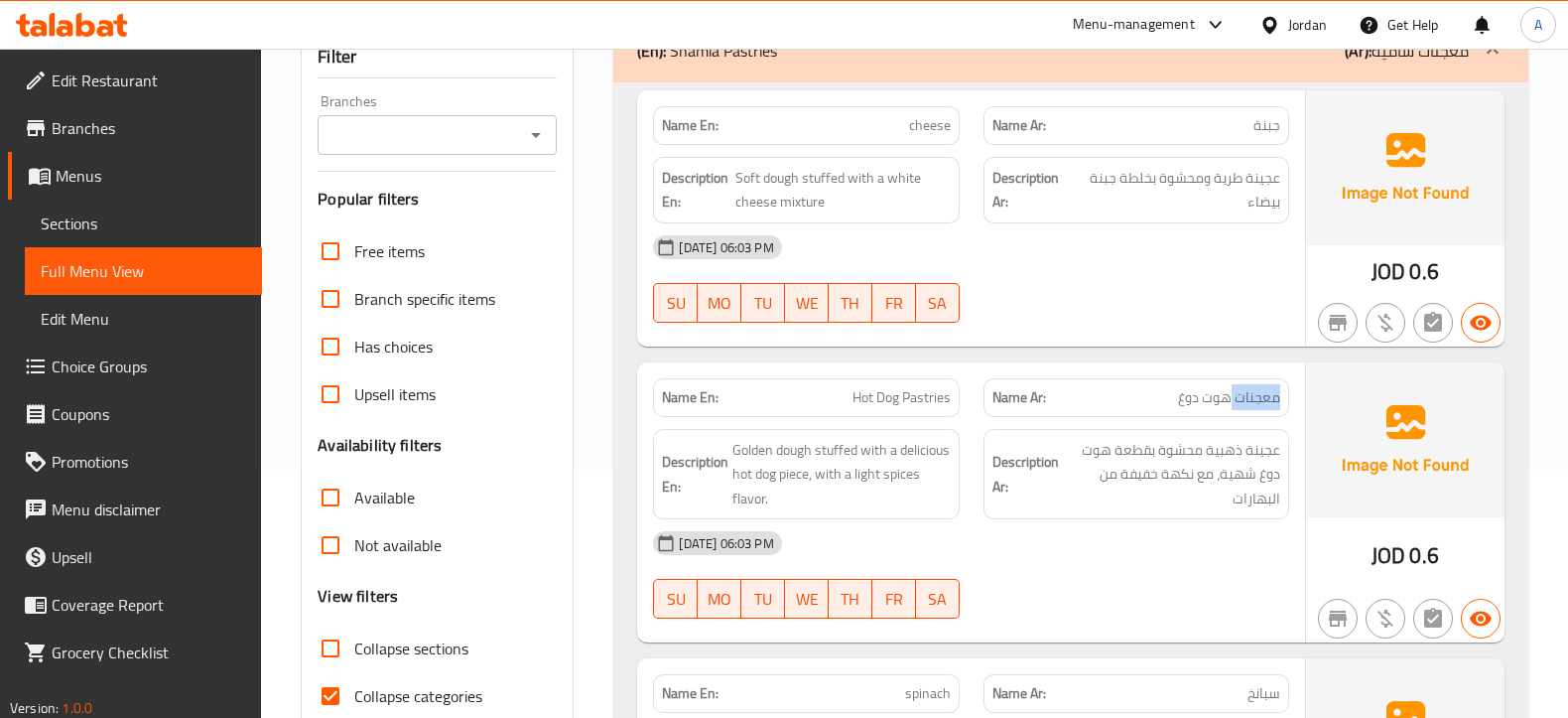 click on "معجنات هوت دوغ" at bounding box center [1229, 397] 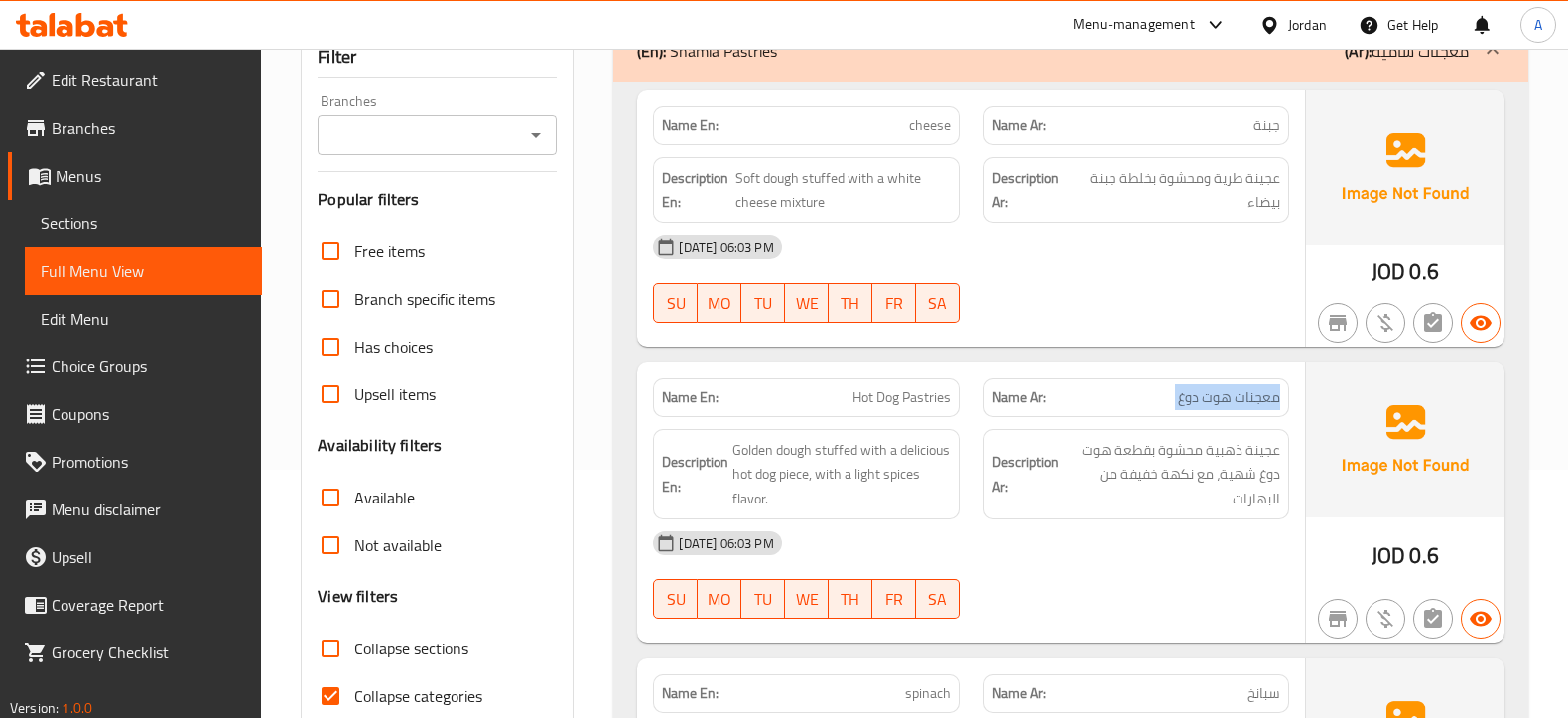 click on "معجنات هوت دوغ" at bounding box center [1229, 397] 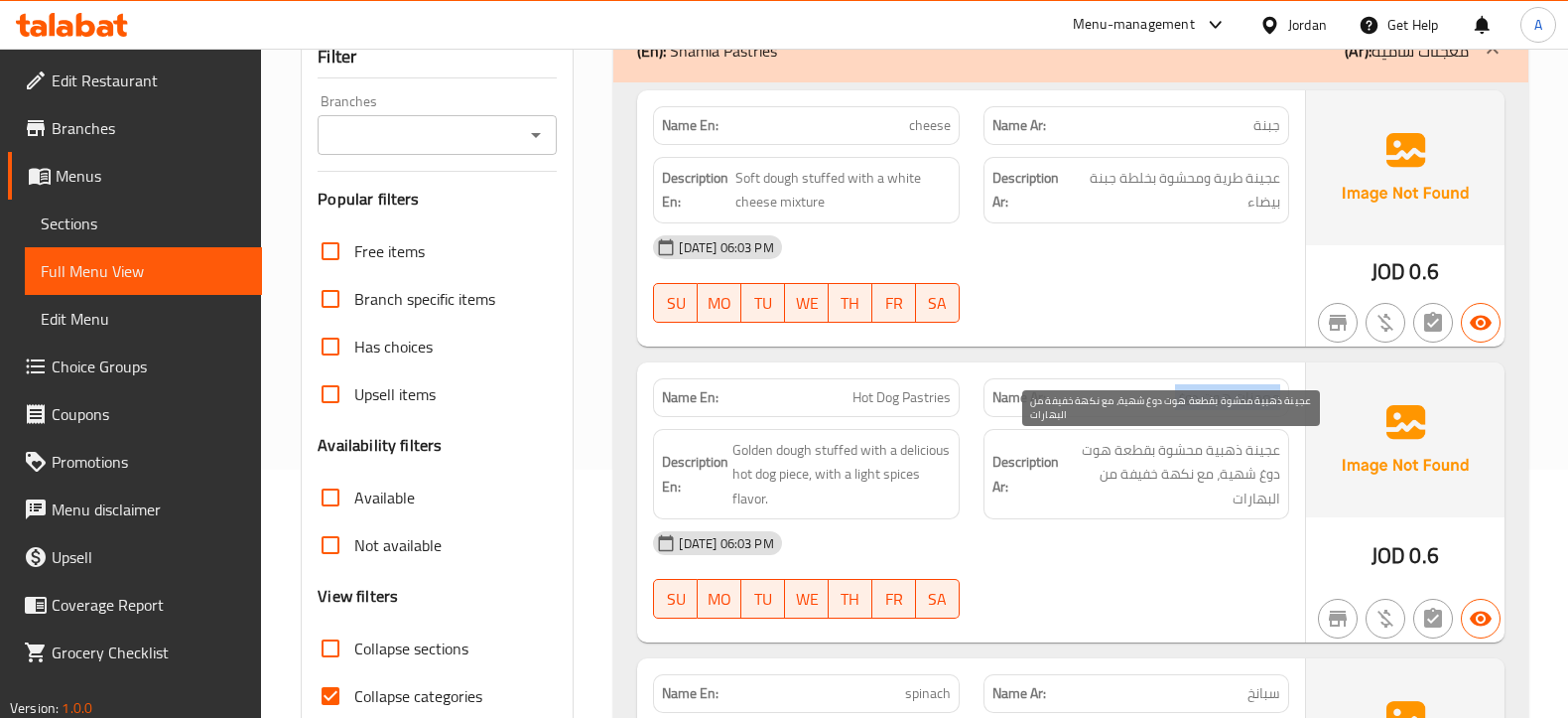 click on "عجينة ذهبية محشوة بقطعة هوت دوغ شهية، مع نكهة خفيفة من البهارات" at bounding box center (1171, 475) 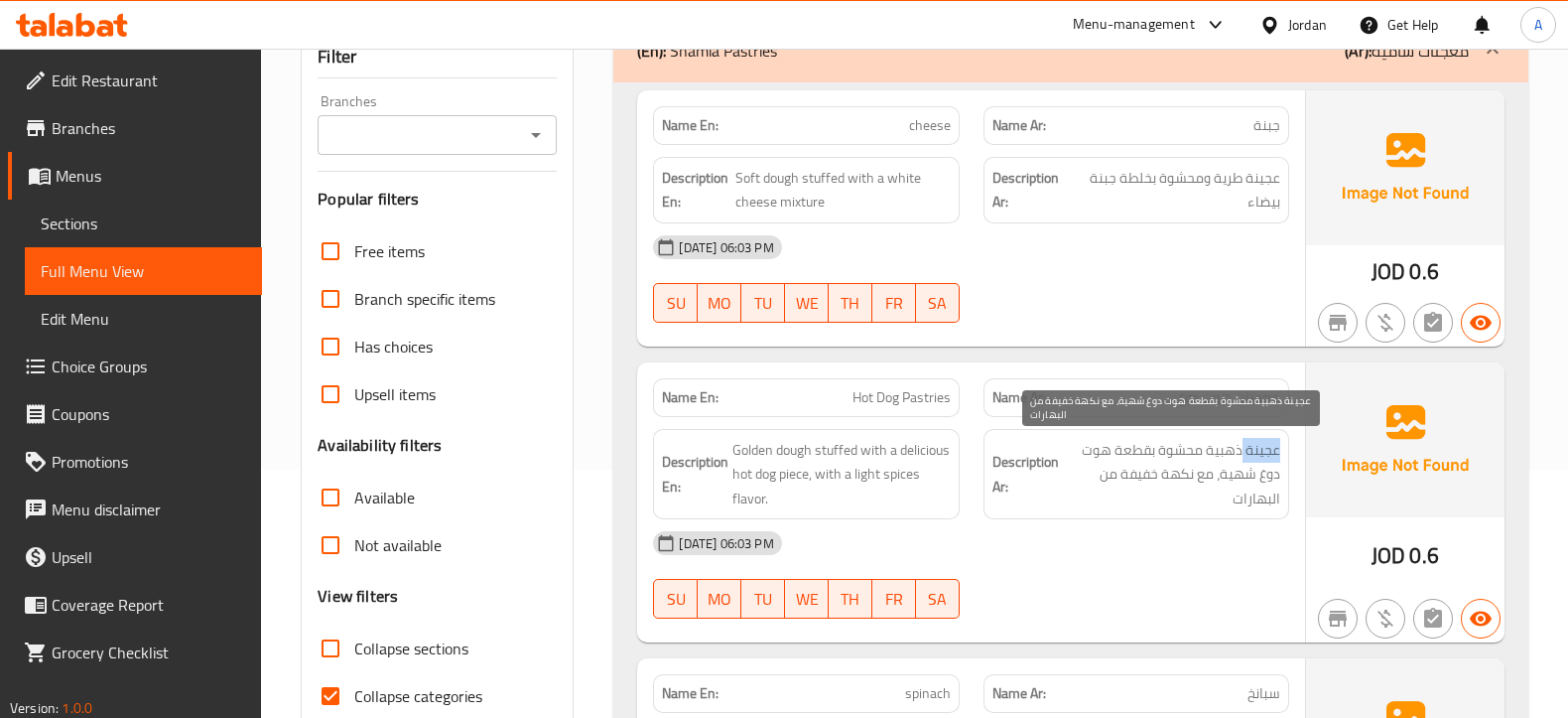 click on "عجينة ذهبية محشوة بقطعة هوت دوغ شهية، مع نكهة خفيفة من البهارات" at bounding box center [1171, 475] 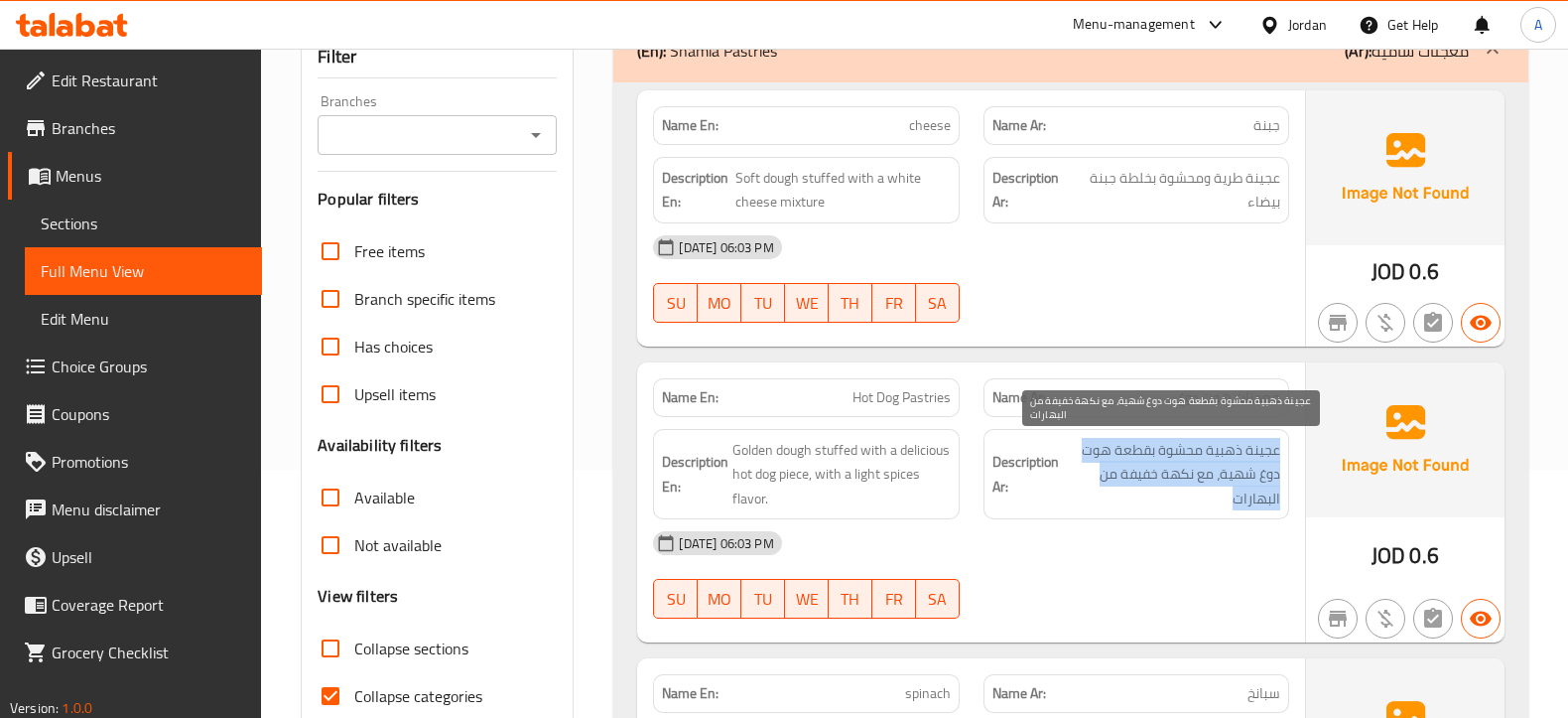 click on "عجينة ذهبية محشوة بقطعة هوت دوغ شهية، مع نكهة خفيفة من البهارات" at bounding box center (1171, 475) 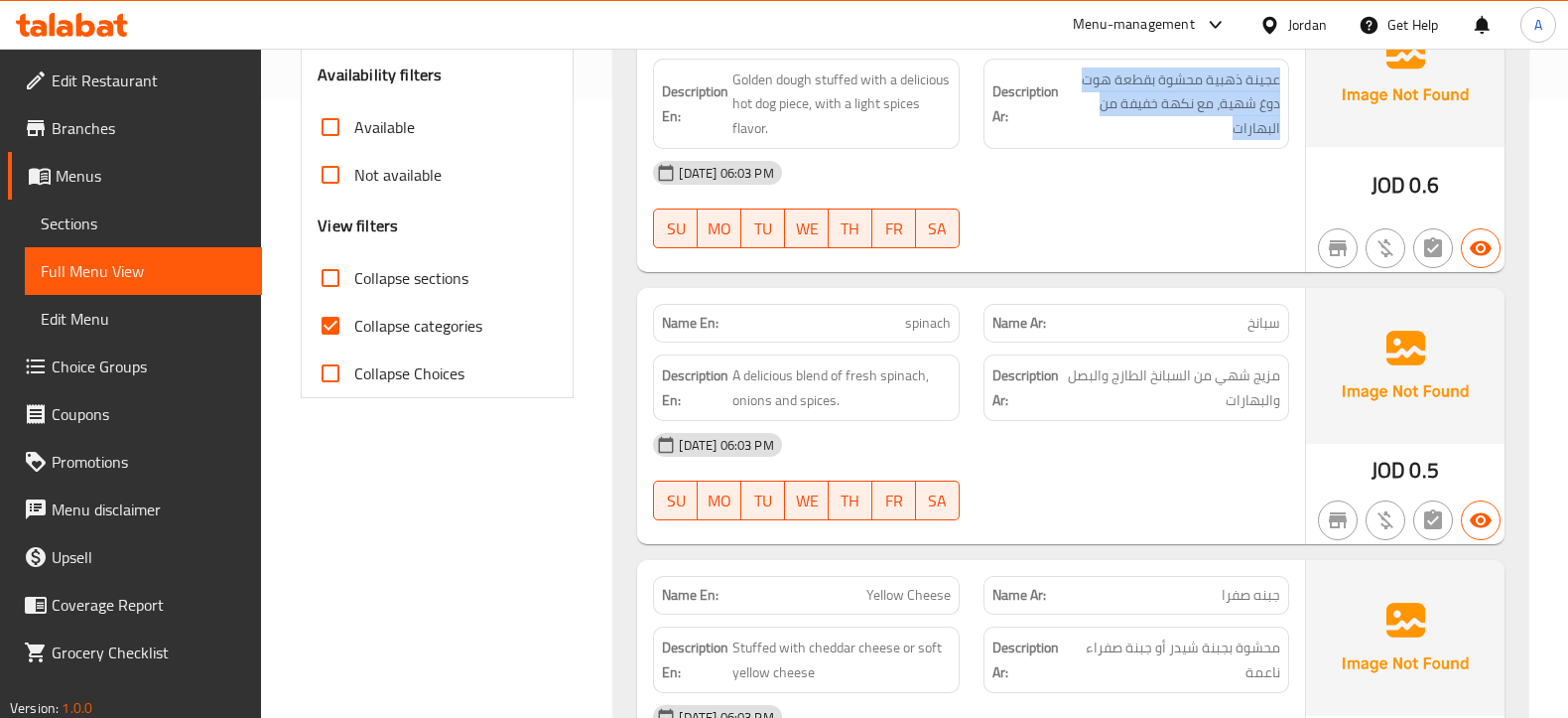 scroll, scrollTop: 621, scrollLeft: 0, axis: vertical 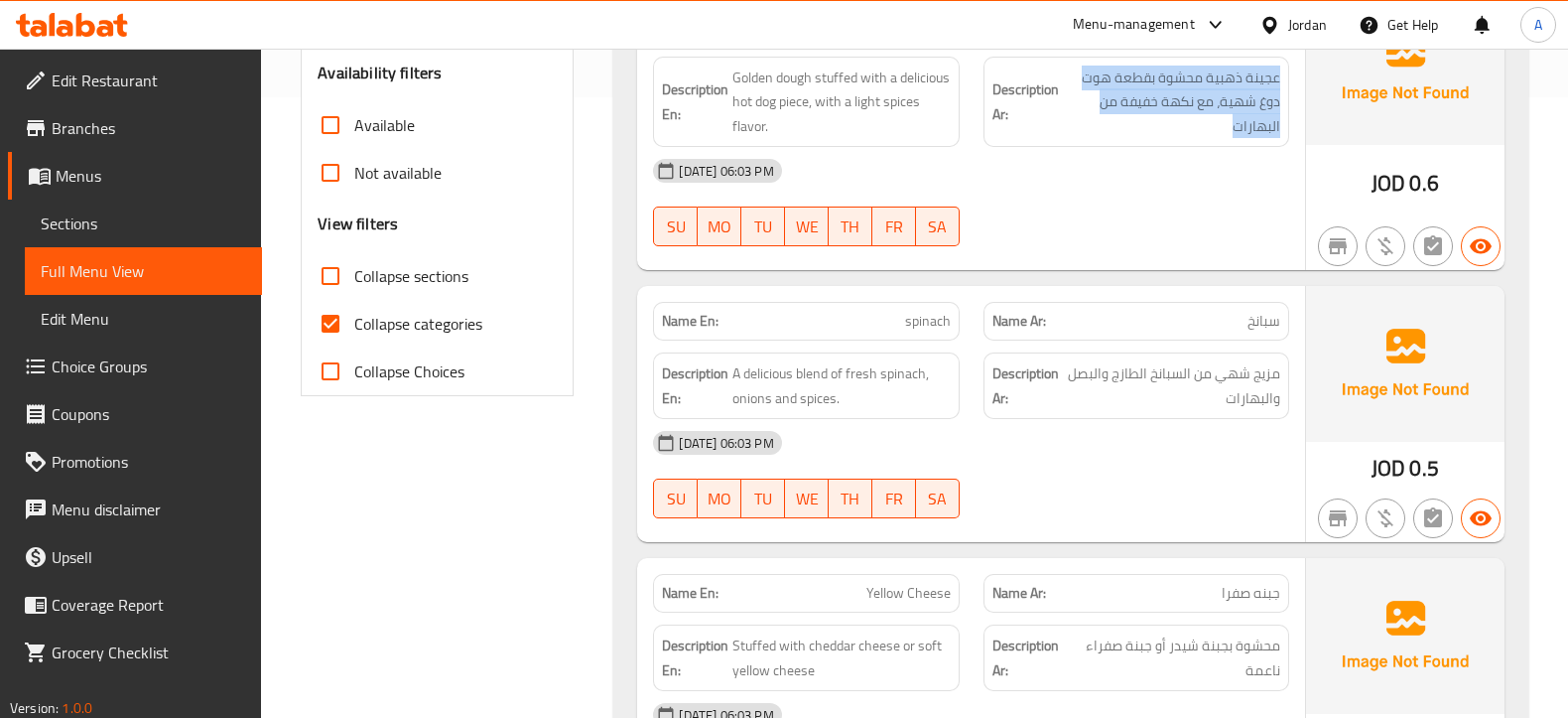 click on "spinach" at bounding box center [928, 321] 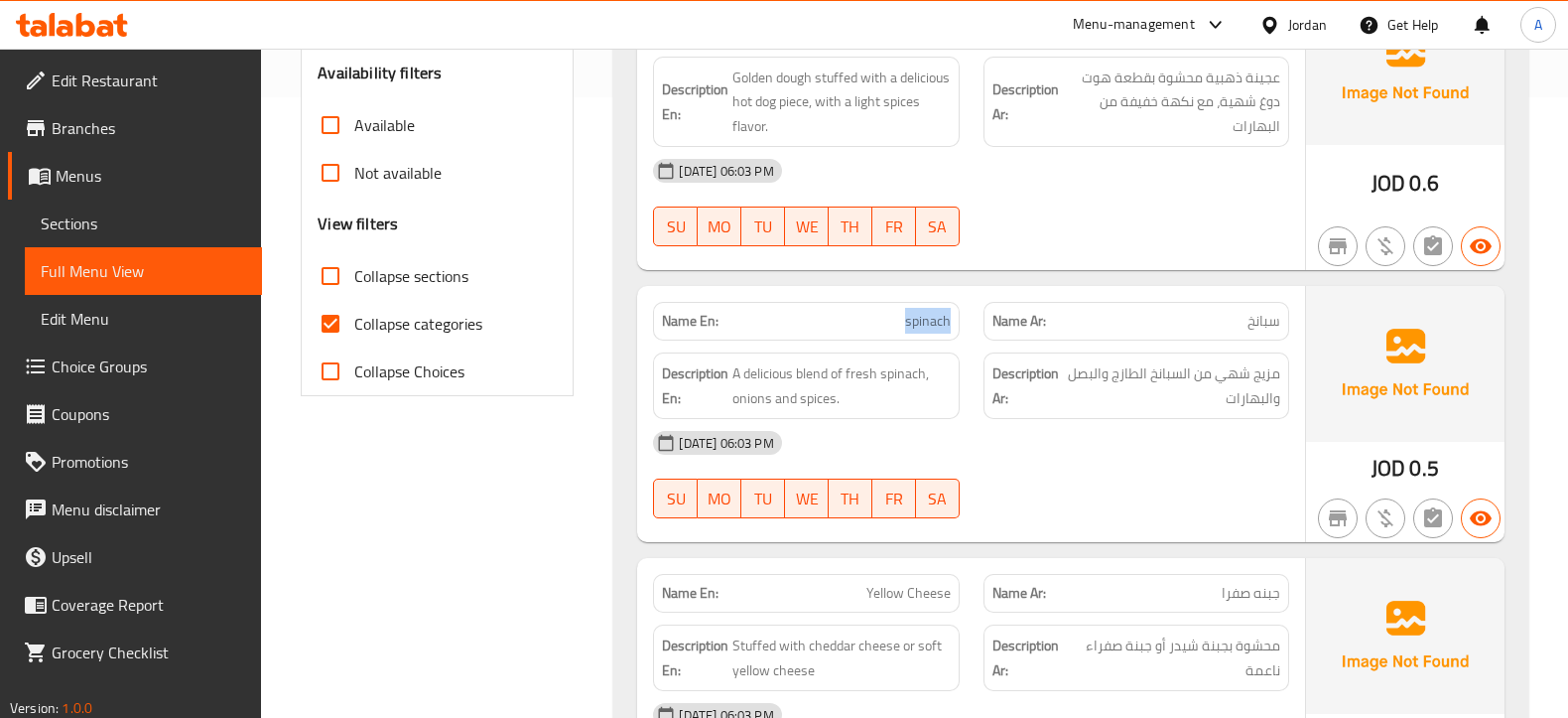 click on "spinach" at bounding box center (928, 321) 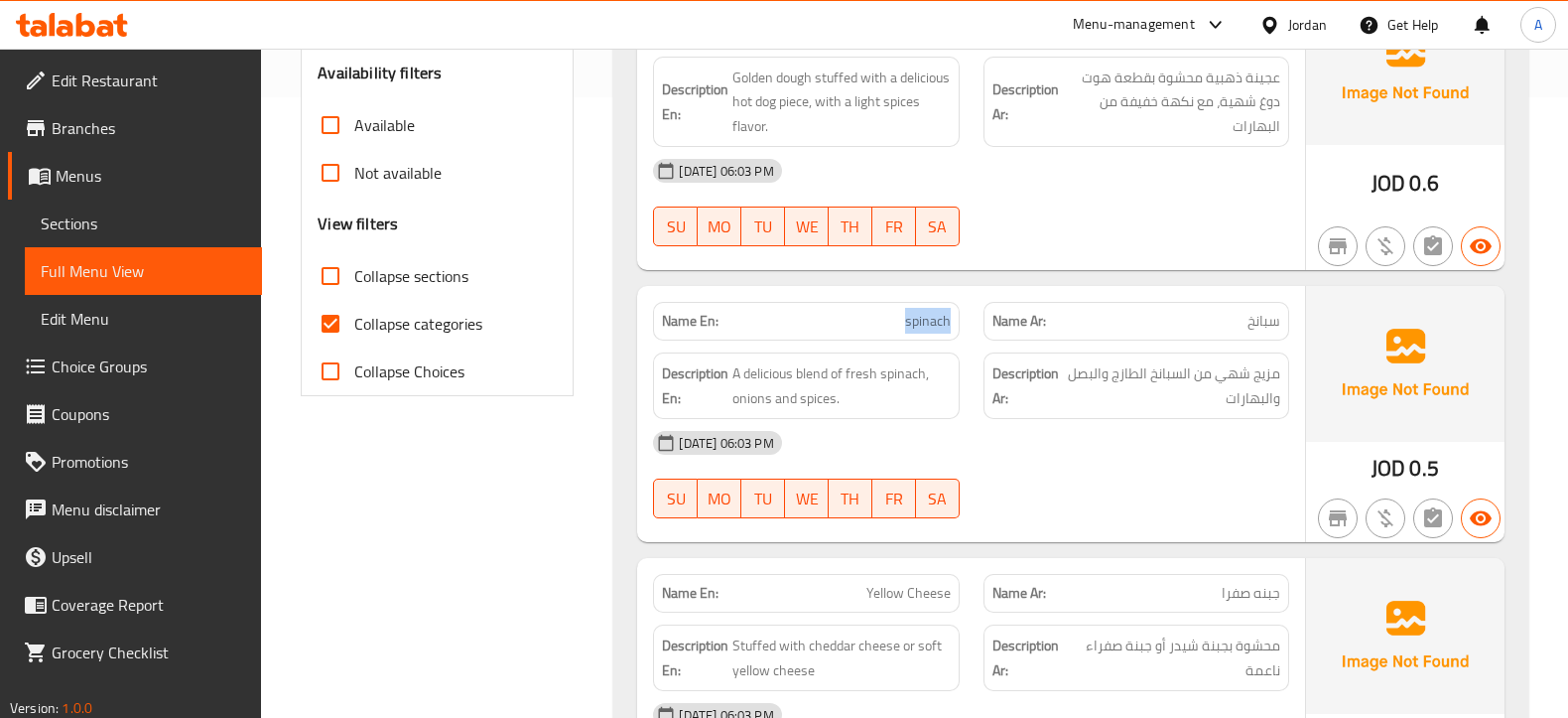 click on "سبانخ" at bounding box center (1263, 321) 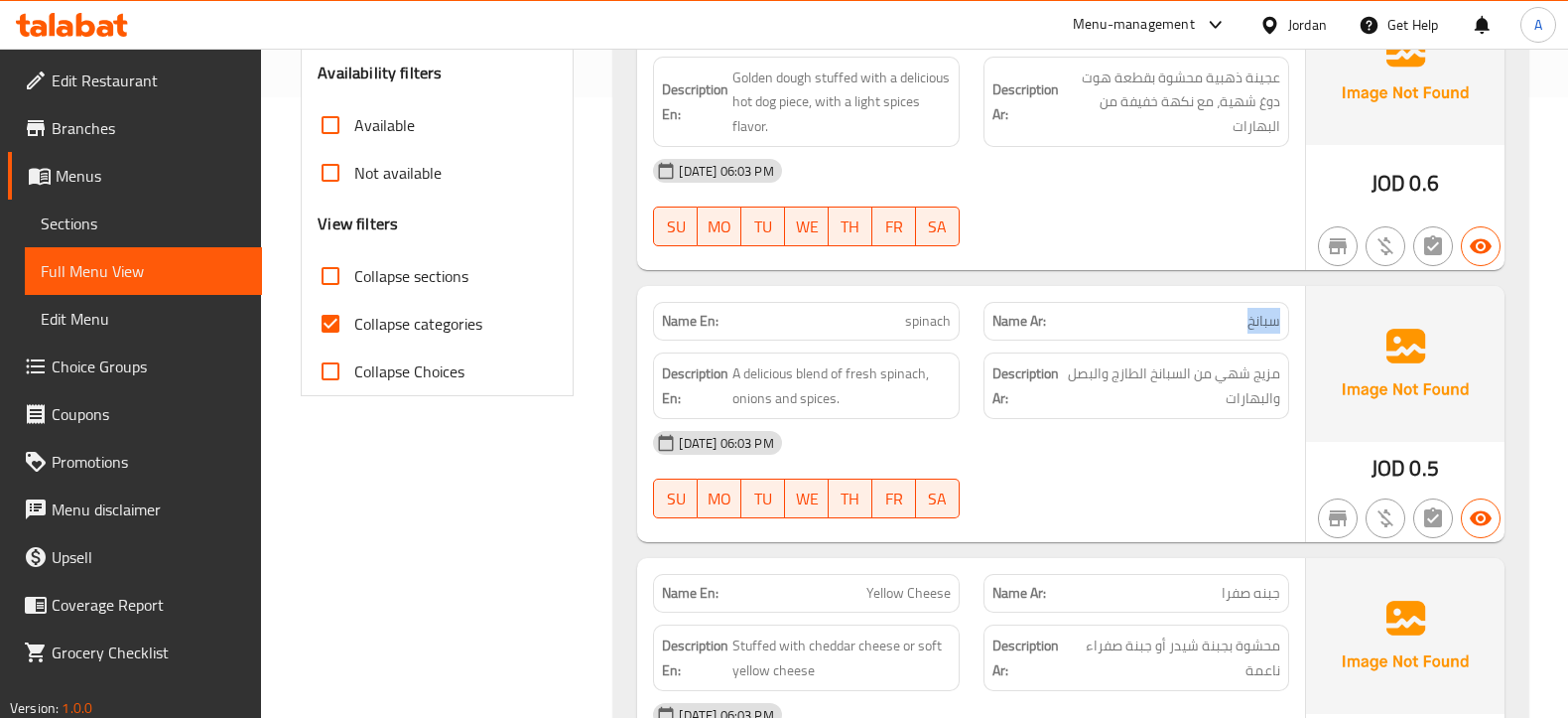 click on "سبانخ" at bounding box center (1263, 321) 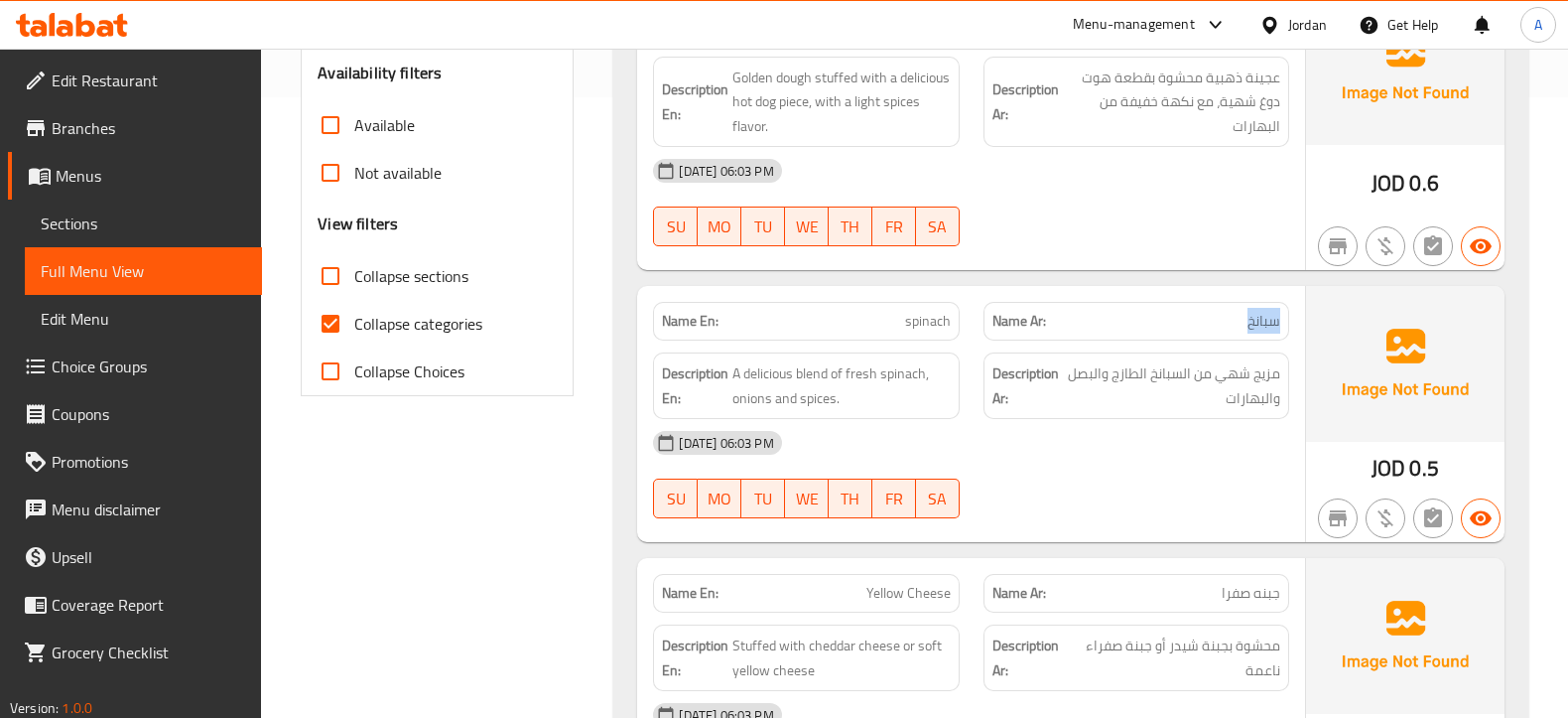 click on "مزيج شهي من السبانخ الطازج والبصل والبهارات" at bounding box center (1171, 385) 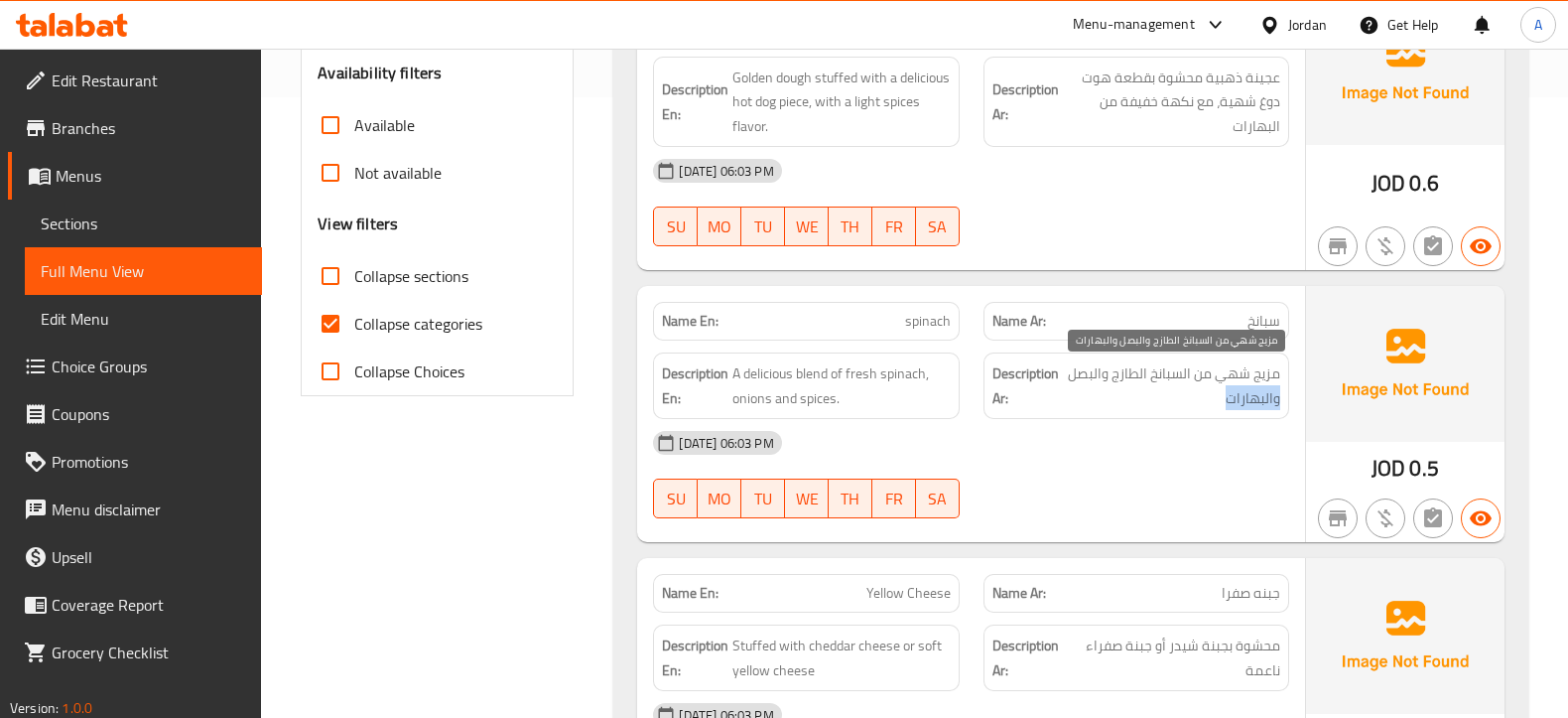 click on "مزيج شهي من السبانخ الطازج والبصل والبهارات" at bounding box center (1171, 385) 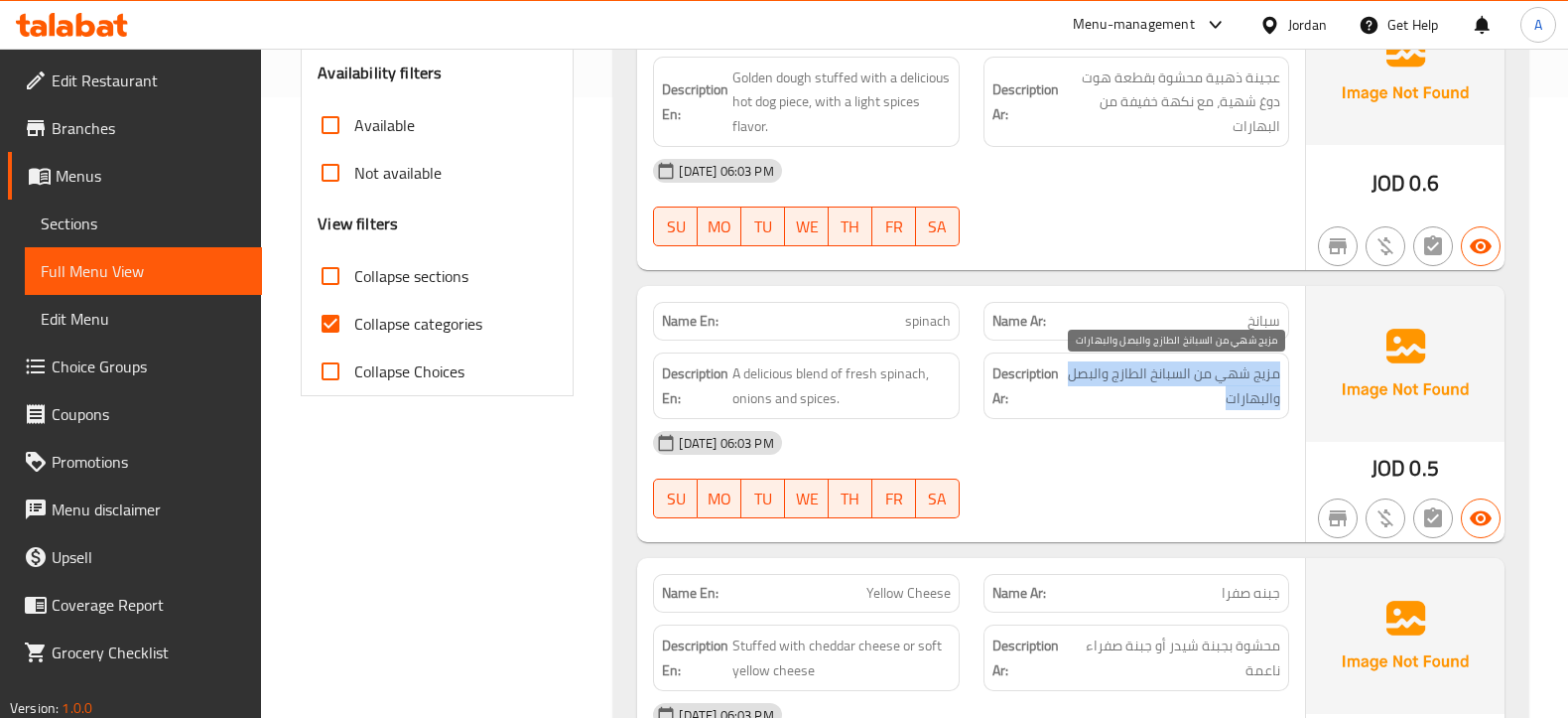 click on "مزيج شهي من السبانخ الطازج والبصل والبهارات" at bounding box center [1171, 385] 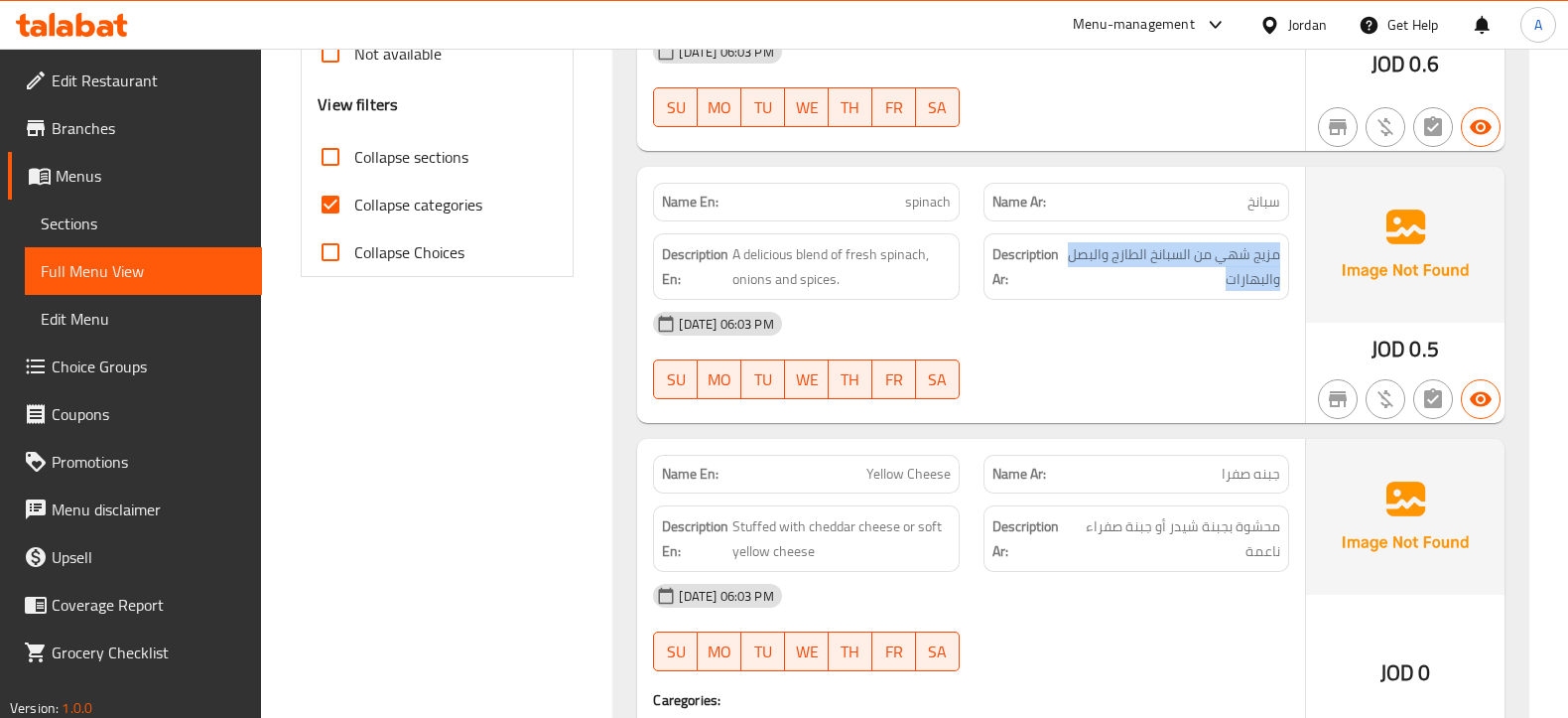 scroll, scrollTop: 745, scrollLeft: 0, axis: vertical 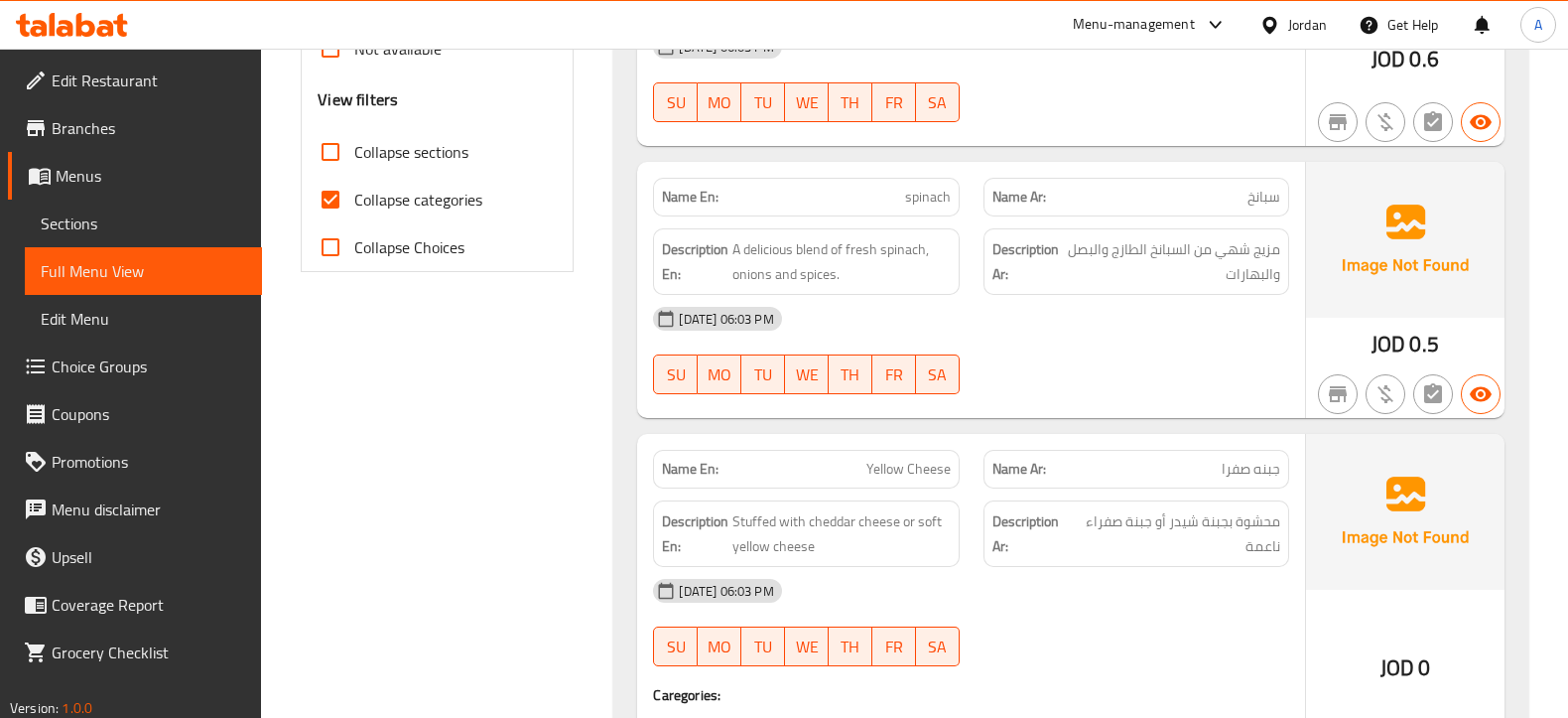 click on "جبنه صفرا" at bounding box center [1250, 469] 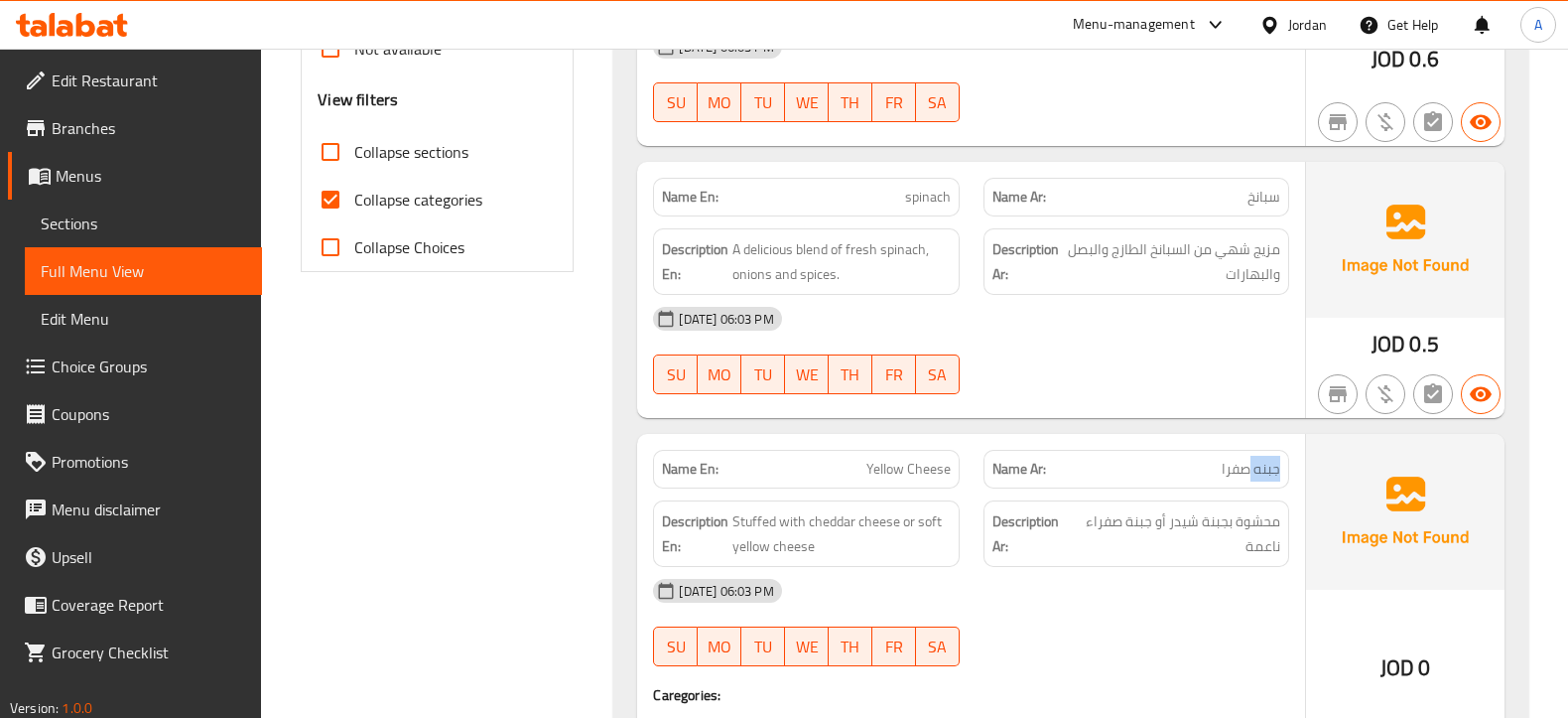 click on "جبنه صفرا" at bounding box center [1250, 469] 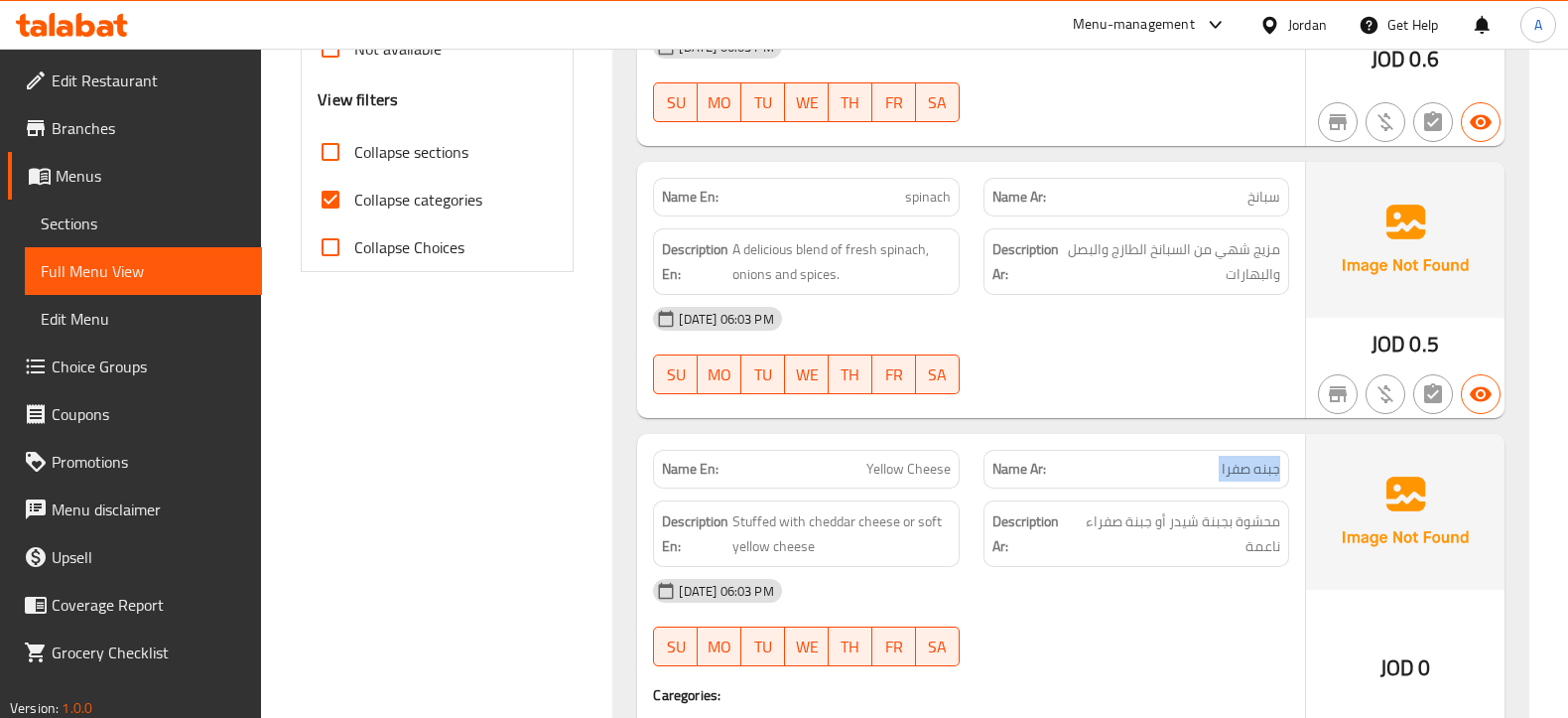 click on "جبنه صفرا" at bounding box center (1250, 469) 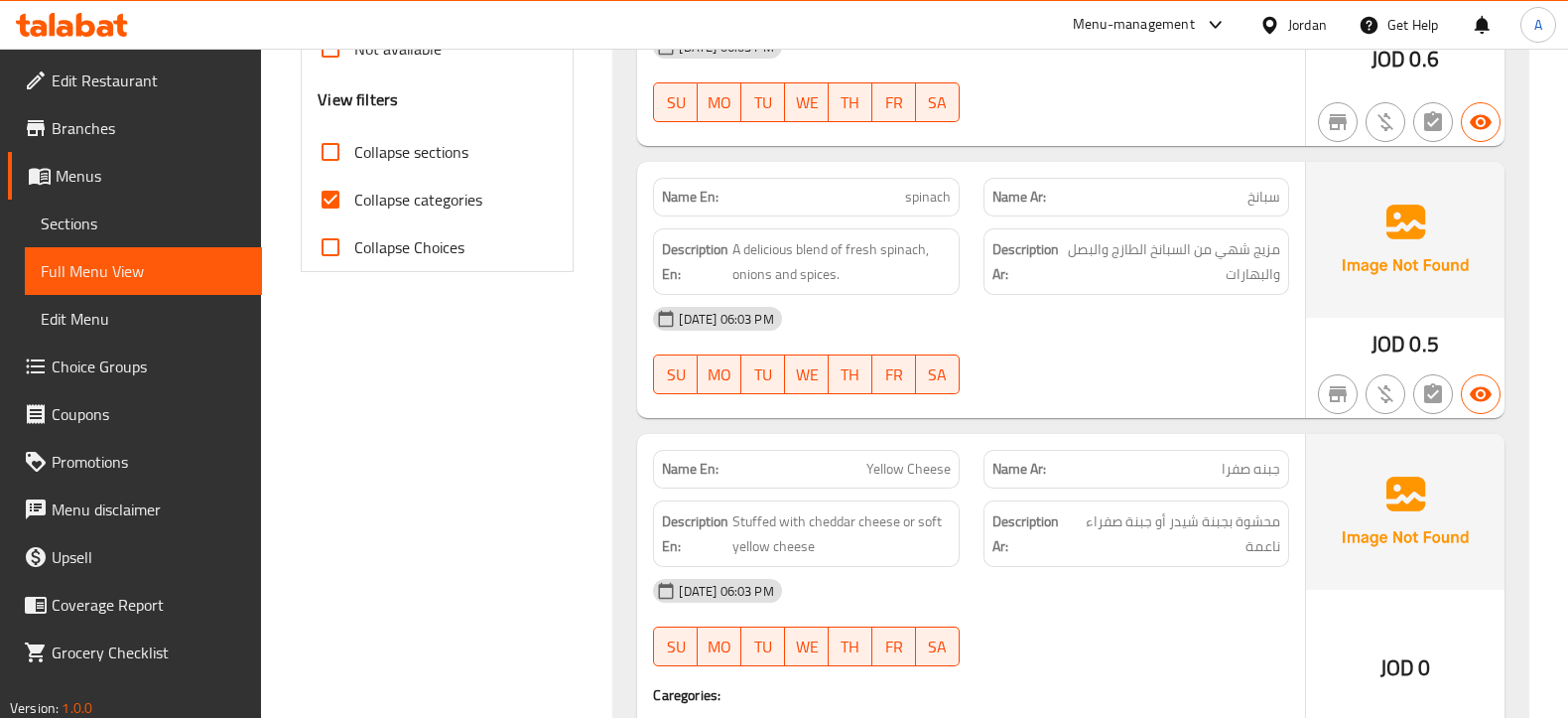 click on "Yellow Cheese" at bounding box center (908, 469) 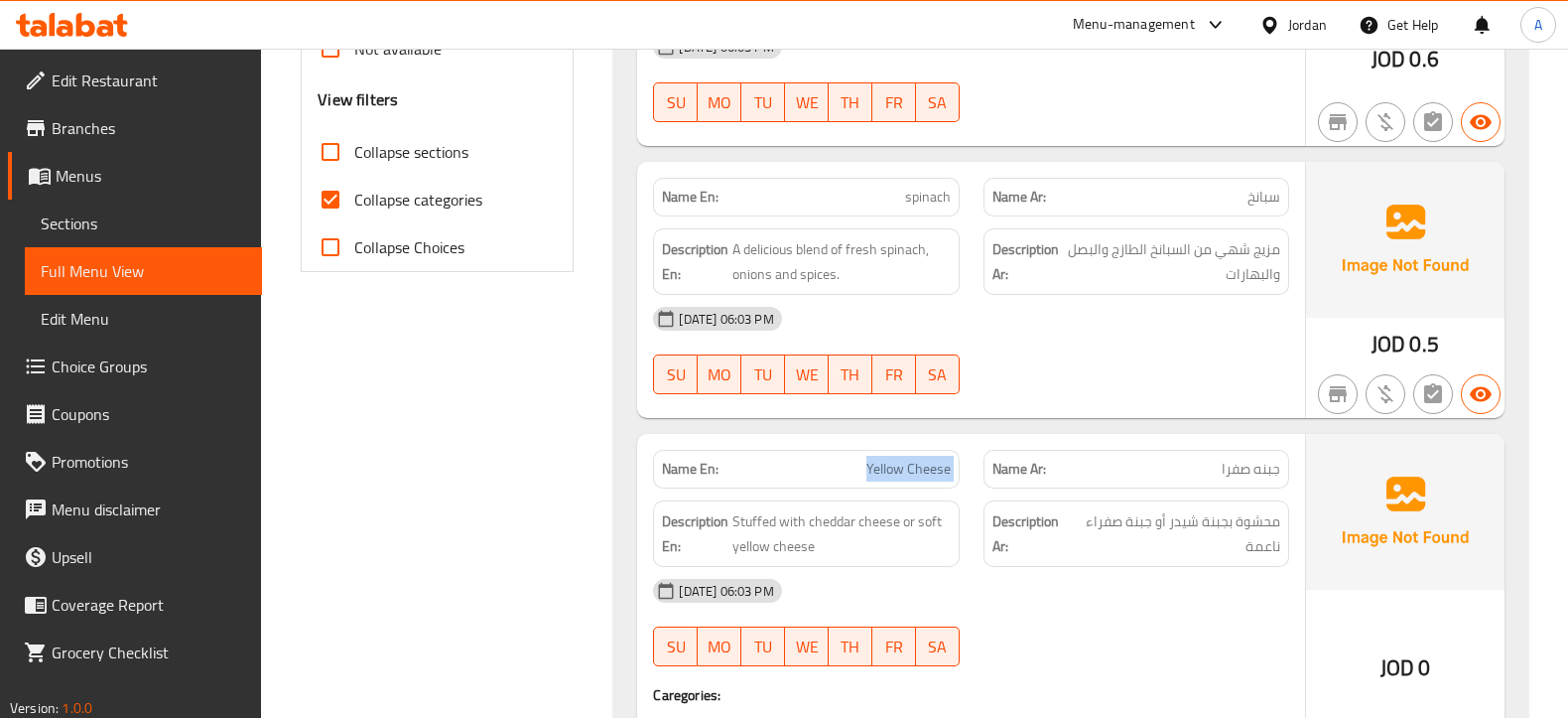 click on "Yellow Cheese" at bounding box center [908, 469] 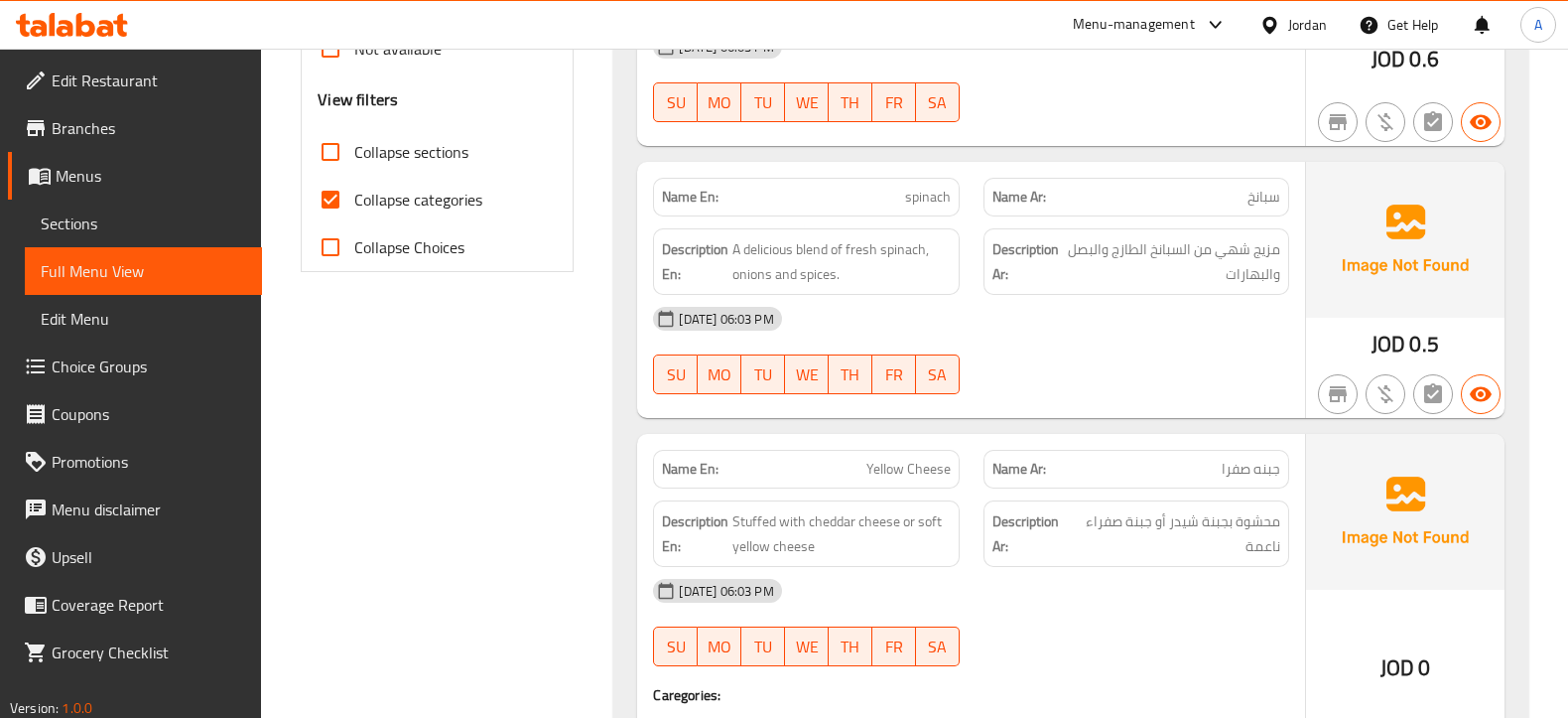click on "جبنه صفرا" at bounding box center [1250, 469] 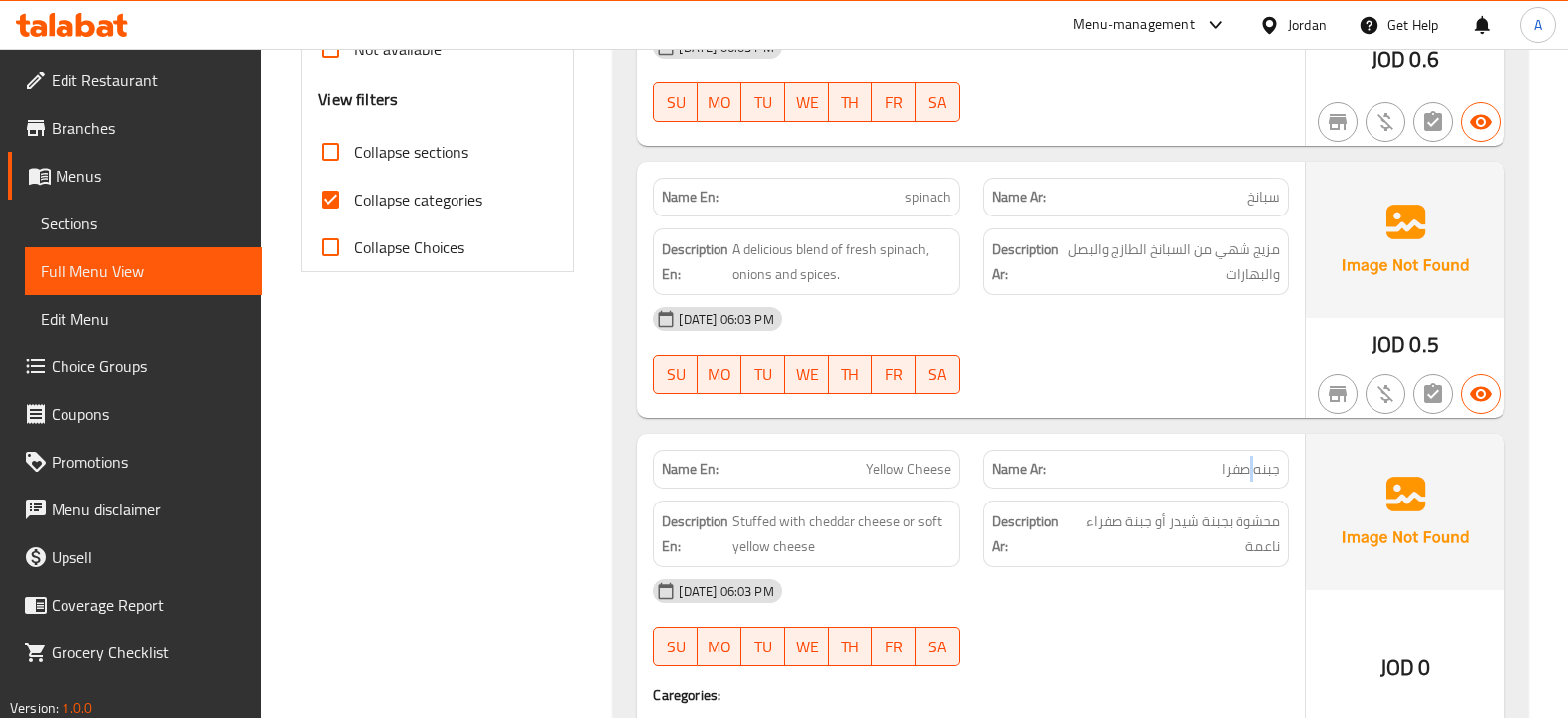 click on "جبنه صفرا" at bounding box center [1250, 469] 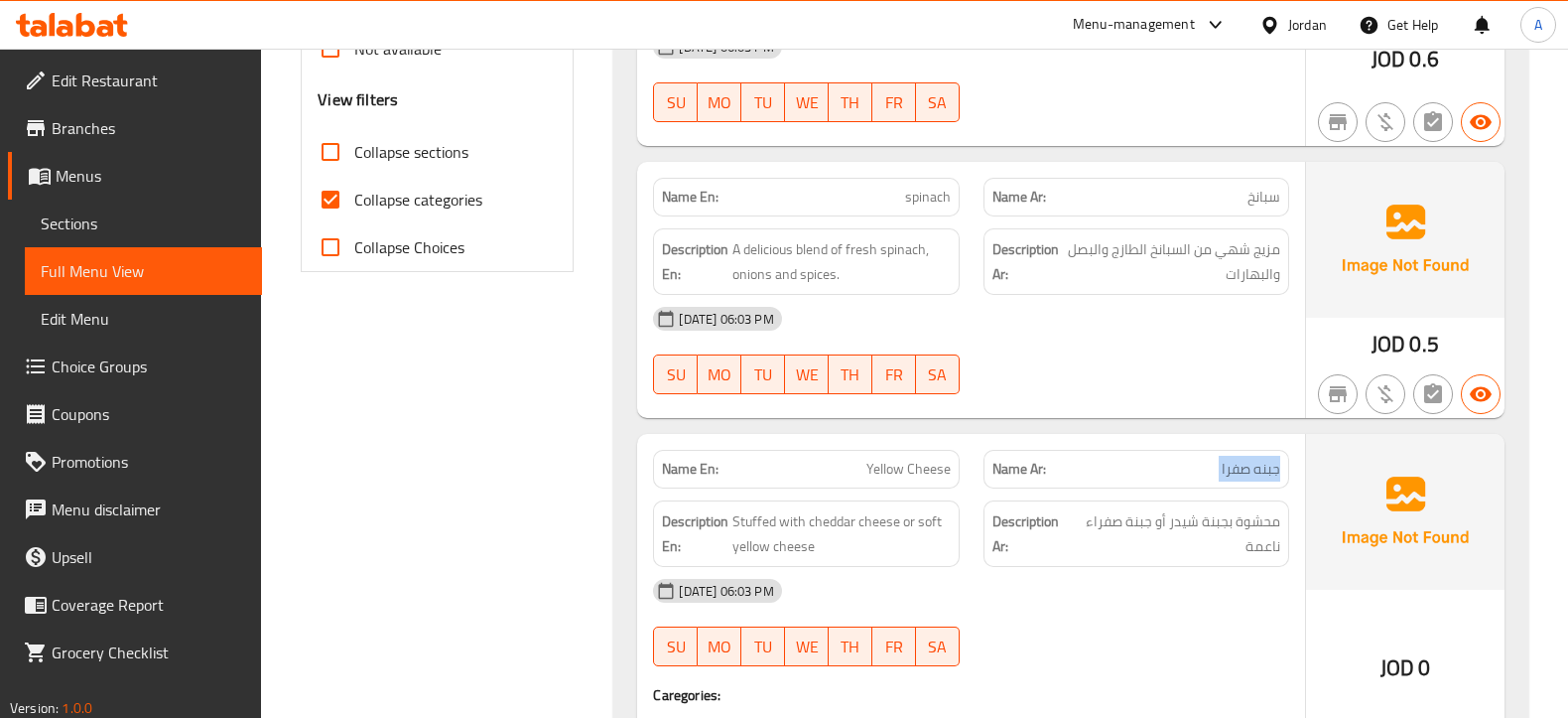 click on "جبنه صفرا" at bounding box center [1250, 469] 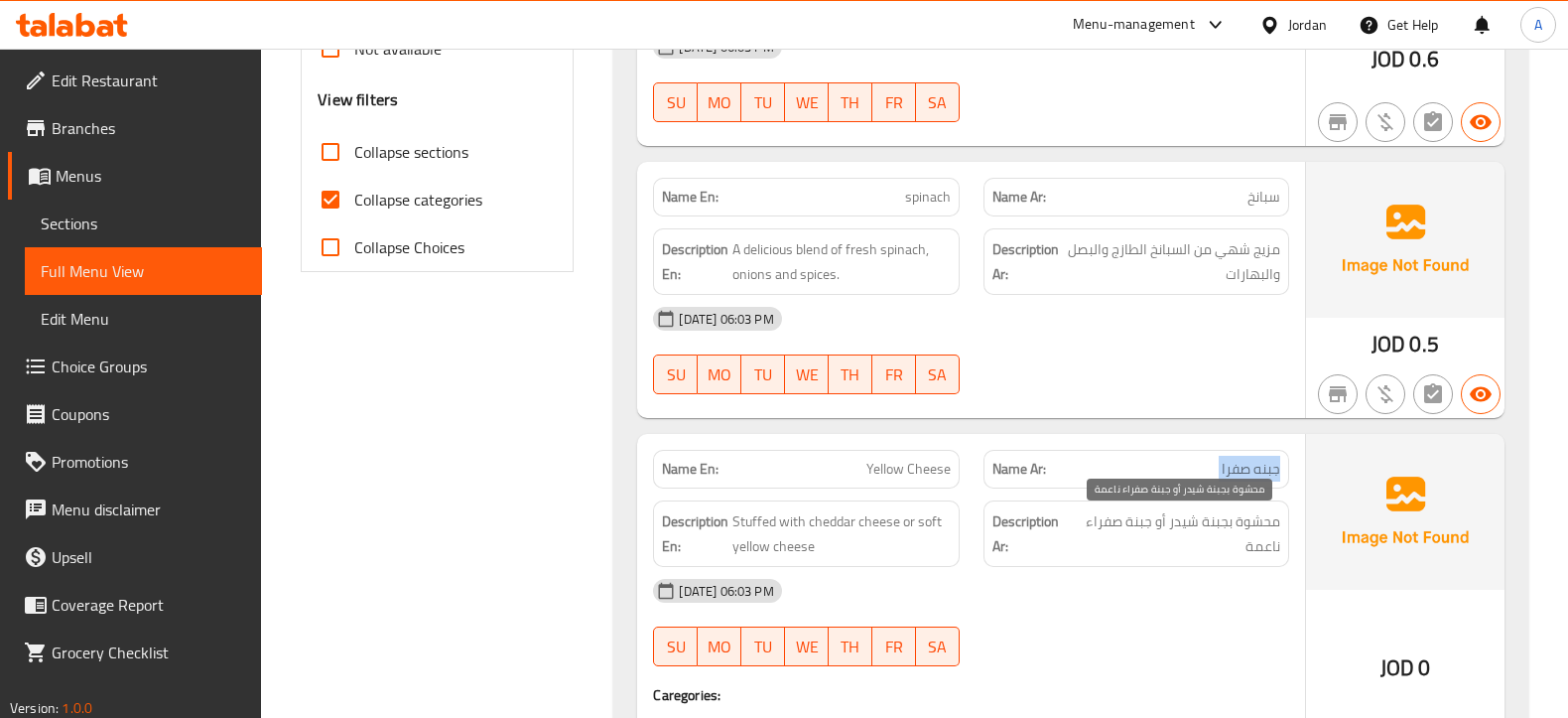 click on "محشوة بجبنة شيدر أو جبنة صفراء ناعمة" at bounding box center [1176, 533] 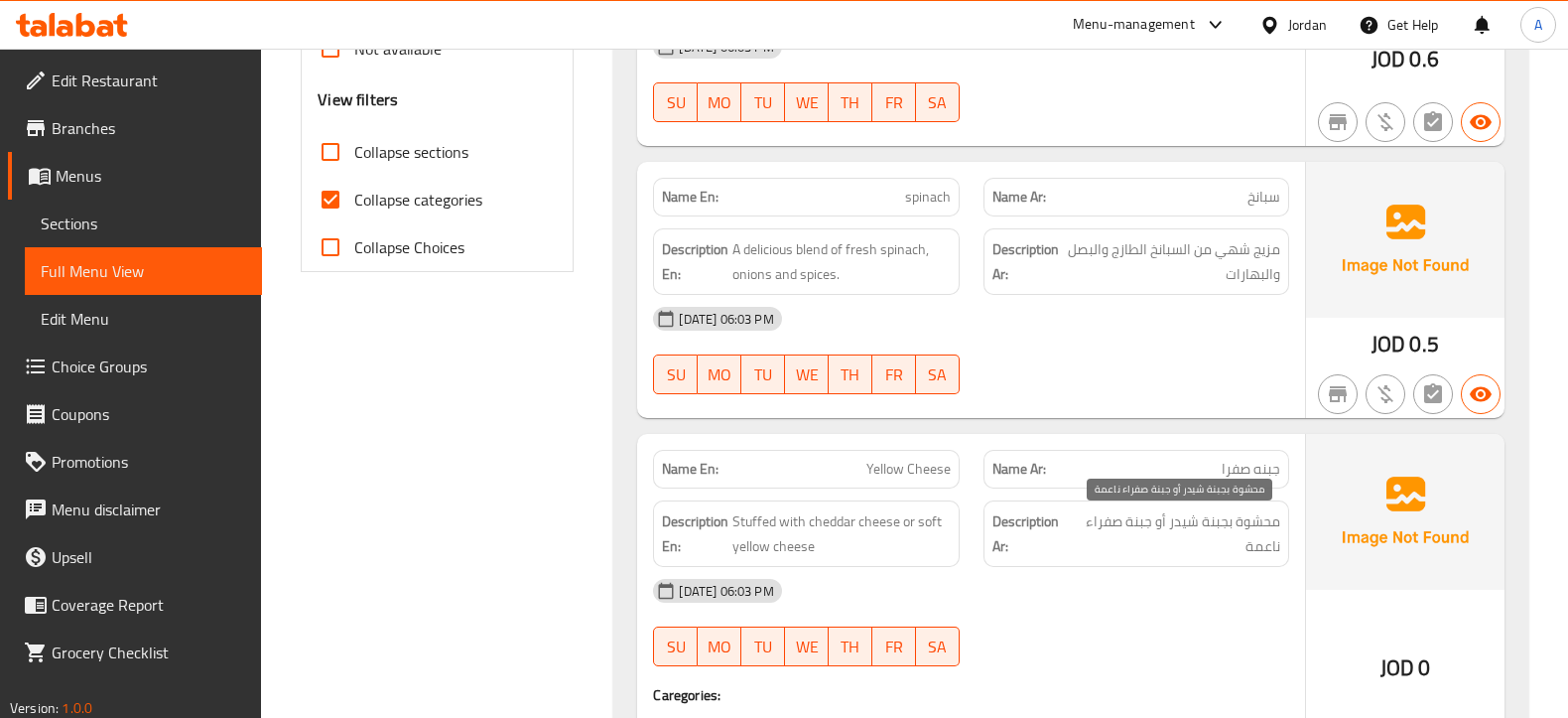 click on "محشوة بجبنة شيدر أو جبنة صفراء ناعمة" at bounding box center (1176, 533) 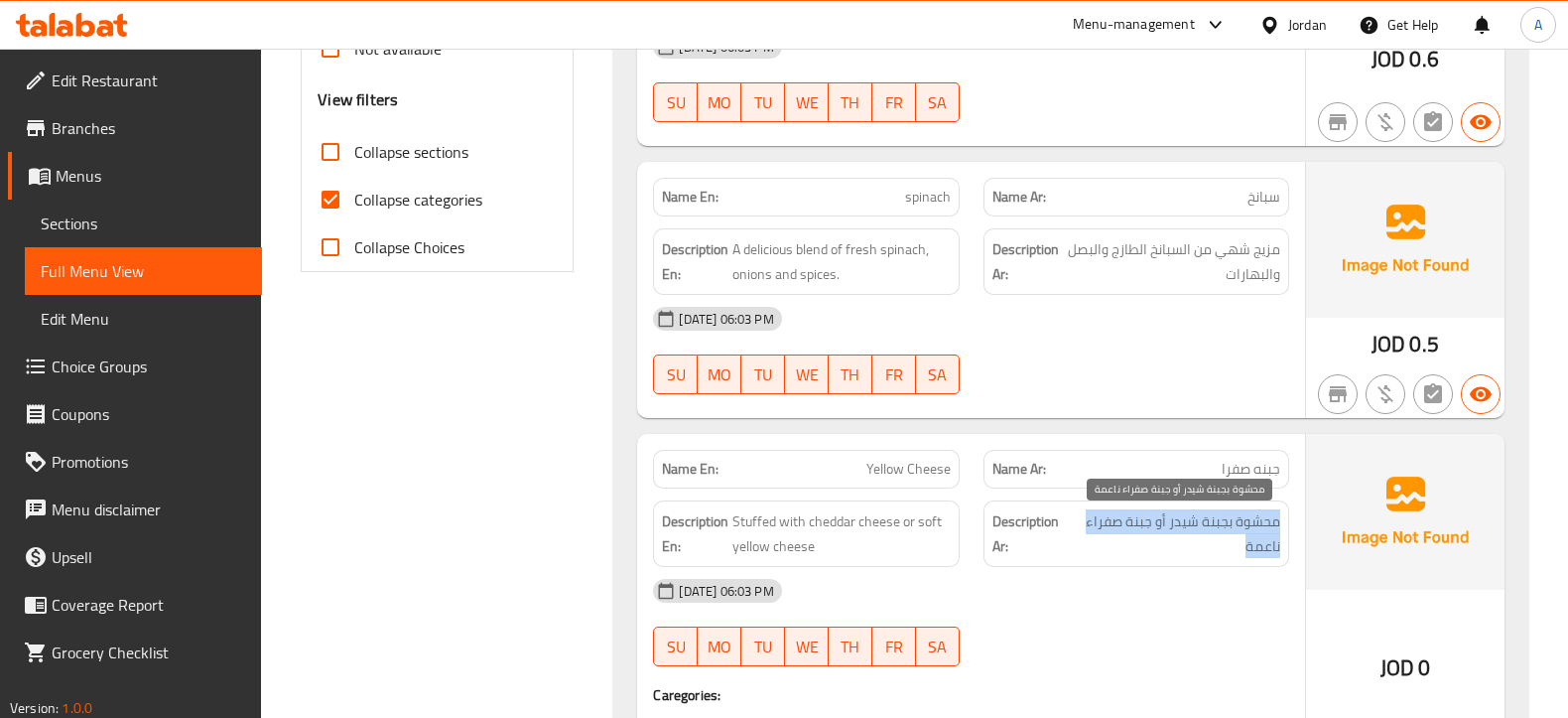 click on "محشوة بجبنة شيدر أو جبنة صفراء ناعمة" at bounding box center (1176, 533) 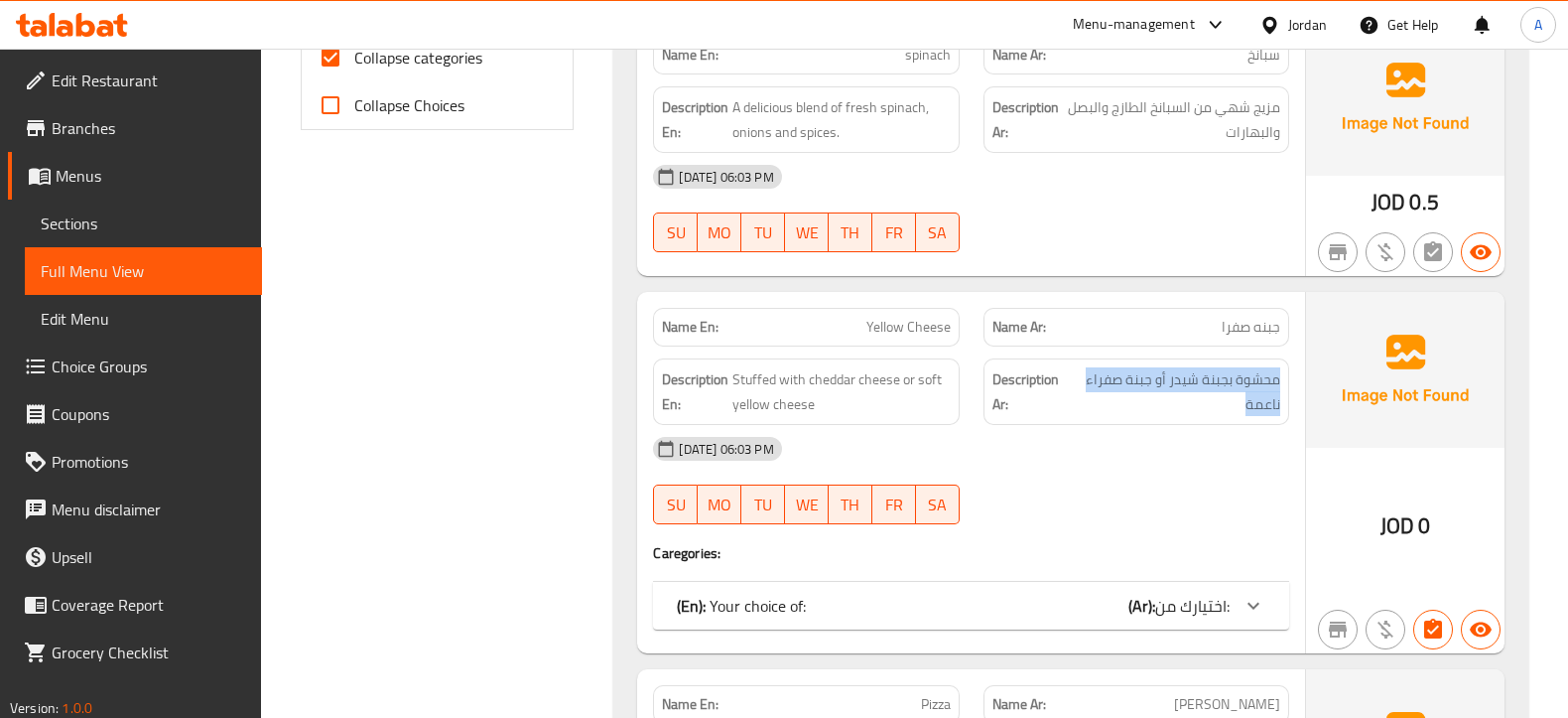 scroll, scrollTop: 1117, scrollLeft: 0, axis: vertical 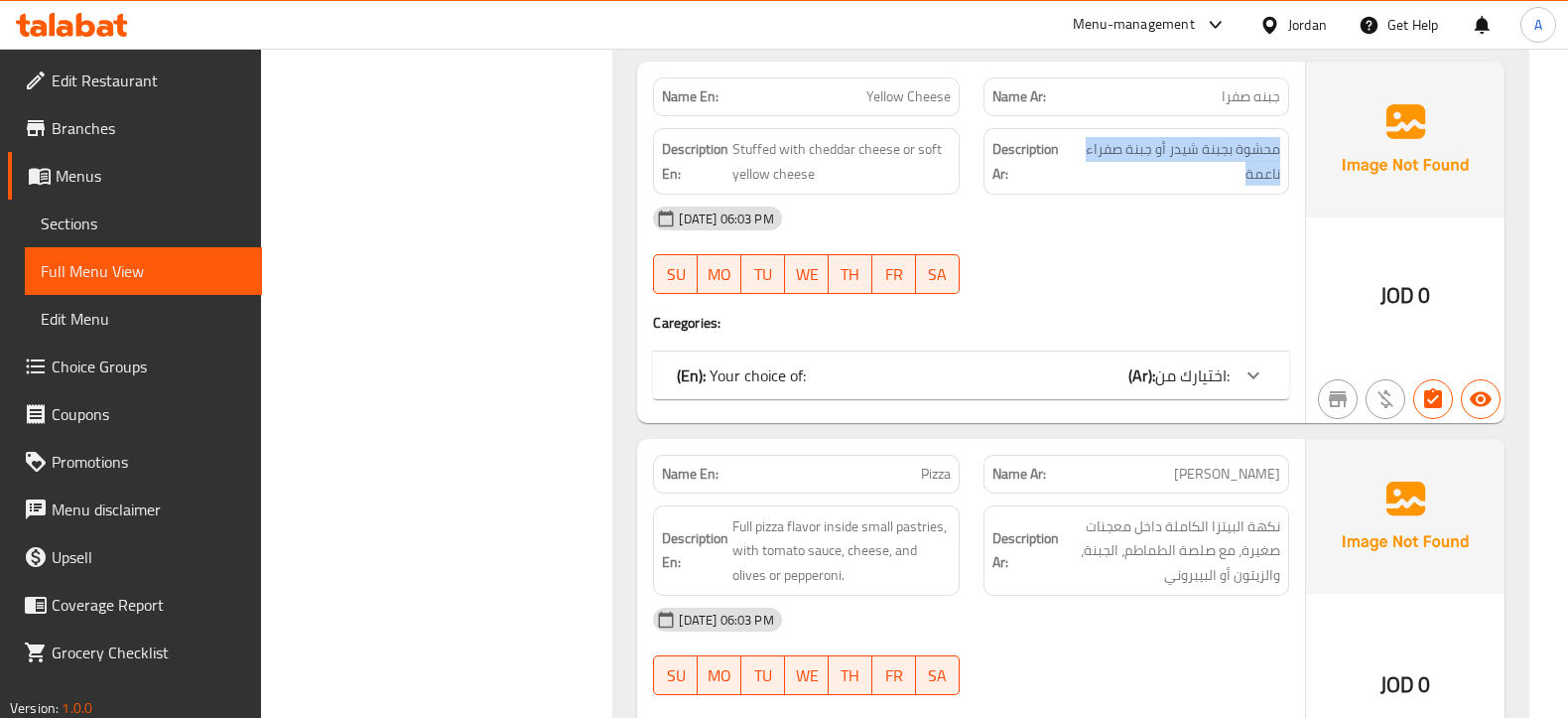 click on "(En):   Your choice of: (Ar): اختيارك من:" at bounding box center (953, 375) 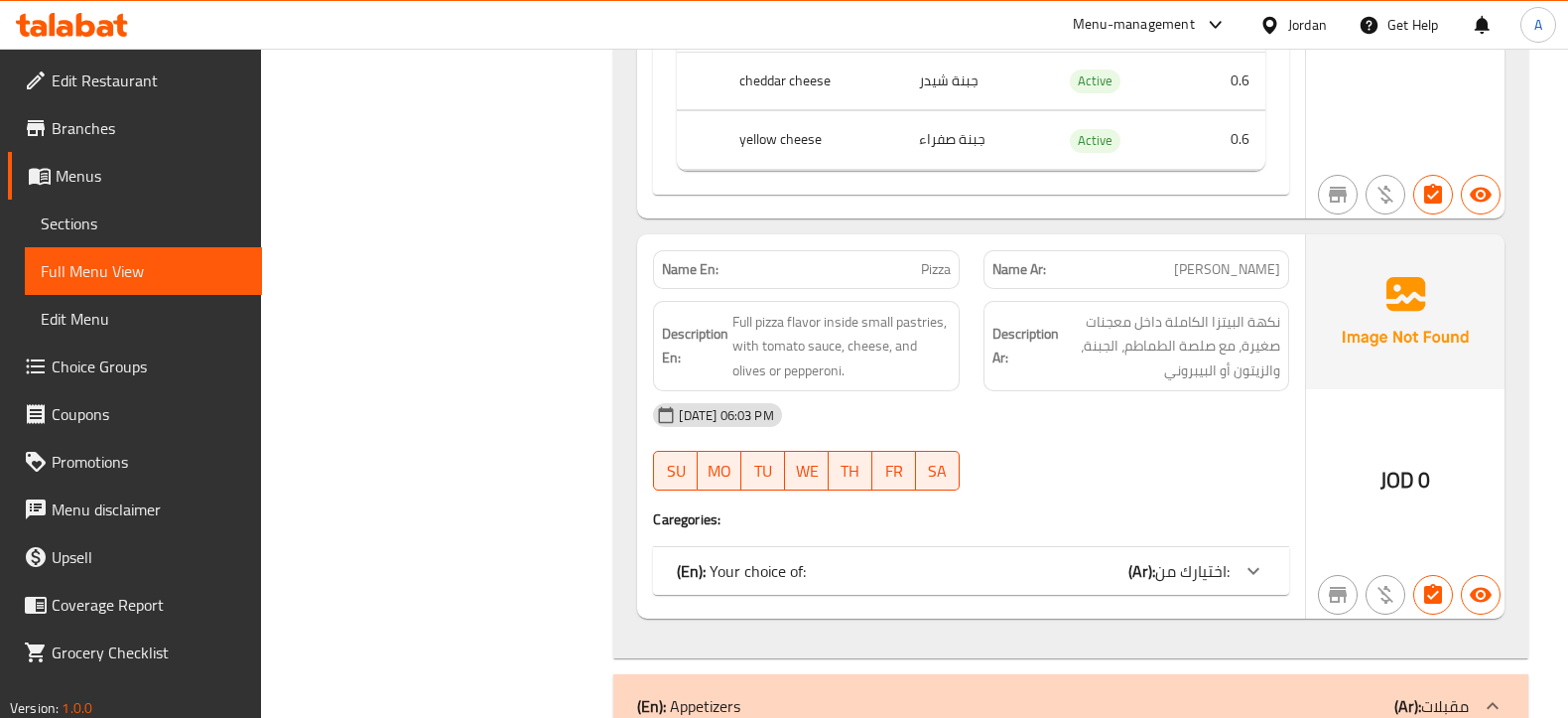 scroll, scrollTop: 1614, scrollLeft: 0, axis: vertical 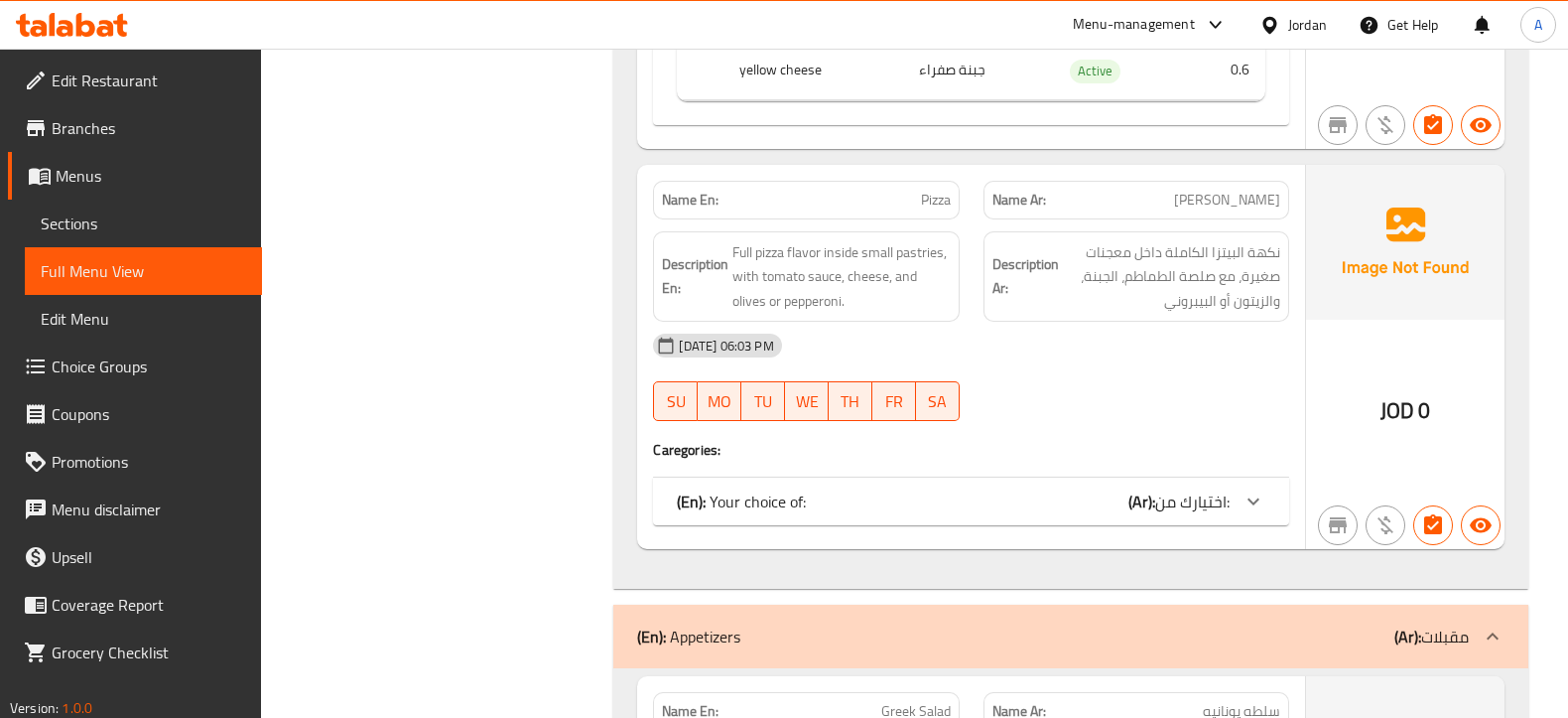 click at bounding box center (1253, -113) 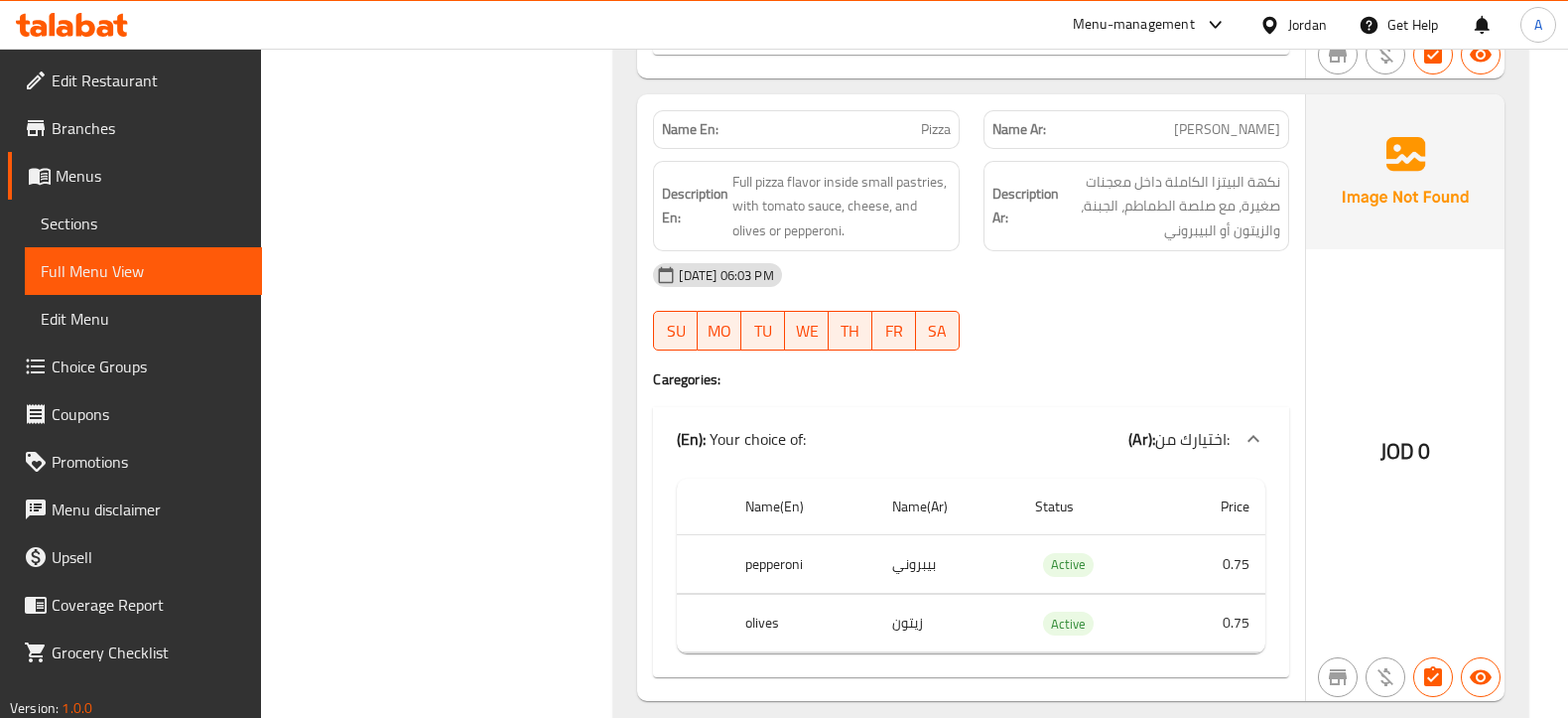 scroll, scrollTop: 1738, scrollLeft: 0, axis: vertical 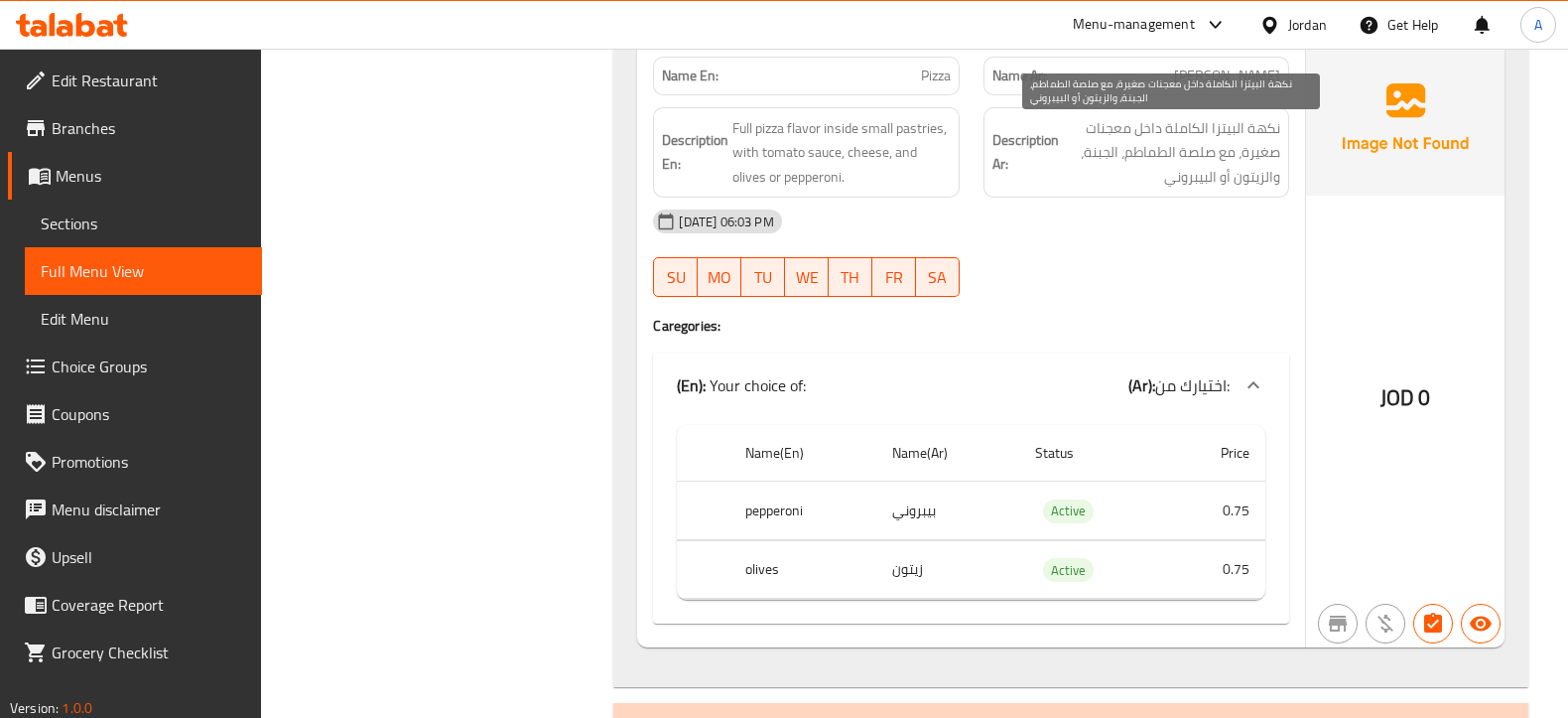 click on "نكهة البيتزا الكاملة داخل معجنات صغيرة، مع صلصة الطماطم، الجبنة، والزيتون أو البيبروني" at bounding box center (1171, 153) 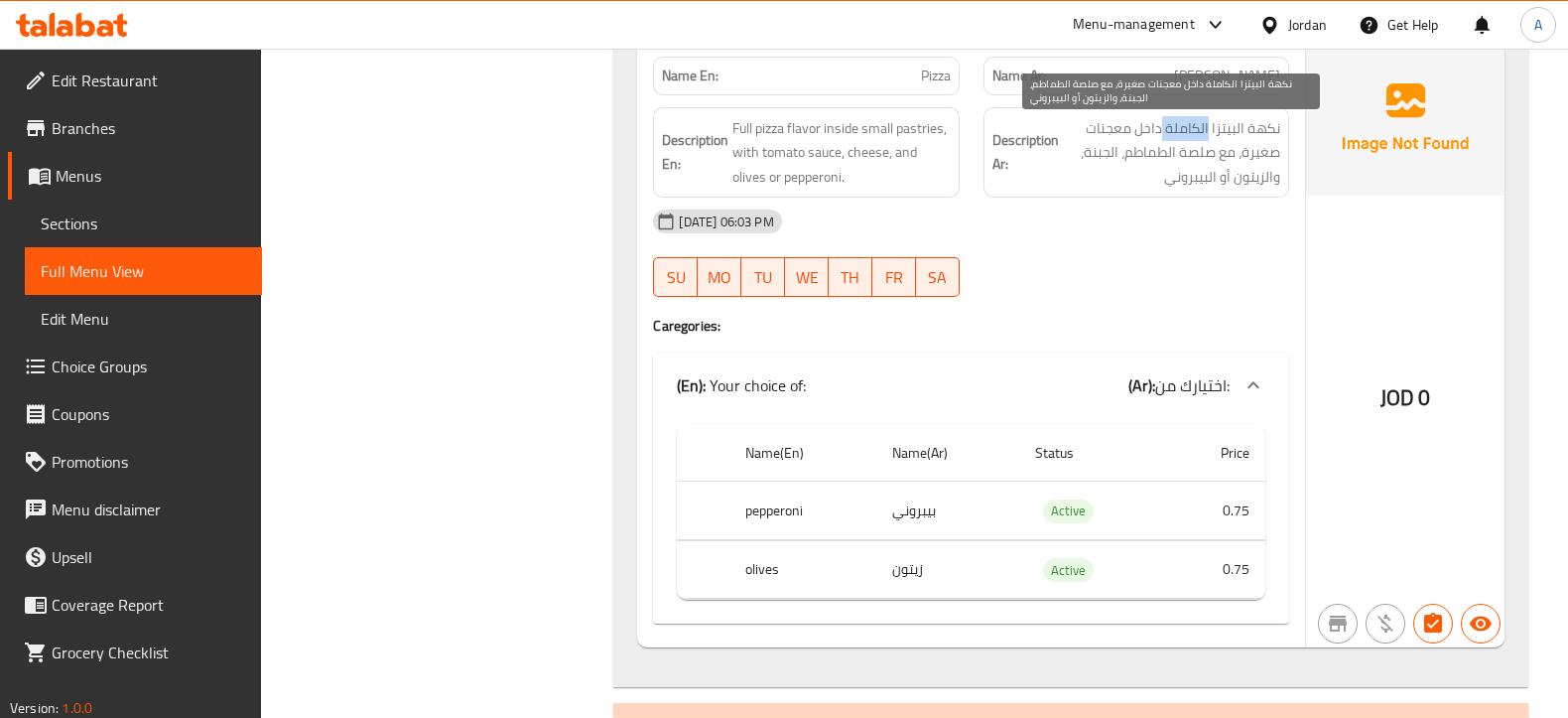 click on "نكهة البيتزا الكاملة داخل معجنات صغيرة، مع صلصة الطماطم، الجبنة، والزيتون أو البيبروني" at bounding box center [1171, 153] 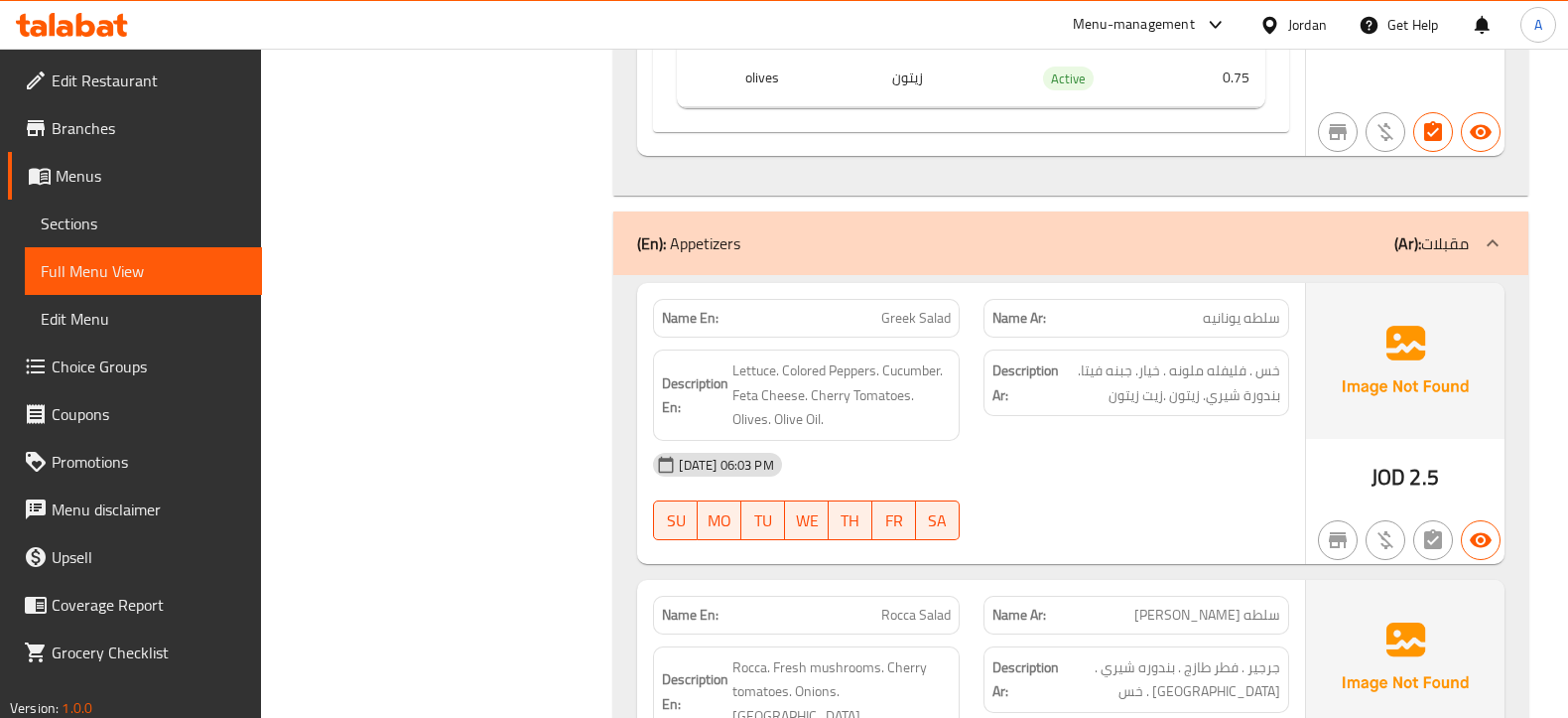 scroll, scrollTop: 2234, scrollLeft: 0, axis: vertical 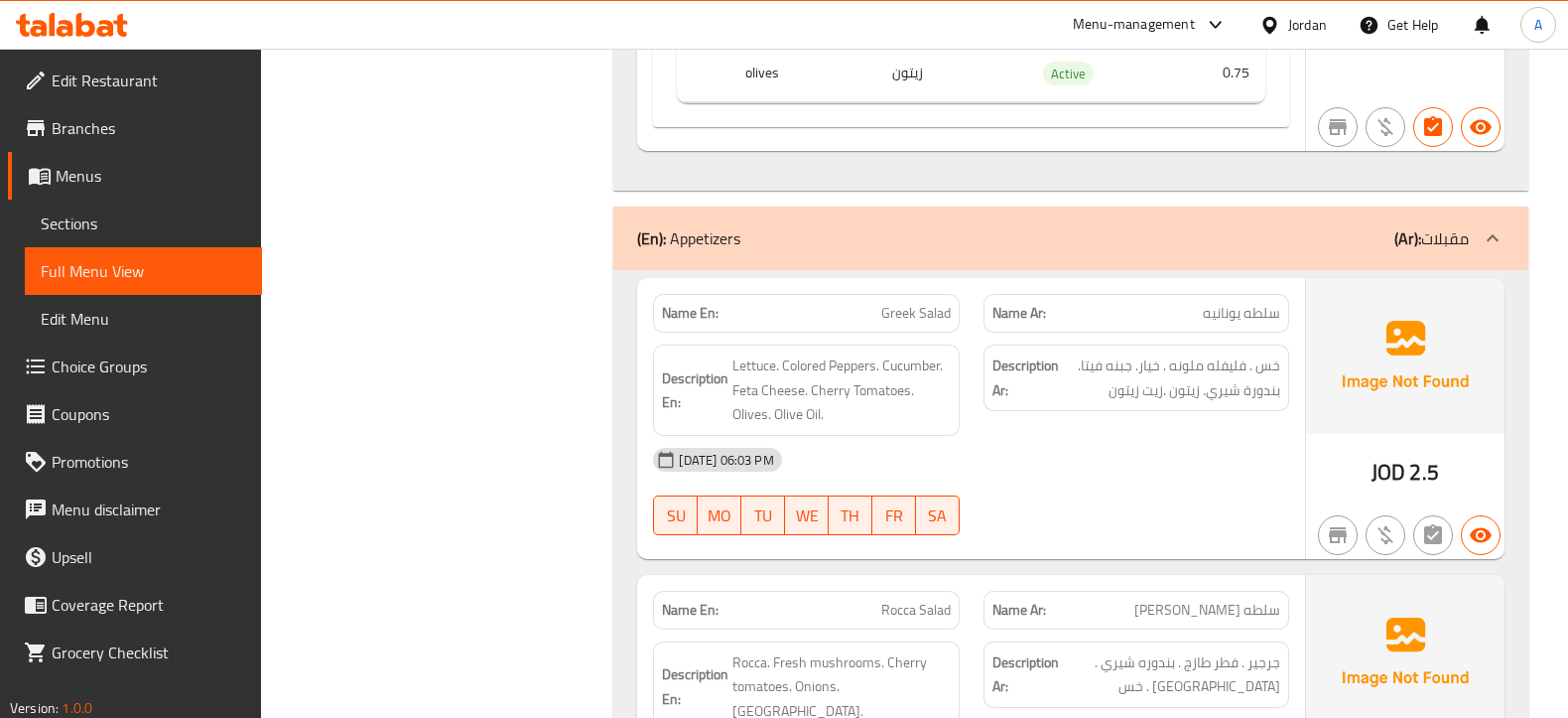 click on "13-07-2025 06:03 PM SU MO TU WE TH FR SA" at bounding box center [971, -1707] 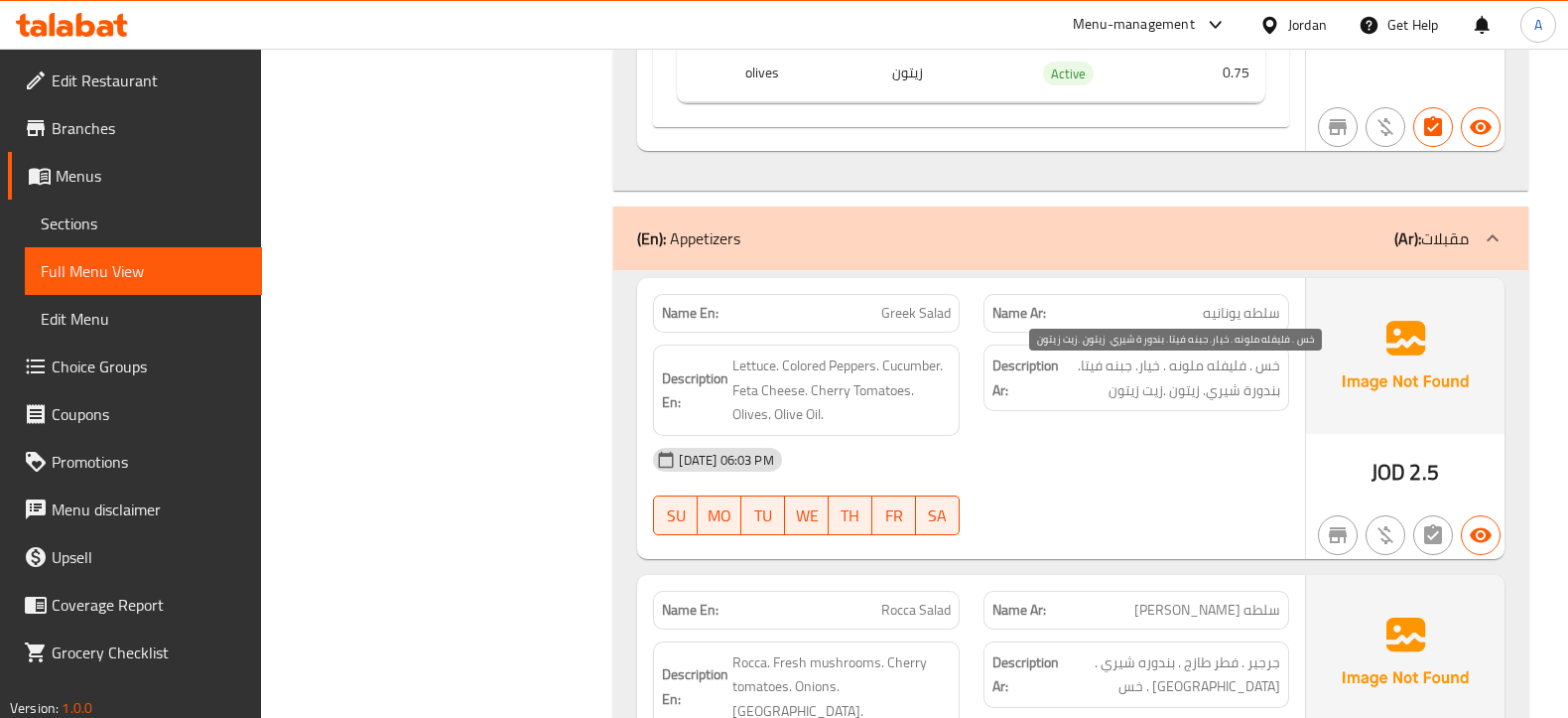 click on "خس . فليفله ملونه . خيار. جبنه فيتا. بندورة شيري. زيتون .زيت زيتون" at bounding box center [1171, 377] 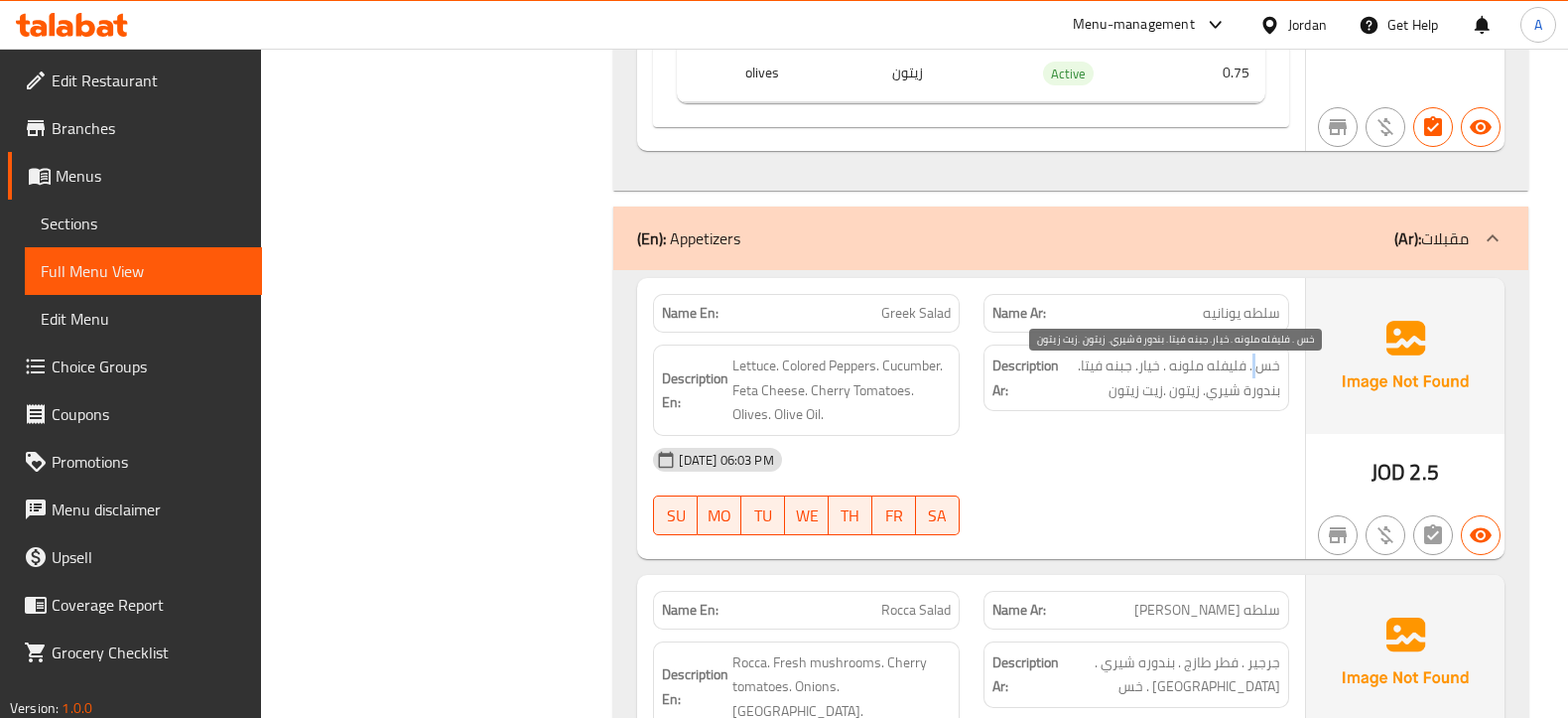click on "خس . فليفله ملونه . خيار. جبنه فيتا. بندورة شيري. زيتون .زيت زيتون" at bounding box center (1171, 377) 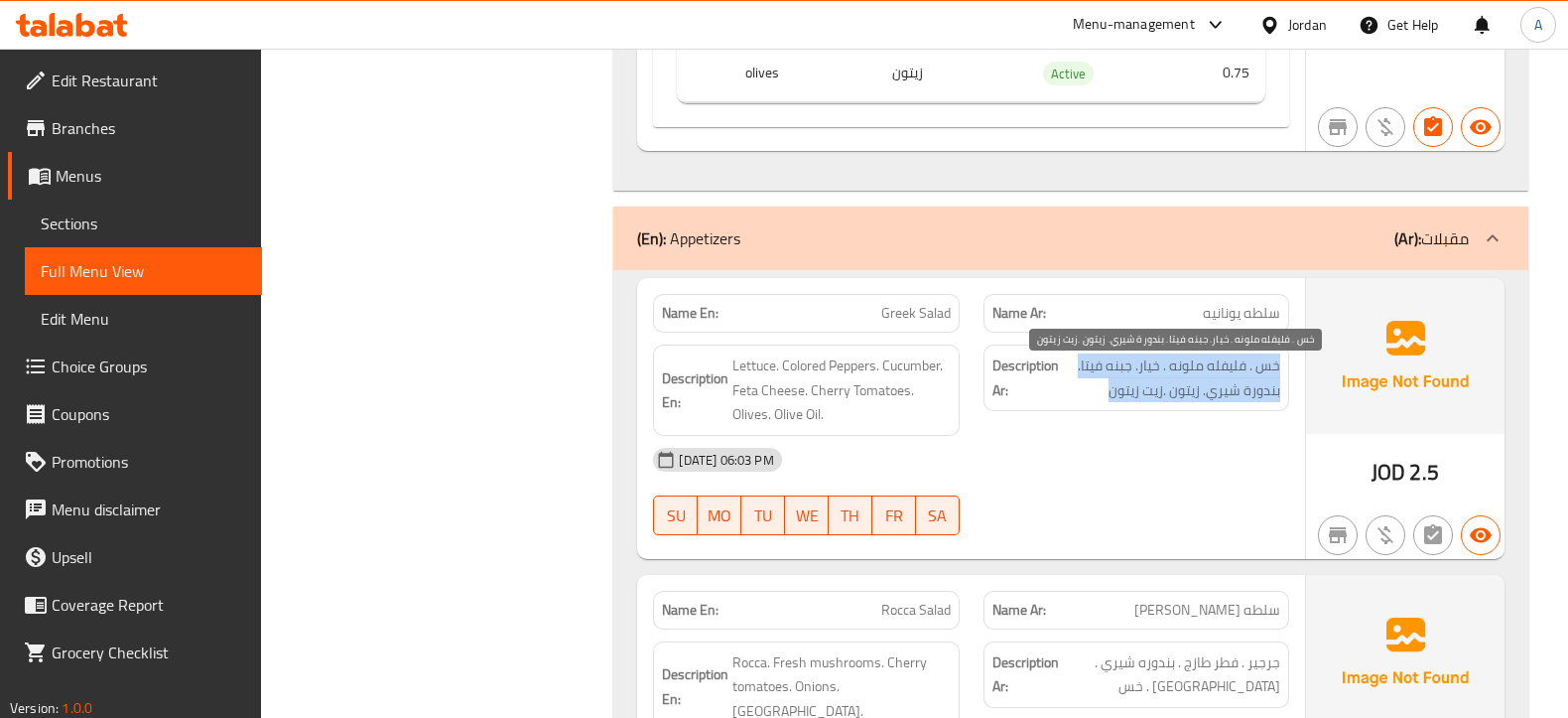 click on "خس . فليفله ملونه . خيار. جبنه فيتا. بندورة شيري. زيتون .زيت زيتون" at bounding box center (1171, 377) 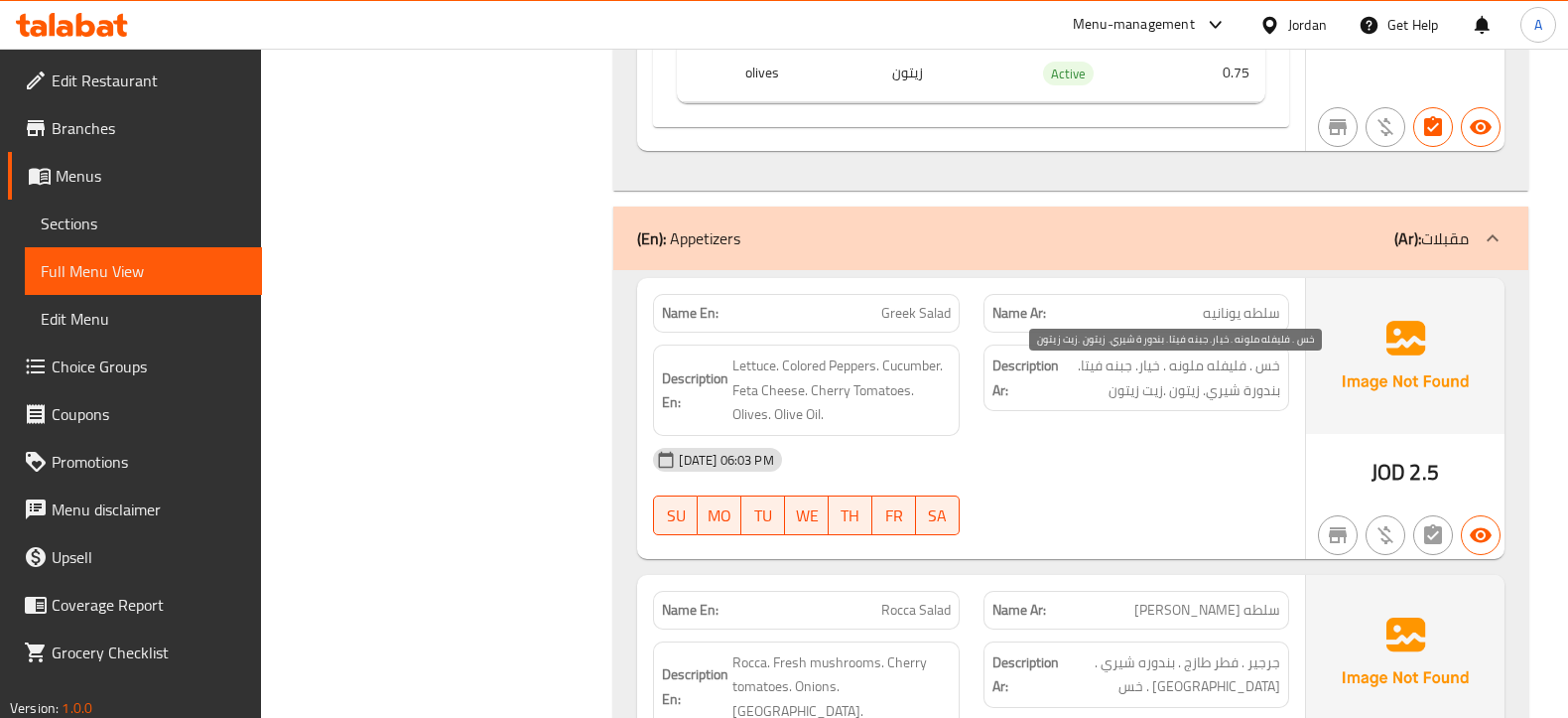click on "خس . فليفله ملونه . خيار. جبنه فيتا. بندورة شيري. زيتون .زيت زيتون" at bounding box center [1171, 377] 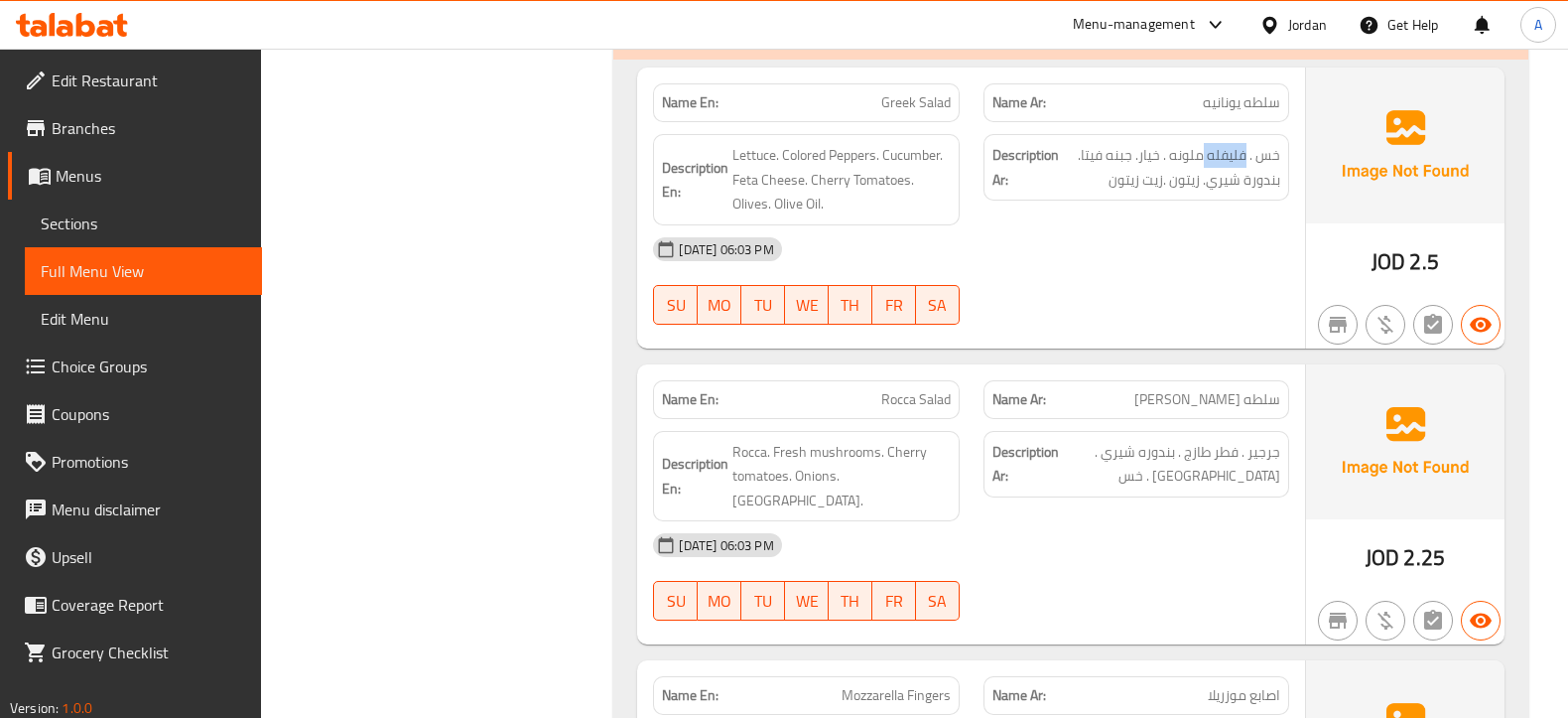 scroll, scrollTop: 2483, scrollLeft: 0, axis: vertical 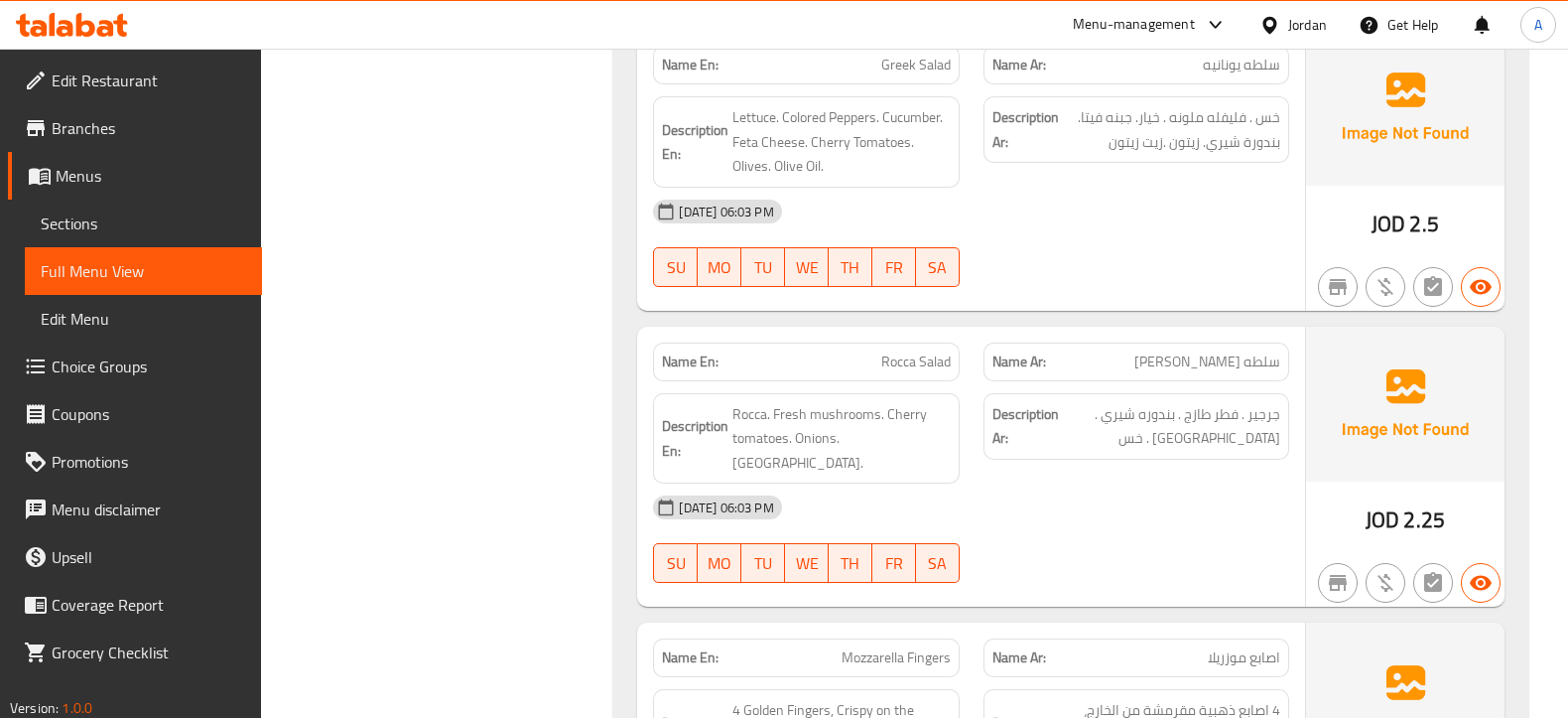 click on "سلطه روكا" at bounding box center [1229, -1837] 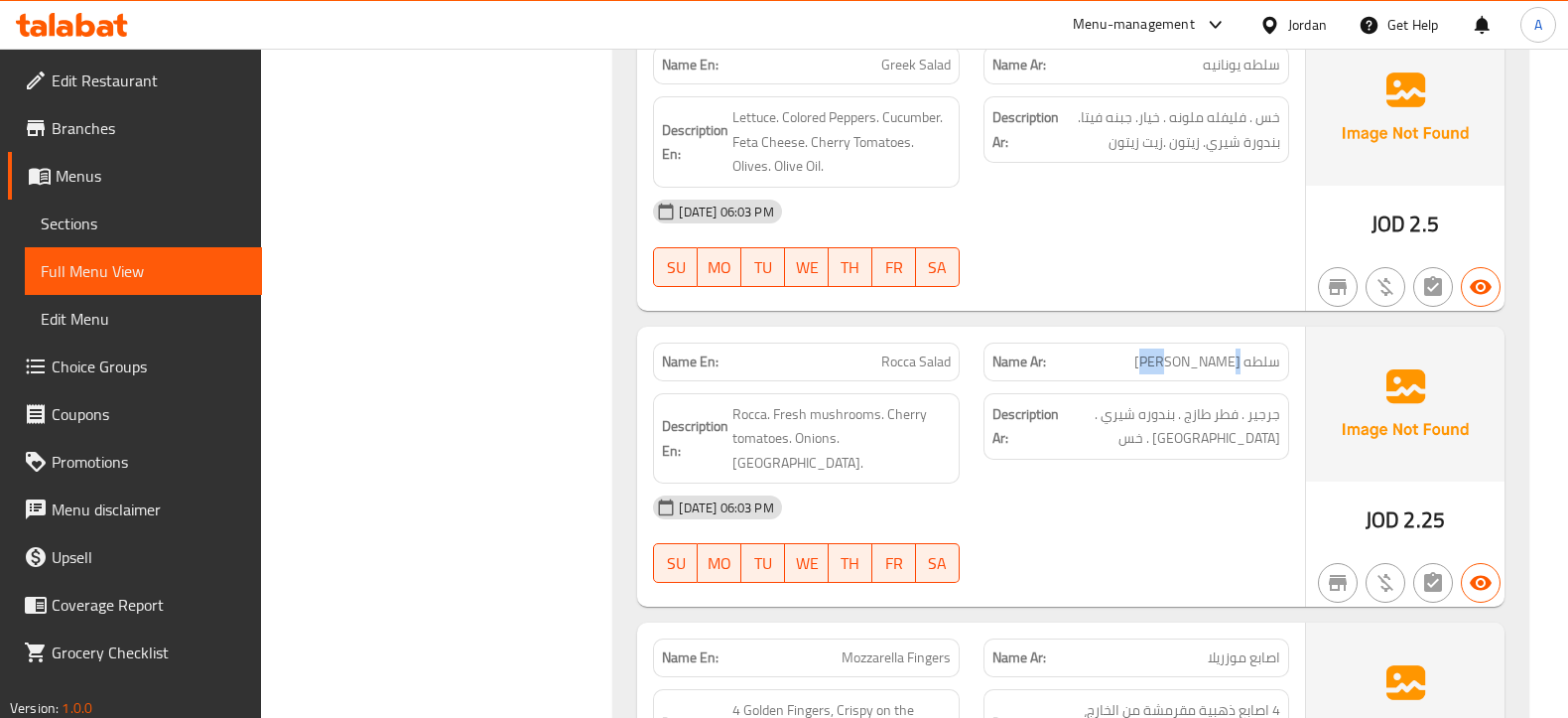 click on "سلطه روكا" at bounding box center (1229, -1837) 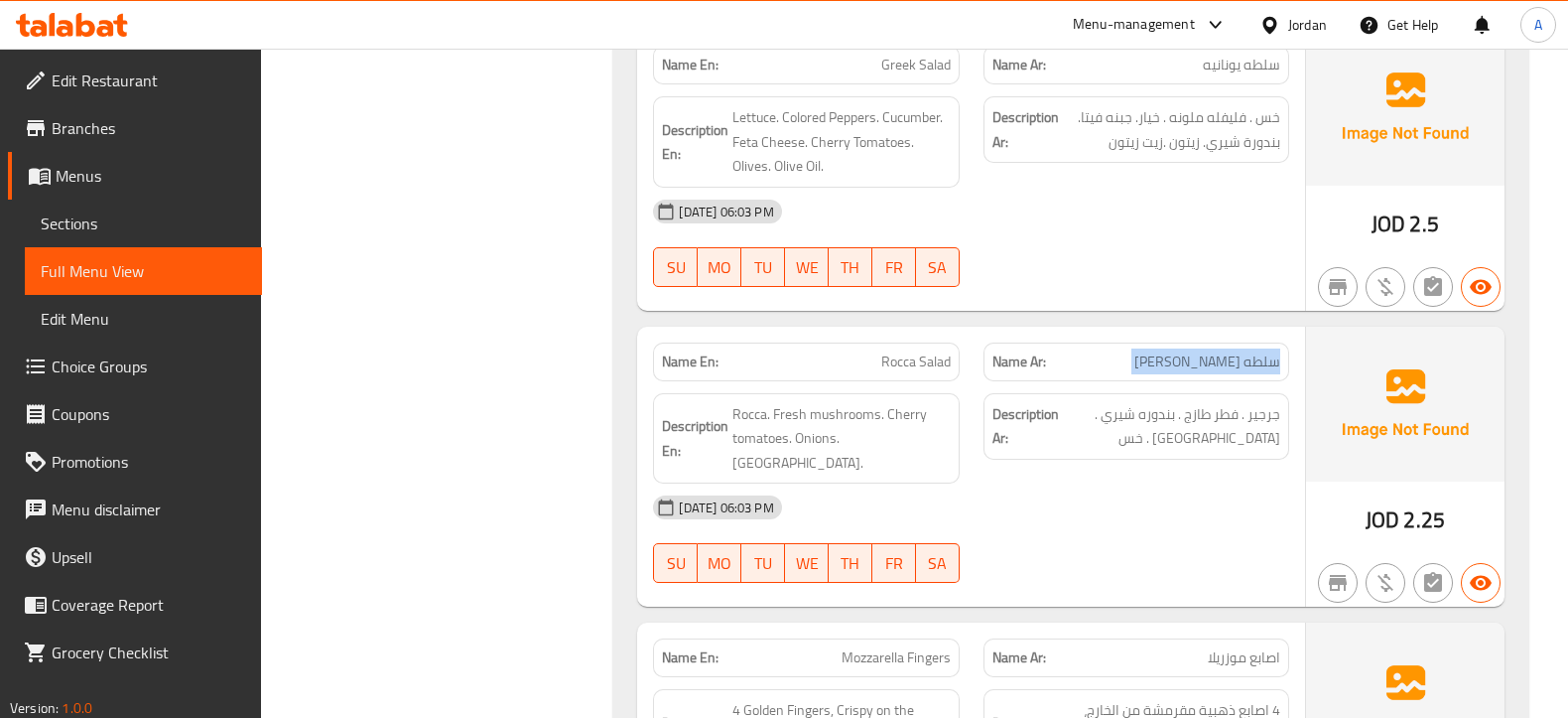 click on "سلطه روكا" at bounding box center (1229, -1837) 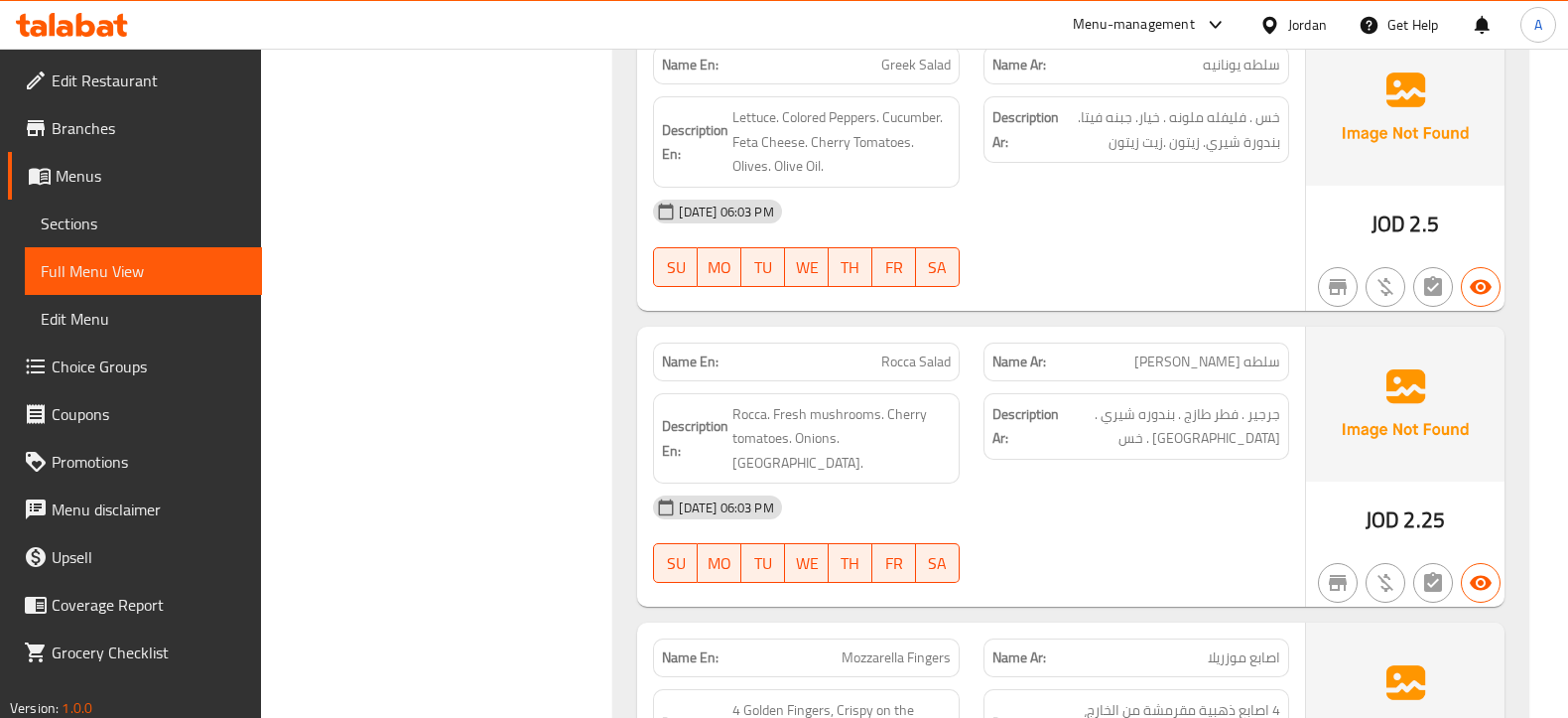 click on "Rocca Salad" at bounding box center (901, -1837) 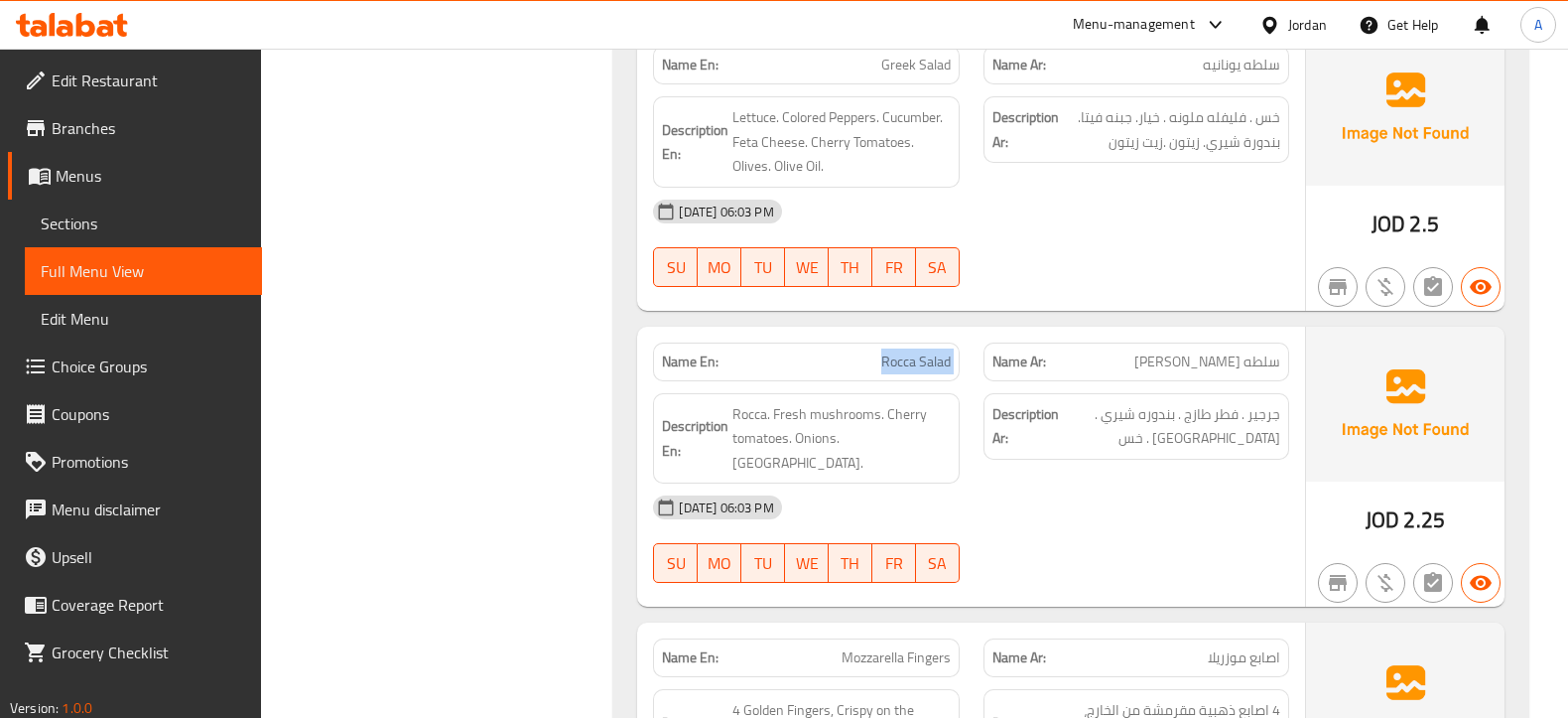 click on "Rocca Salad" at bounding box center [901, -1837] 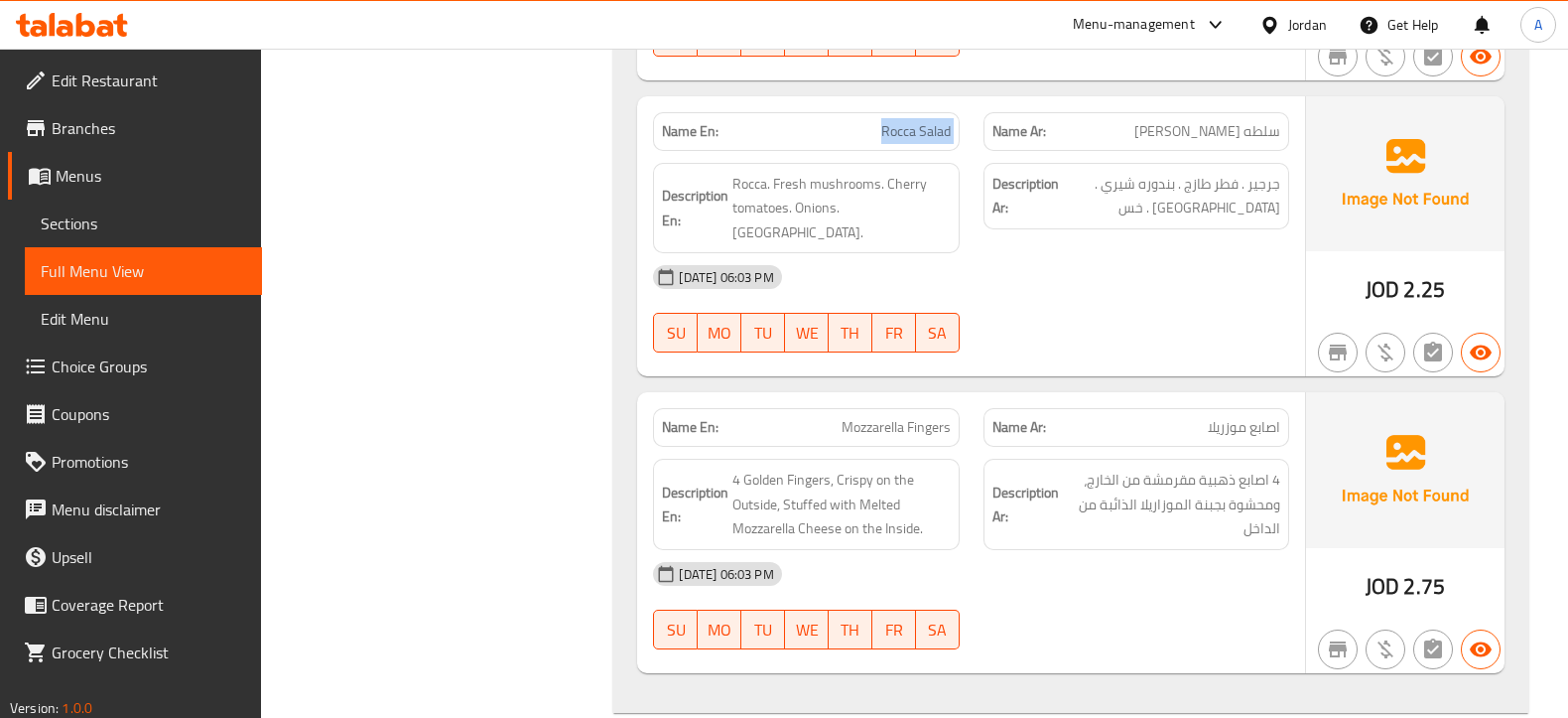 scroll, scrollTop: 2855, scrollLeft: 0, axis: vertical 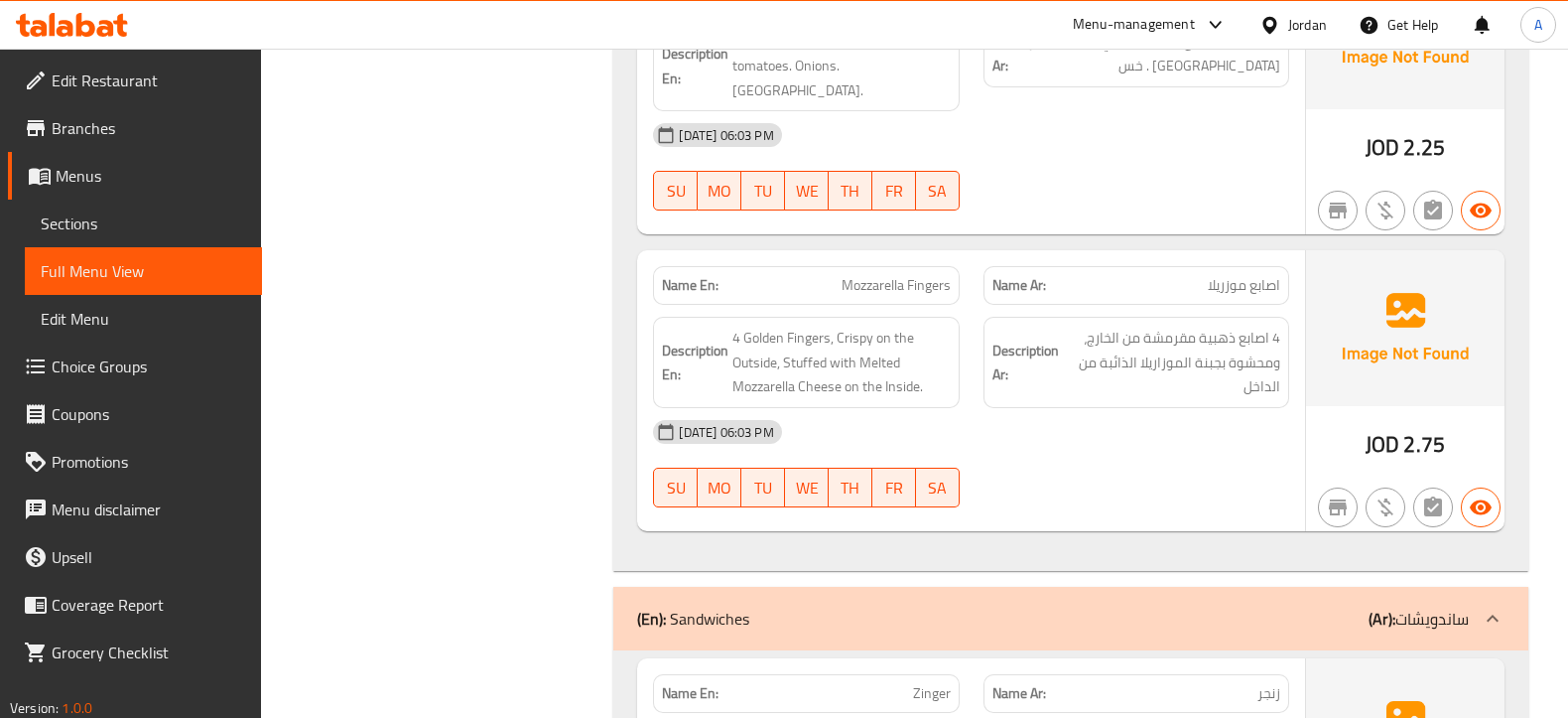 click on "اصابع موزريلا" at bounding box center [1263, -1914] 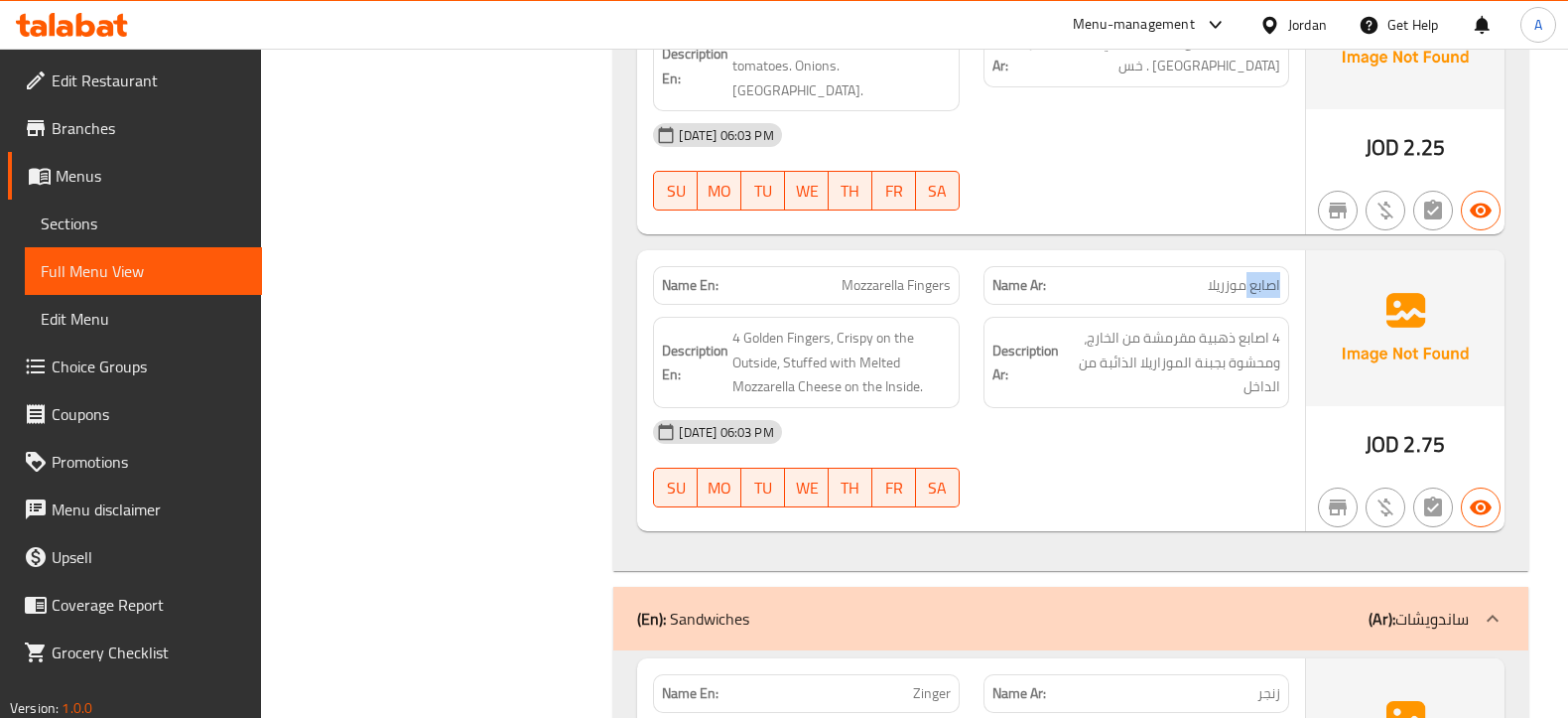 click on "اصابع موزريلا" at bounding box center (1263, -1914) 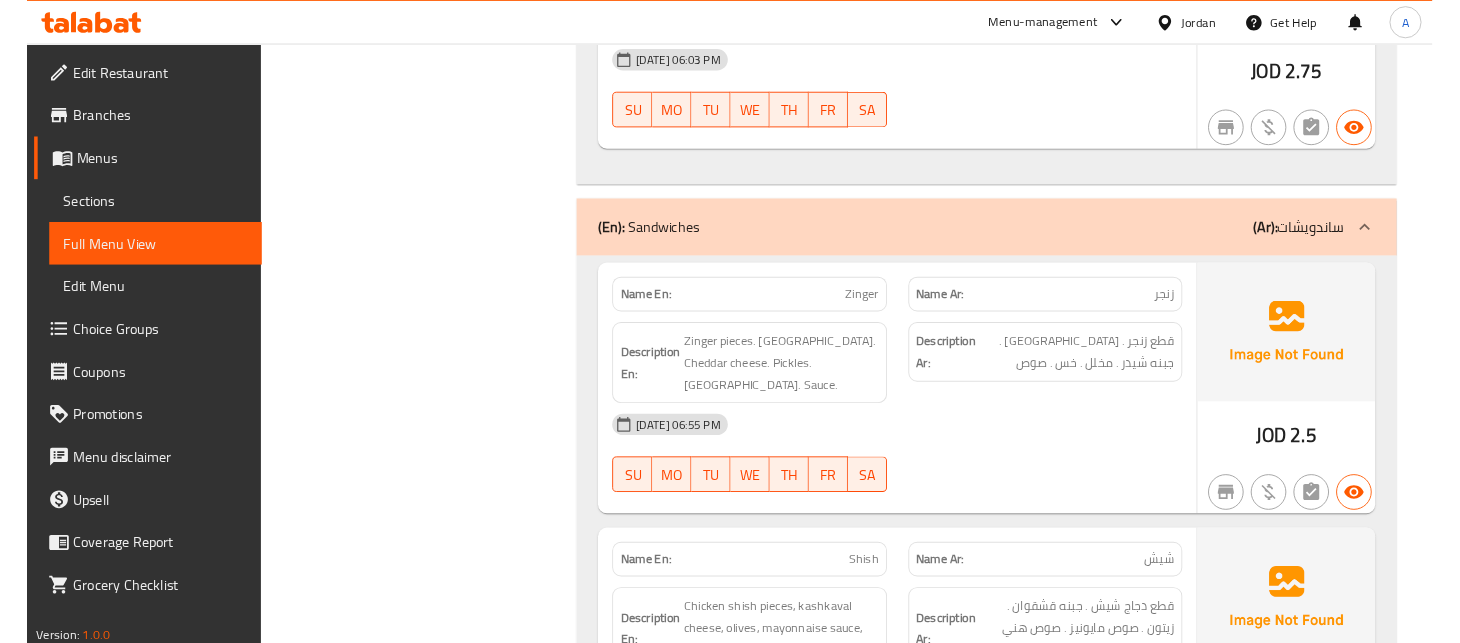 scroll, scrollTop: 3250, scrollLeft: 0, axis: vertical 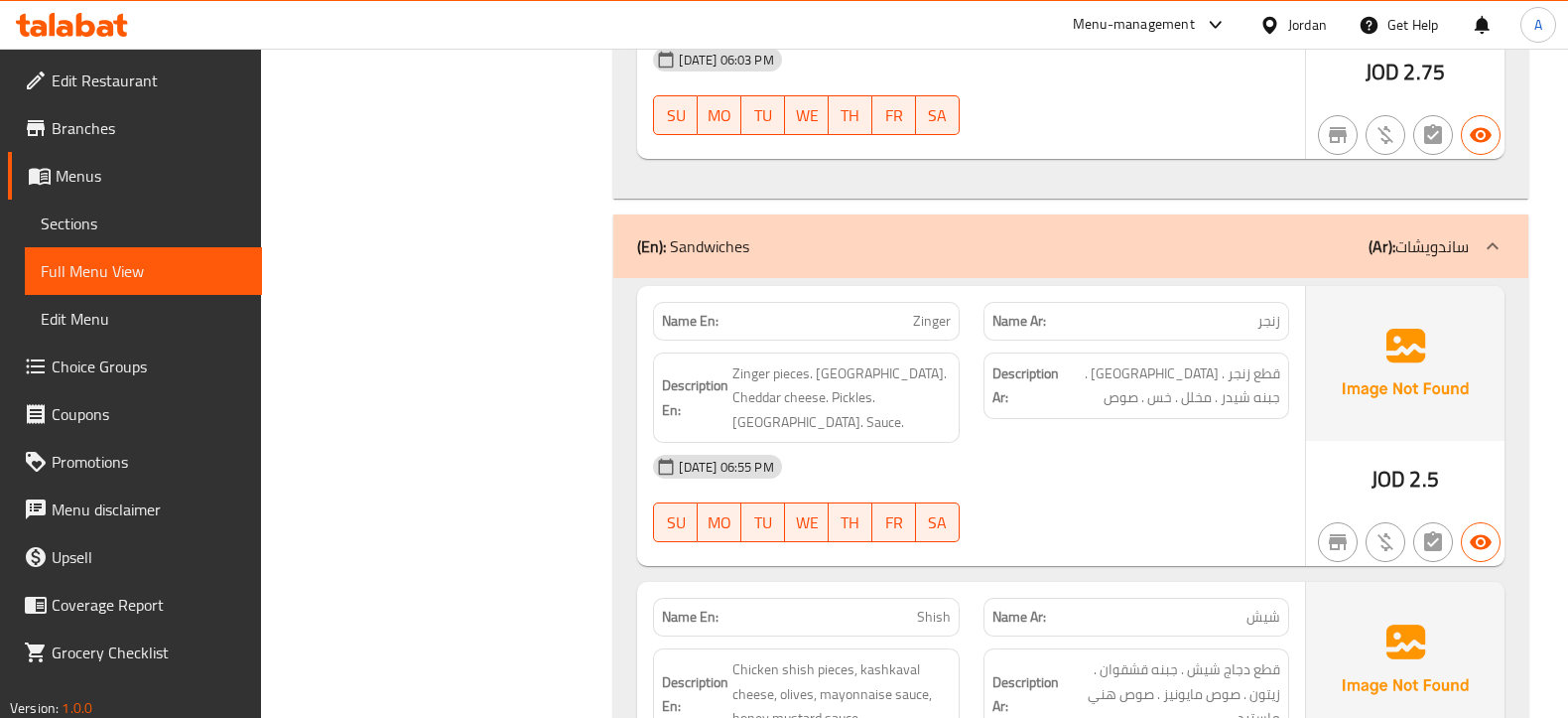 click on "Name En: Zinger" at bounding box center [806, -2854] 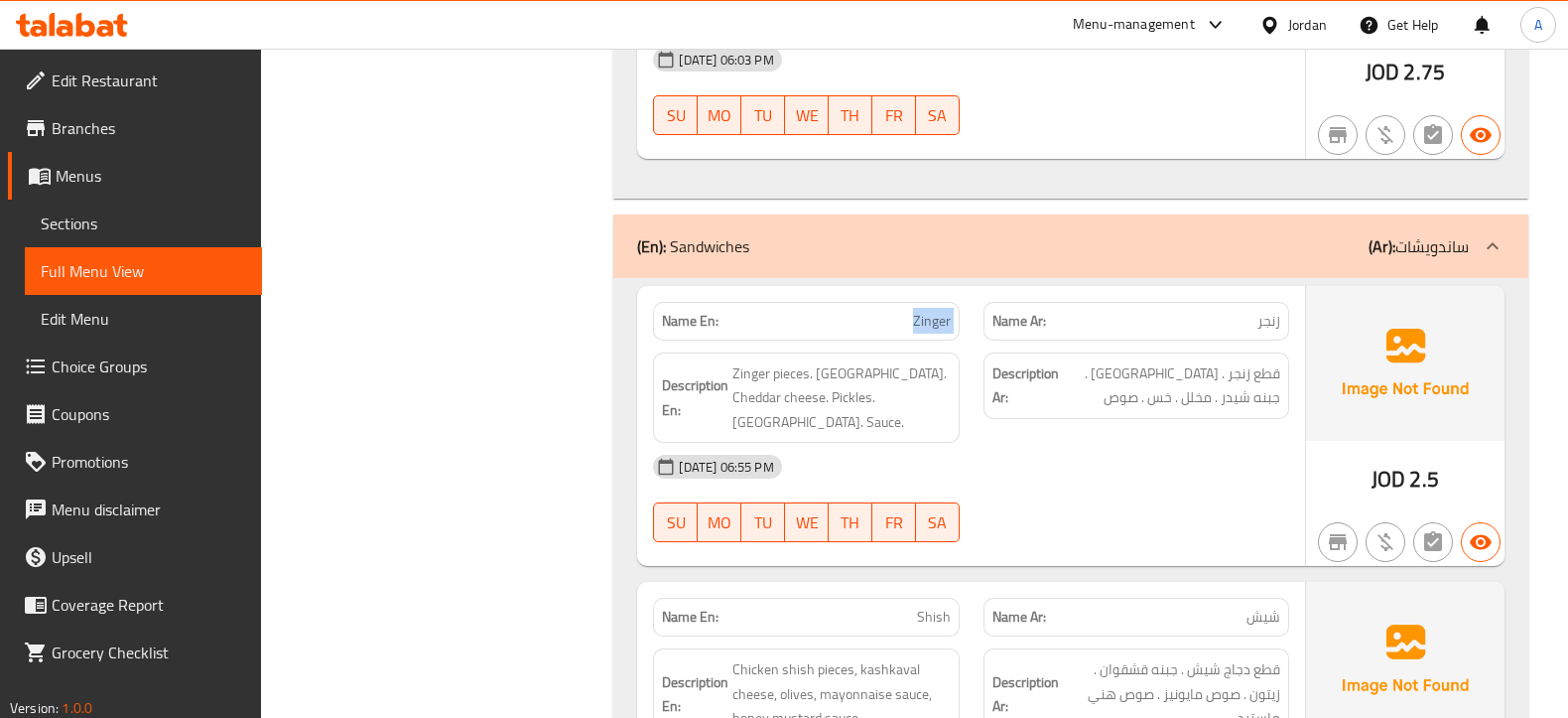 click on "Name En: Zinger" at bounding box center [806, -2854] 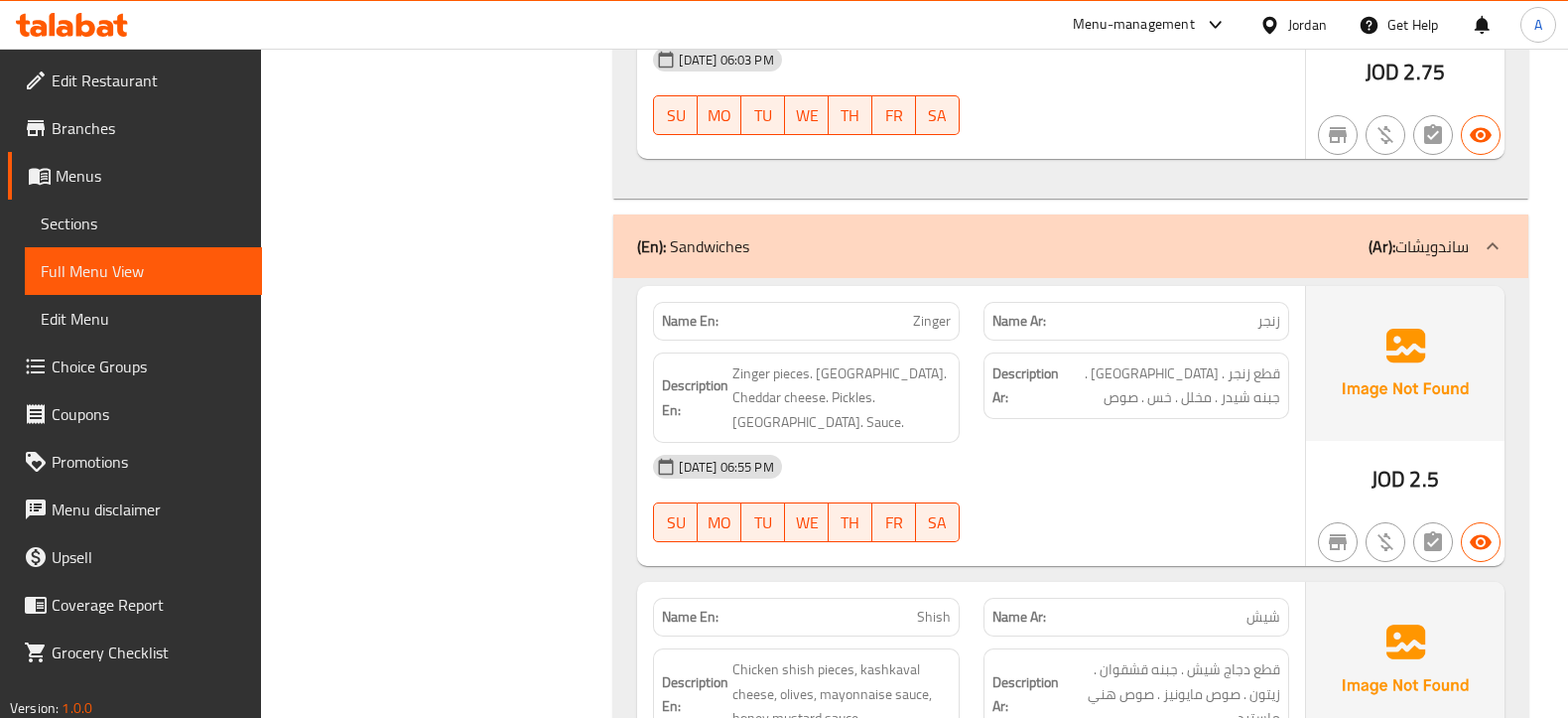 click on "زنجر" at bounding box center [1266, -2854] 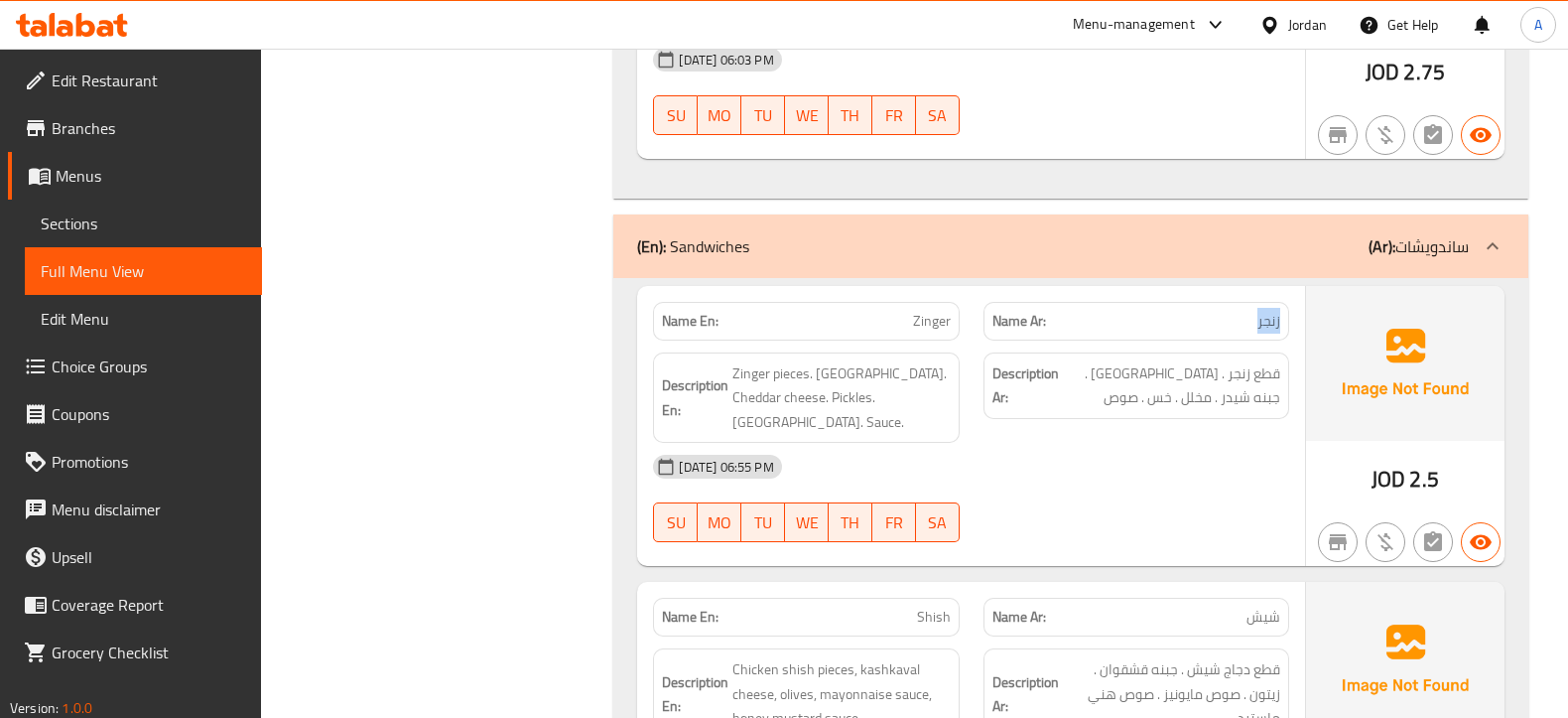 click on "زنجر" at bounding box center (1266, -2854) 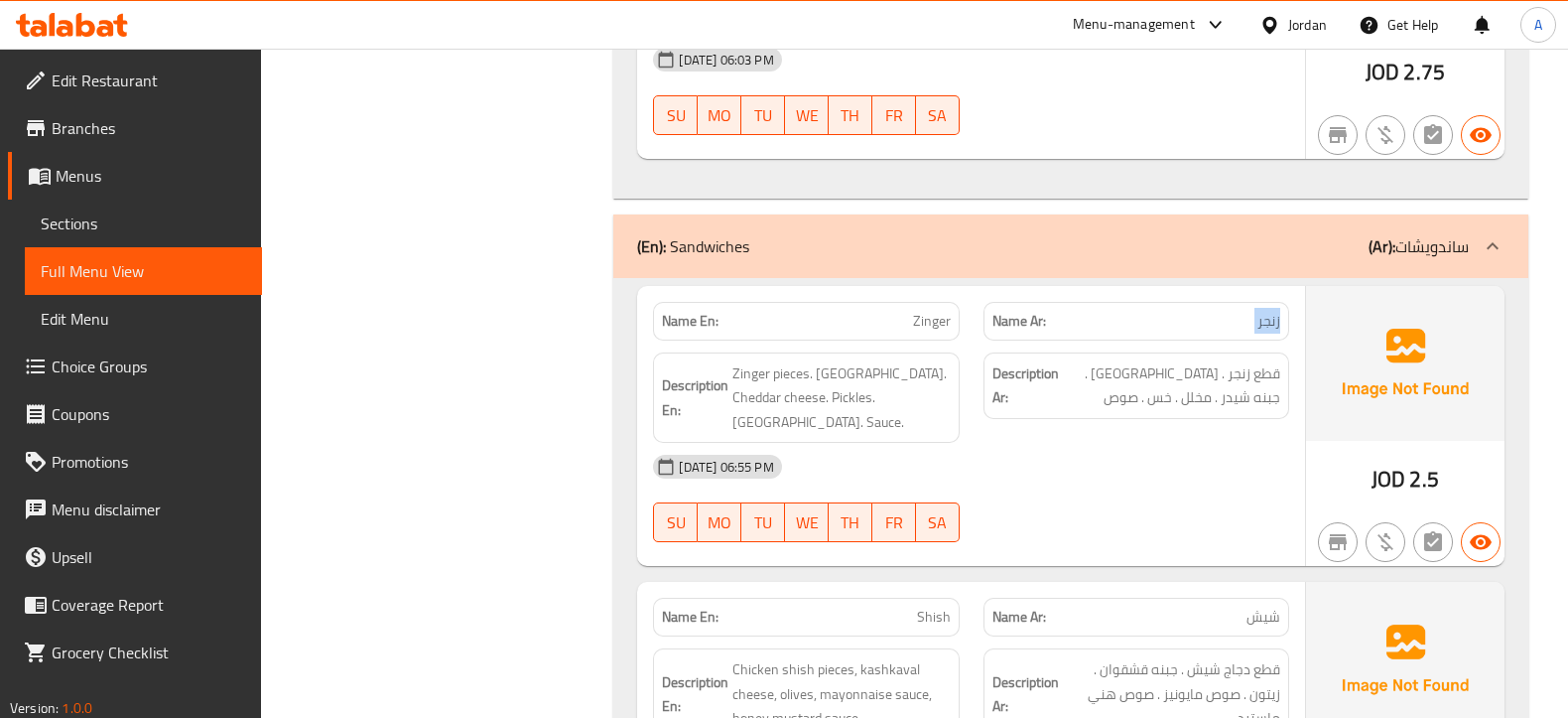 click on "Description Ar: قطع زنجر . تيركي . جبنه شيدر . مخلل . خس . صوص" at bounding box center [1136, -2790] 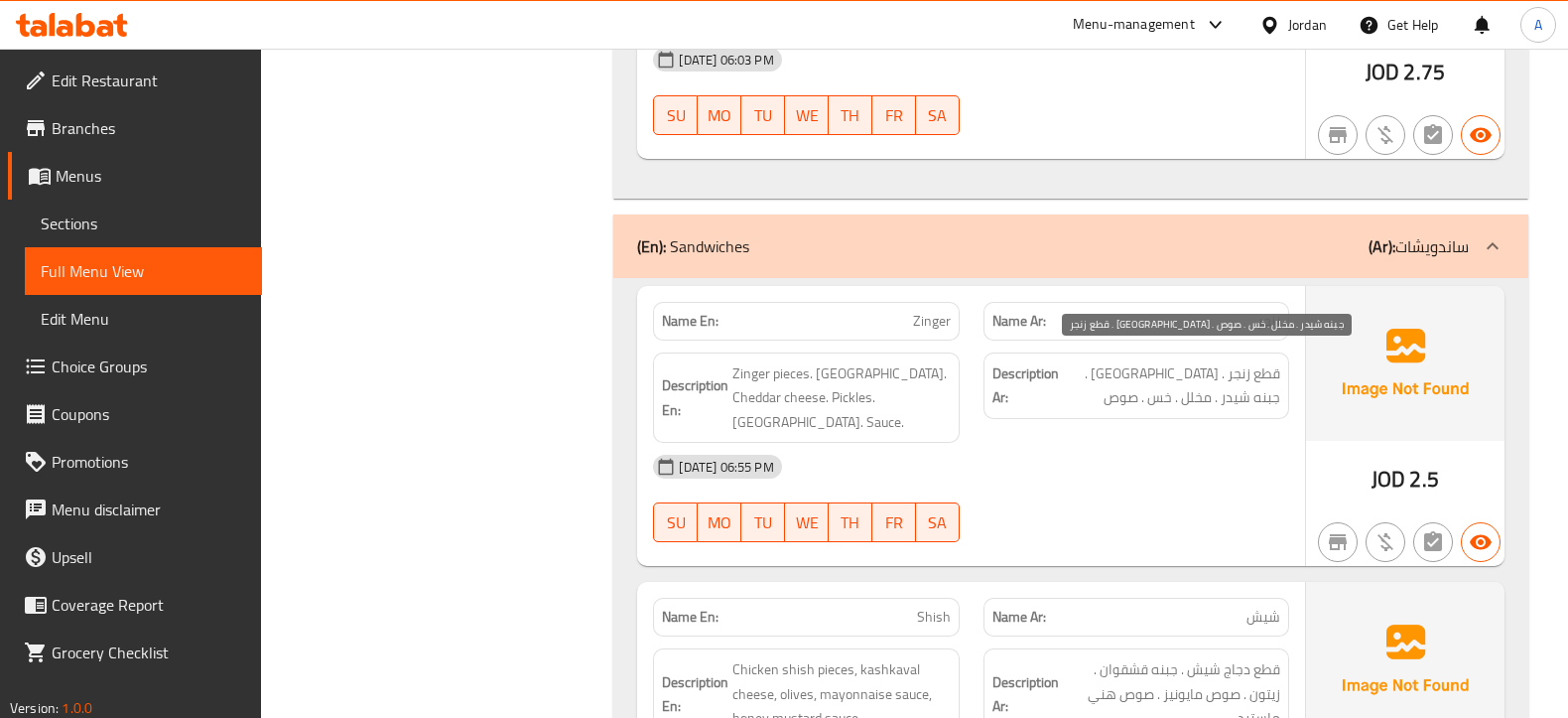 click on "قطع زنجر . تيركي . جبنه شيدر . مخلل . خس . صوص" at bounding box center (1171, 385) 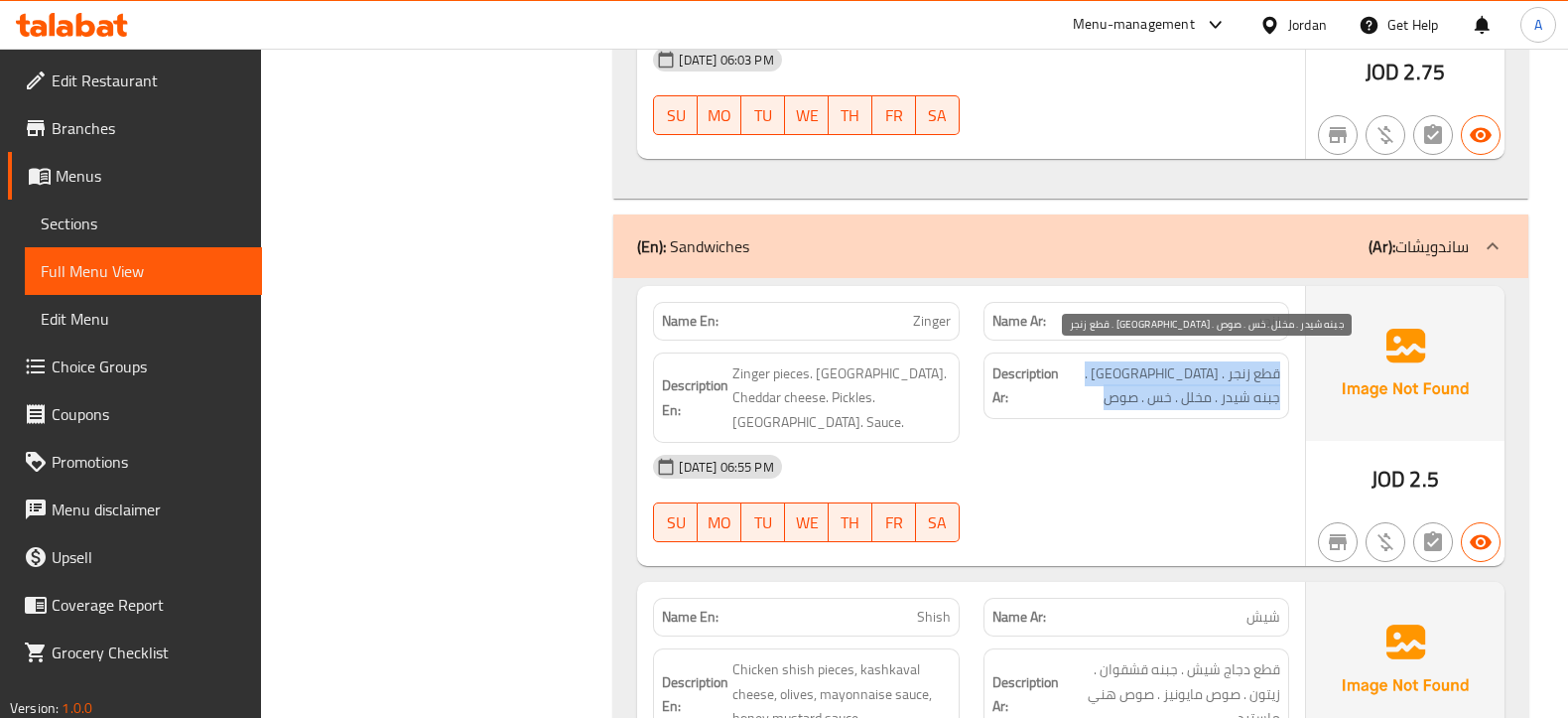 click on "قطع زنجر . تيركي . جبنه شيدر . مخلل . خس . صوص" at bounding box center (1171, 385) 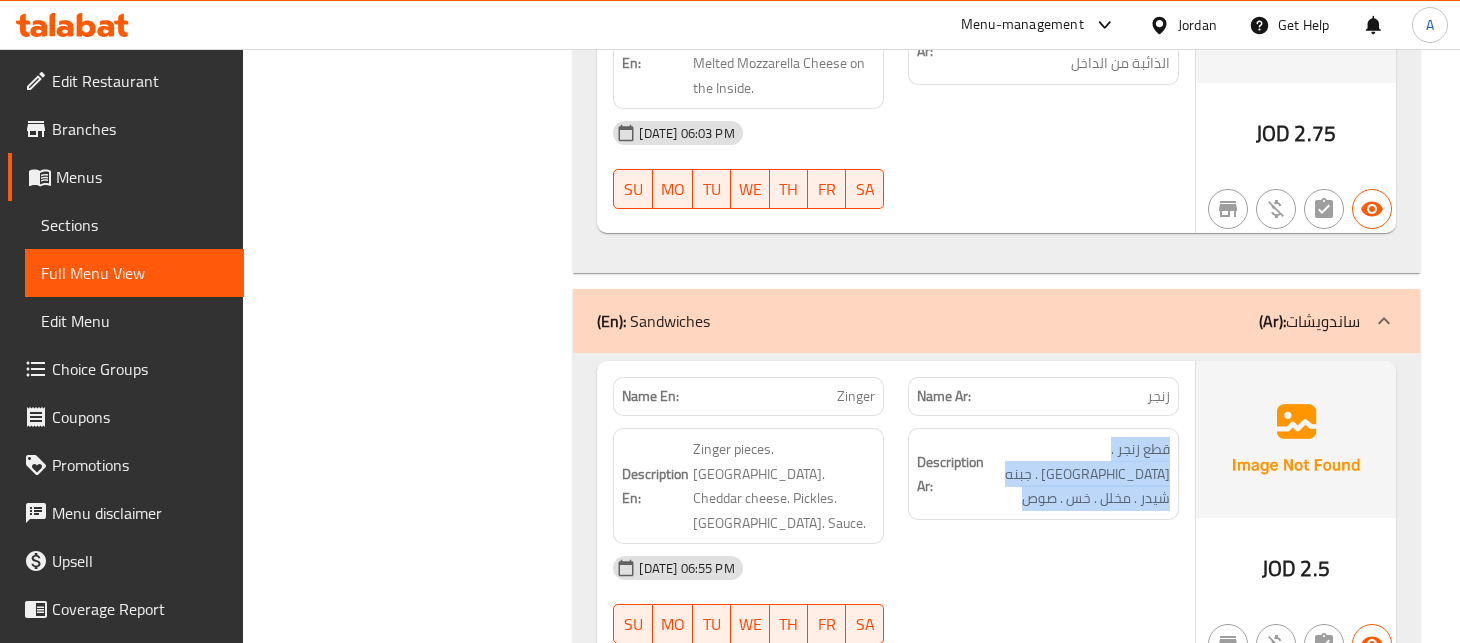 scroll, scrollTop: 3583, scrollLeft: 0, axis: vertical 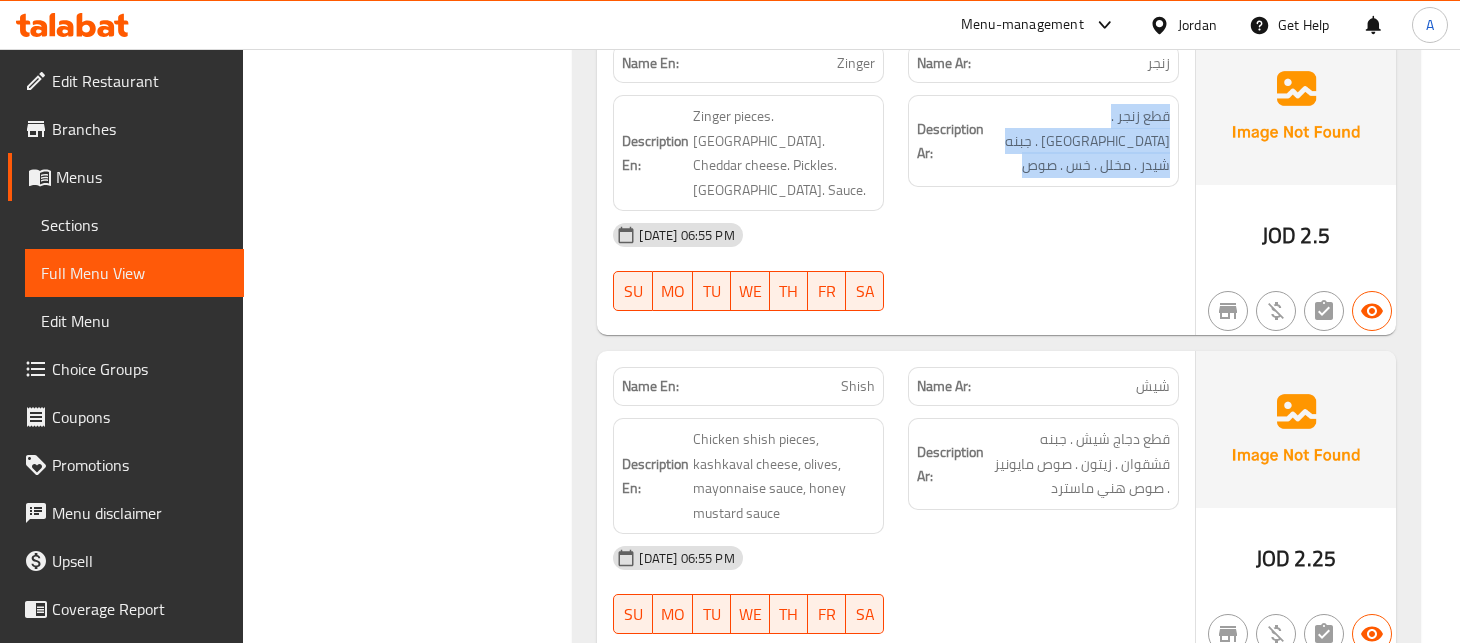 click on "شيش" at bounding box center [1118, -2933] 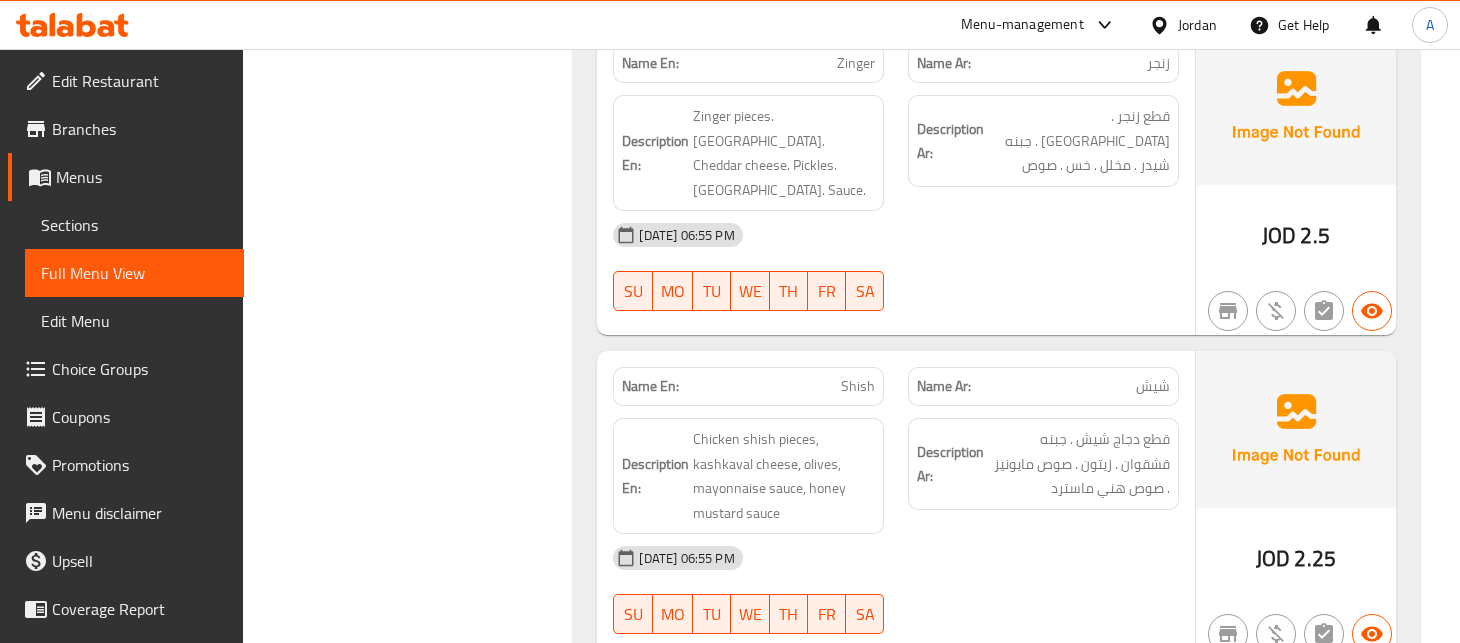 click on "شيش" at bounding box center [1118, -2933] 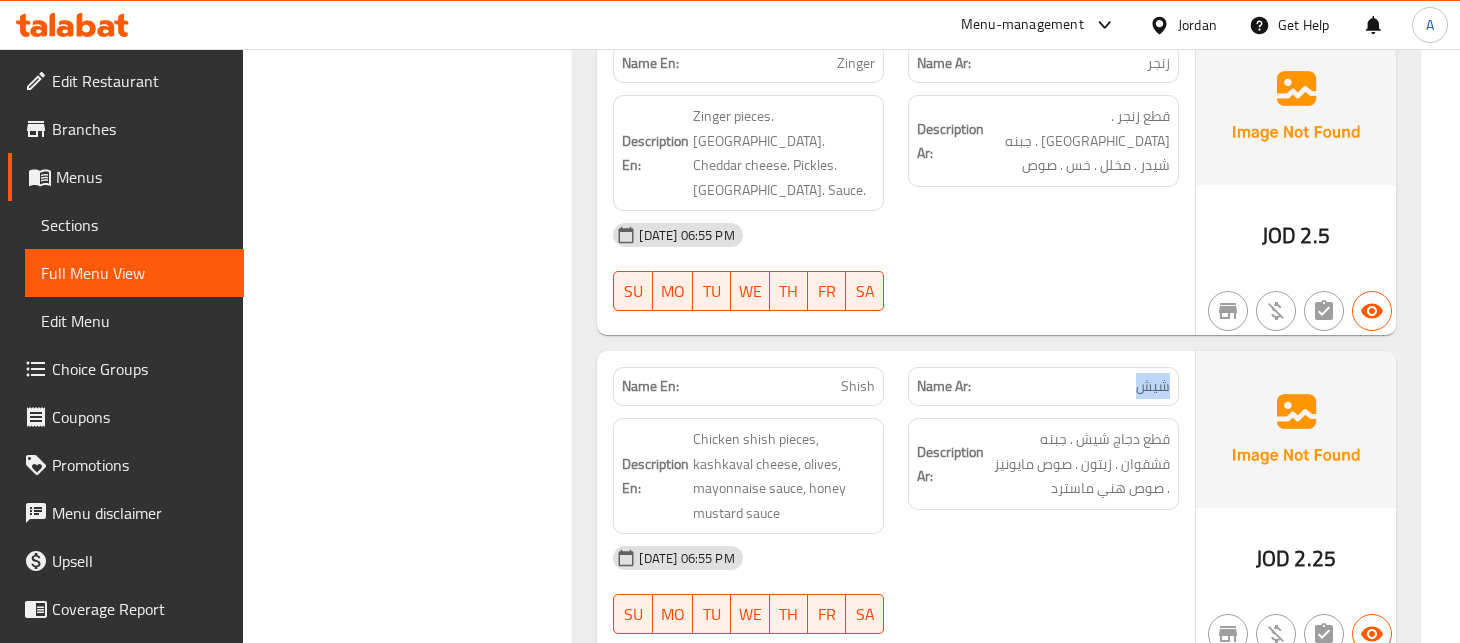 click on "Shish" at bounding box center (825, -2933) 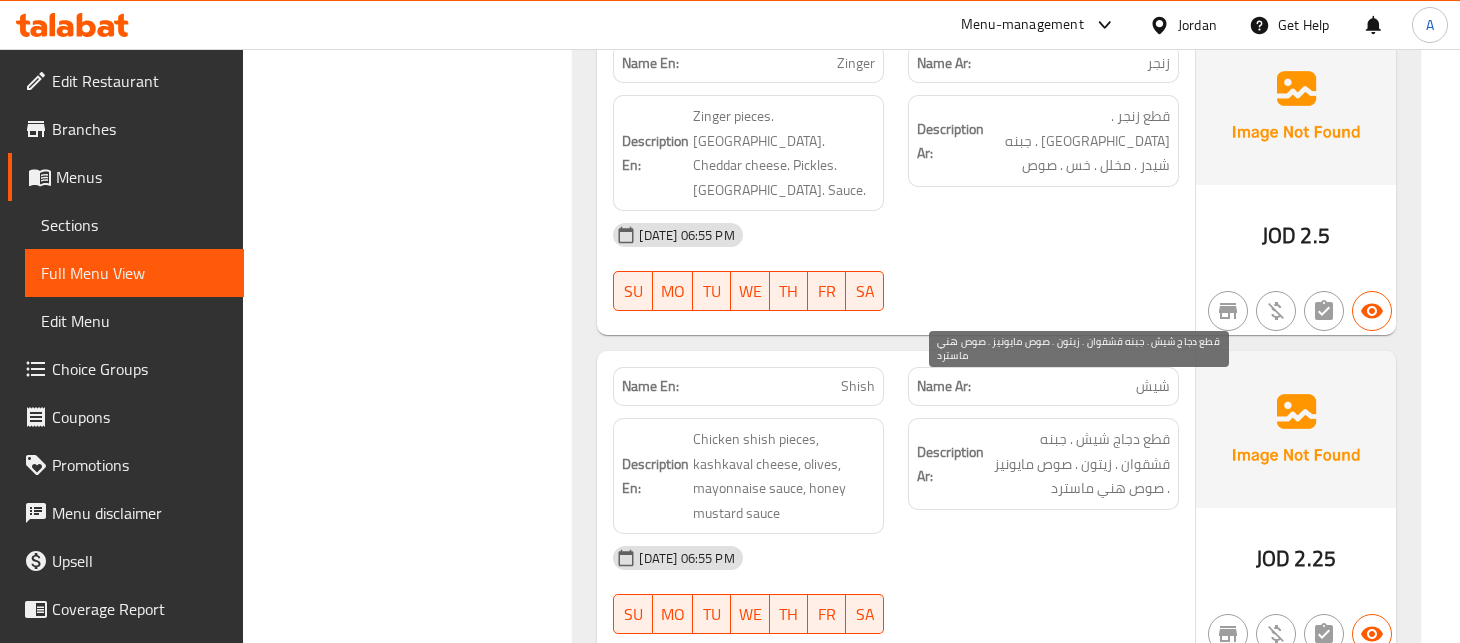 click on "قطع دجاج شيش . جبنه قشقوان . زيتون . صوص مايونيز . صوص هني ماسترد" at bounding box center [1079, 464] 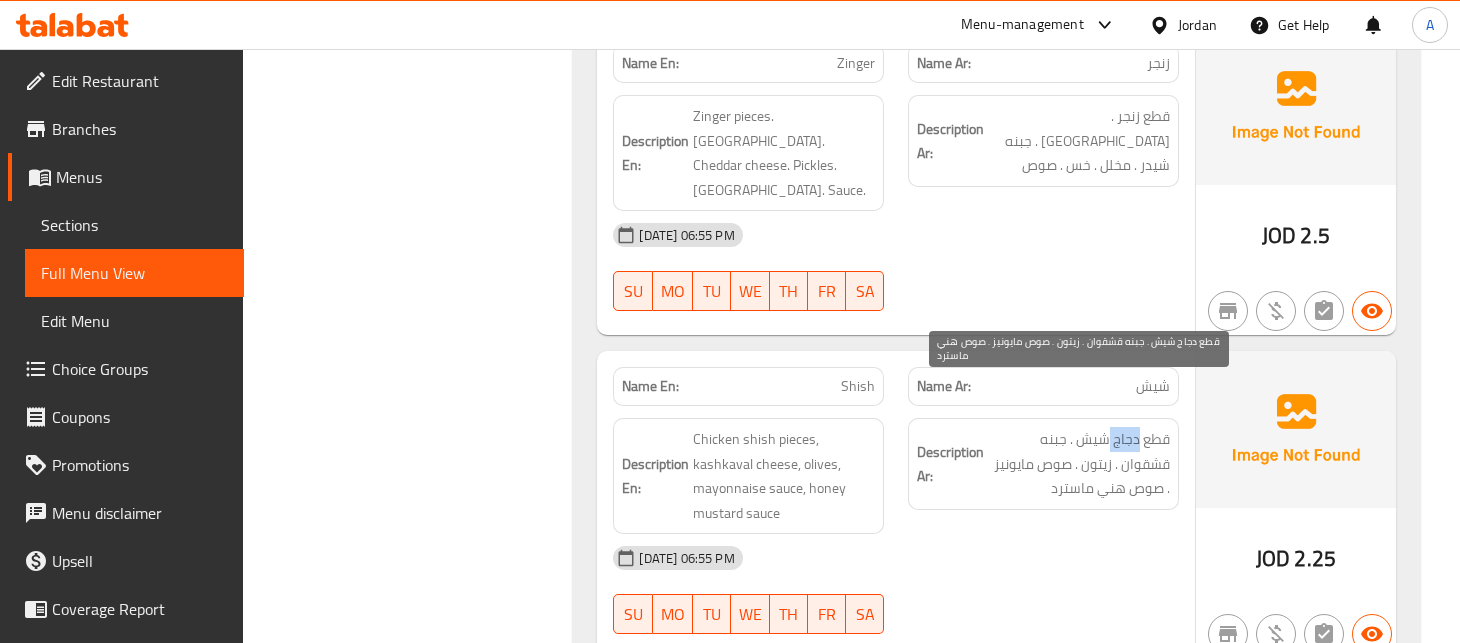 click on "قطع دجاج شيش . جبنه قشقوان . زيتون . صوص مايونيز . صوص هني ماسترد" at bounding box center (1079, 464) 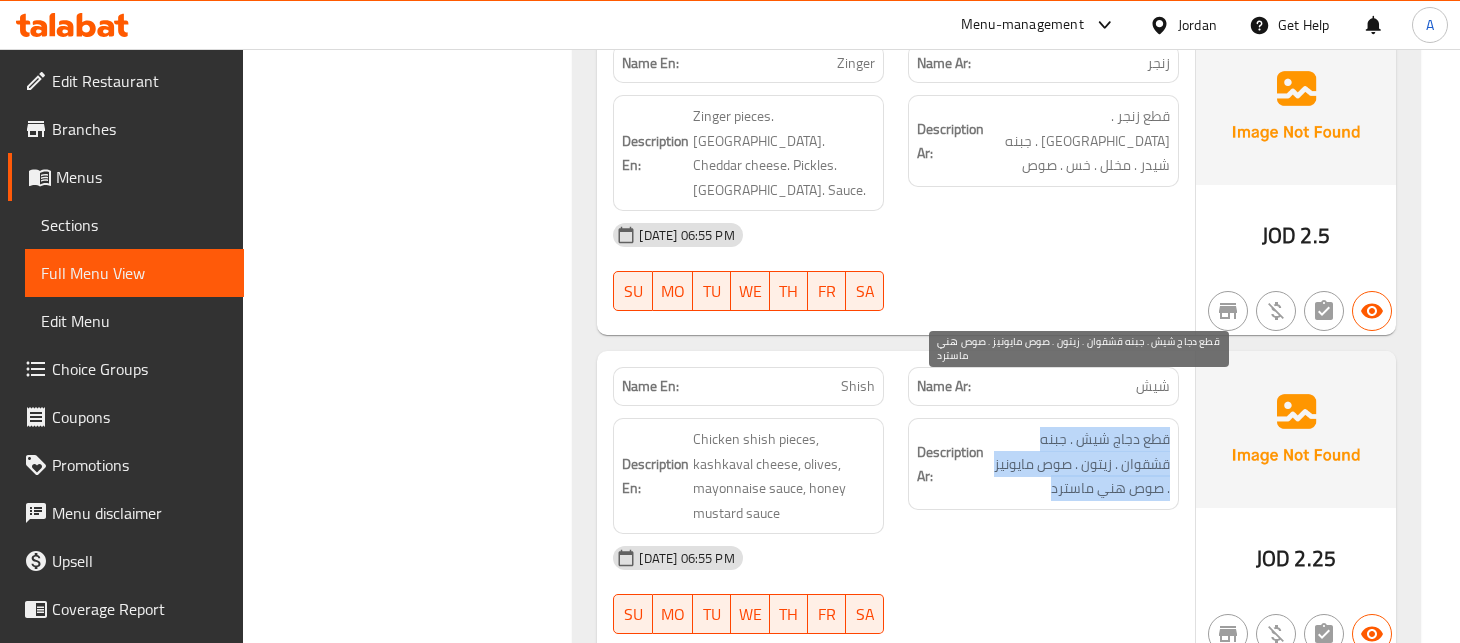 click on "قطع دجاج شيش . جبنه قشقوان . زيتون . صوص مايونيز . صوص هني ماسترد" at bounding box center (1079, 464) 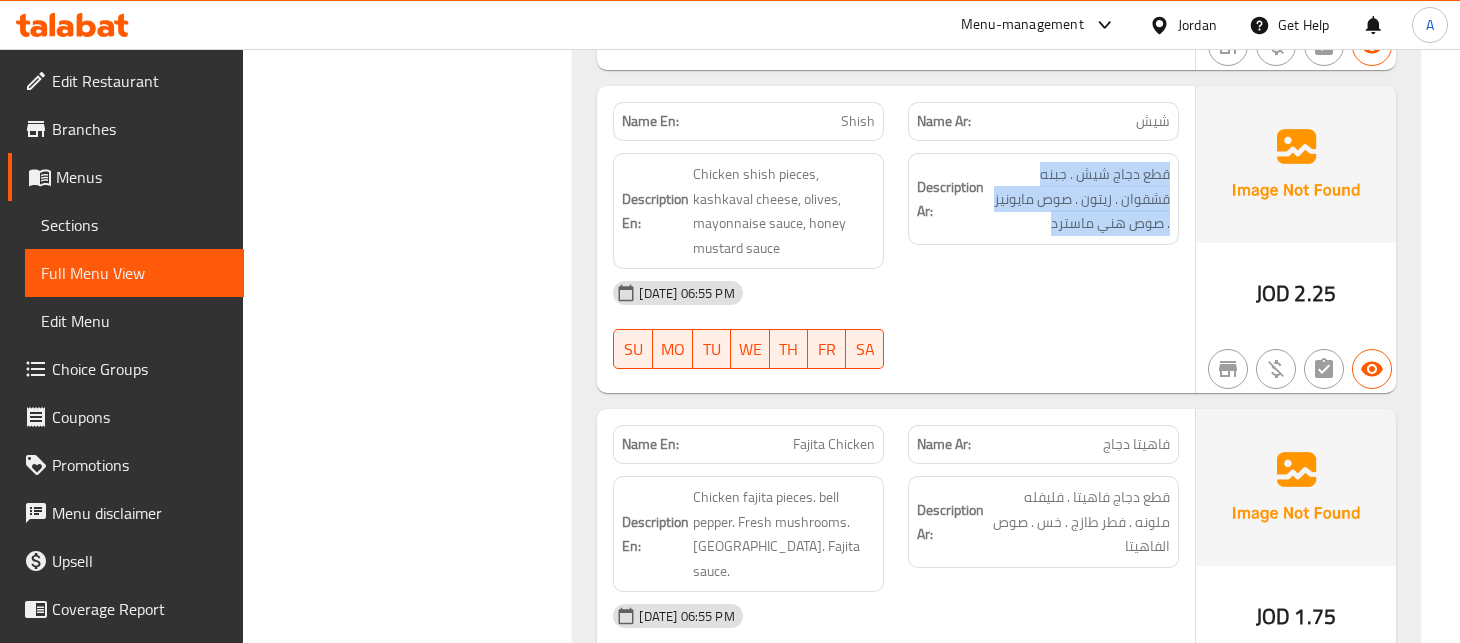 scroll, scrollTop: 3916, scrollLeft: 0, axis: vertical 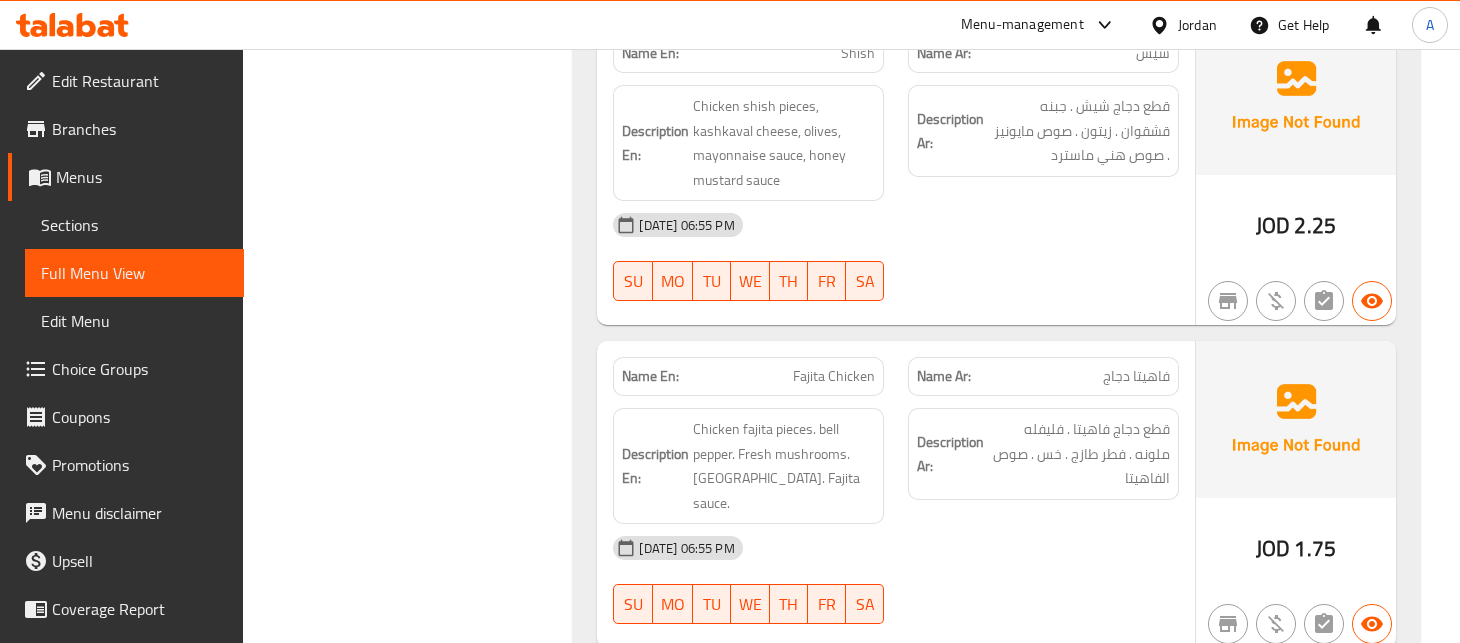 click on "Name Ar: فاهيتا دجاج" at bounding box center [1043, -2968] 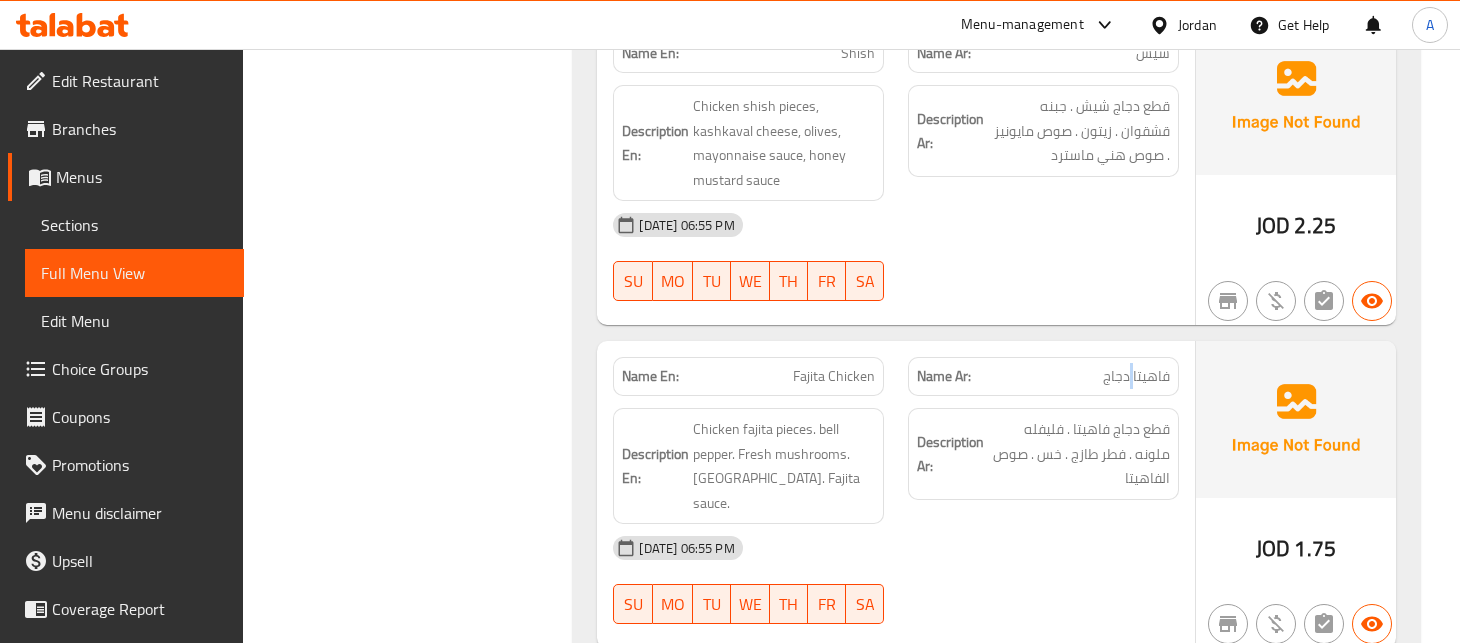 click on "Name Ar: فاهيتا دجاج" at bounding box center [1043, -2968] 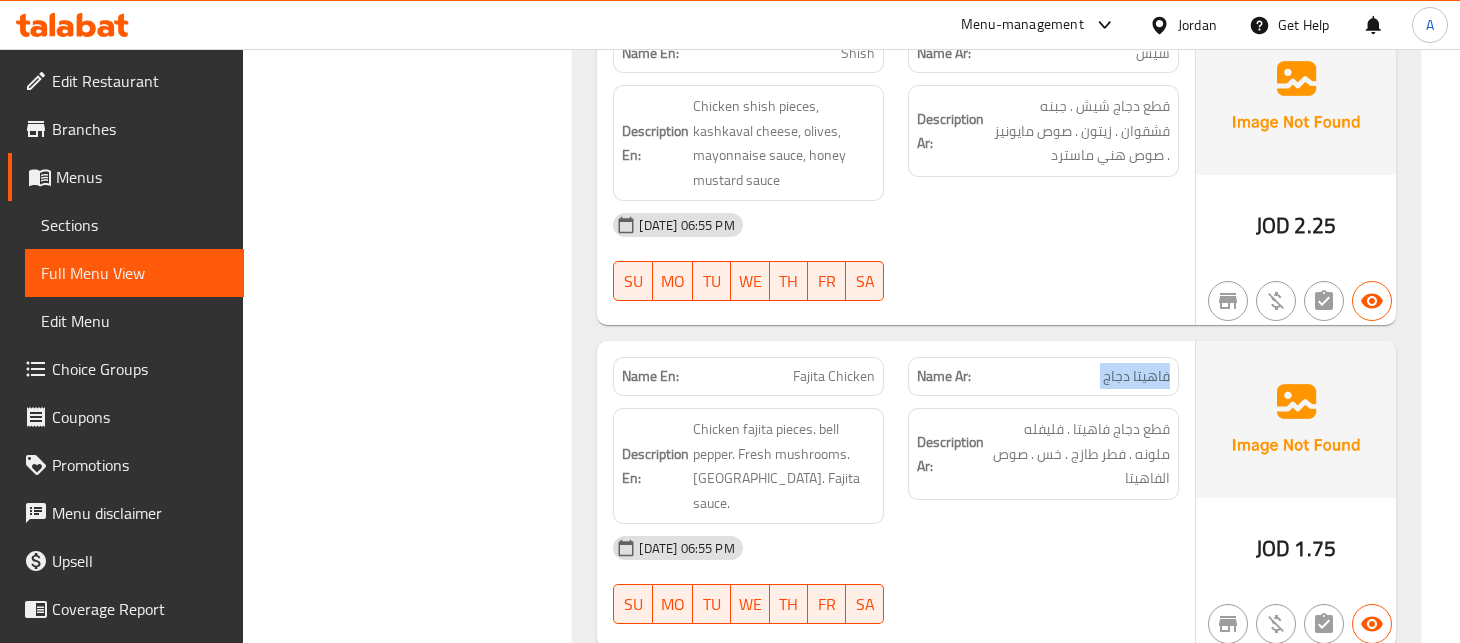 click on "Name Ar: فاهيتا دجاج" at bounding box center [1043, -2968] 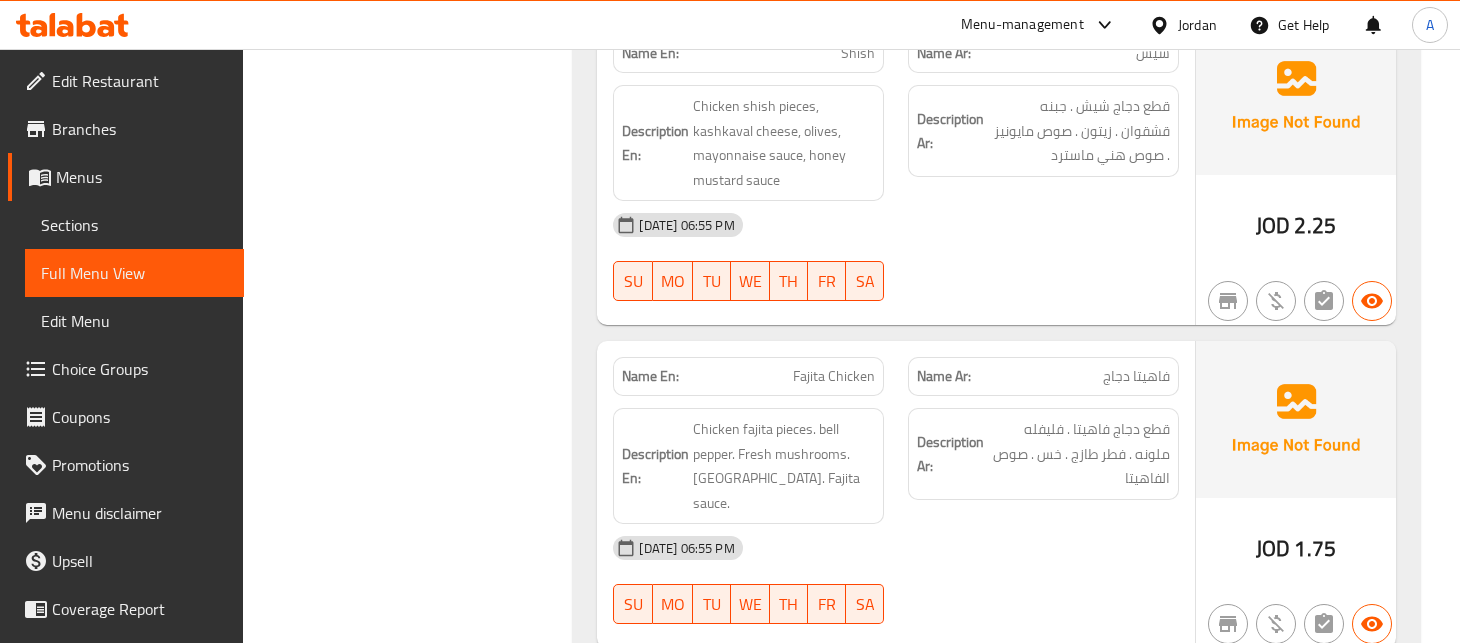 click on "Fajita Chicken" at bounding box center (852, -2968) 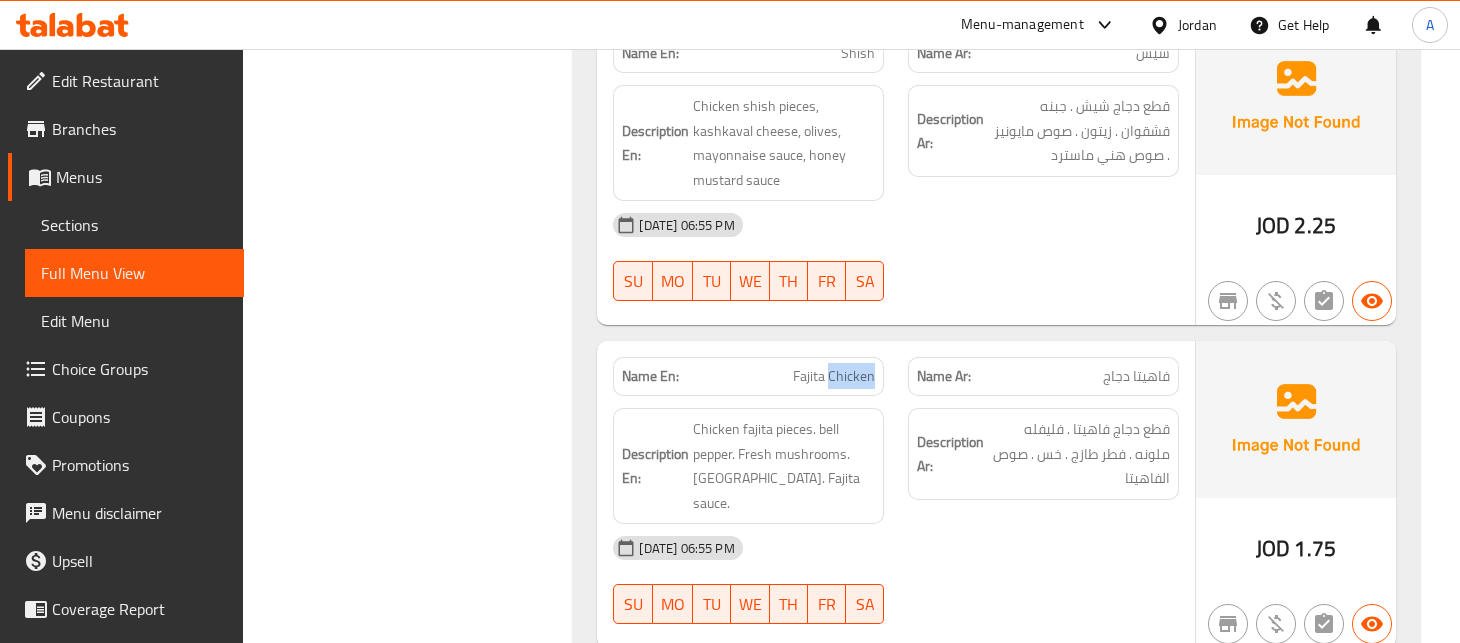 click on "Fajita Chicken" at bounding box center (852, -2968) 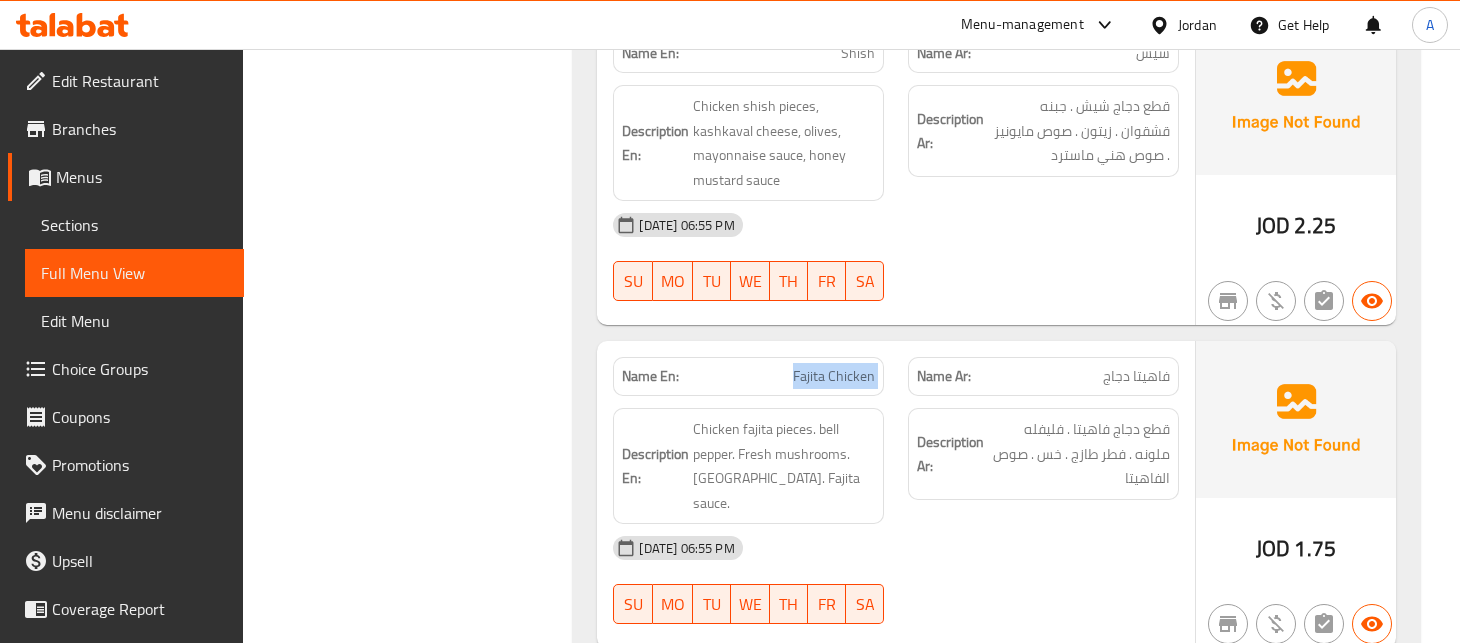 click on "Fajita Chicken" at bounding box center [852, -2968] 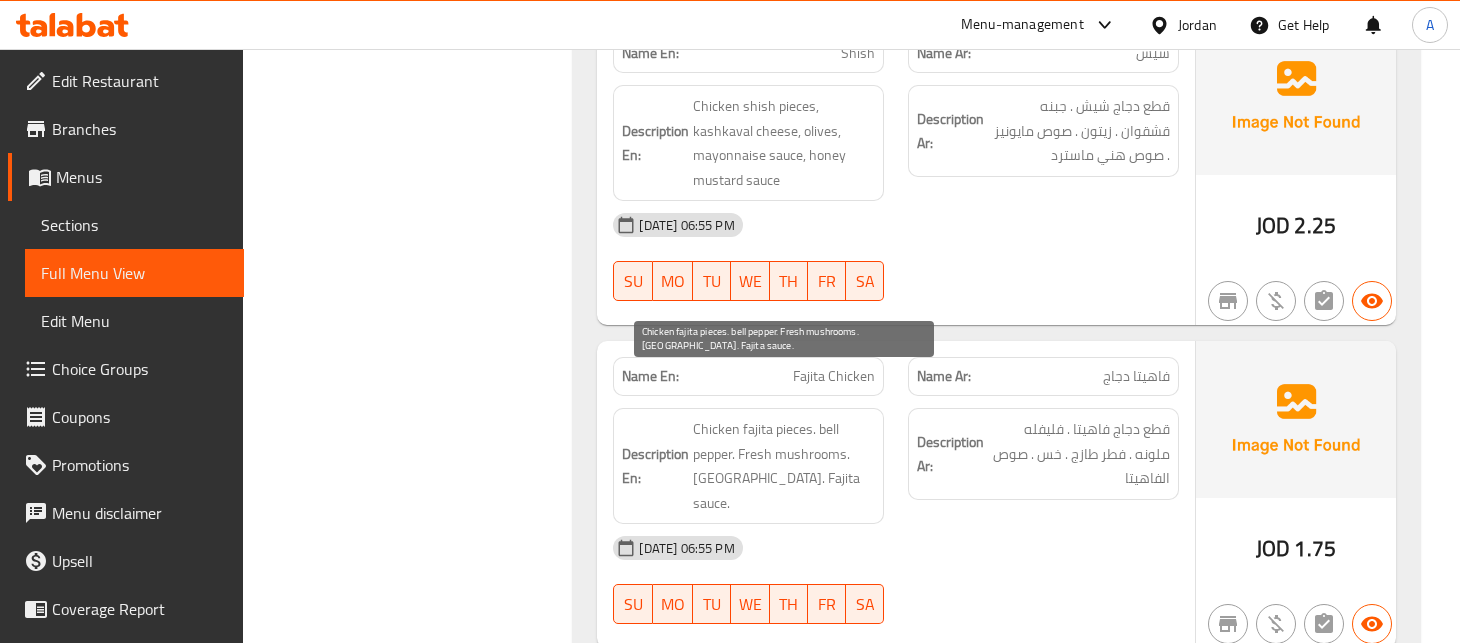 click on "Chicken fajita pieces. bell pepper. Fresh mushrooms. Lettuce. Fajita sauce." at bounding box center (784, 466) 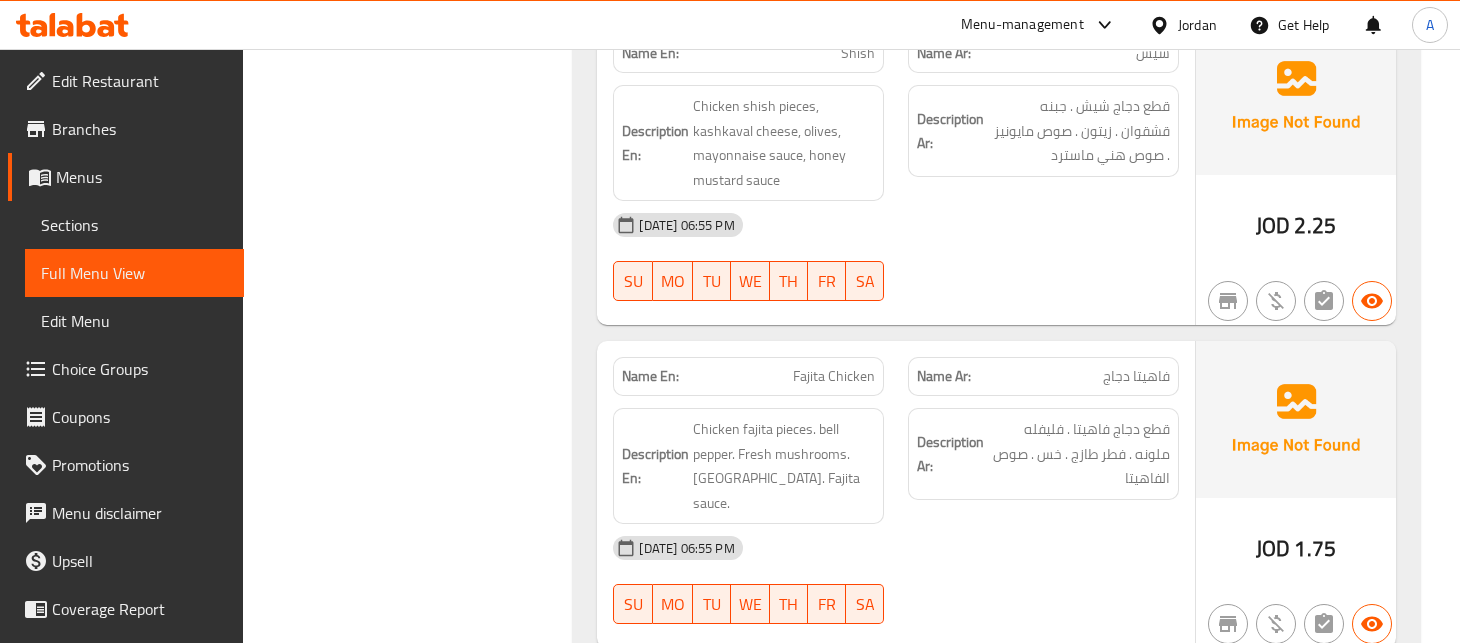 click on "Fajita Chicken" at bounding box center [852, -2968] 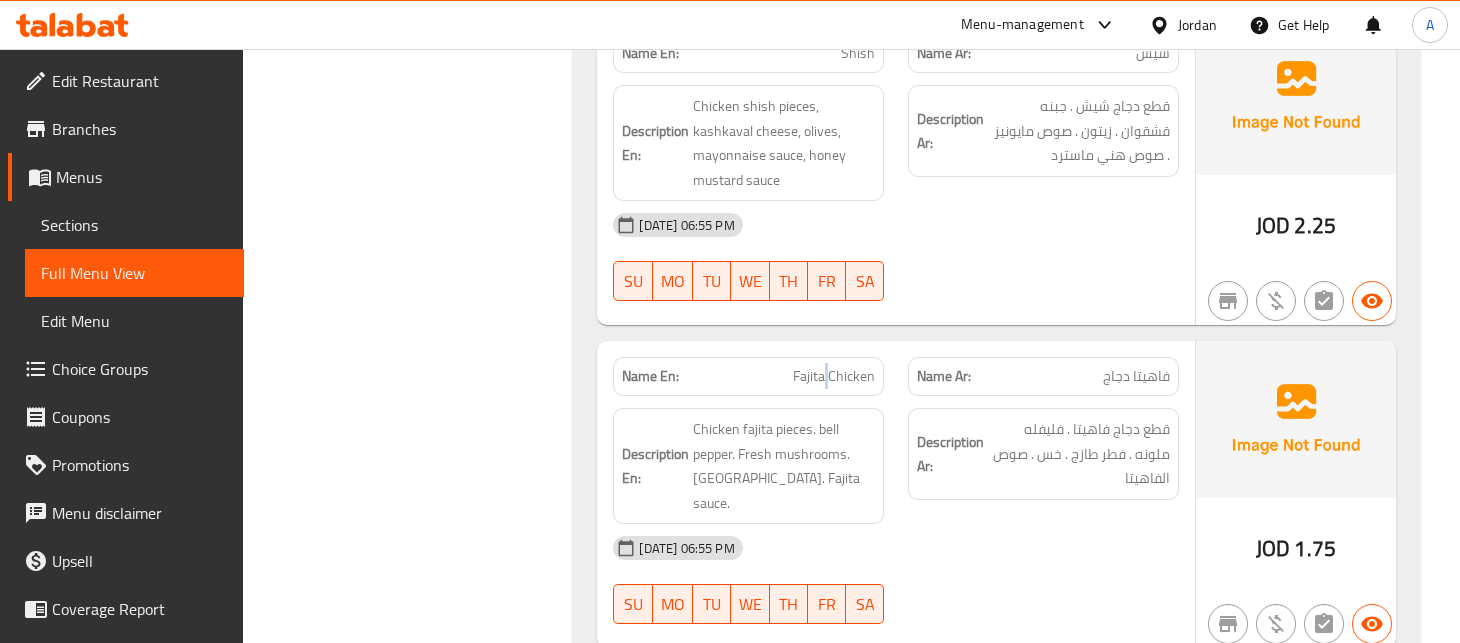 click on "Fajita Chicken" at bounding box center [852, -2968] 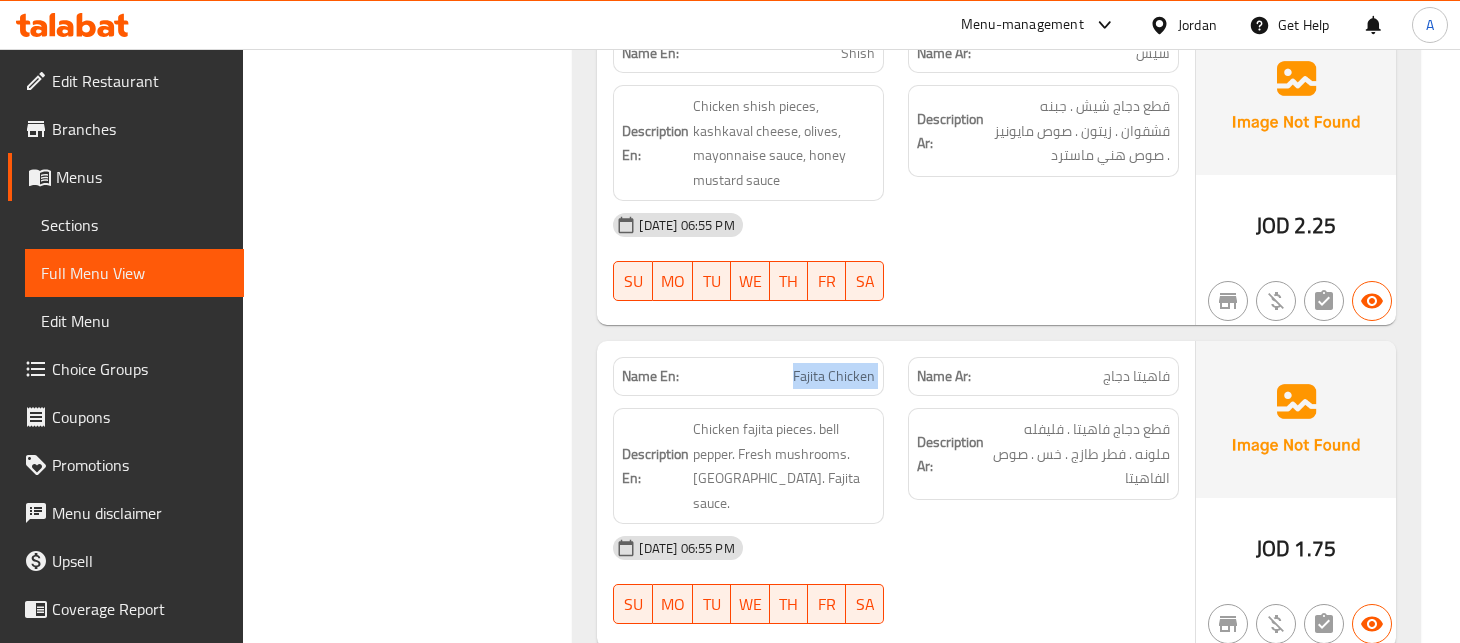click on "Fajita Chicken" at bounding box center (852, -2968) 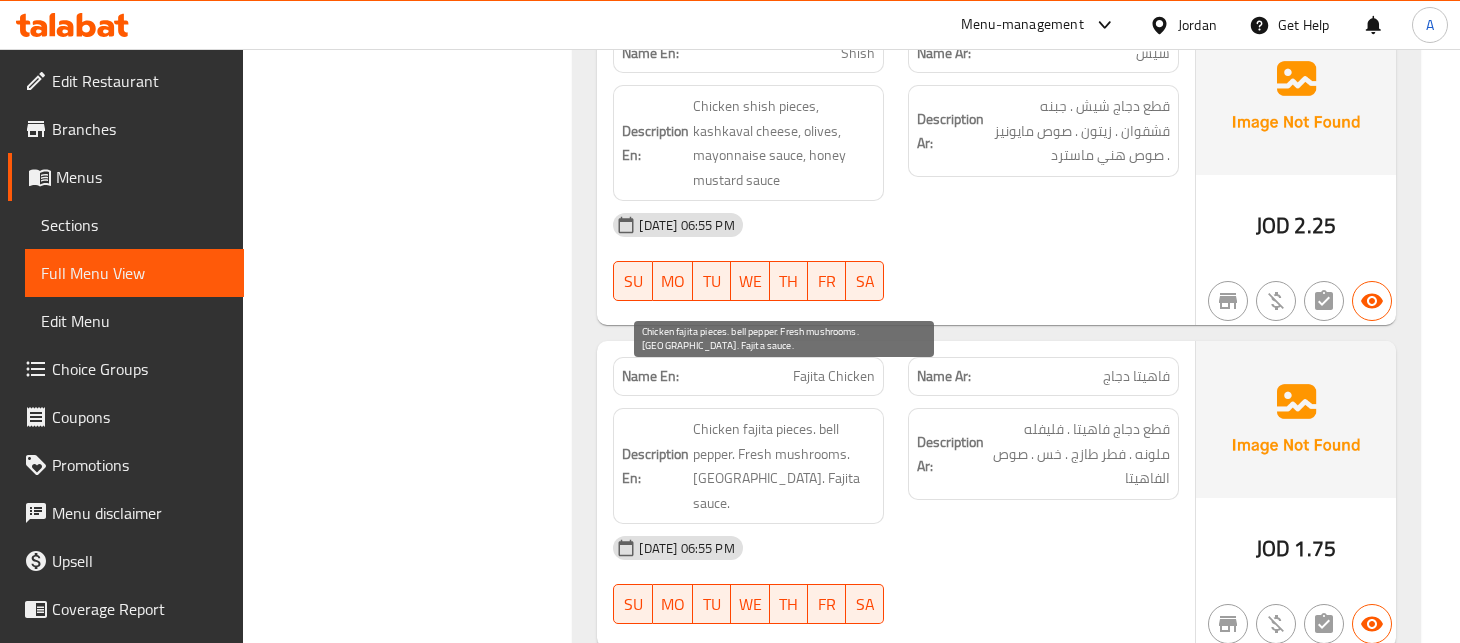 click on "Chicken fajita pieces. bell pepper. Fresh mushrooms. Lettuce. Fajita sauce." at bounding box center [784, 466] 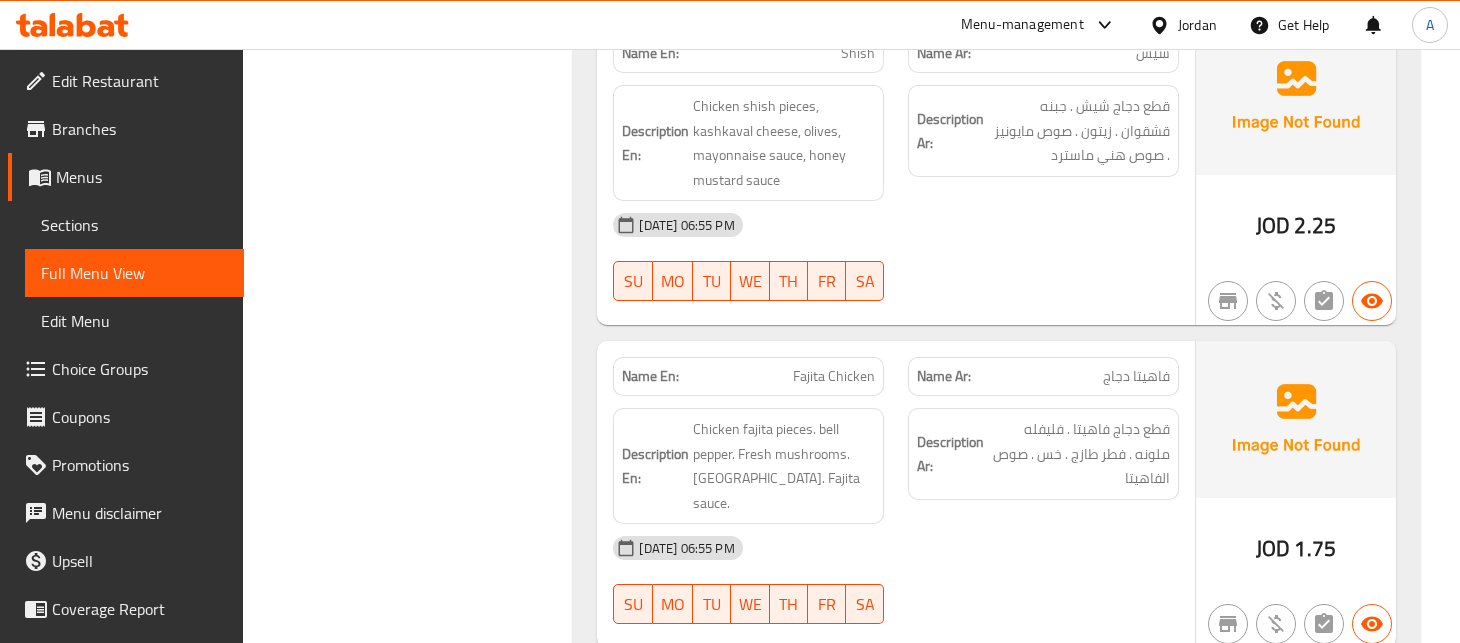 click on "Fajita Chicken" at bounding box center (852, -2968) 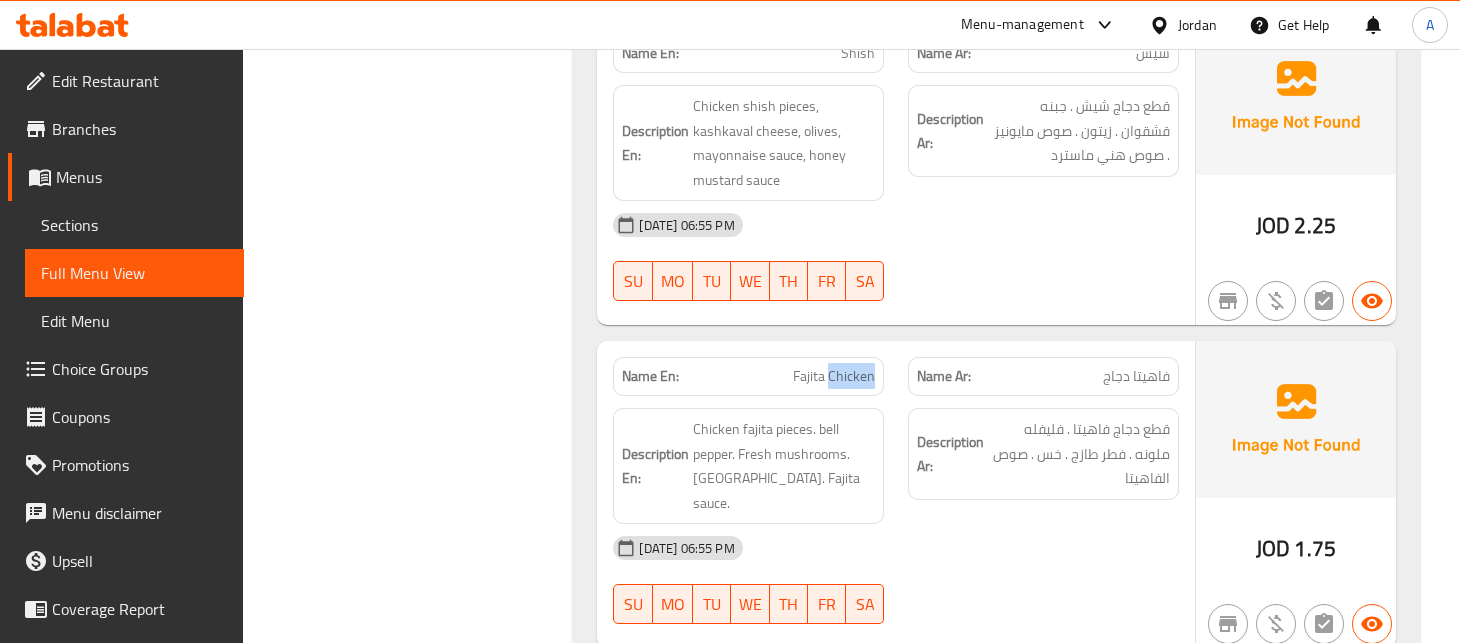 click on "Fajita Chicken" at bounding box center (852, -2968) 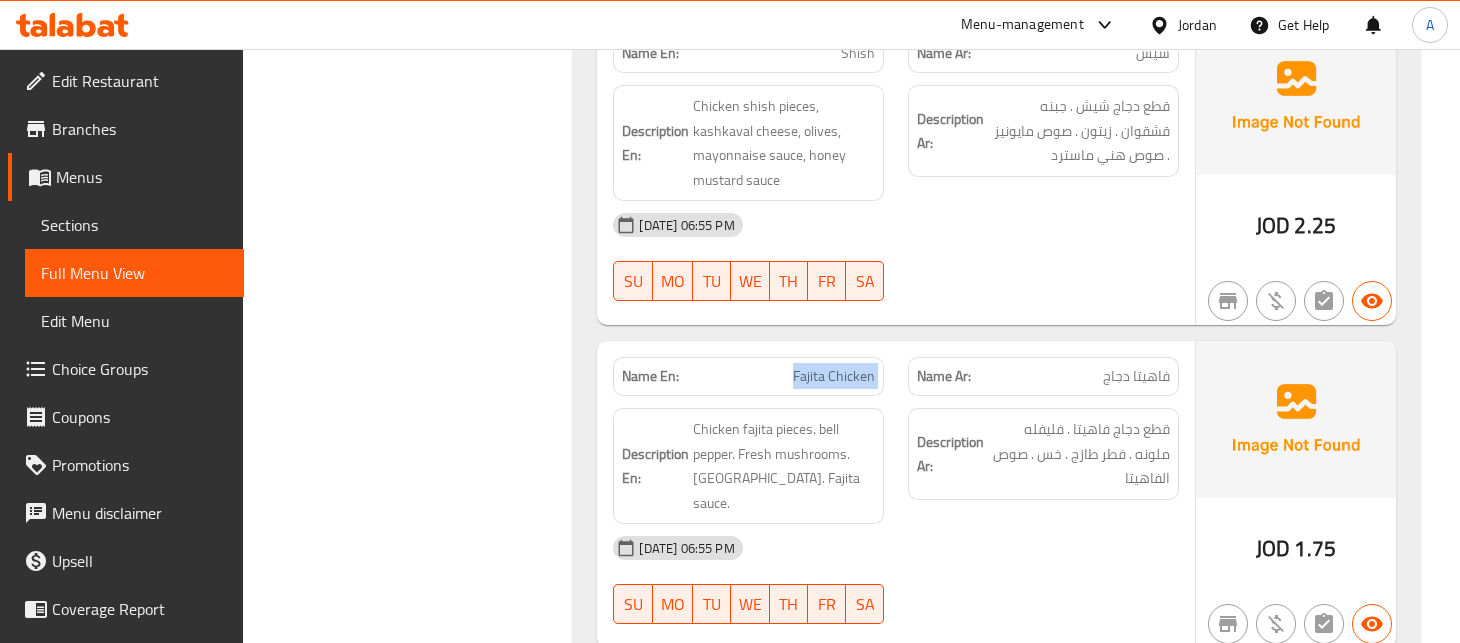 click on "Fajita Chicken" at bounding box center (852, -2968) 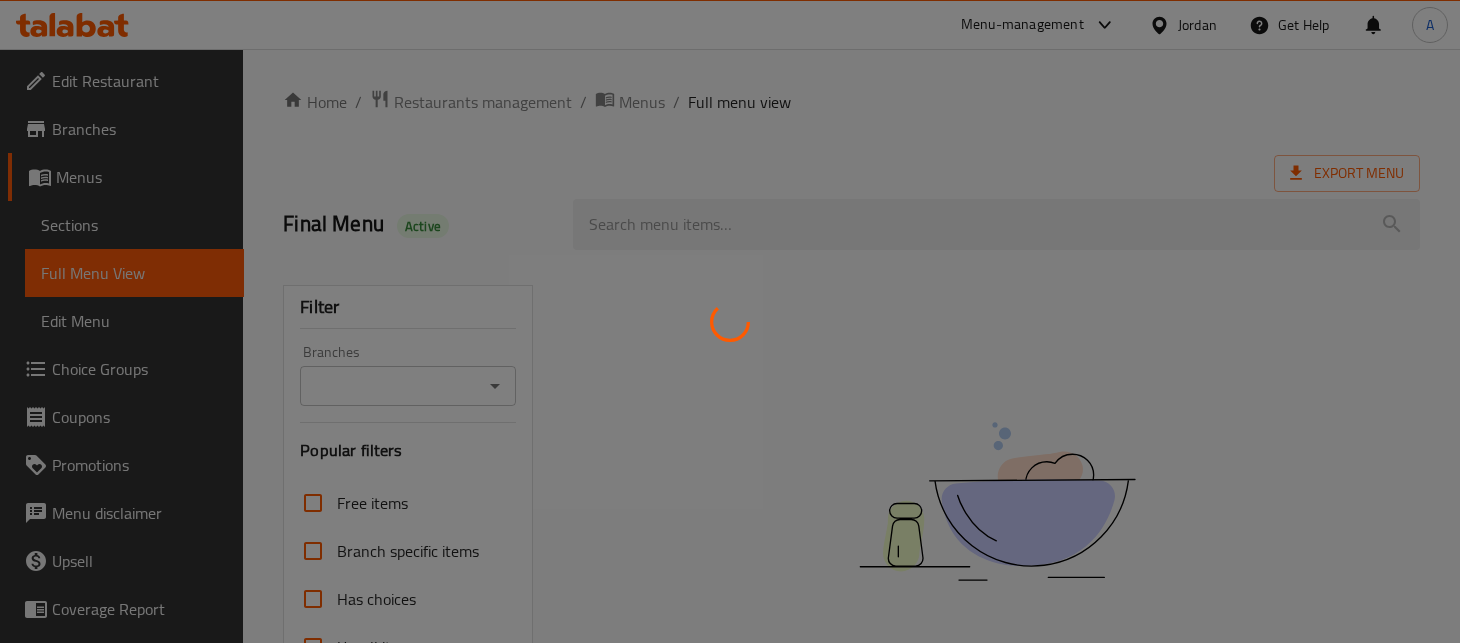 scroll, scrollTop: 0, scrollLeft: 0, axis: both 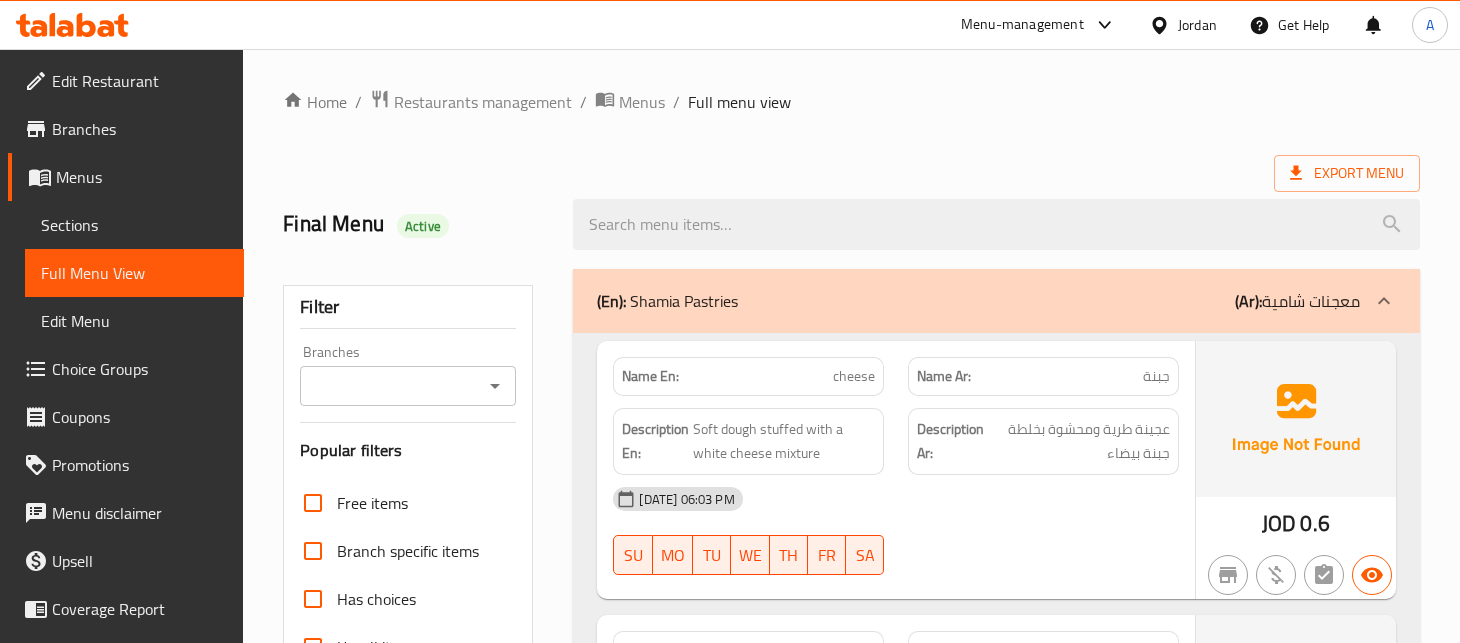 click on "Home / Restaurants management / Menus / Full menu view Export Menu Final Menu   Active Filter Branches Branches Popular filters Free items Branch specific items Has choices Upsell items Availability filters Available Not available View filters Collapse sections Collapse categories Collapse Choices (En):   Shamia Pastries (Ar): معجنات شامية Name En: cheese Name Ar: جبنة Description En: Soft dough stuffed with a white cheese mixture Description Ar: عجينة طرية ومحشوة بخلطة جبنة بيضاء 13-07-2025 06:03 PM SU MO TU WE TH FR SA JOD 0.6 Name En: Hot Dog Pastries Name Ar: معجنات هوت دوغ Description En: Golden dough stuffed with a delicious hot dog piece, with a light spices flavor. Description Ar: عجينة ذهبية محشوة بقطعة هوت دوغ شهية، مع نكهة خفيفة من البهارات 13-07-2025 06:03 PM SU MO TU WE TH FR SA JOD 0.6 Name En: spinach Name Ar: سبانخ Description En: Description Ar: 13-07-2025 06:03 PM SU MO TU WE TH" at bounding box center (851, 5512) 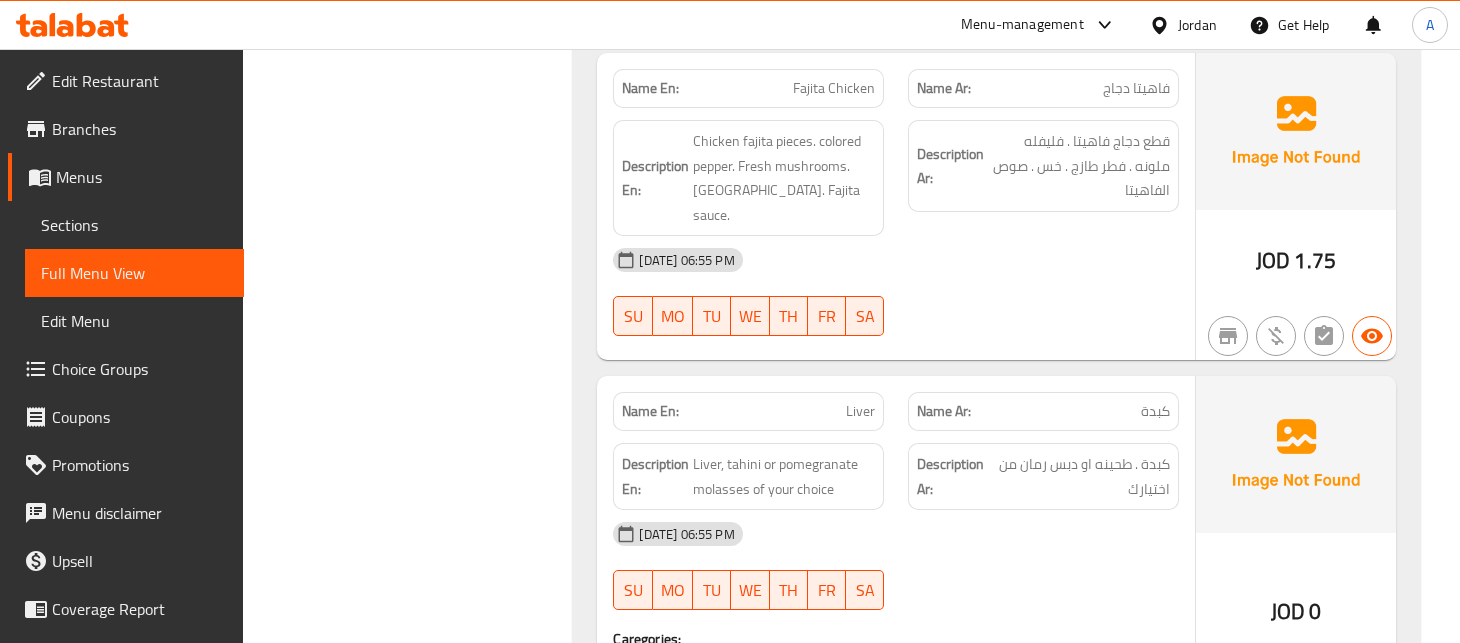 scroll, scrollTop: 3810, scrollLeft: 0, axis: vertical 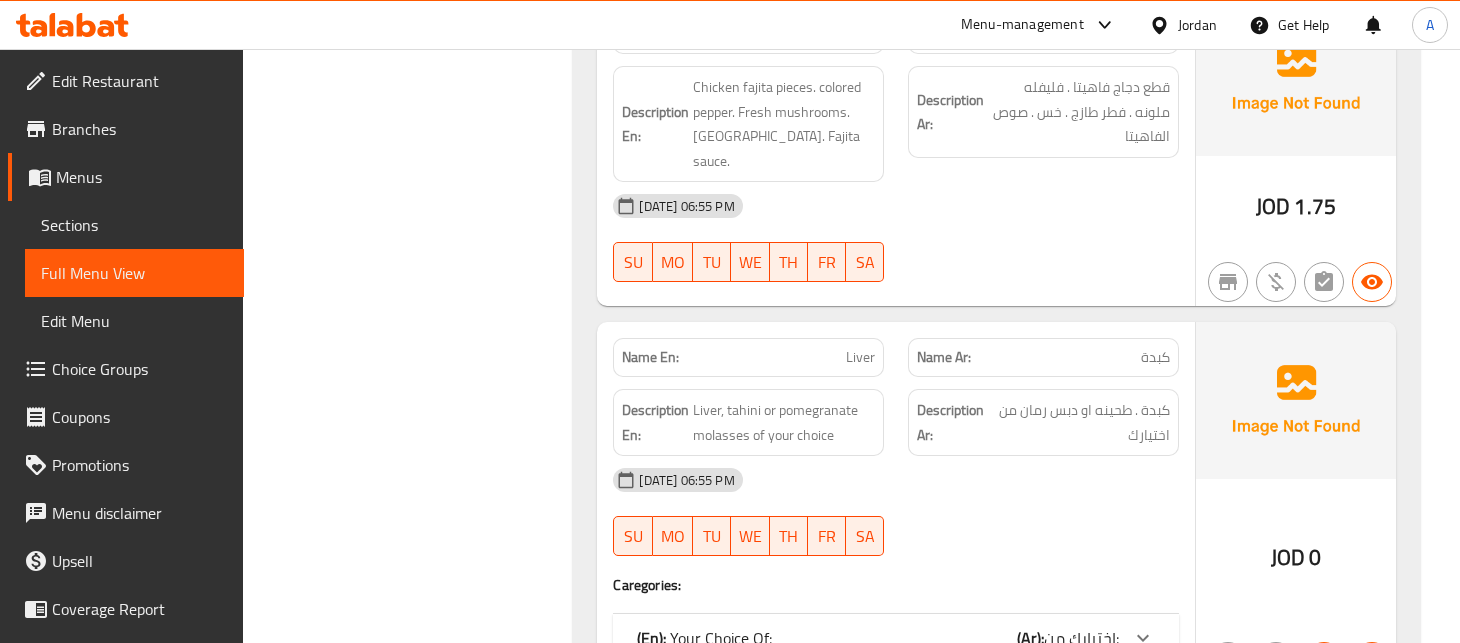 click on "إختيارك من:" at bounding box center [1081, -2307] 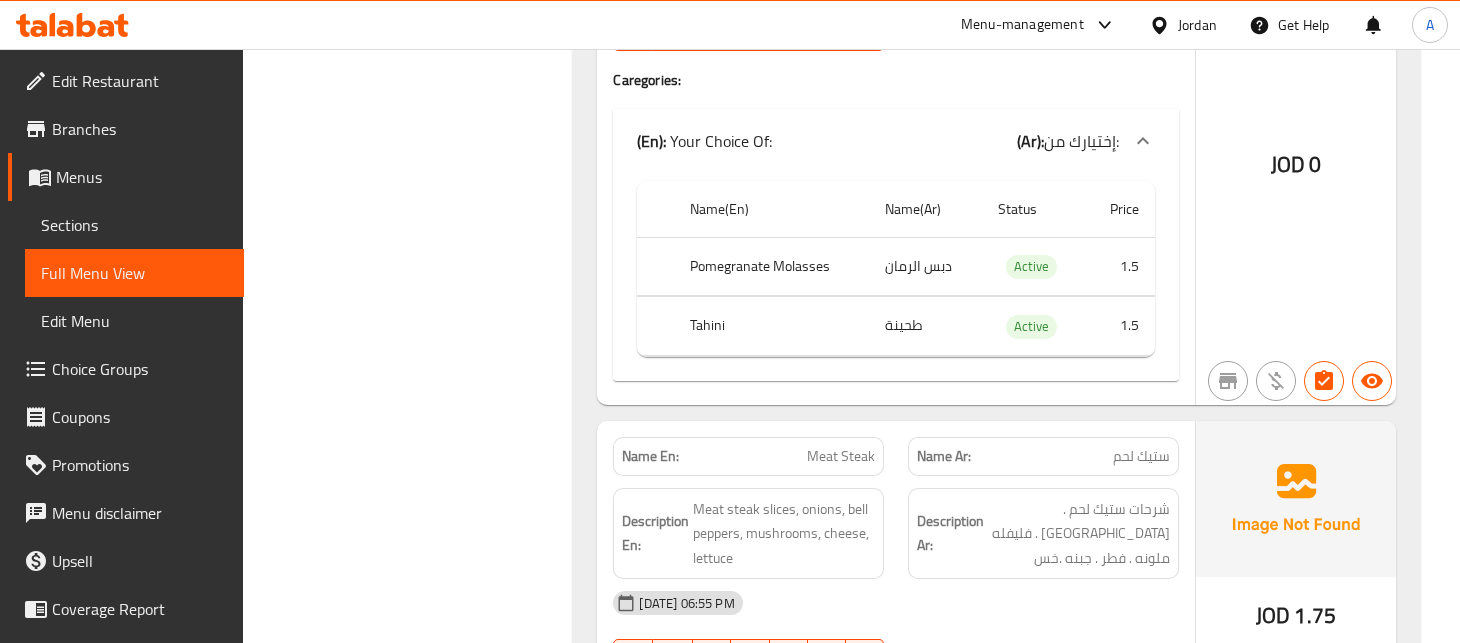 scroll, scrollTop: 4365, scrollLeft: 0, axis: vertical 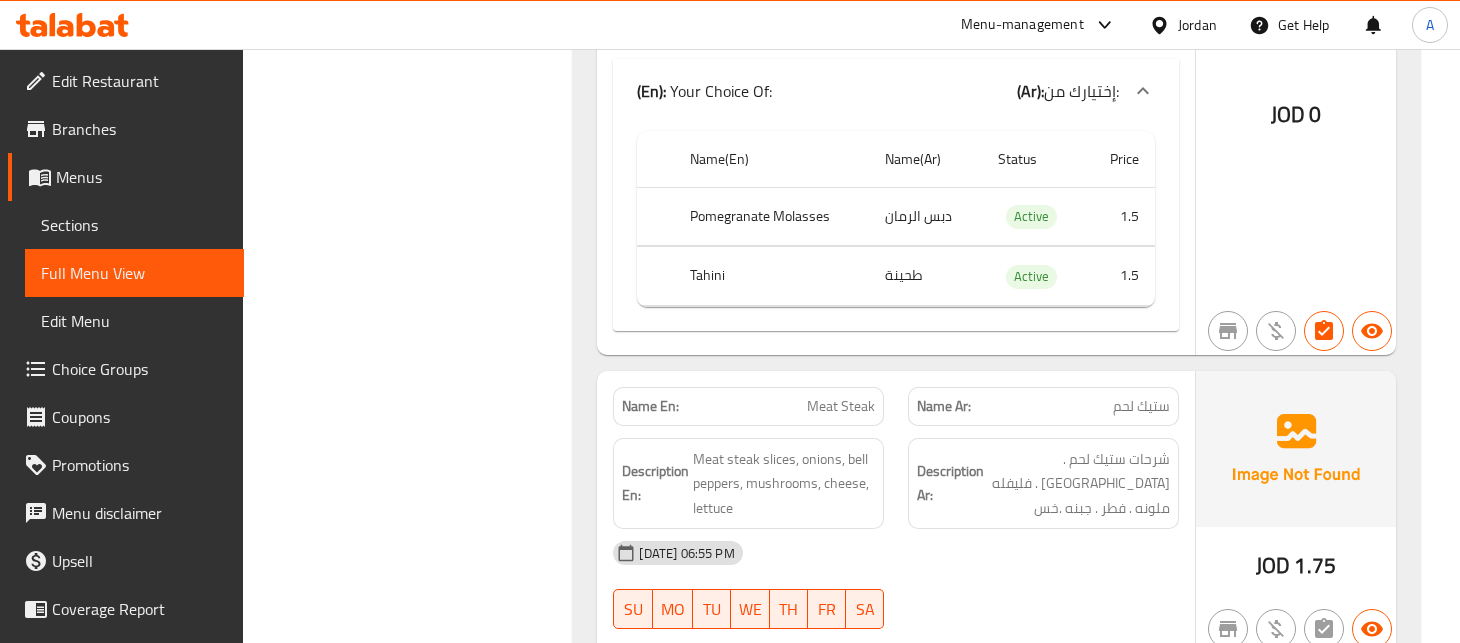 click on "Description Ar: شرحات ستيك لحم . بصل . فليفله ملونه . فطر . جبنه .خس" at bounding box center [1043, -2673] 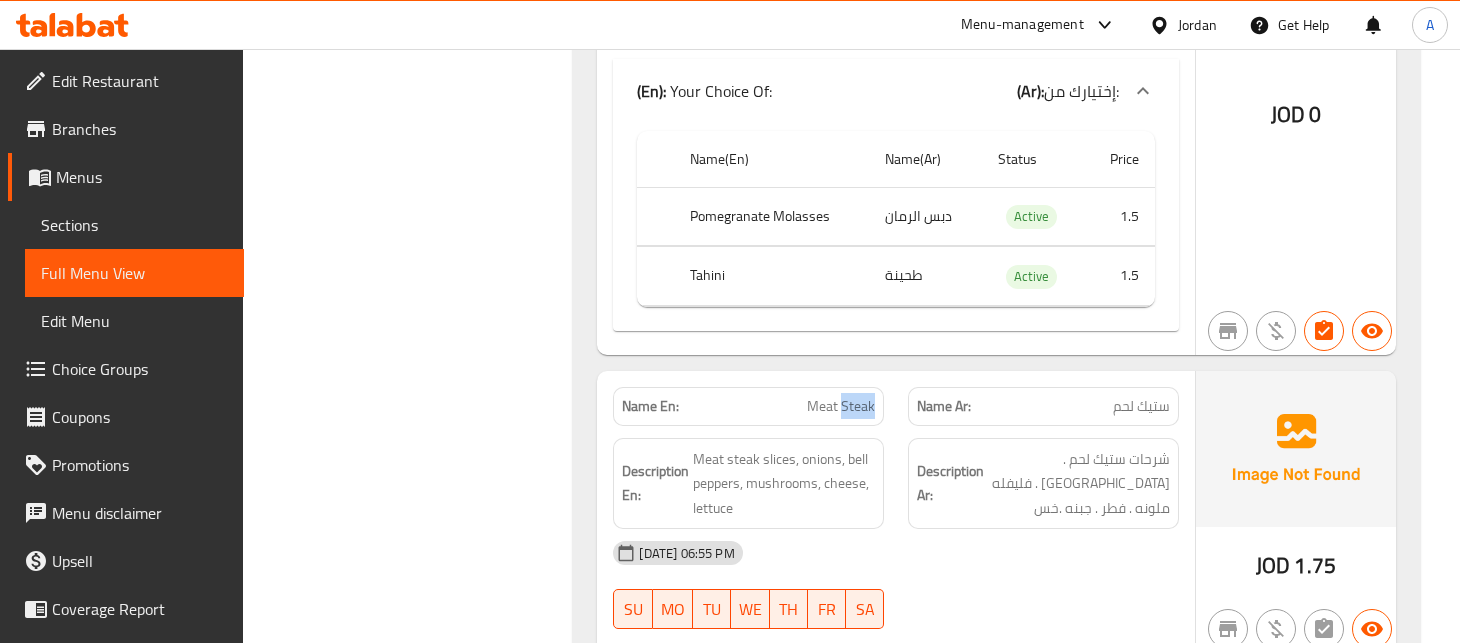 click on "Meat Steak" at bounding box center [860, -2763] 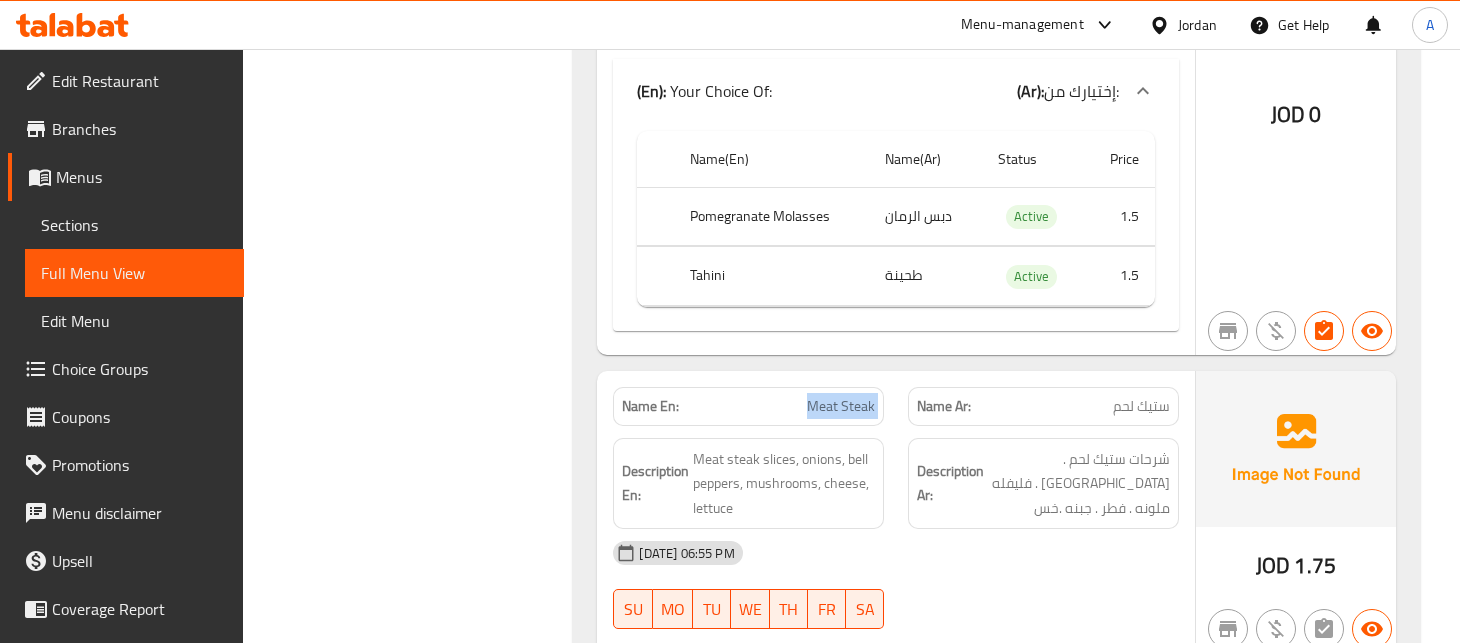 click on "Meat Steak" at bounding box center [860, -2763] 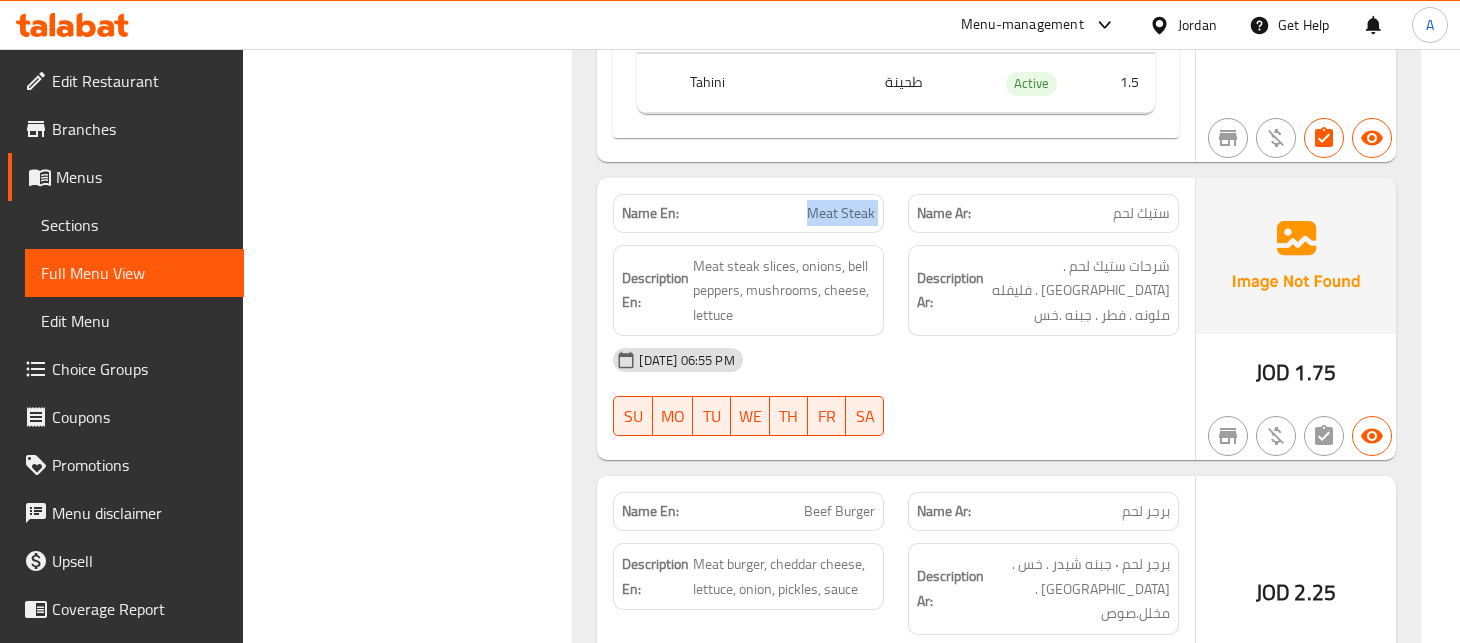 scroll, scrollTop: 4587, scrollLeft: 0, axis: vertical 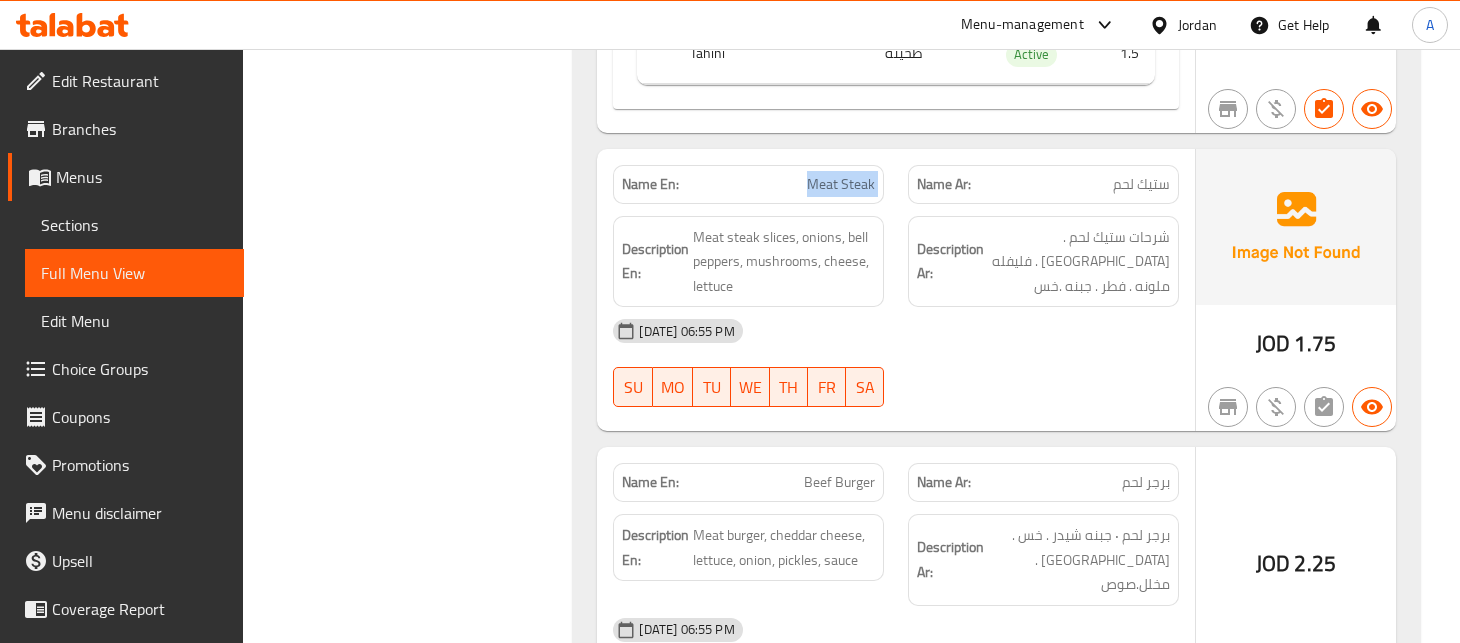 copy on "Meat Steak" 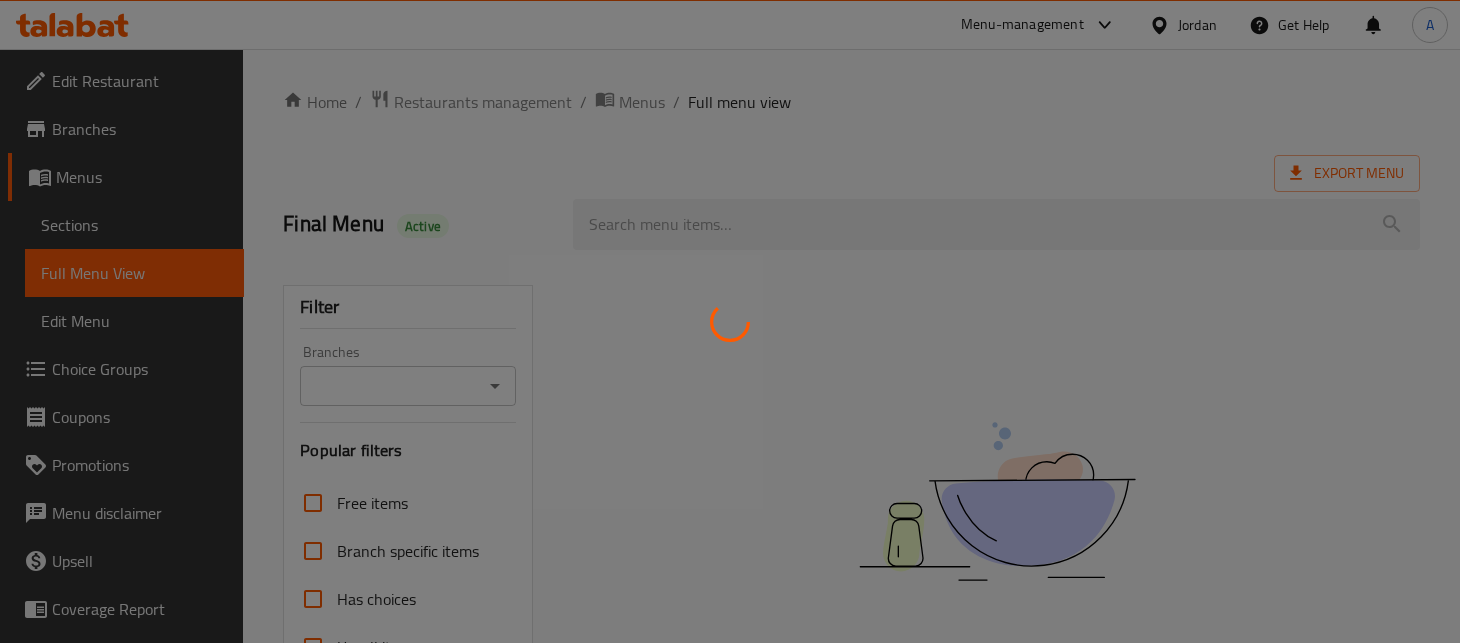 scroll, scrollTop: 0, scrollLeft: 0, axis: both 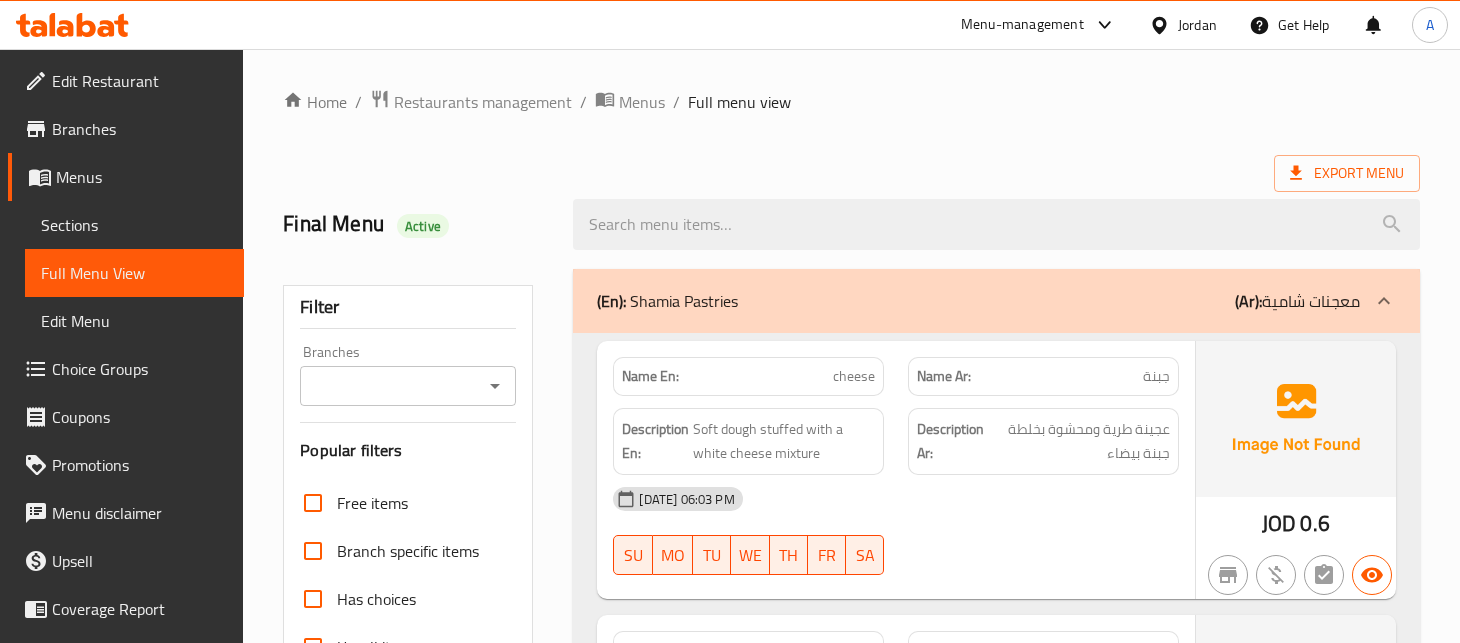 click on "Home / Restaurants management / Menus / Full menu view" at bounding box center (851, 102) 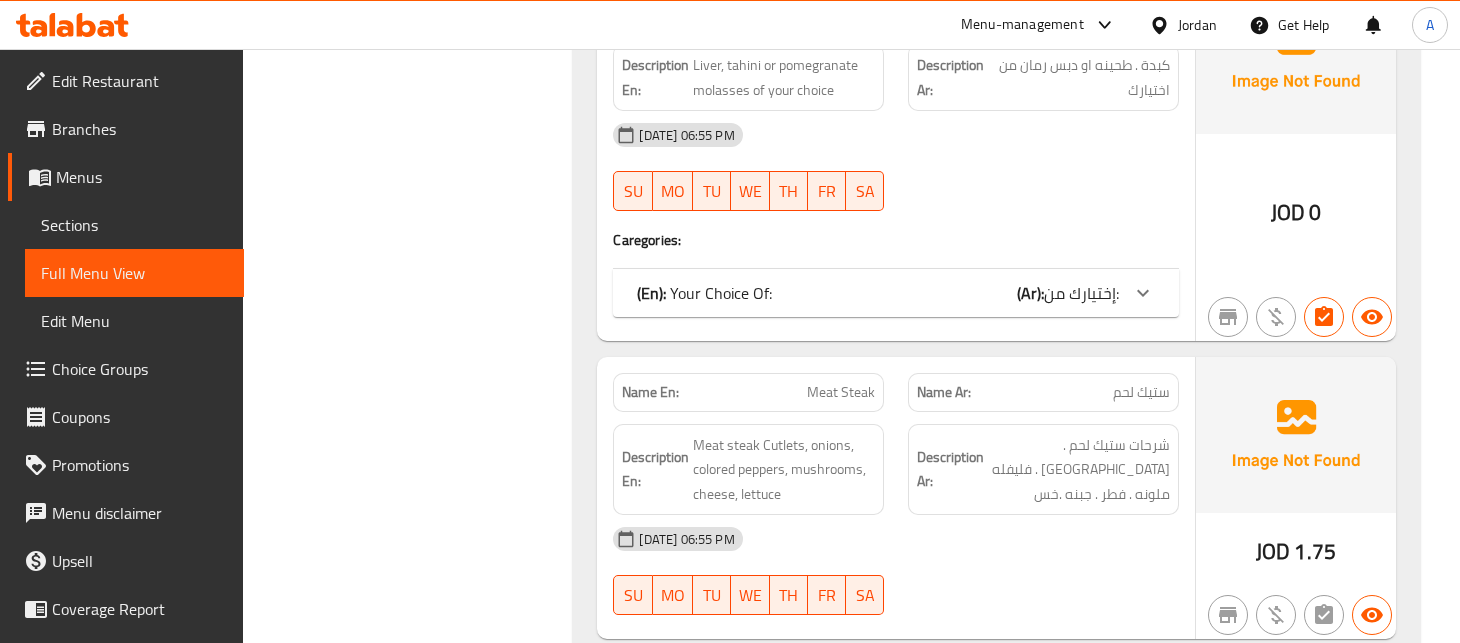 click on "[DATE] 06:55 PM" at bounding box center [895, -2381] 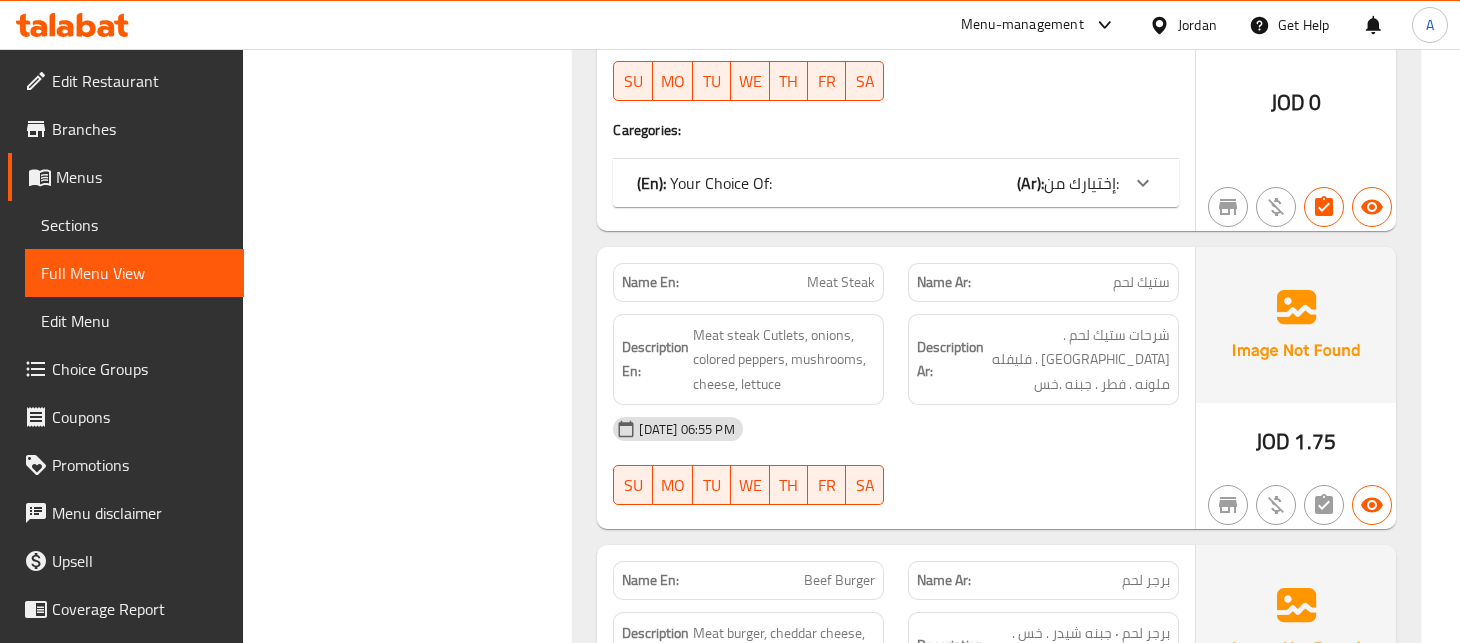 scroll, scrollTop: 4377, scrollLeft: 0, axis: vertical 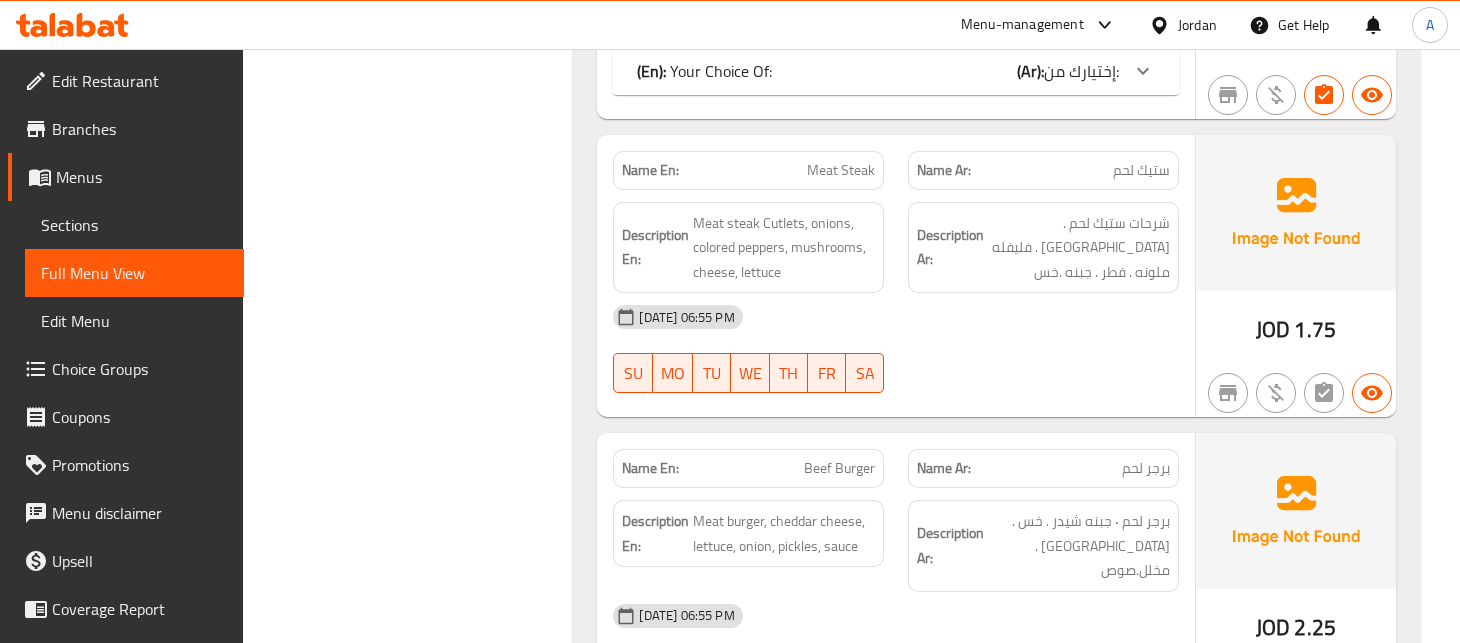 click on "Name Ar: برجر لحم" at bounding box center [1043, 468] 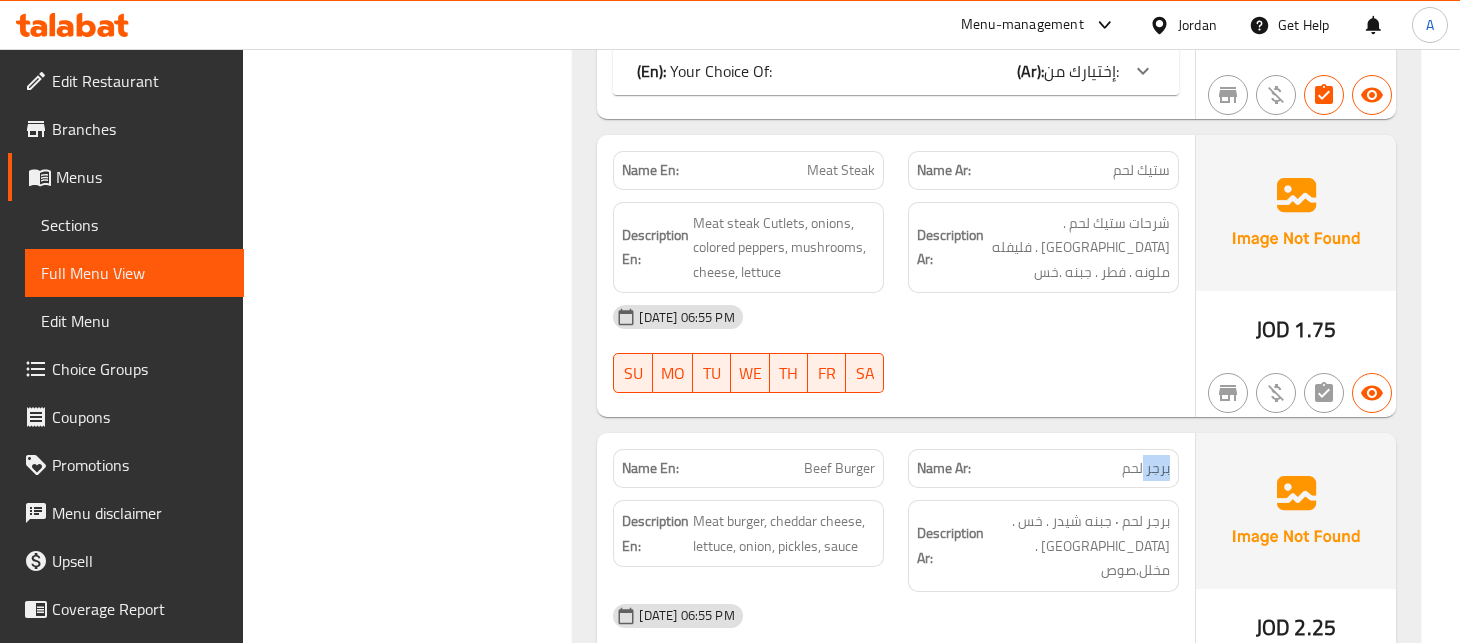 click on "Name Ar: برجر لحم" at bounding box center [1043, 468] 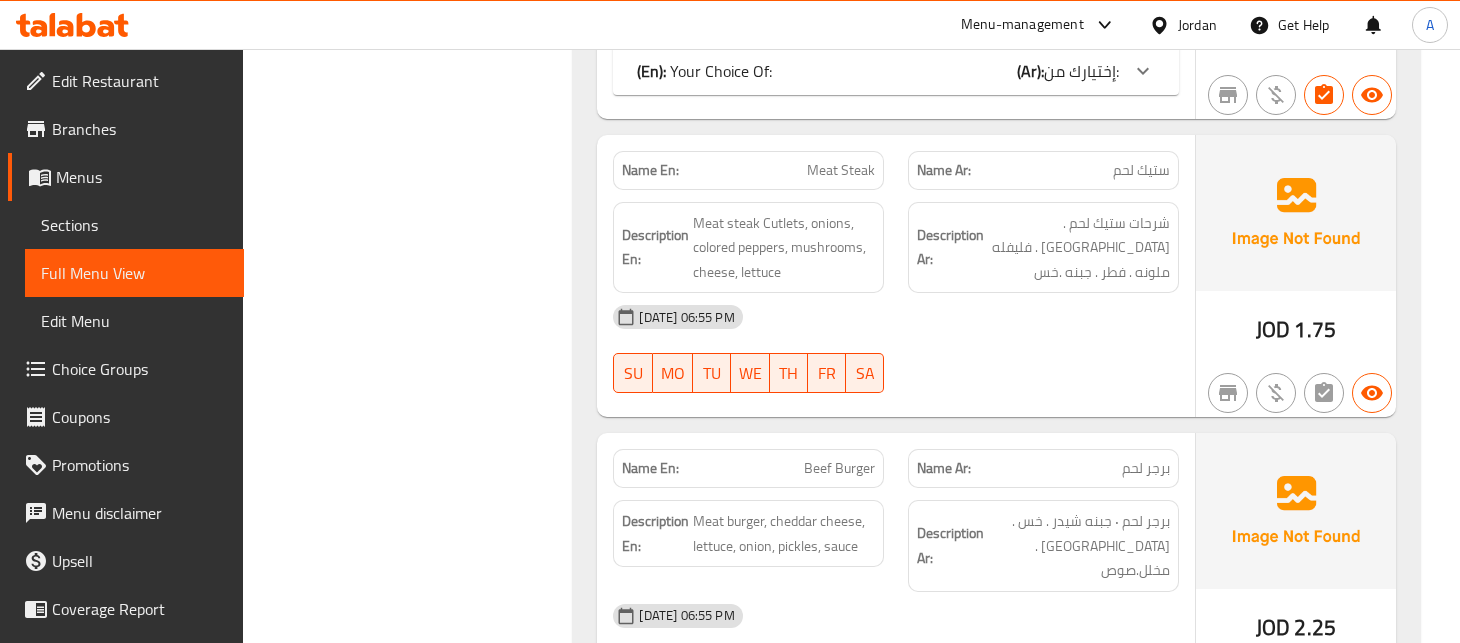 click on "Beef Burger" at bounding box center [839, 468] 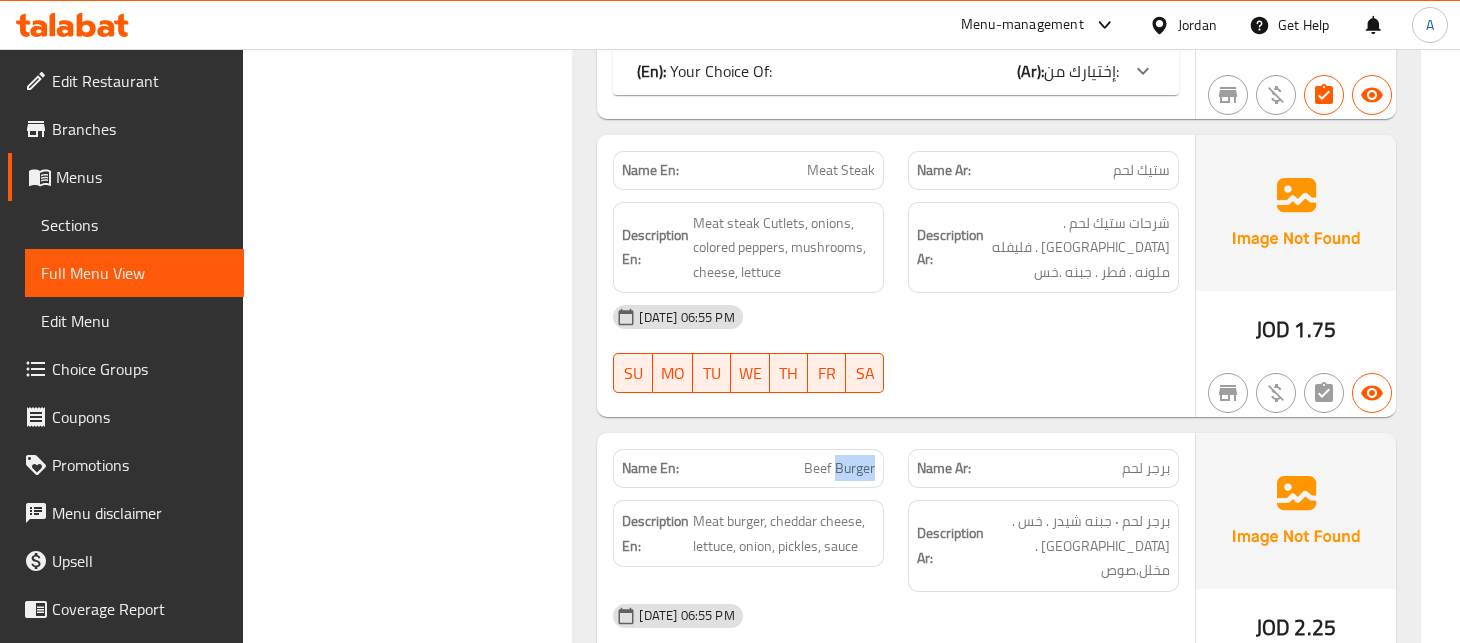 click on "Beef Burger" at bounding box center (839, 468) 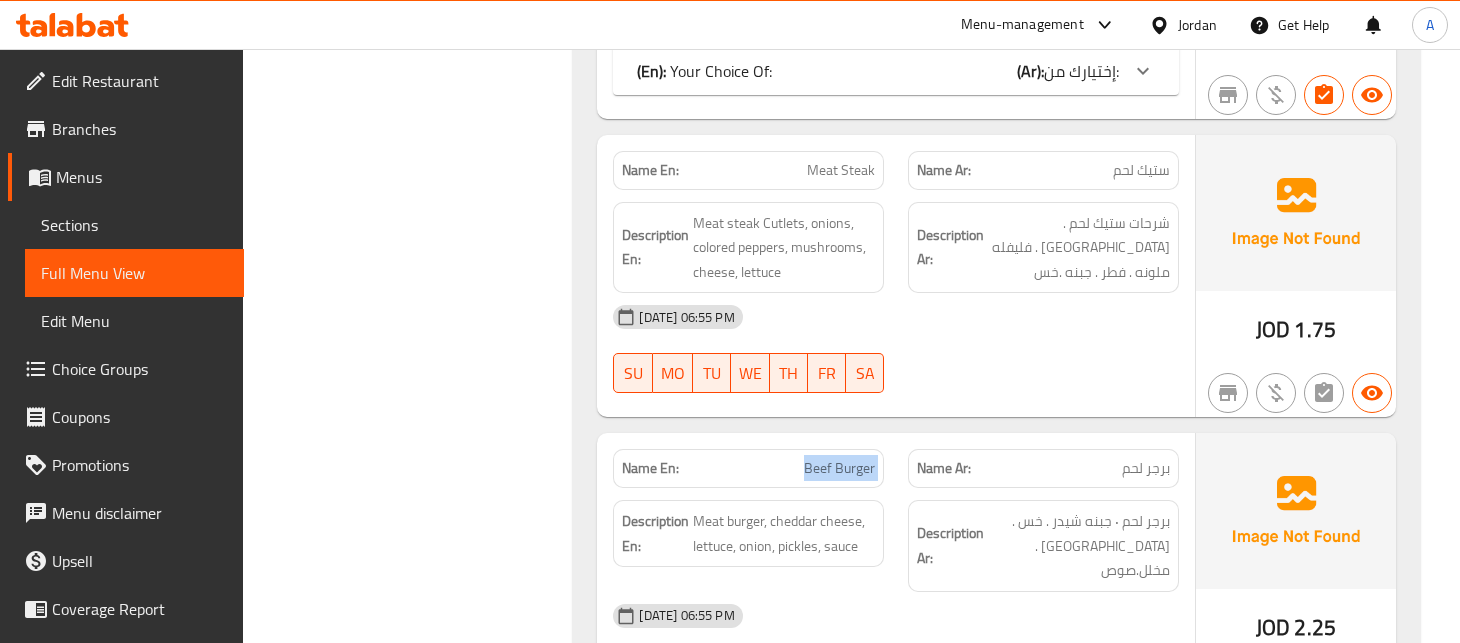 click on "Beef Burger" at bounding box center [839, 468] 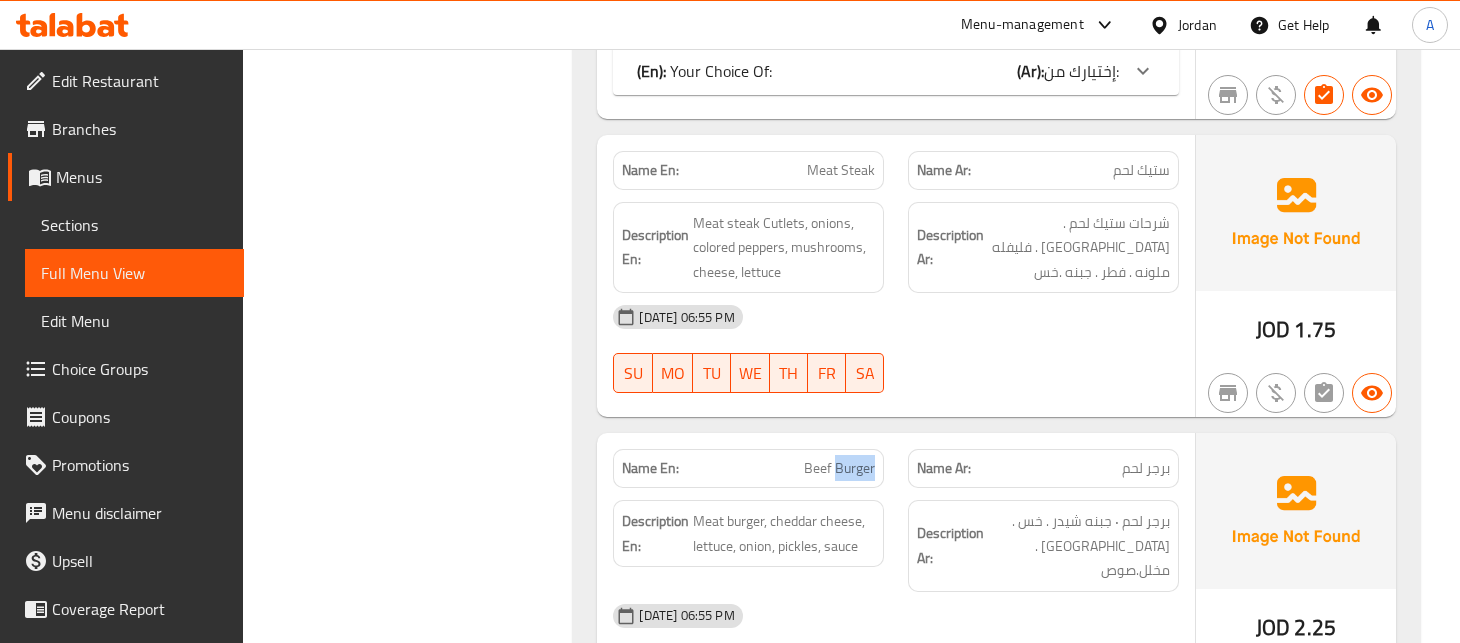 click on "Beef Burger" at bounding box center (839, 468) 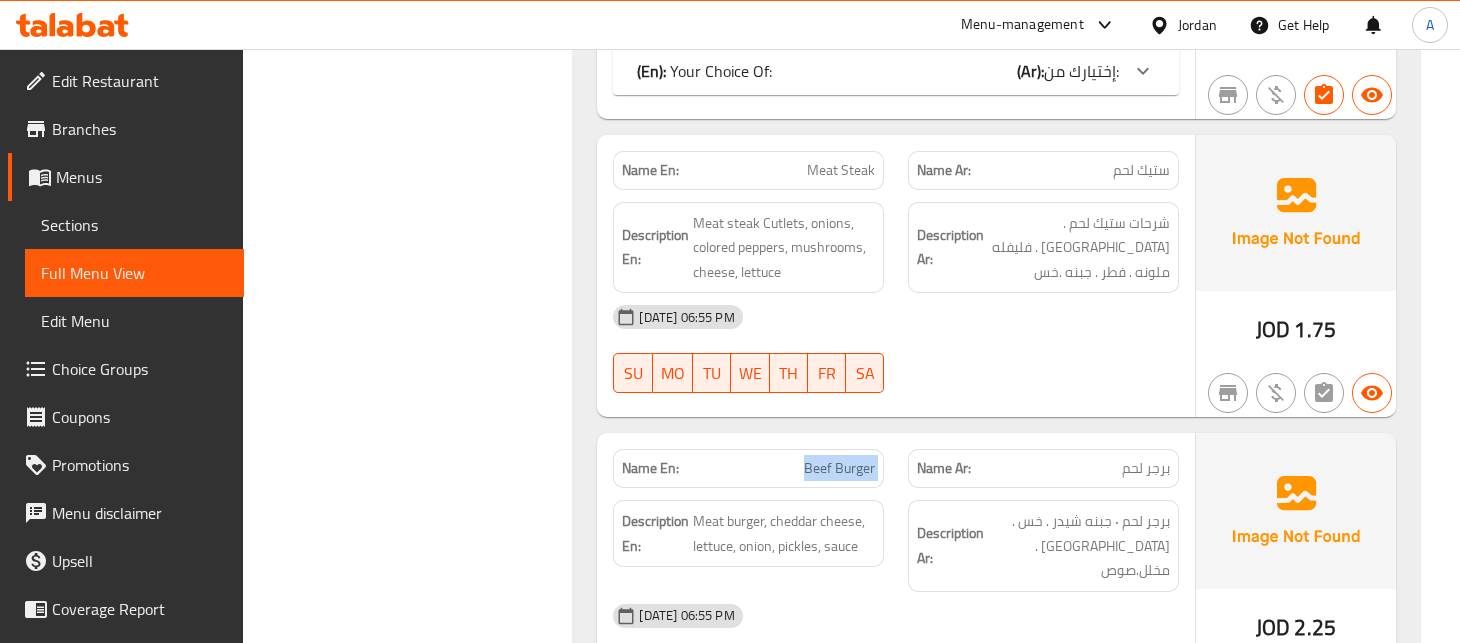click on "Beef Burger" at bounding box center [839, 468] 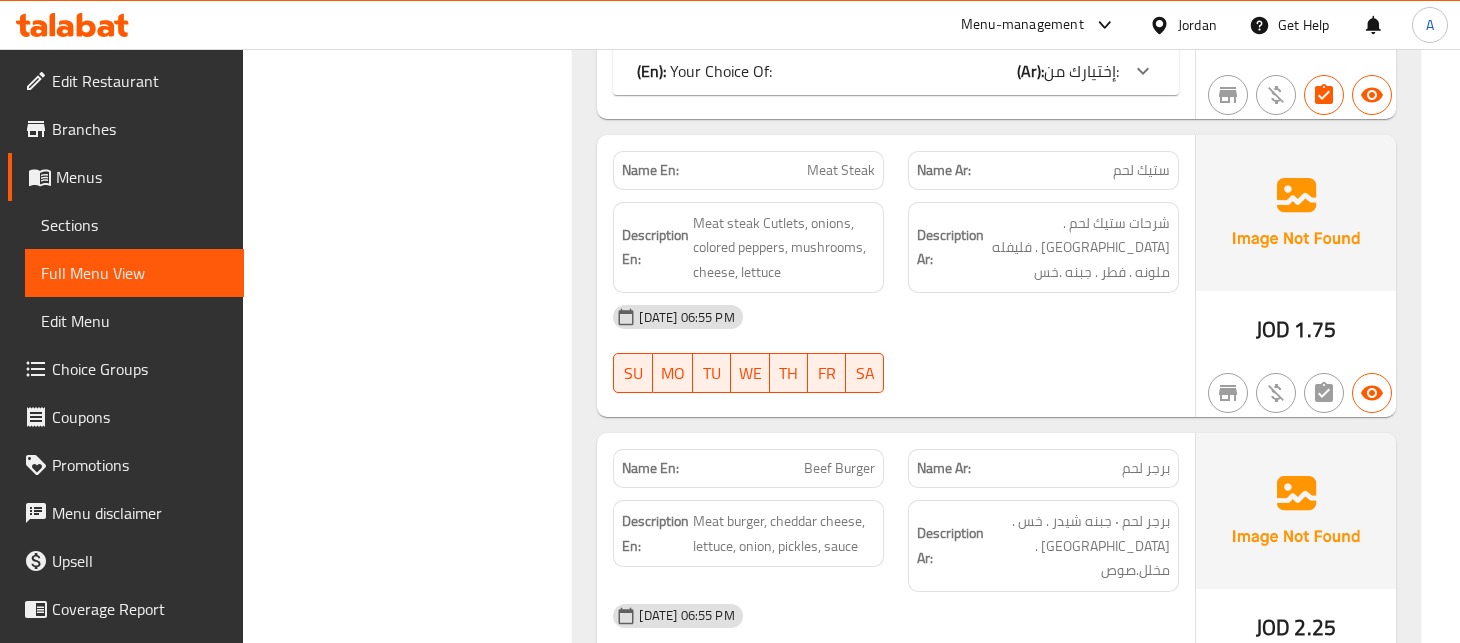 click on "برجر لحم" at bounding box center (1146, 468) 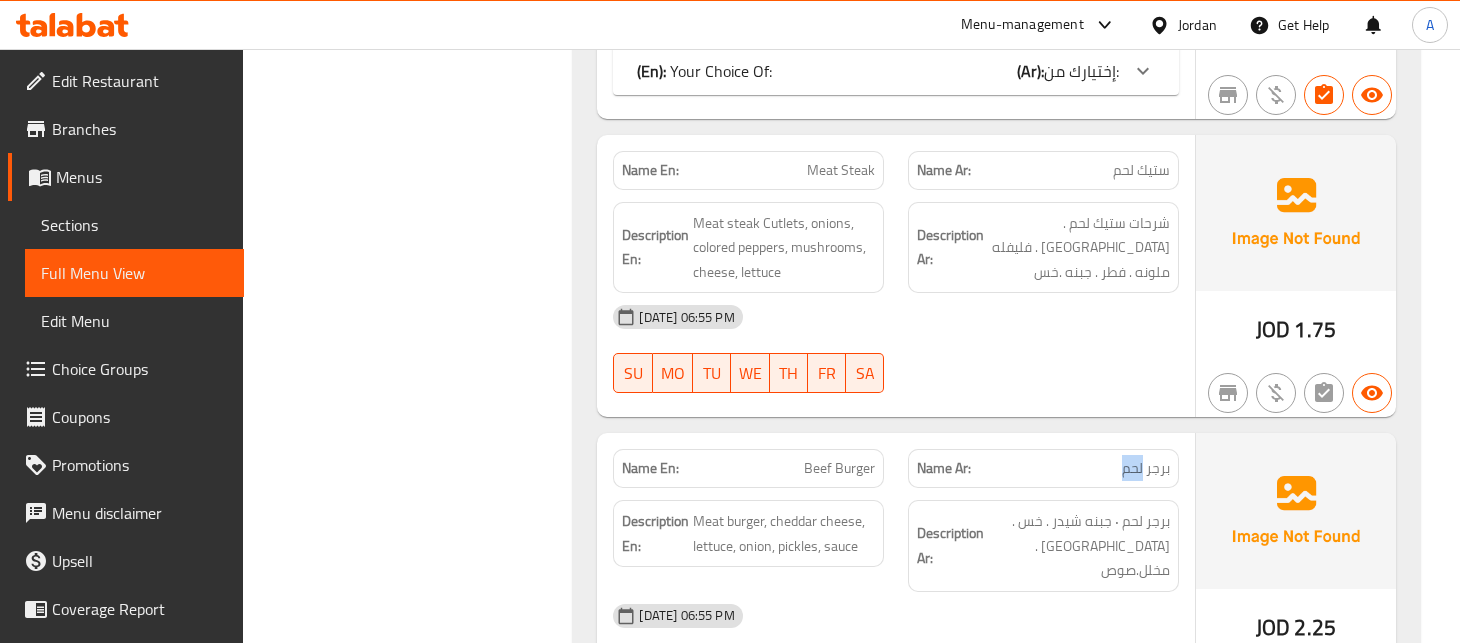 click on "برجر لحم" at bounding box center [1146, 468] 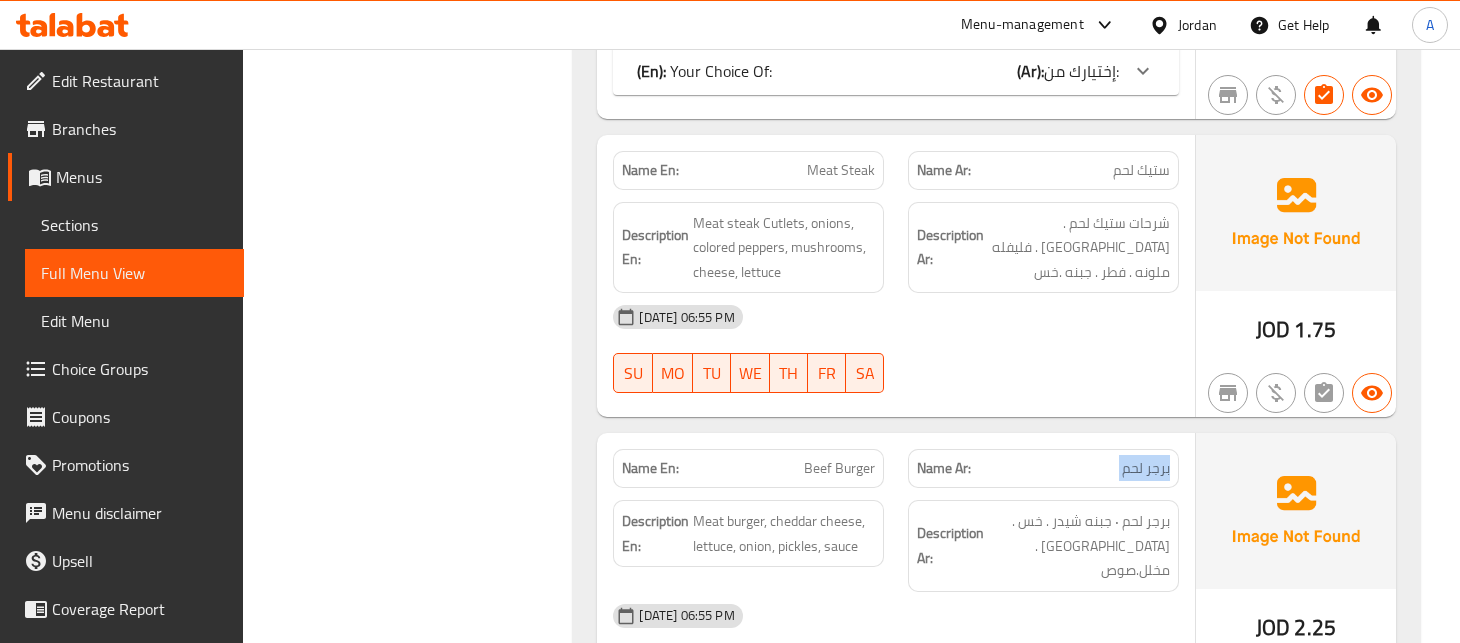 click on "برجر لحم" at bounding box center [1146, 468] 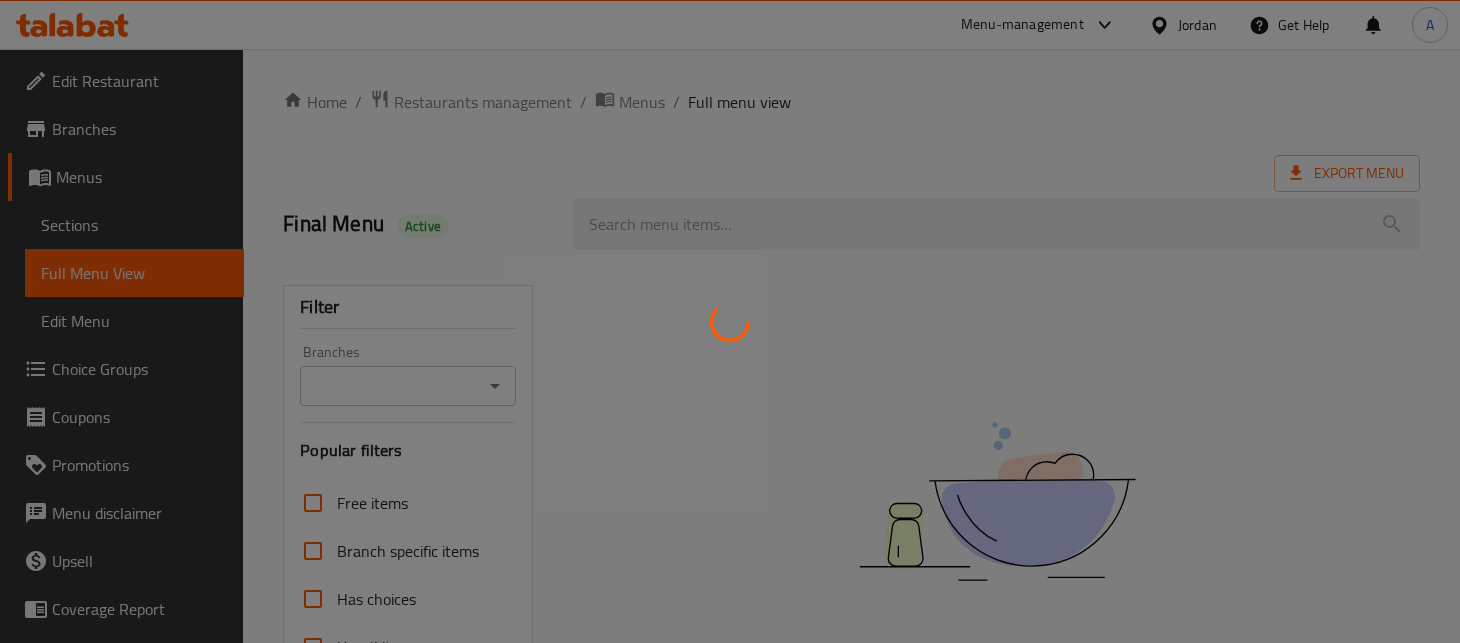scroll, scrollTop: 0, scrollLeft: 0, axis: both 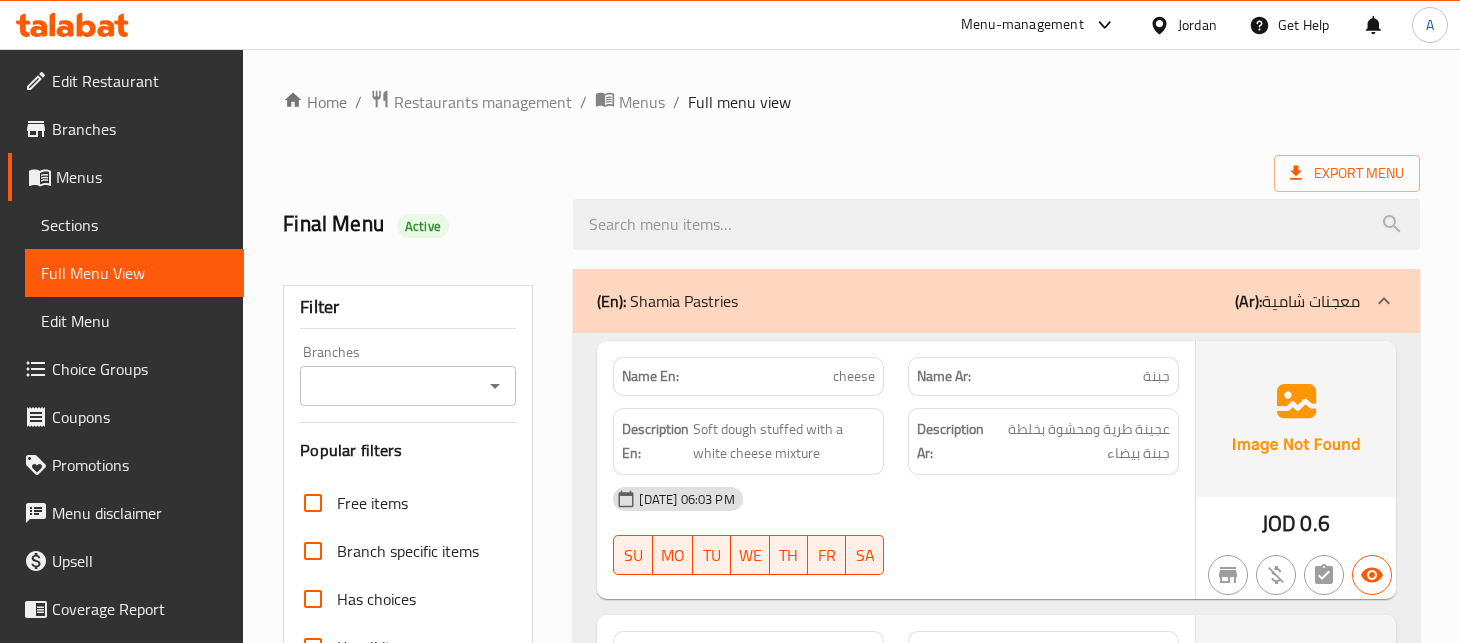 click on "Final Menu   Active" at bounding box center [851, 224] 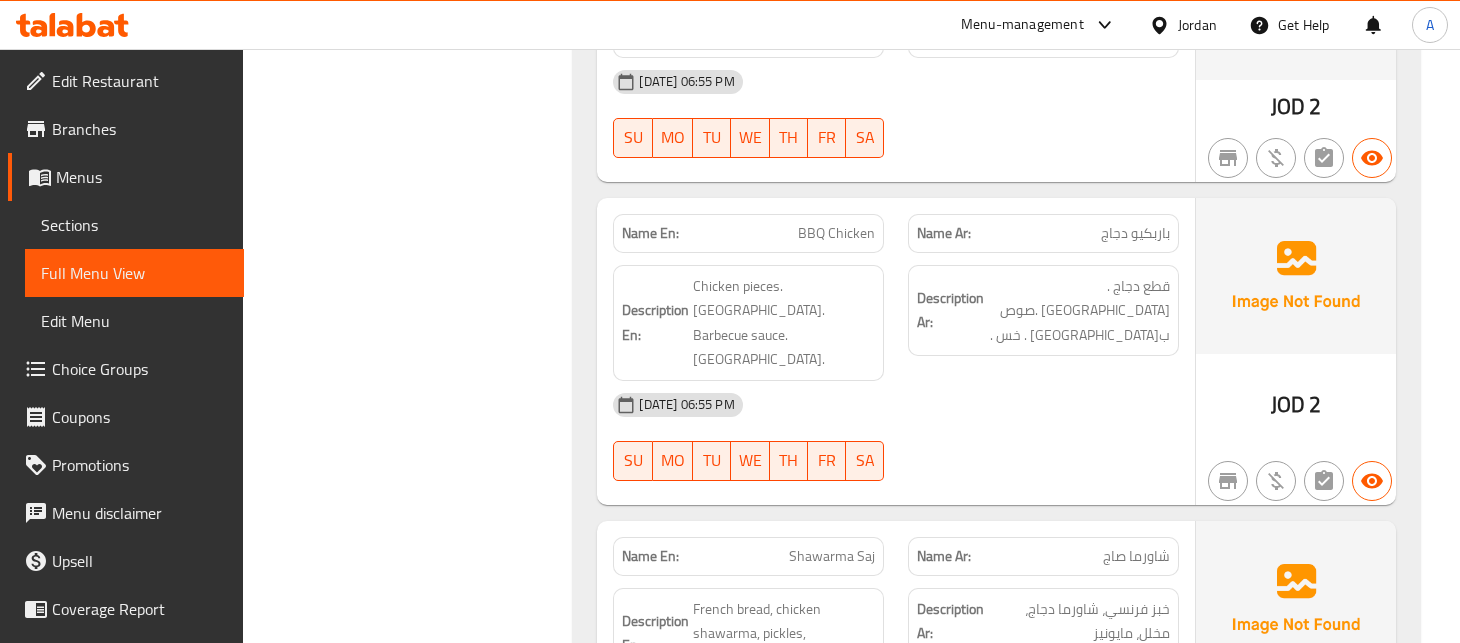 scroll, scrollTop: 5231, scrollLeft: 0, axis: vertical 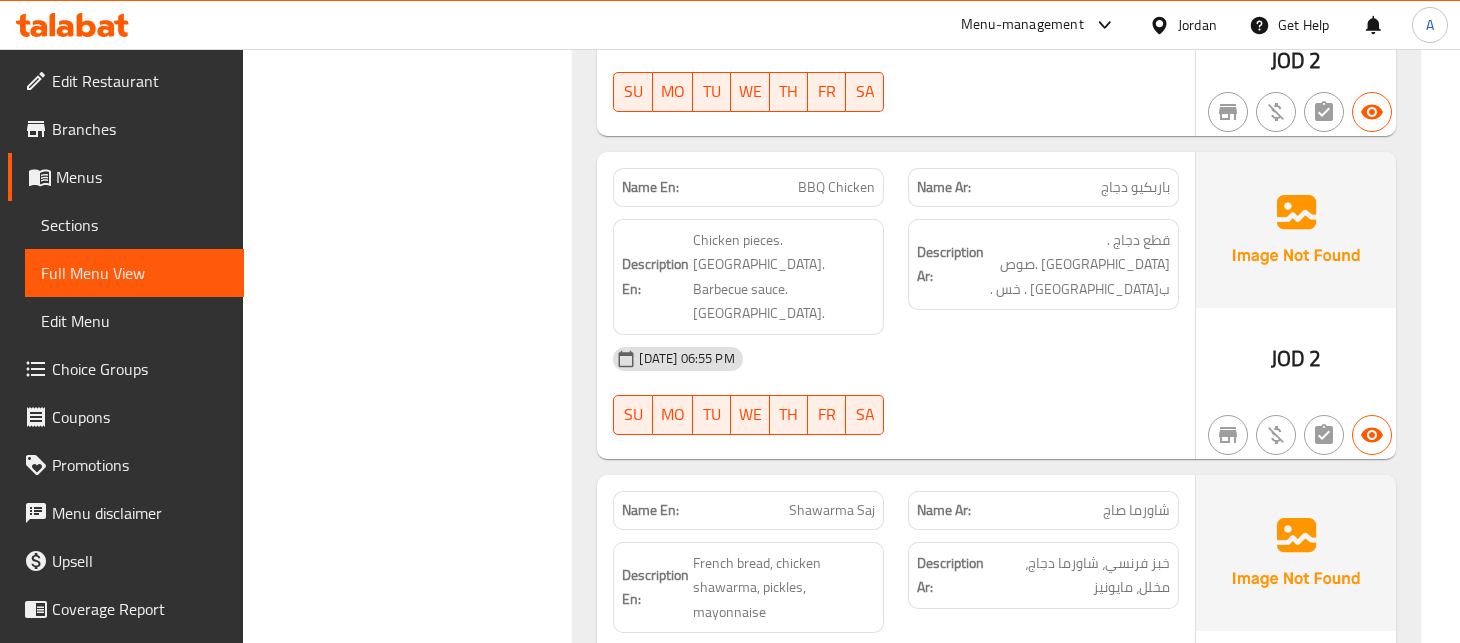 click on "Shawarma Saj" at bounding box center (832, 510) 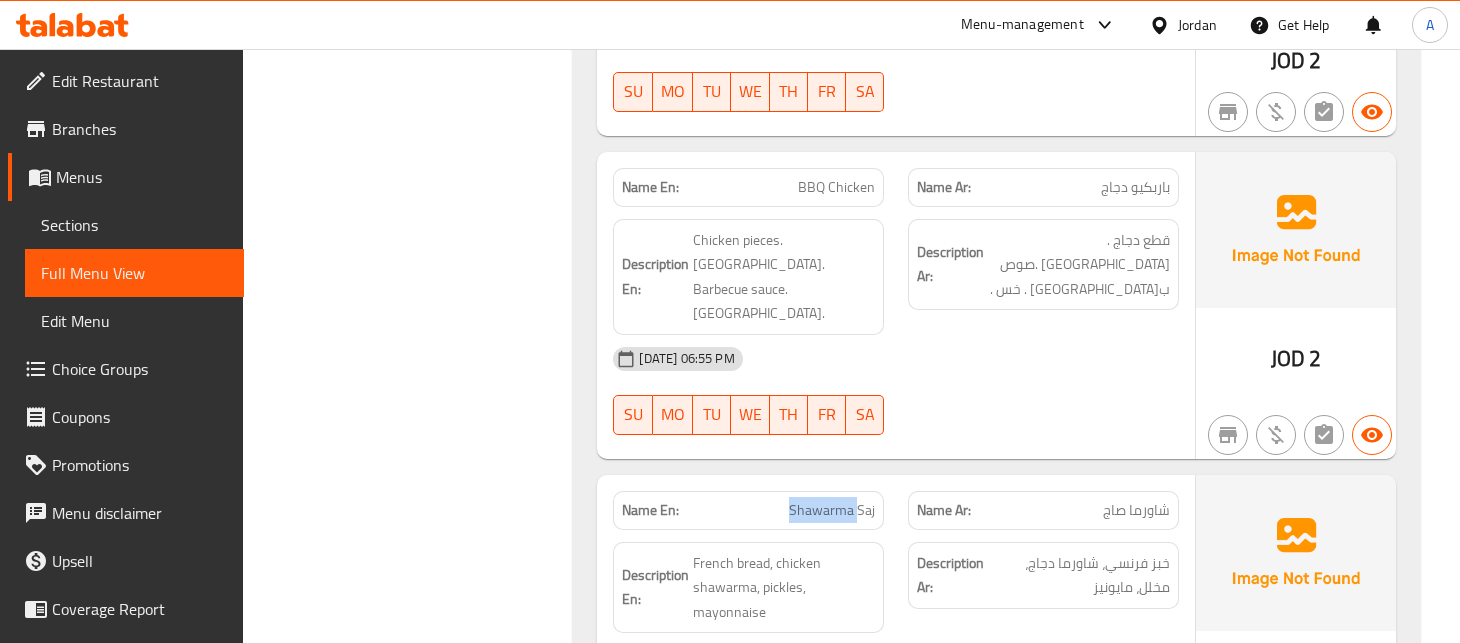 click on "Shawarma Saj" at bounding box center (832, 510) 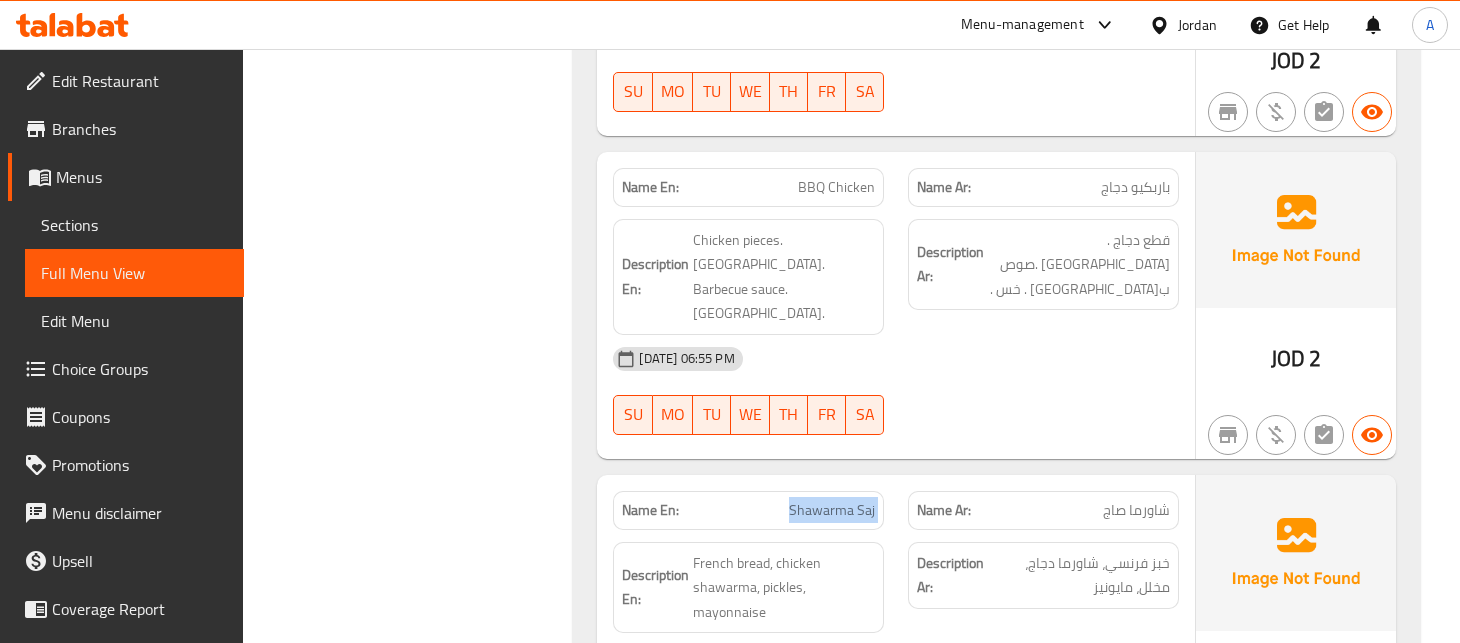 click on "Shawarma Saj" at bounding box center (832, 510) 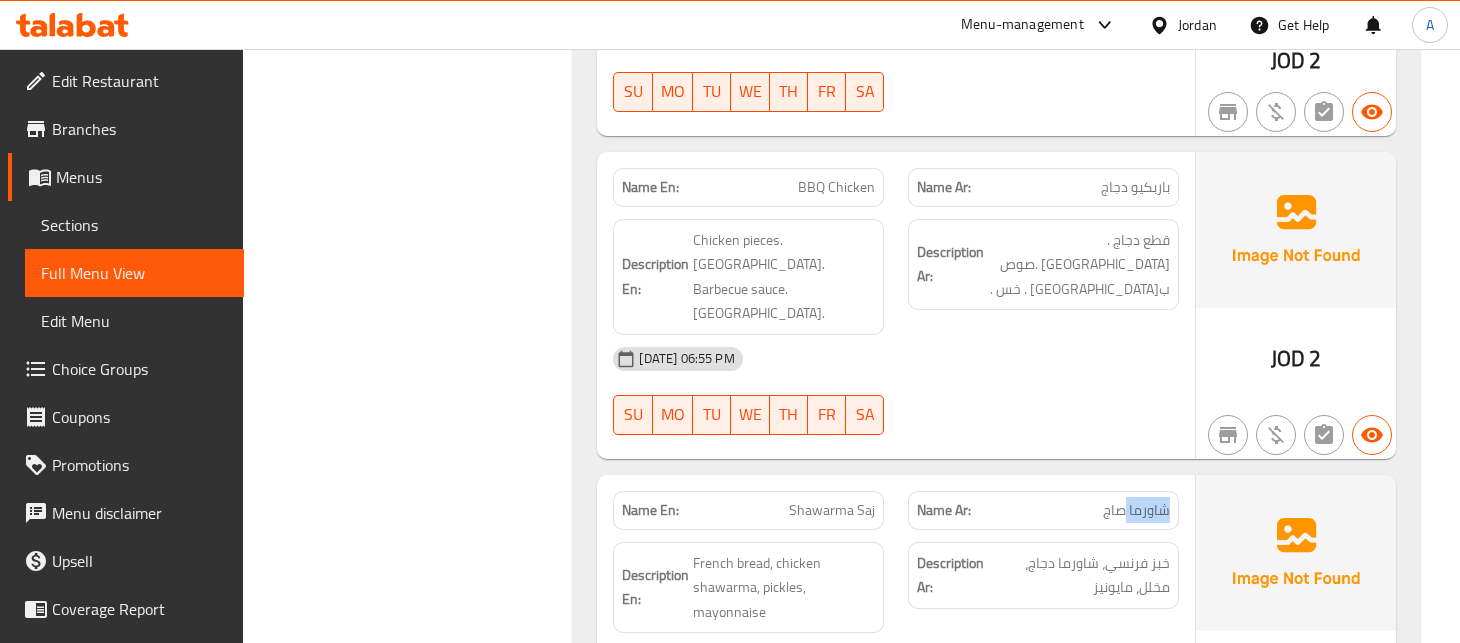 click on "شاورما صاج" at bounding box center (1136, 510) 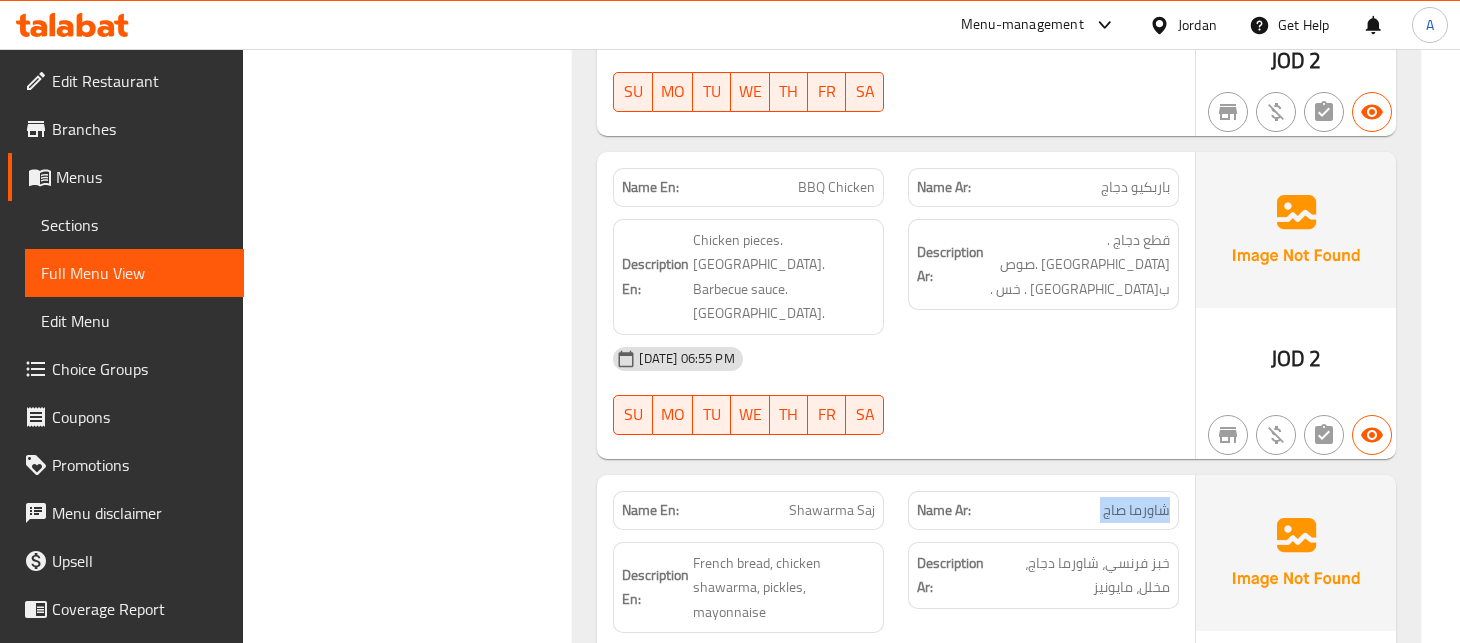 click on "شاورما صاج" at bounding box center [1136, 510] 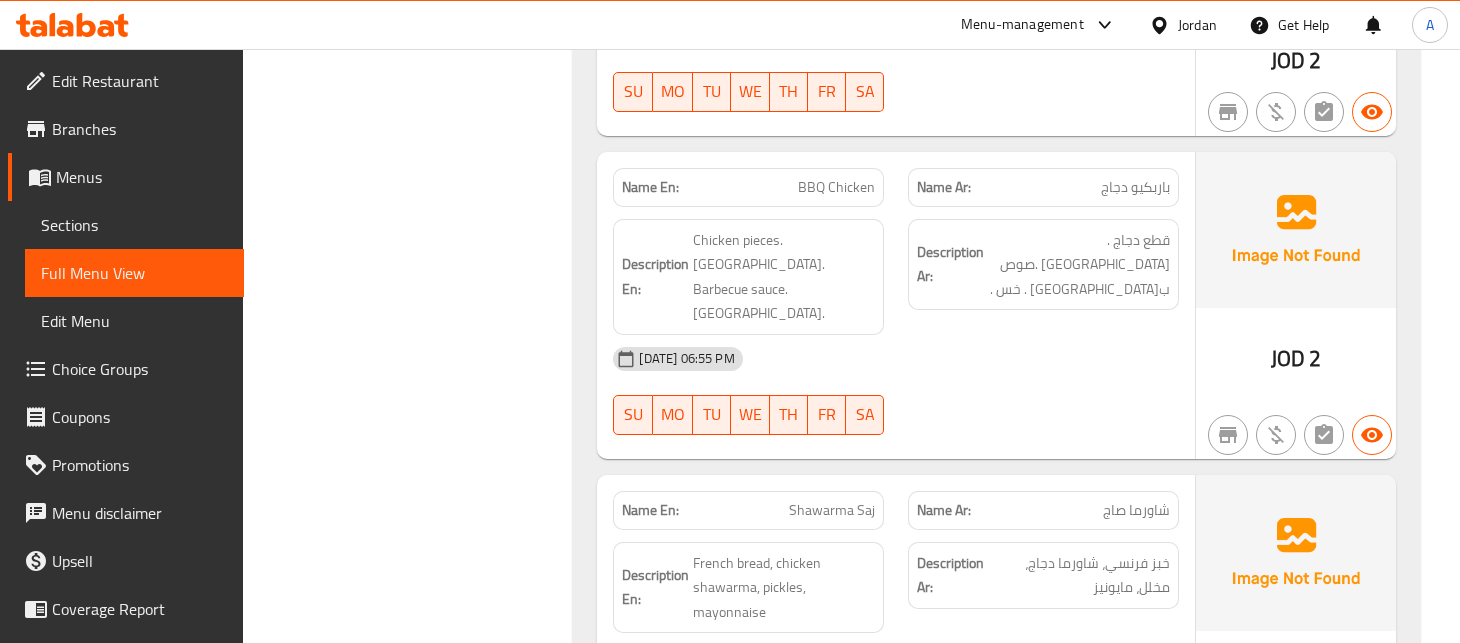 click on "Shawarma Saj" at bounding box center (832, 510) 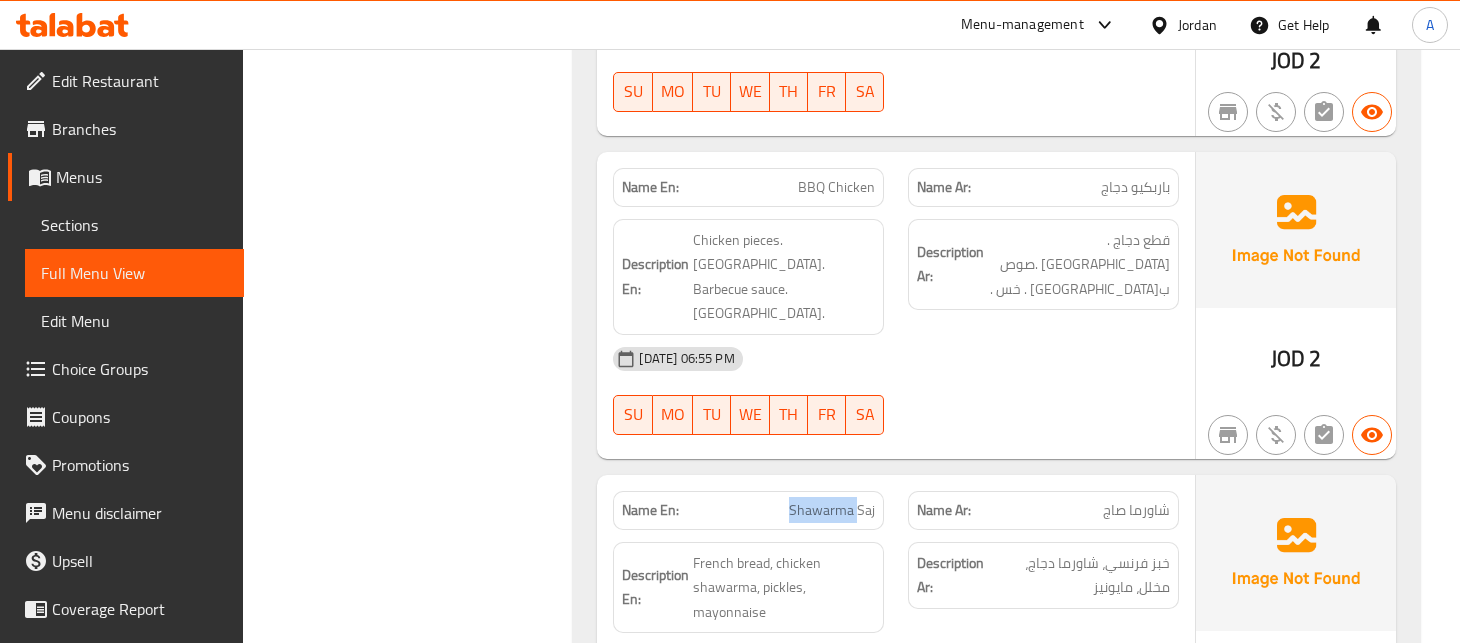 click on "Shawarma Saj" at bounding box center (832, 510) 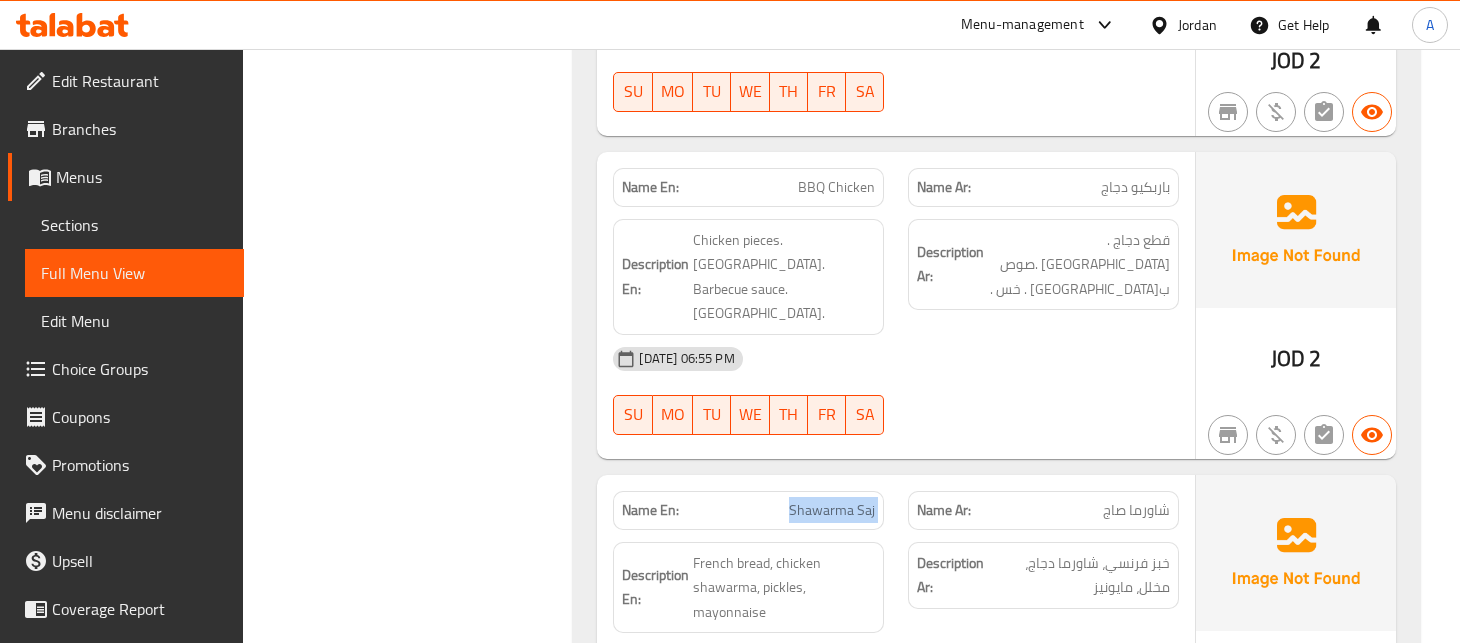click on "Shawarma Saj" at bounding box center (832, 510) 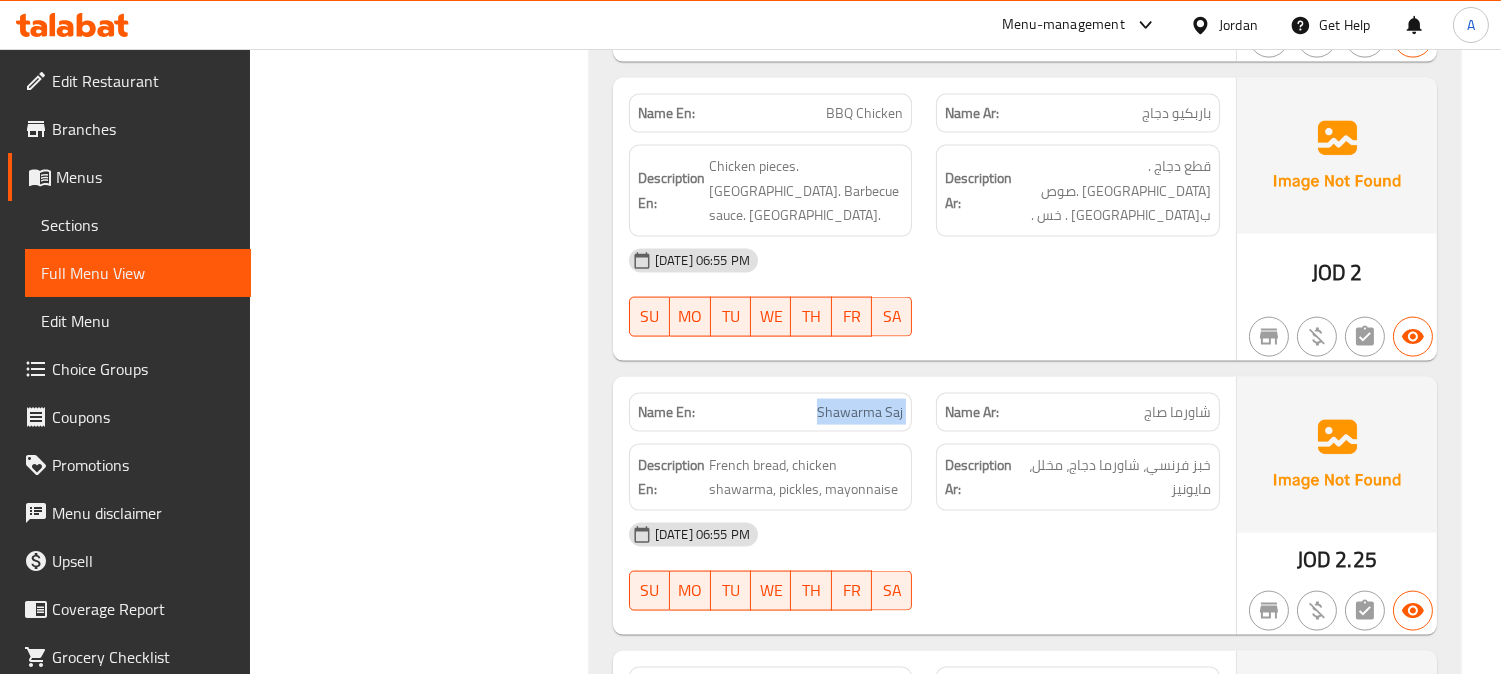 click on "Shawarma With Cream" at bounding box center [834, 686] 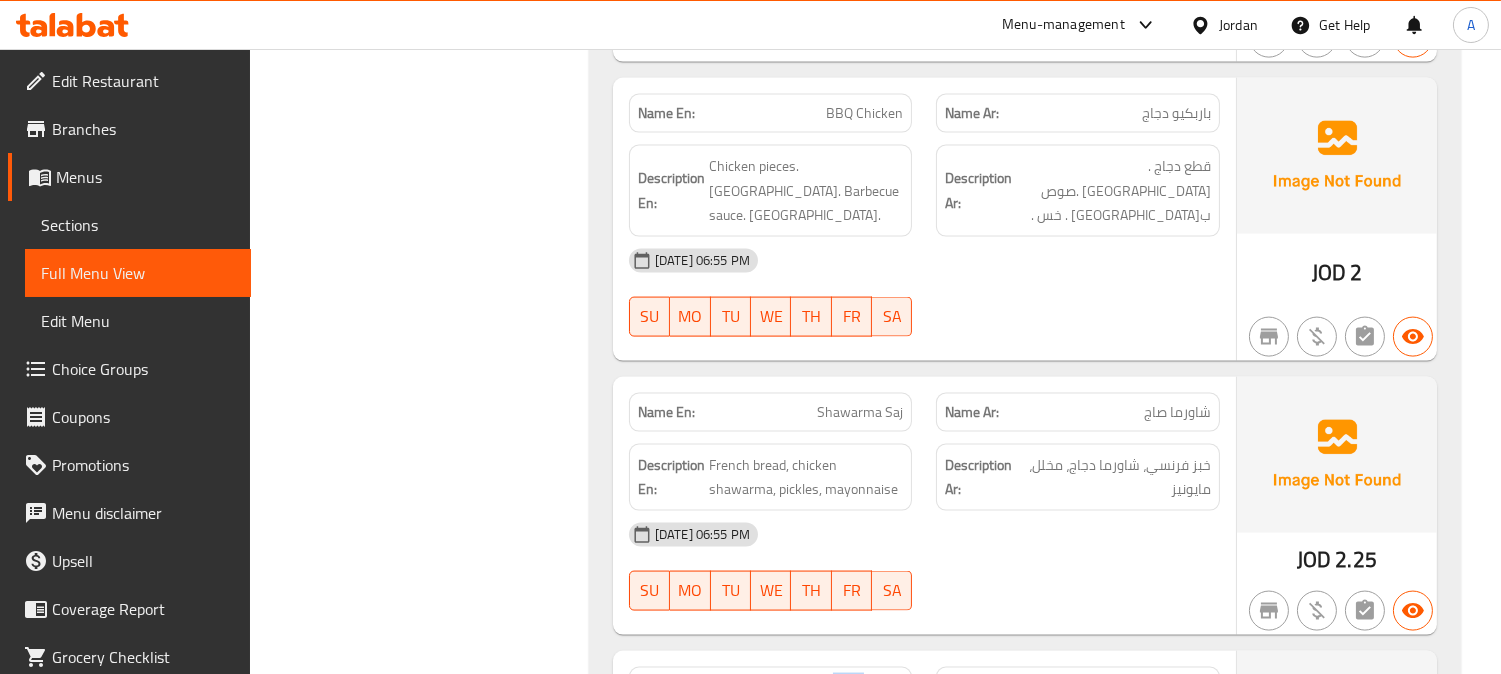 click on "Shawarma With Cream" at bounding box center (834, 686) 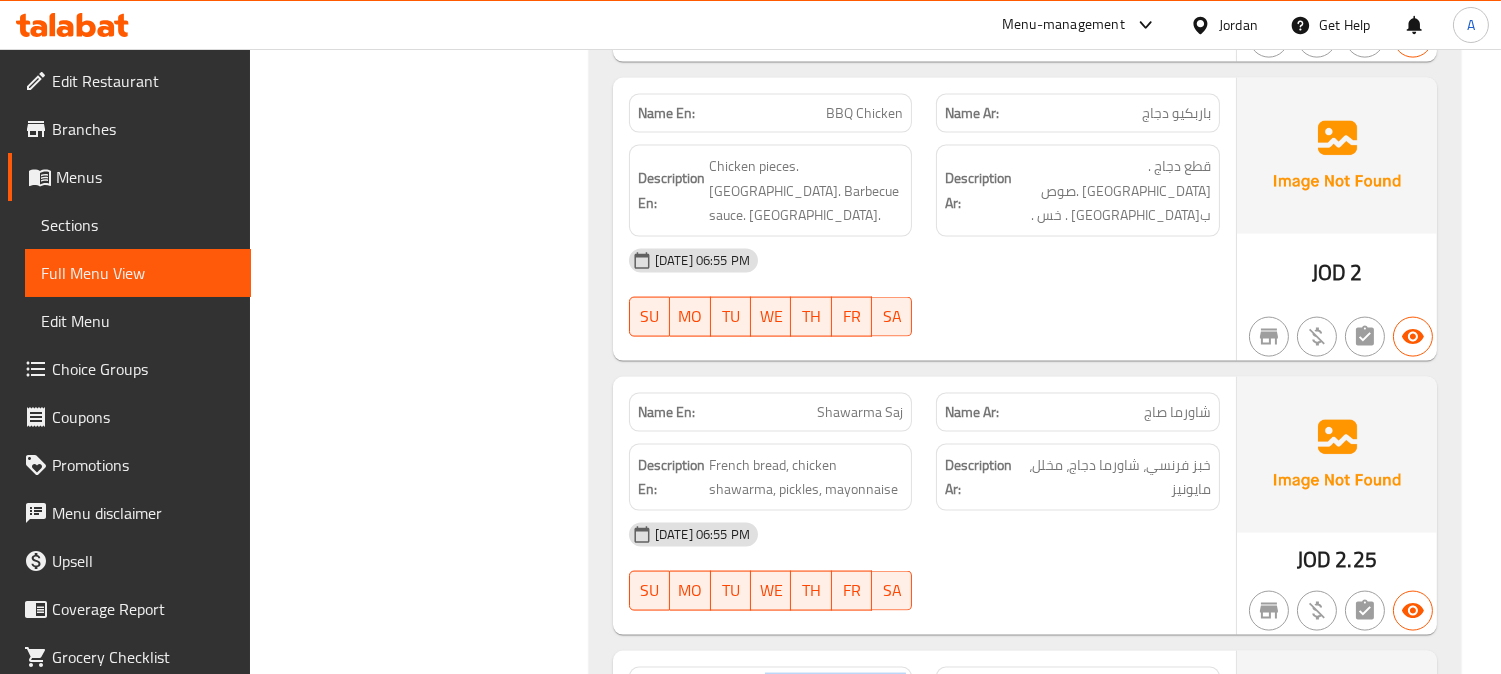 click on "Shawarma With Cream" at bounding box center (834, 686) 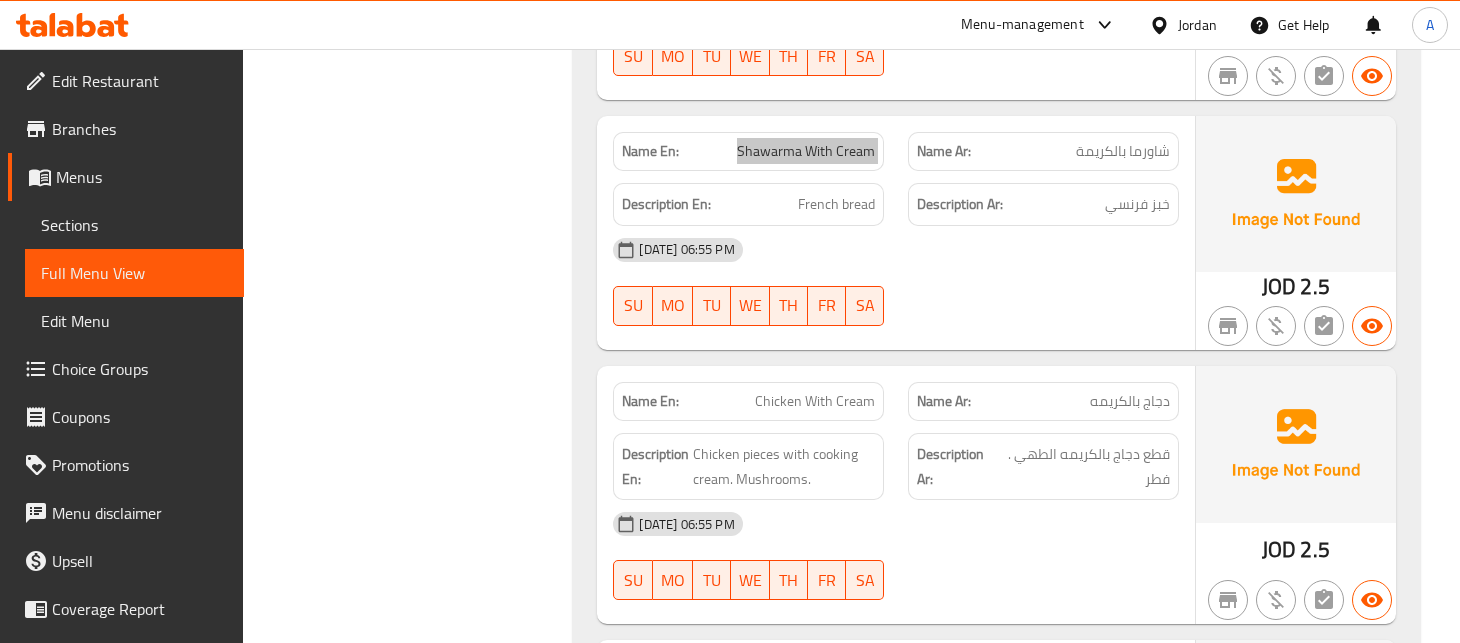 scroll, scrollTop: 5897, scrollLeft: 0, axis: vertical 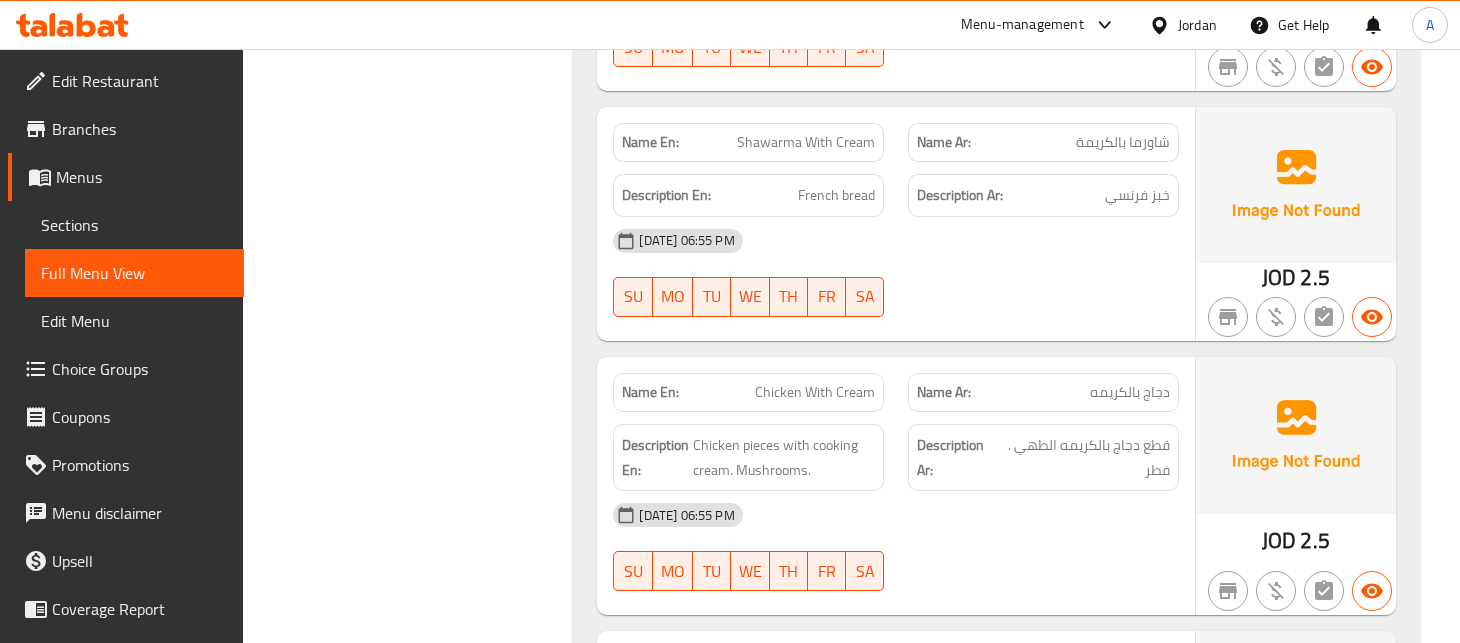click on "Chicken With Cream" at bounding box center (815, 392) 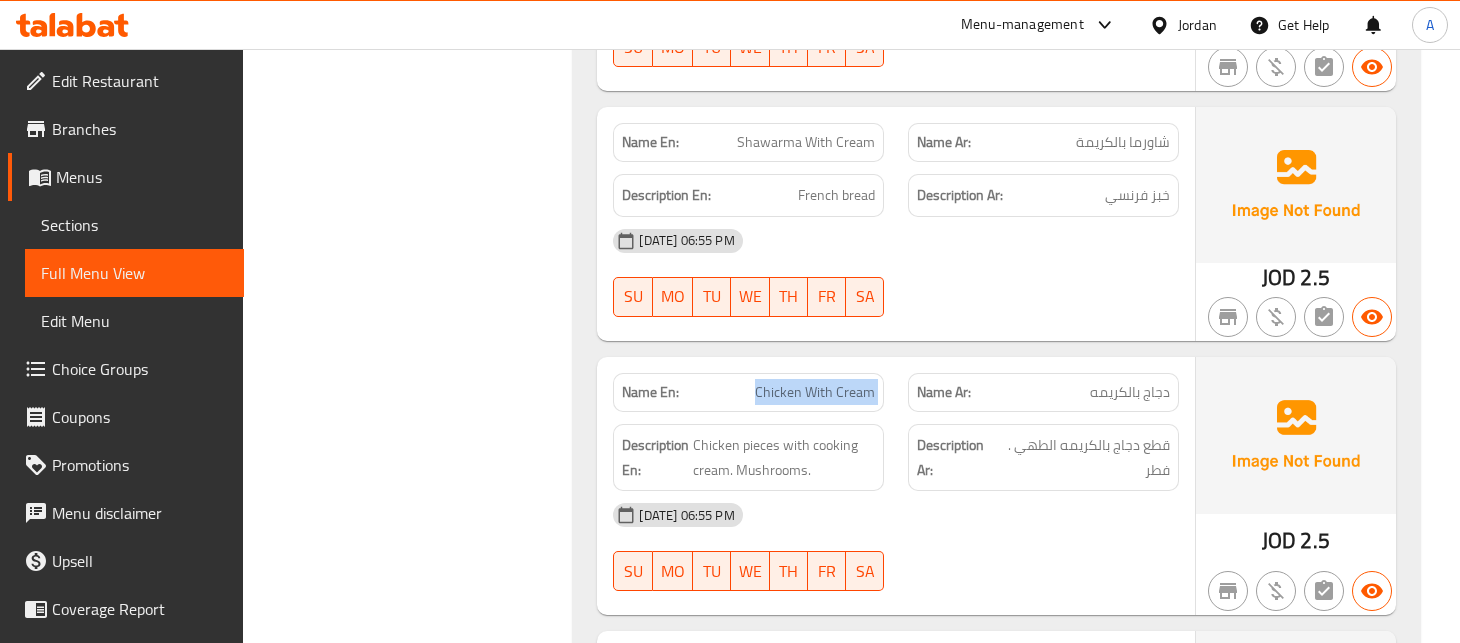 click on "Chicken With Cream" at bounding box center [815, 392] 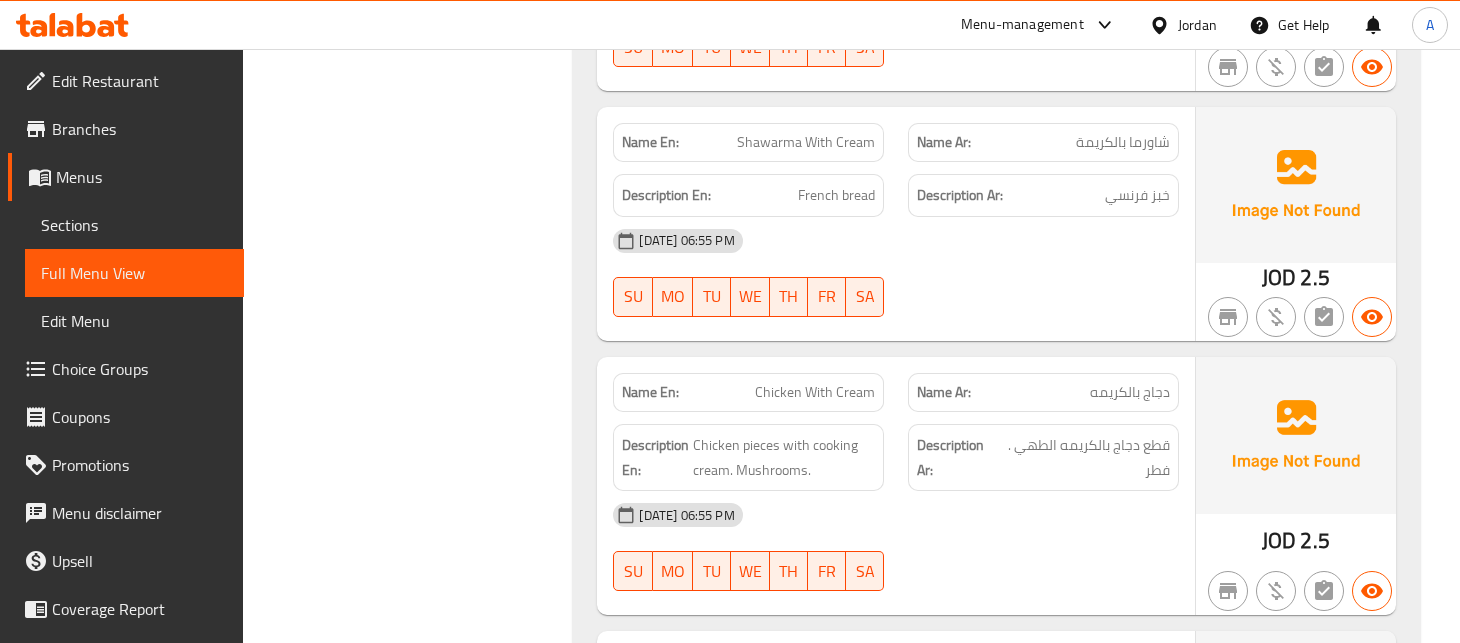 click on "دجاج بالكريمه" at bounding box center (1130, 392) 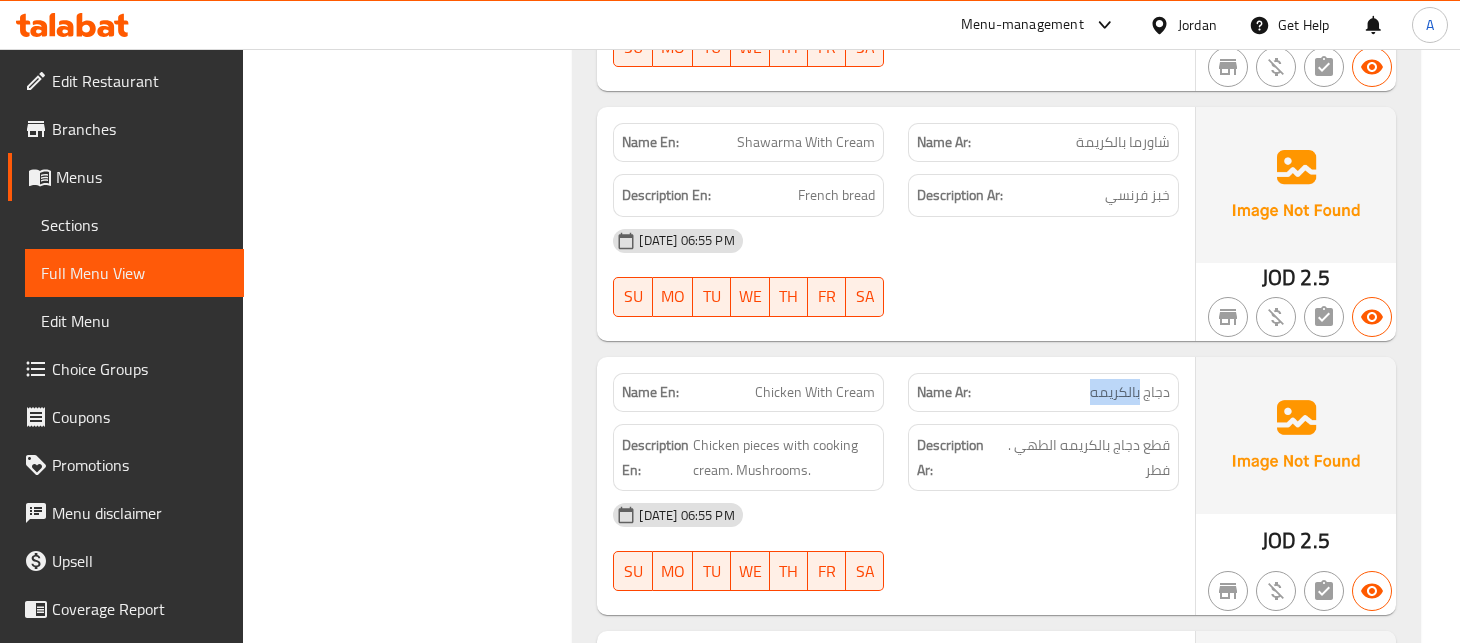 click on "دجاج بالكريمه" at bounding box center (1130, 392) 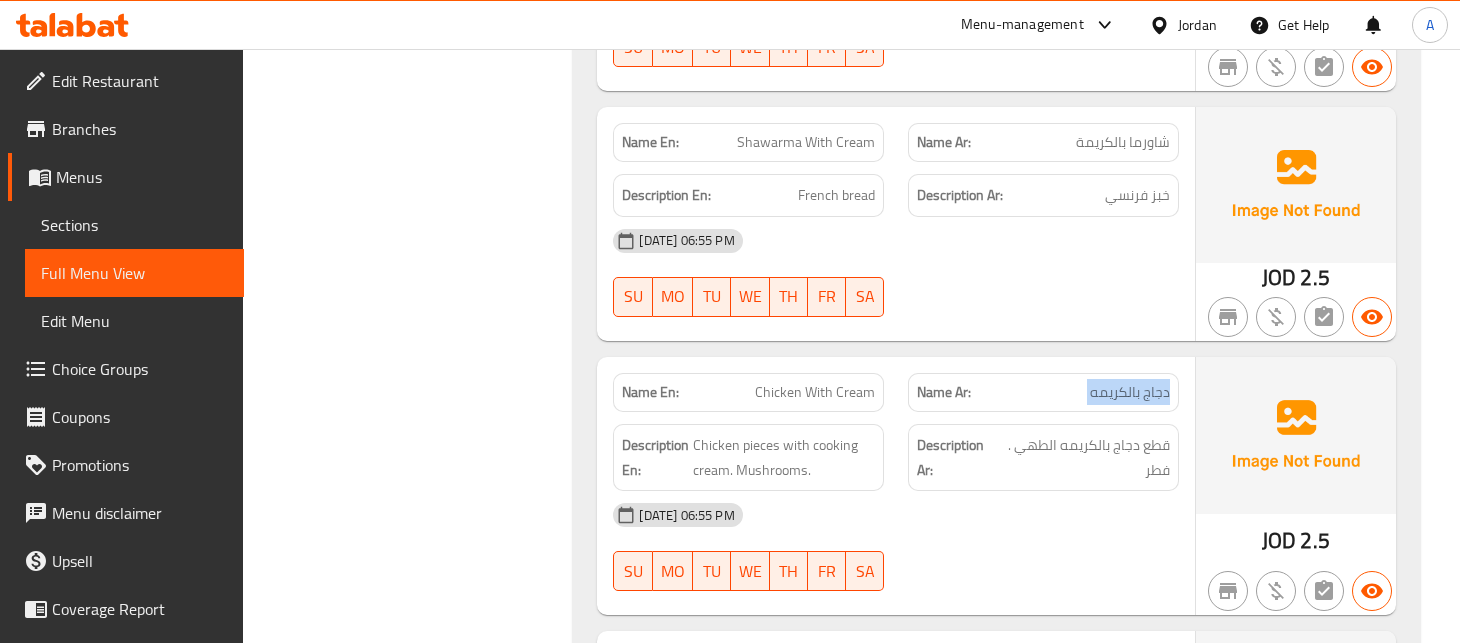 click on "دجاج بالكريمه" at bounding box center (1130, 392) 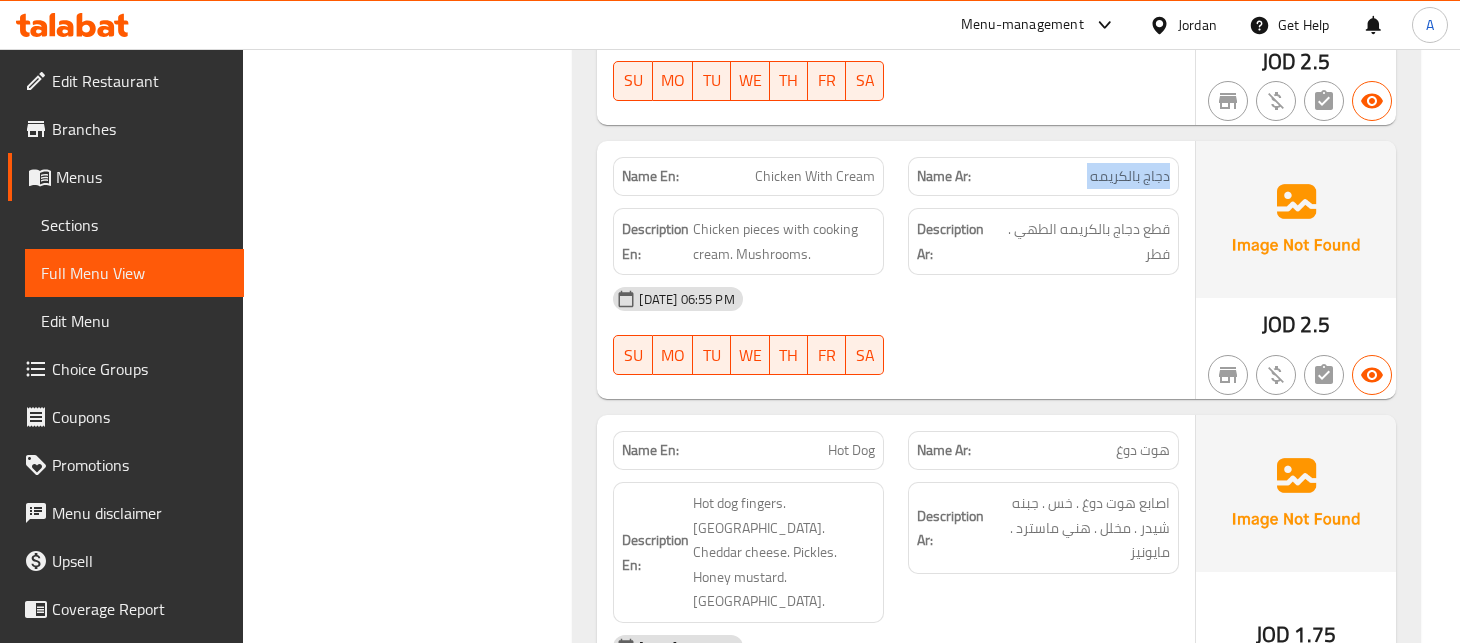 scroll, scrollTop: 6120, scrollLeft: 0, axis: vertical 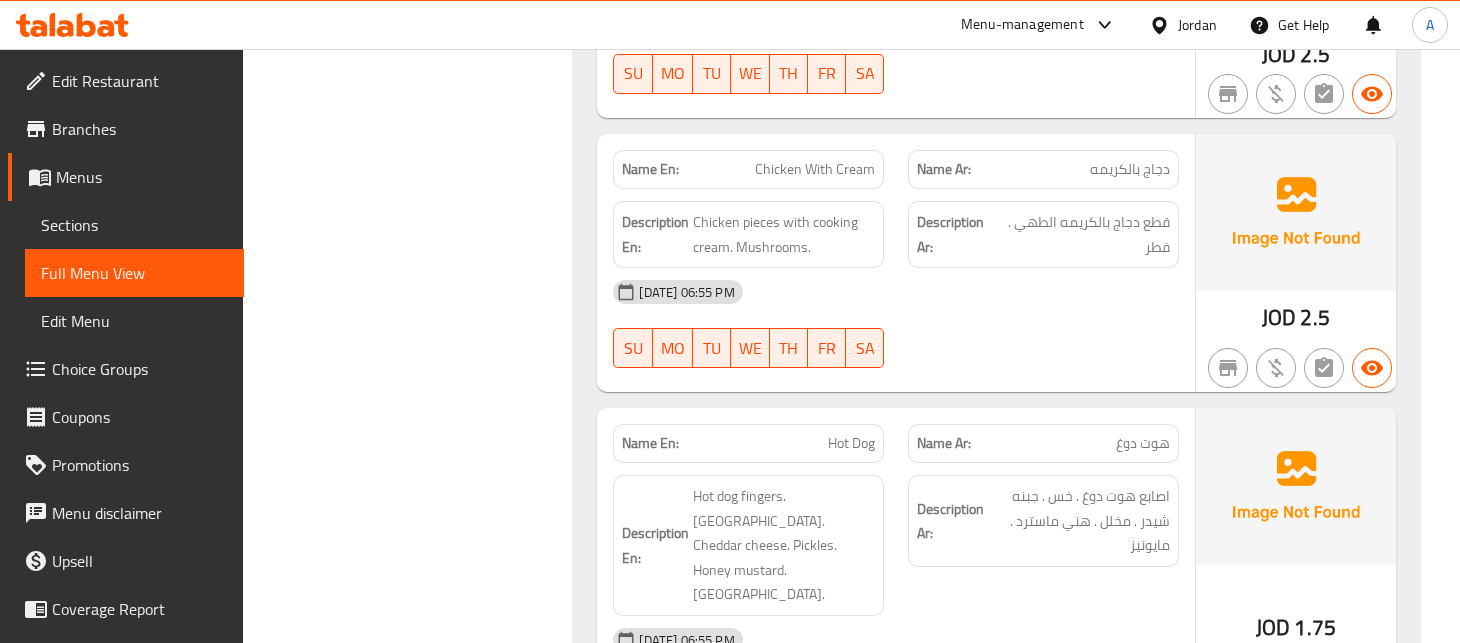 click on "هوت دوغ" at bounding box center [1143, 443] 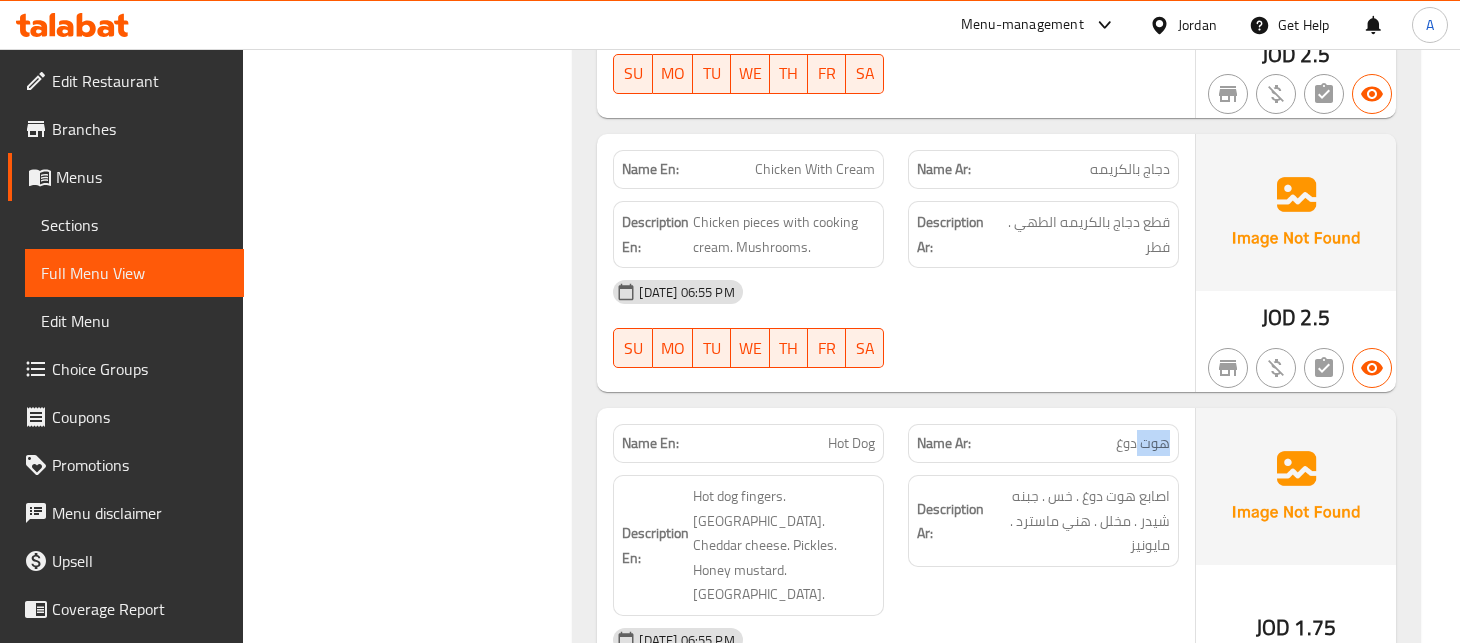 click on "هوت دوغ" at bounding box center [1143, 443] 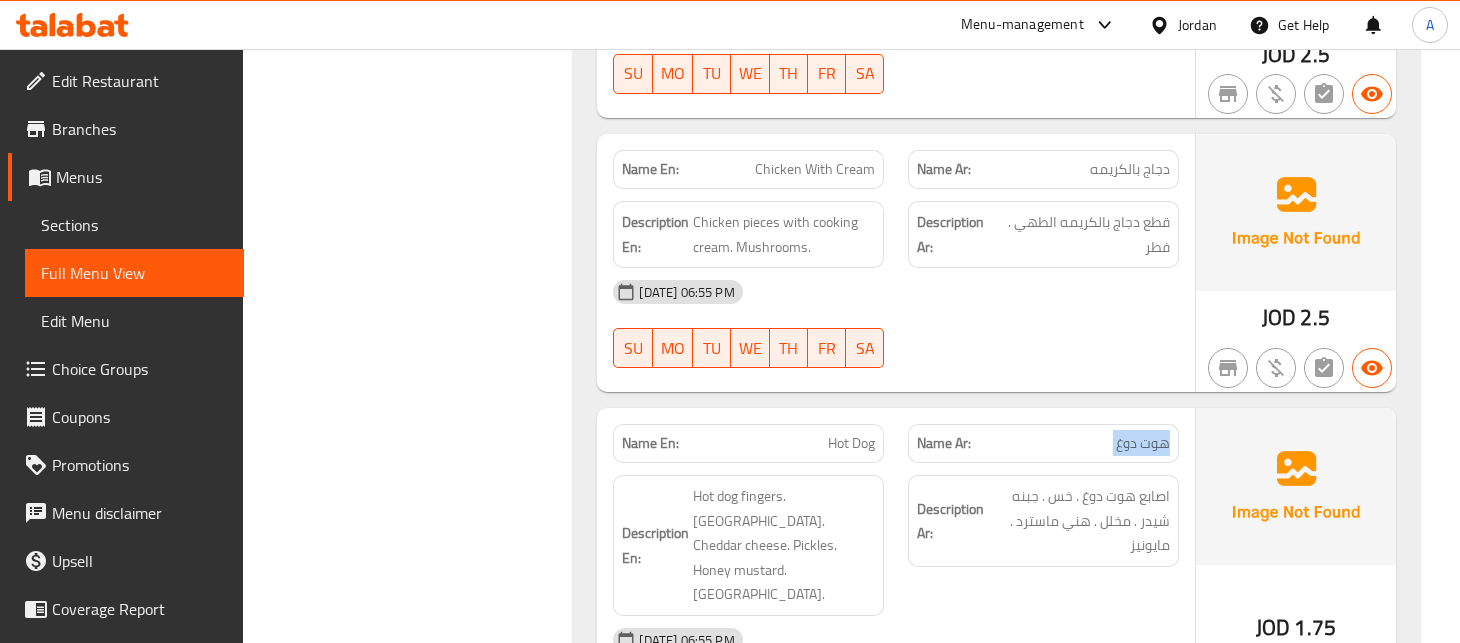click on "Hot Dog" at bounding box center (851, 443) 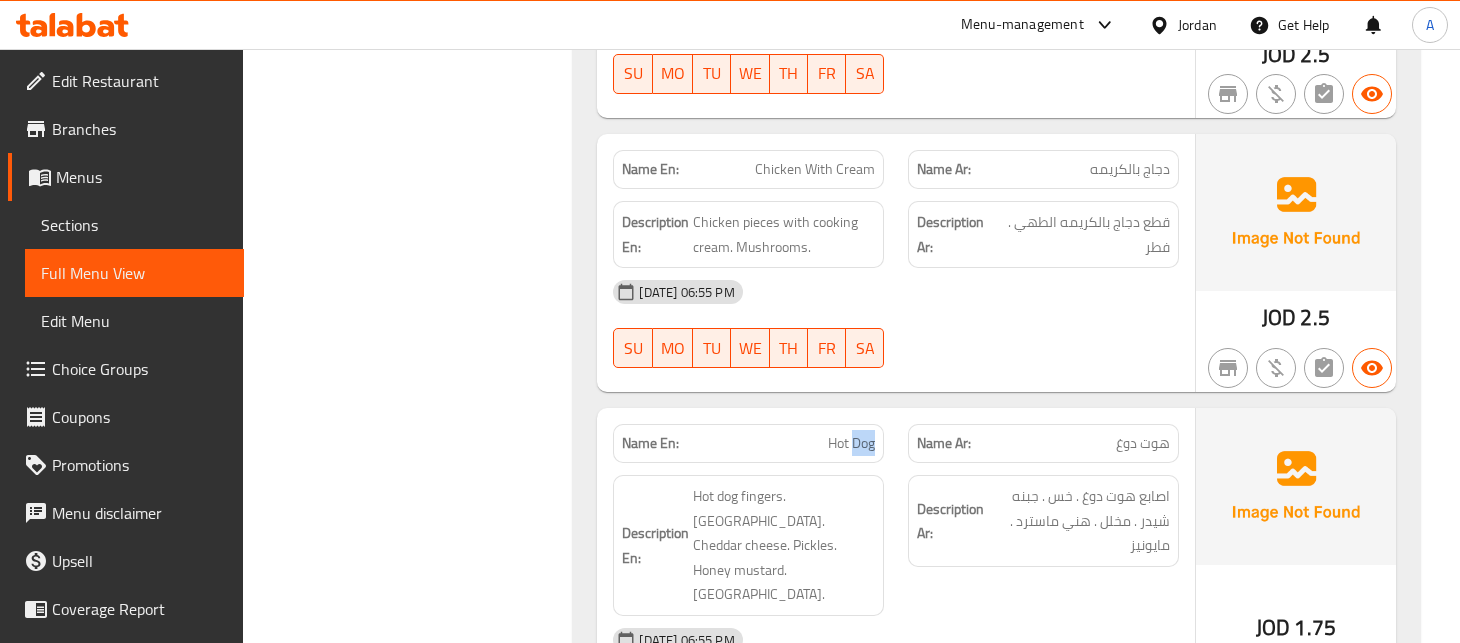 click on "Hot Dog" at bounding box center [851, 443] 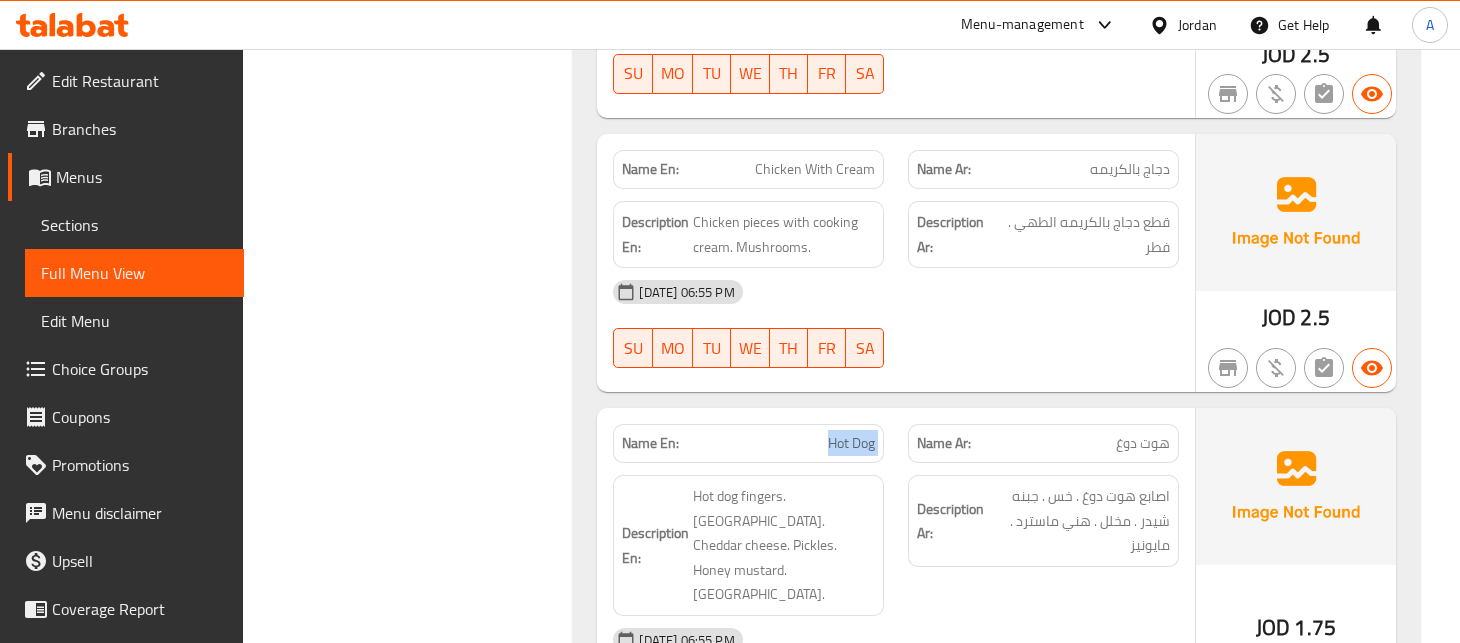 click on "Hot Dog" at bounding box center (851, 443) 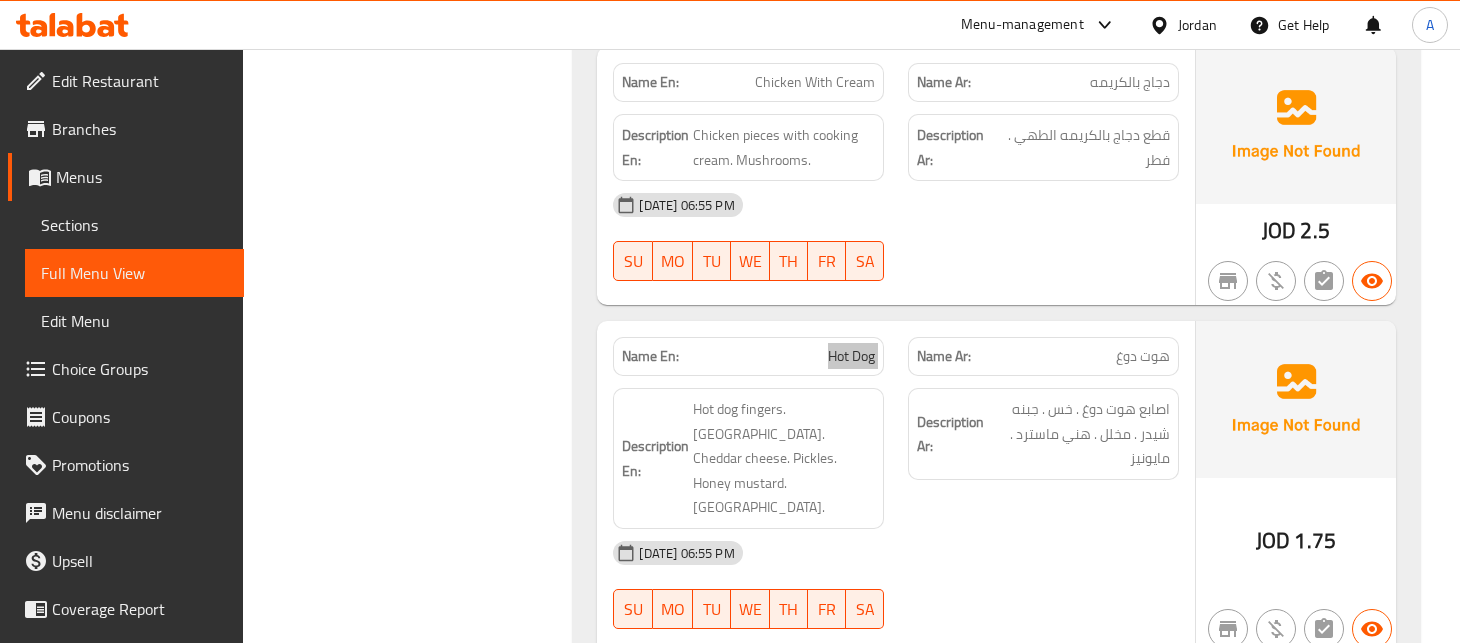scroll, scrollTop: 6342, scrollLeft: 0, axis: vertical 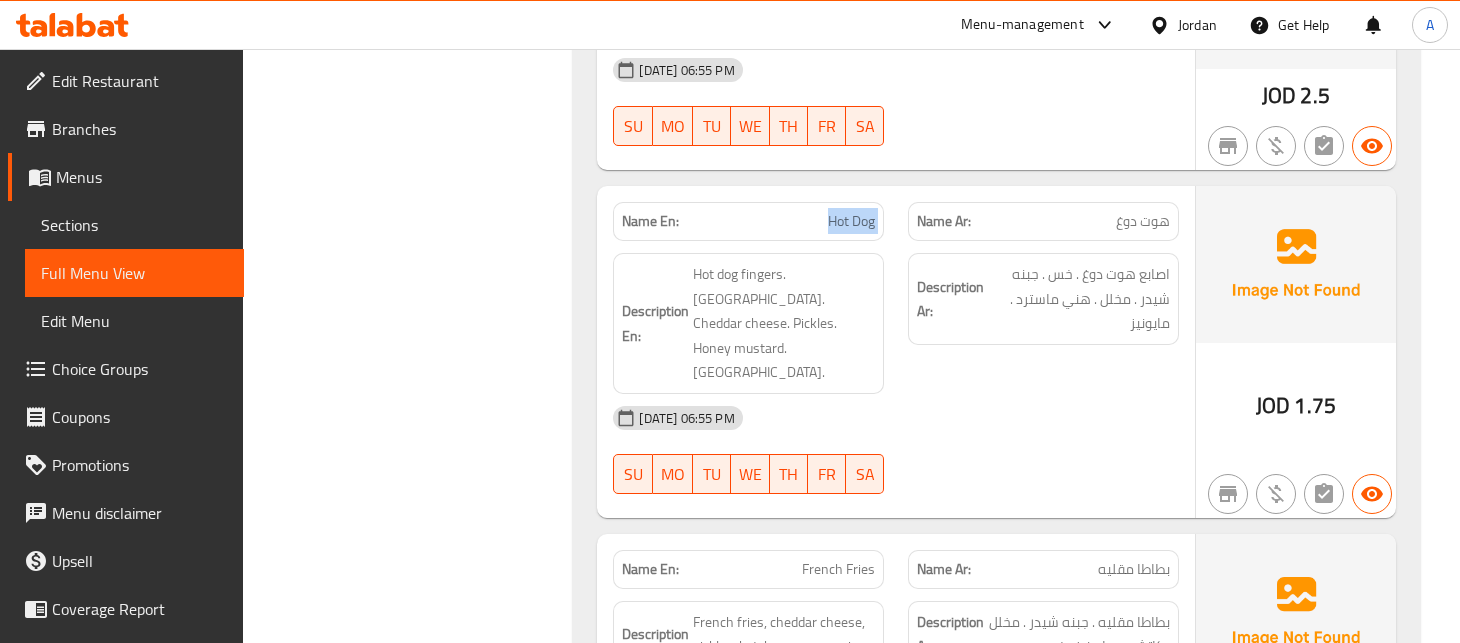 click on "بطاطا مقليه" at bounding box center (1134, 569) 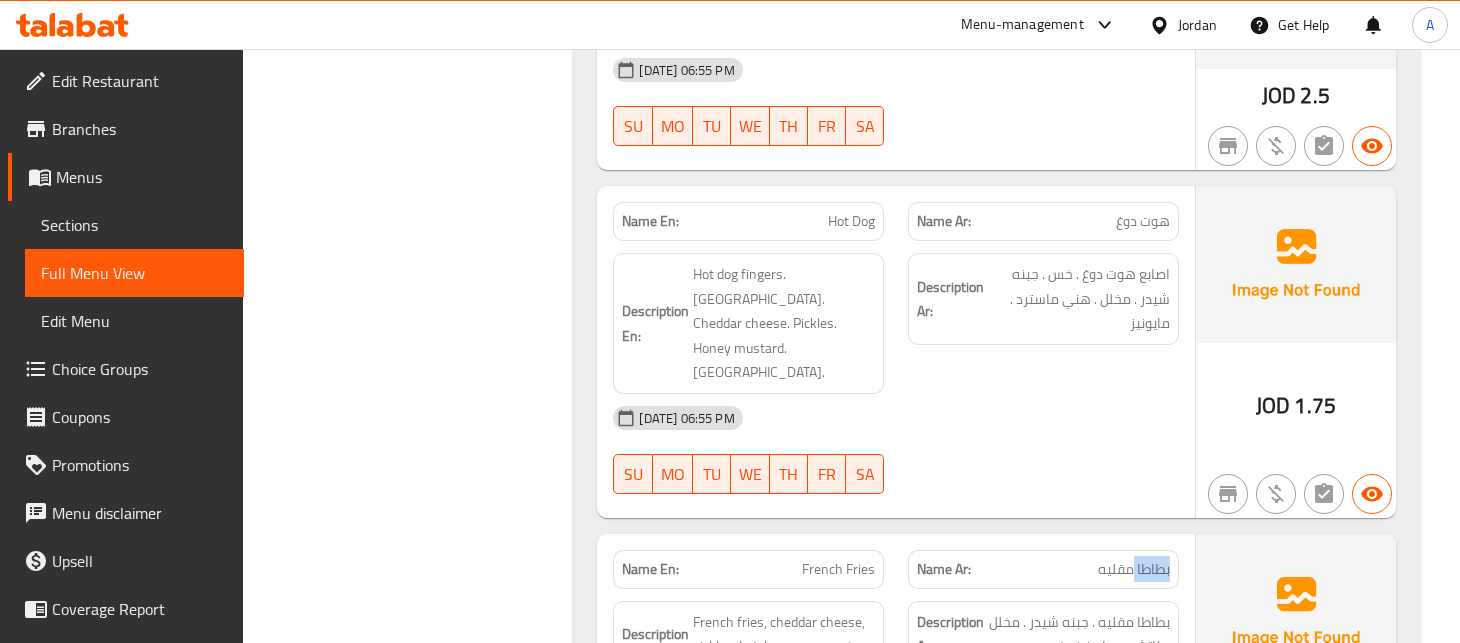 click on "بطاطا مقليه" at bounding box center (1134, 569) 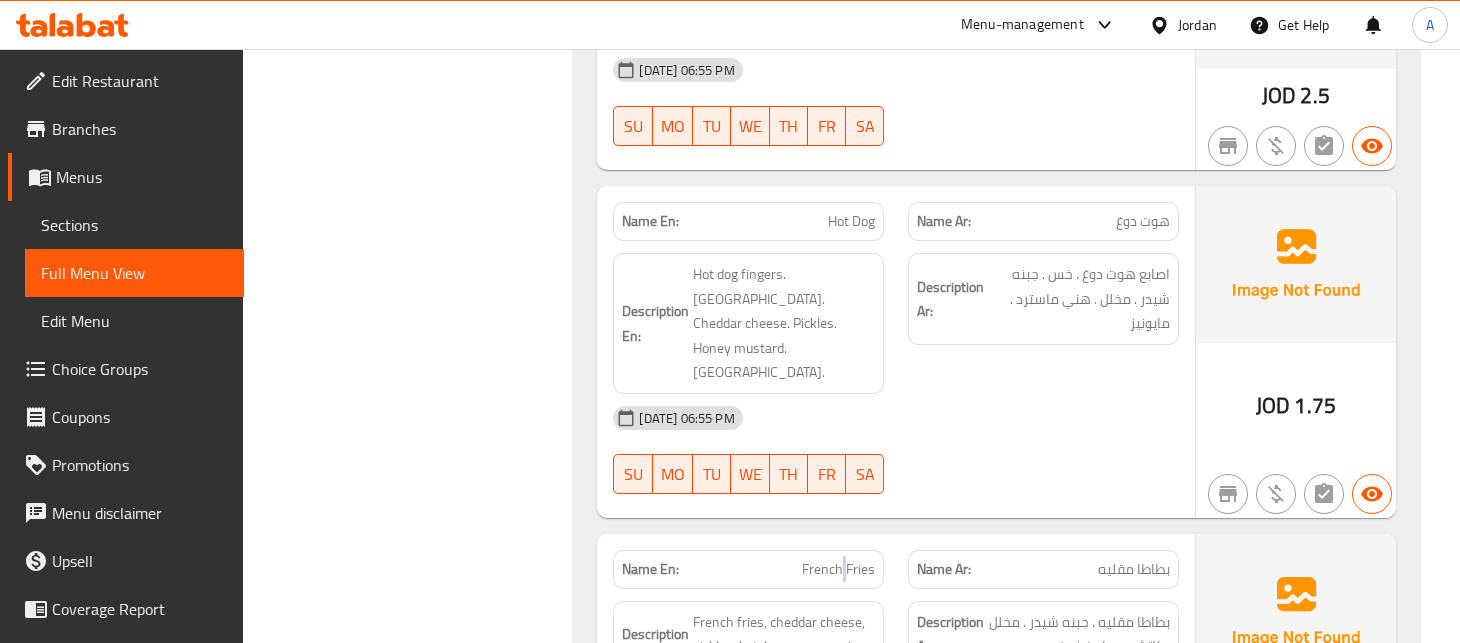 click on "French Fries" at bounding box center (838, 569) 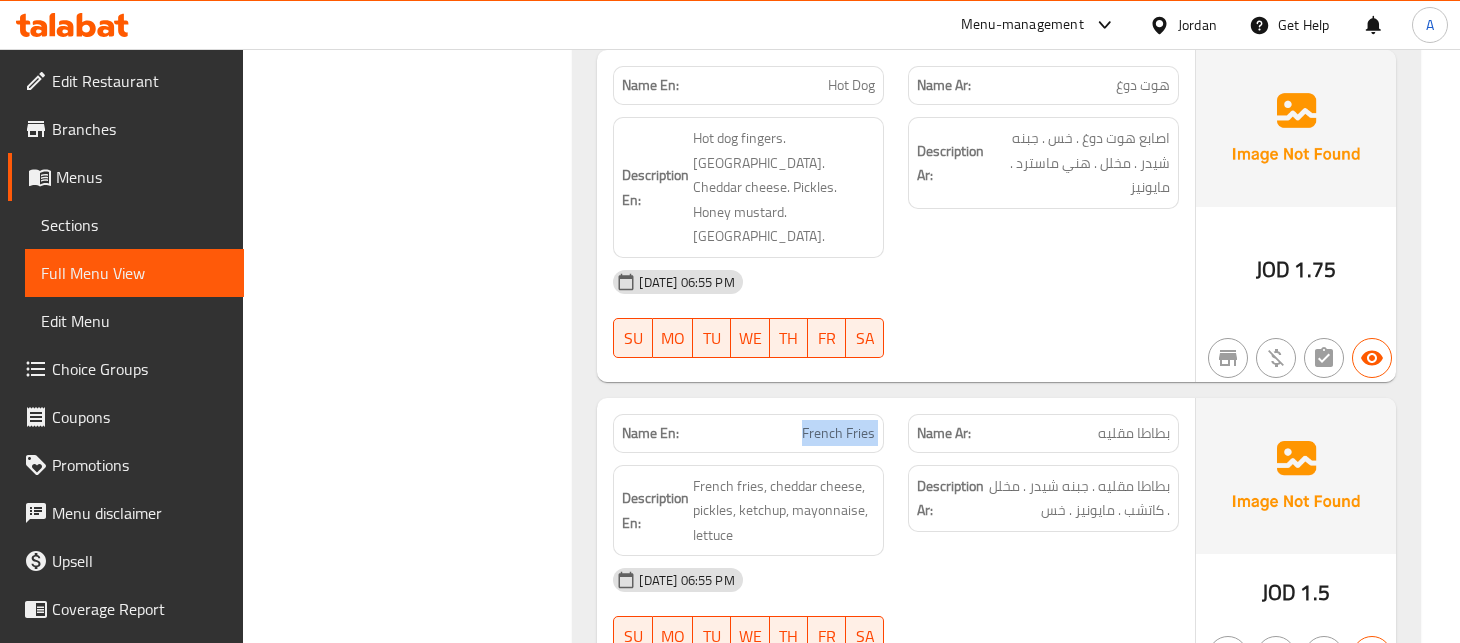 scroll, scrollTop: 6564, scrollLeft: 0, axis: vertical 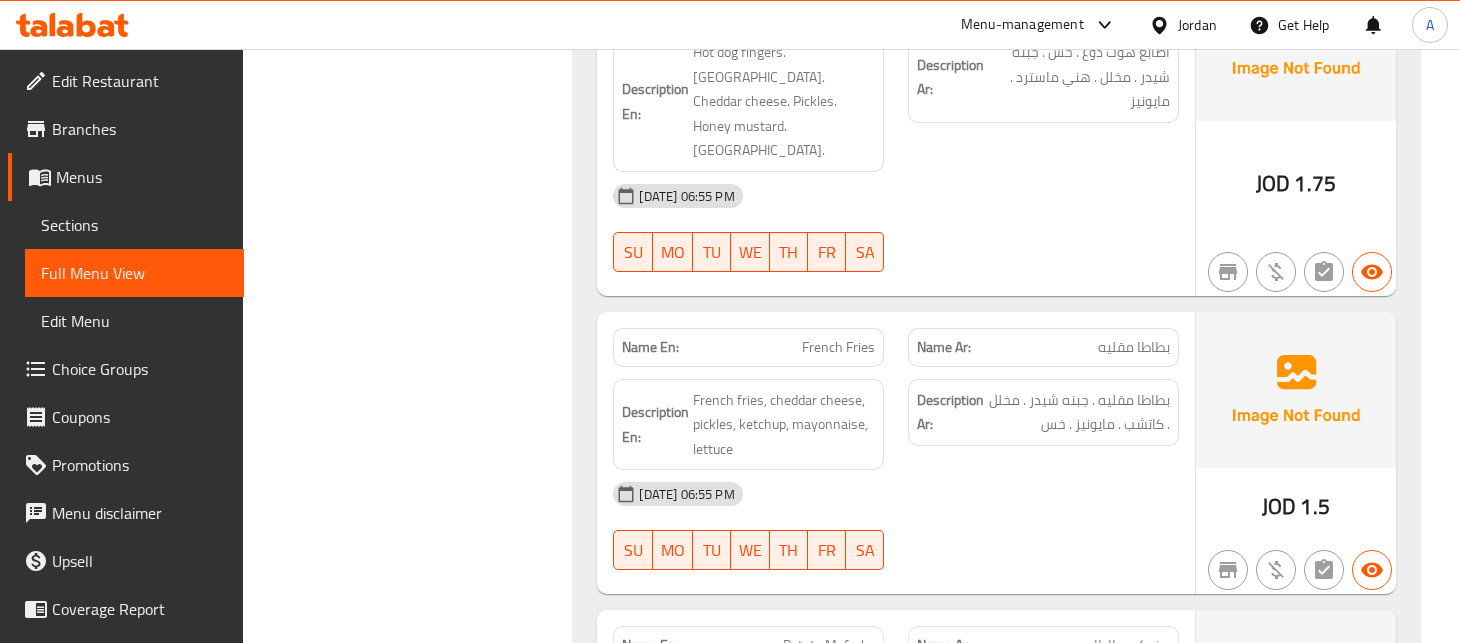 click on "مفركه بطاطا" at bounding box center (1132, 645) 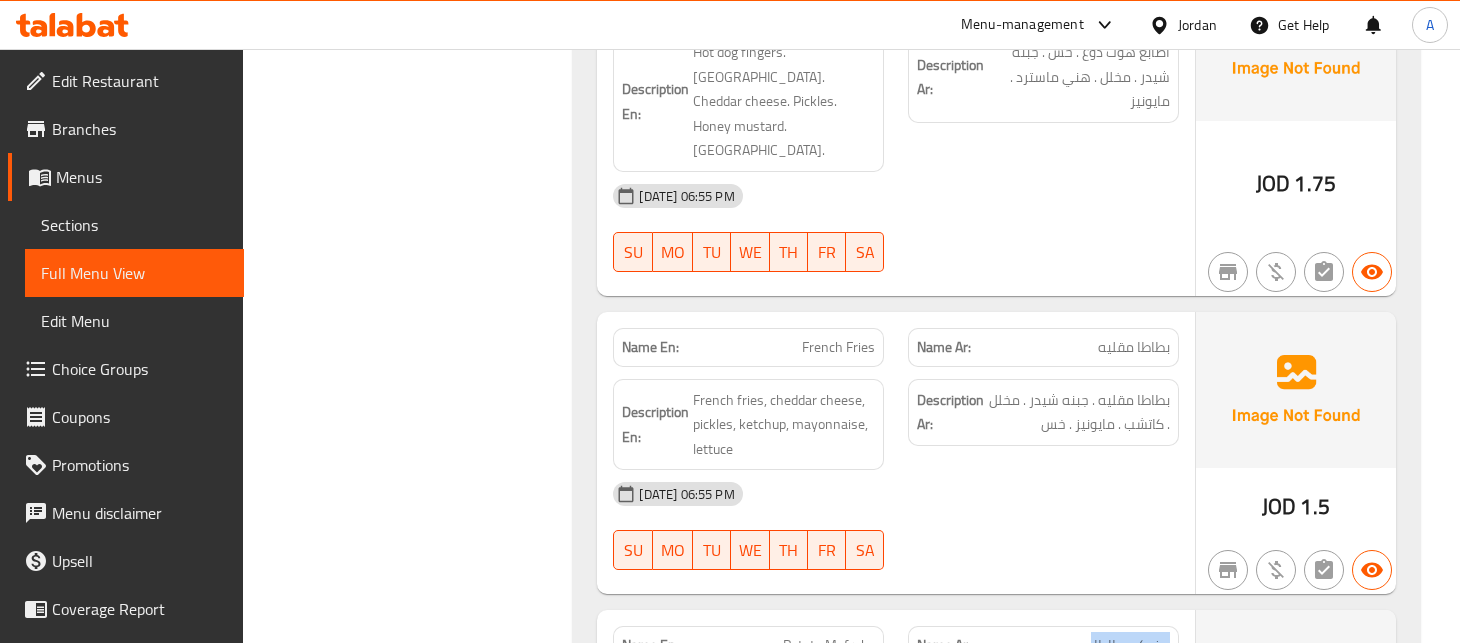 click on "مفركه بطاطا" at bounding box center (1132, 645) 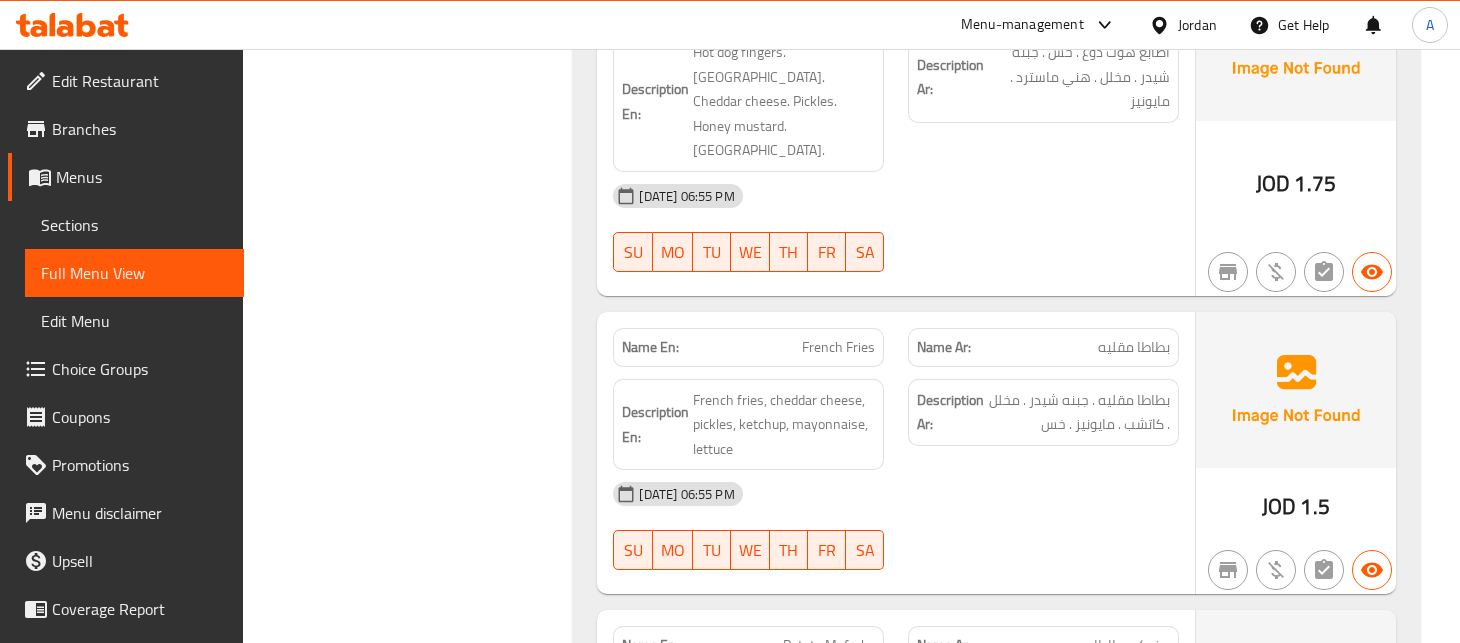 click on "Potato Mafraka" at bounding box center (829, 645) 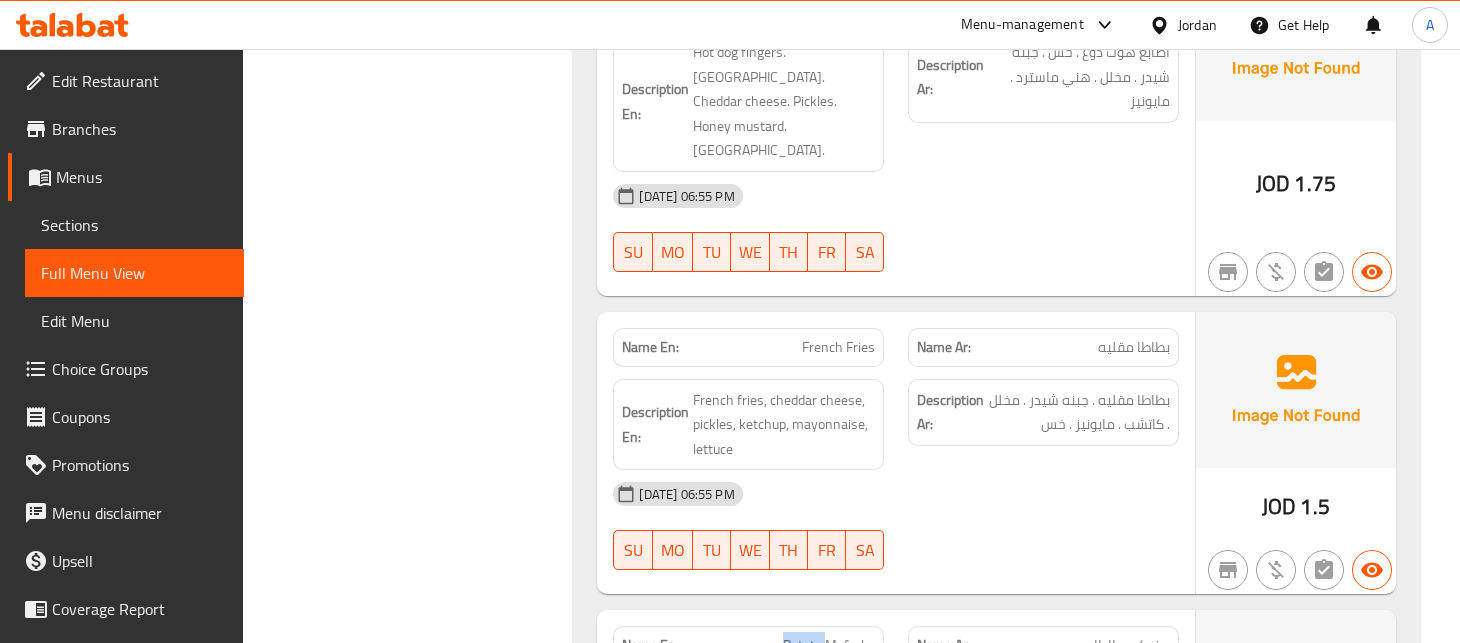 click on "Potato Mafraka" at bounding box center (829, 645) 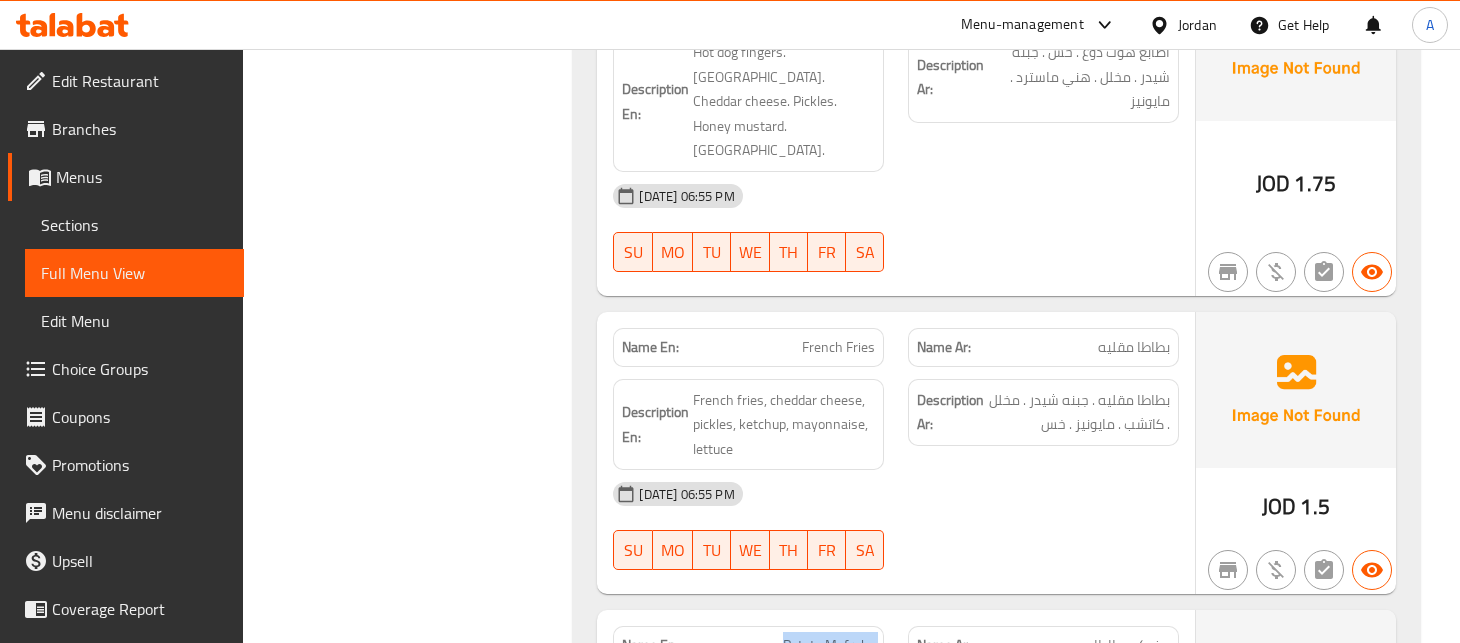 click on "Potato Mafraka" at bounding box center [829, 645] 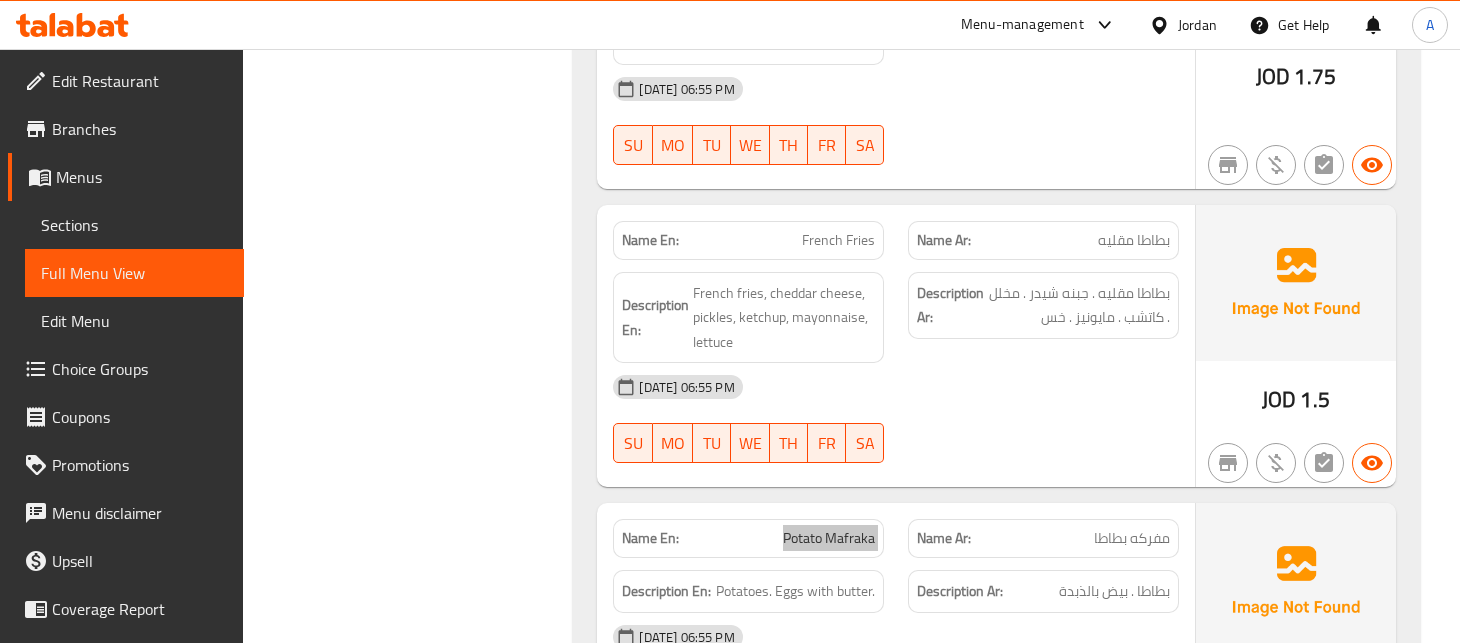 scroll, scrollTop: 6675, scrollLeft: 0, axis: vertical 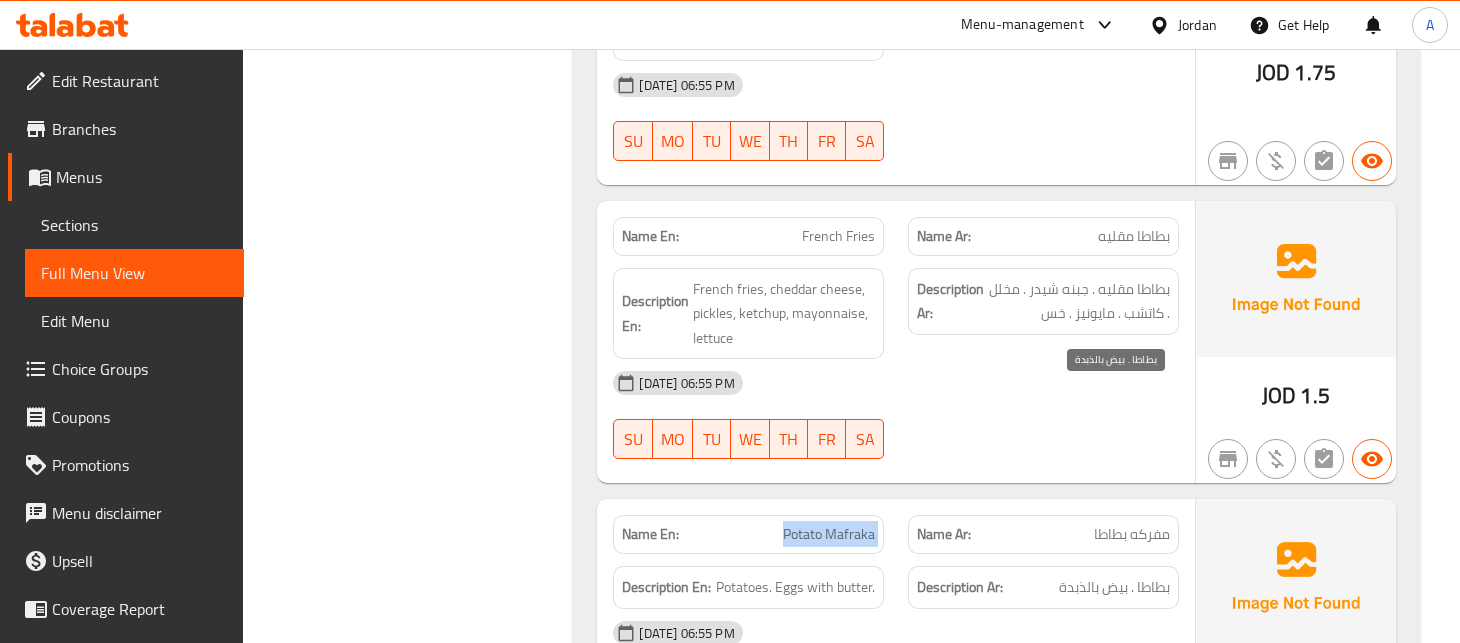 click on "بطاطا . بيض بالذبدة" at bounding box center (1114, 587) 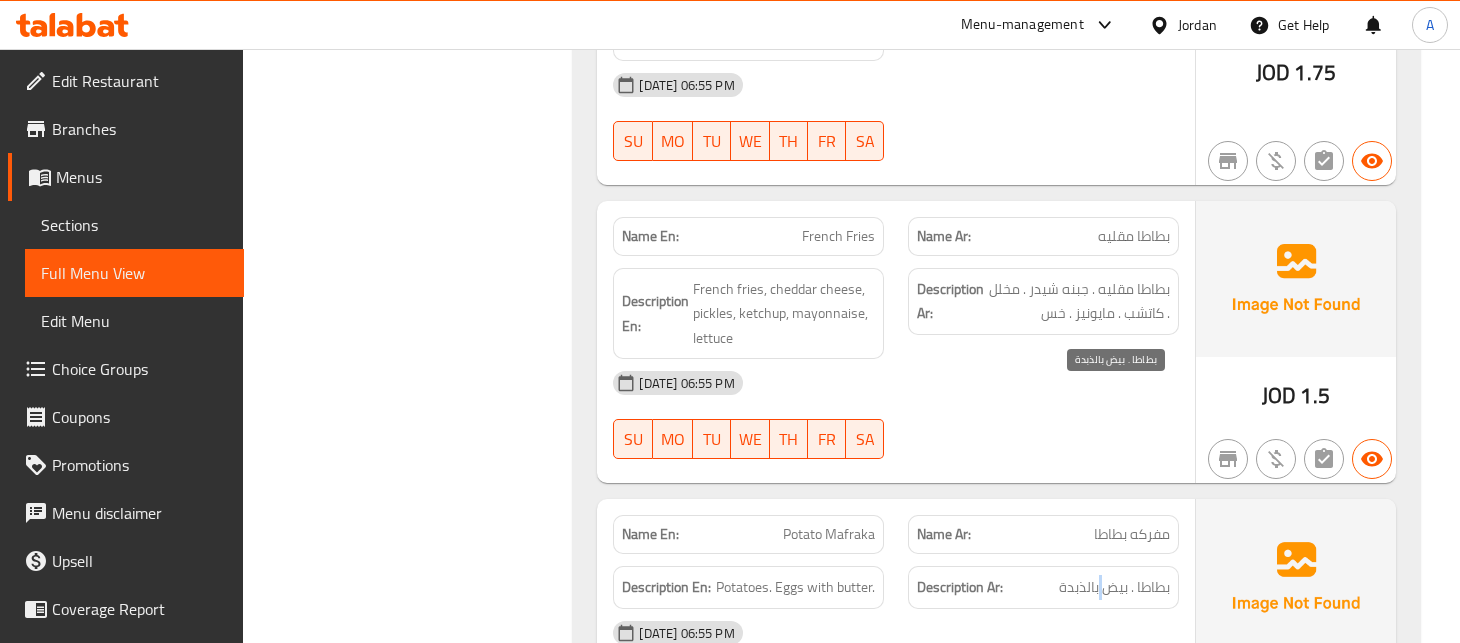 click on "بطاطا . بيض بالذبدة" at bounding box center (1114, 587) 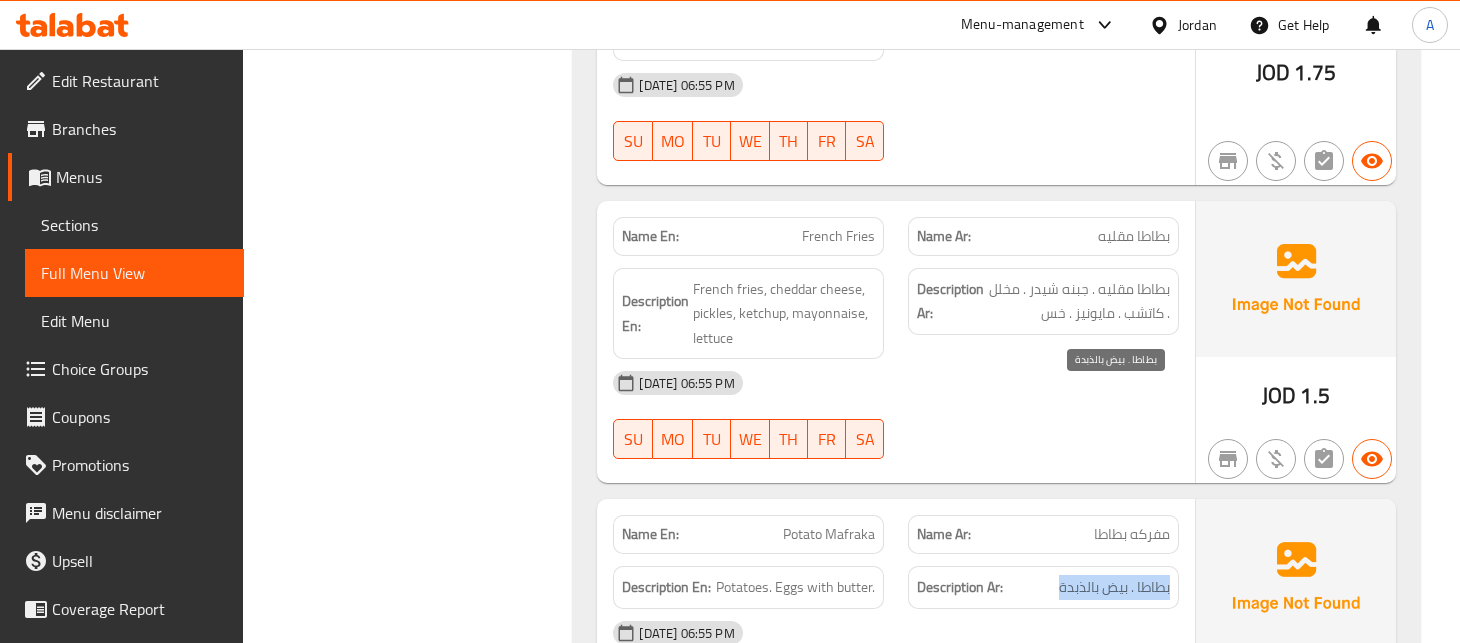 click on "بطاطا . بيض بالذبدة" at bounding box center [1114, 587] 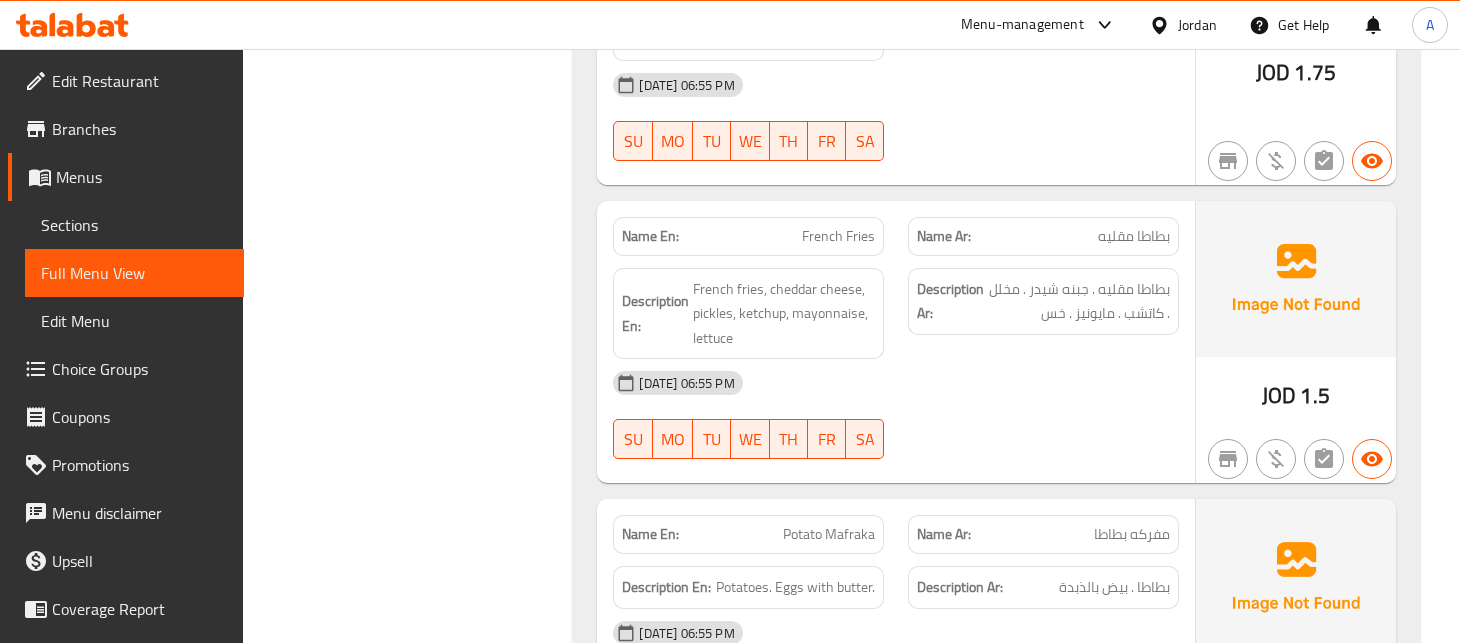click on "Potato Mafraka" at bounding box center (829, 534) 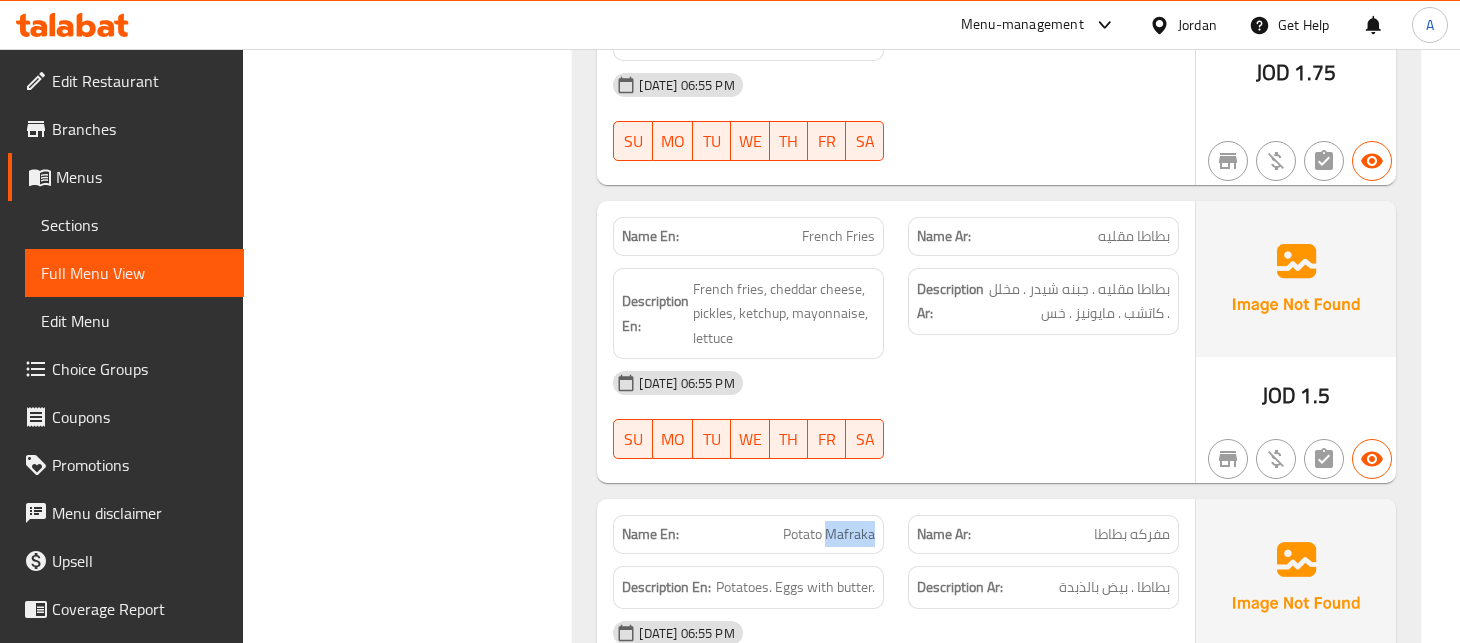 click on "Potato Mafraka" at bounding box center (829, 534) 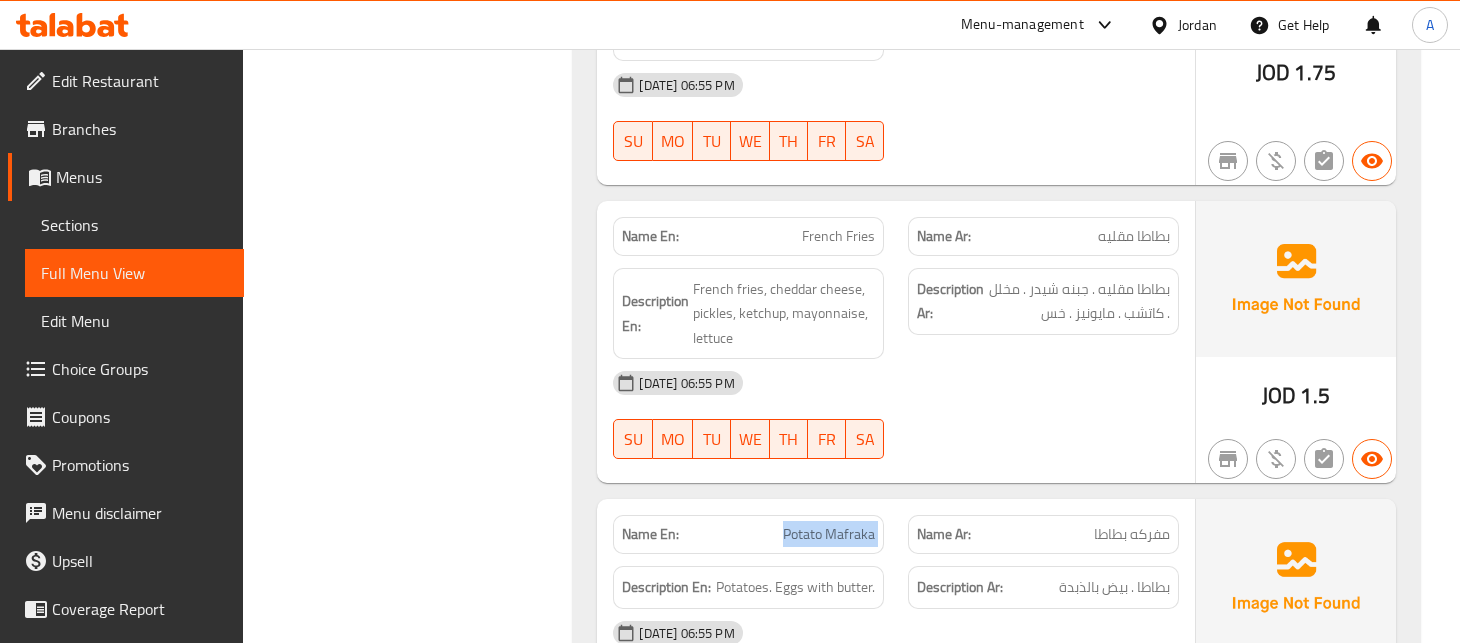 click on "Potato Mafraka" at bounding box center (829, 534) 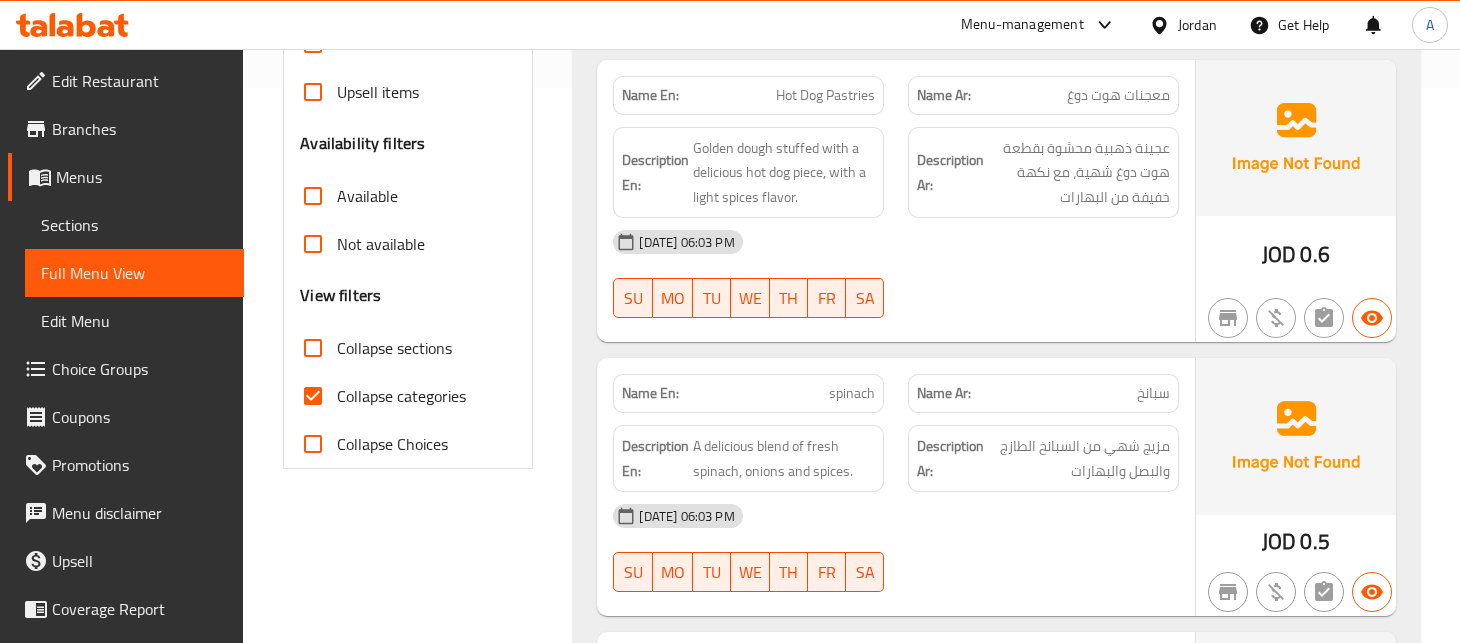 scroll, scrollTop: 0, scrollLeft: 0, axis: both 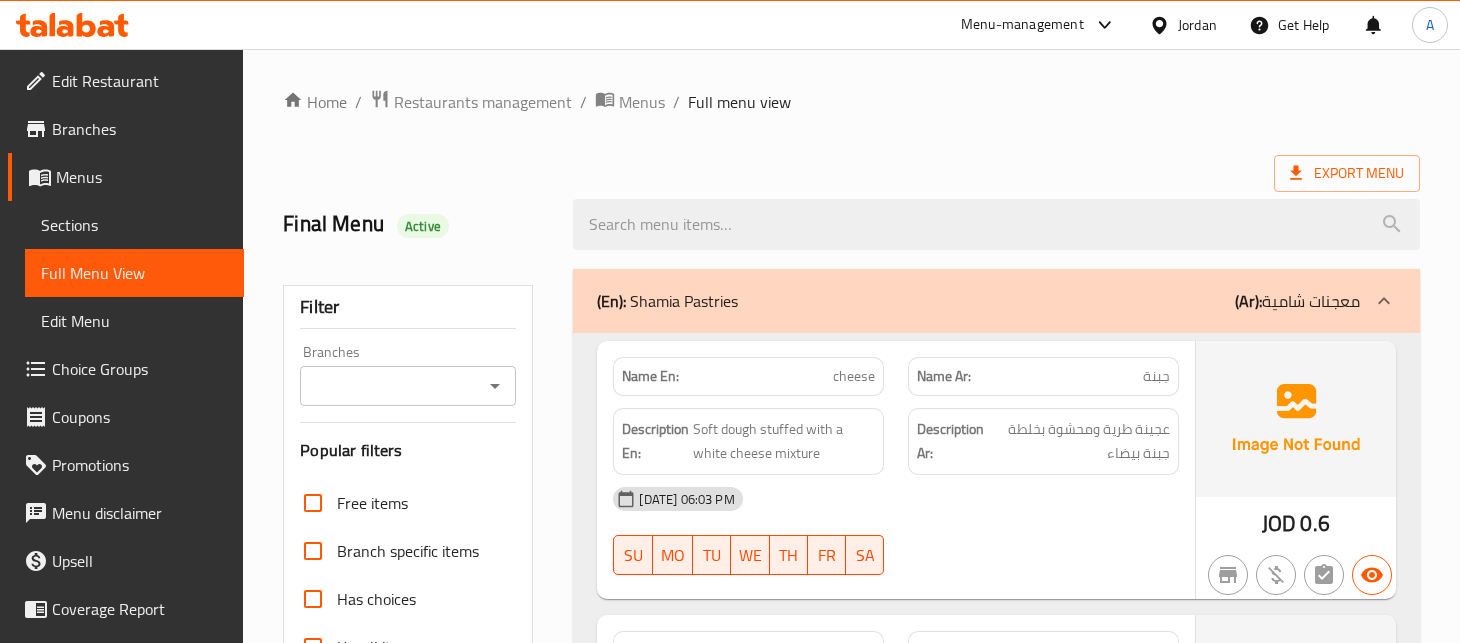 click on "Home / Restaurants management / Menus / Full menu view Export Menu Final Menu   Active Filter Branches Branches Popular filters Free items Branch specific items Has choices Upsell items Availability filters Available Not available View filters Collapse sections Collapse categories Collapse Choices (En):   Shamia Pastries (Ar): معجنات شامية Name En: cheese Name Ar: جبنة Description En: Soft dough stuffed with a white cheese mixture Description Ar: عجينة طرية ومحشوة بخلطة جبنة بيضاء 13-07-2025 06:03 PM SU MO TU WE TH FR SA JOD 0.6 Name En: Hot Dog Pastries Name Ar: معجنات هوت دوغ Description En: Golden dough stuffed with a delicious hot dog piece, with a light spices flavor. Description Ar: عجينة ذهبية محشوة بقطعة هوت دوغ شهية، مع نكهة خفيفة من البهارات 13-07-2025 06:03 PM SU MO TU WE TH FR SA JOD 0.6 Name En: spinach Name Ar: سبانخ Description En: Description Ar: 13-07-2025 06:03 PM SU MO TU WE TH" at bounding box center (851, 5362) 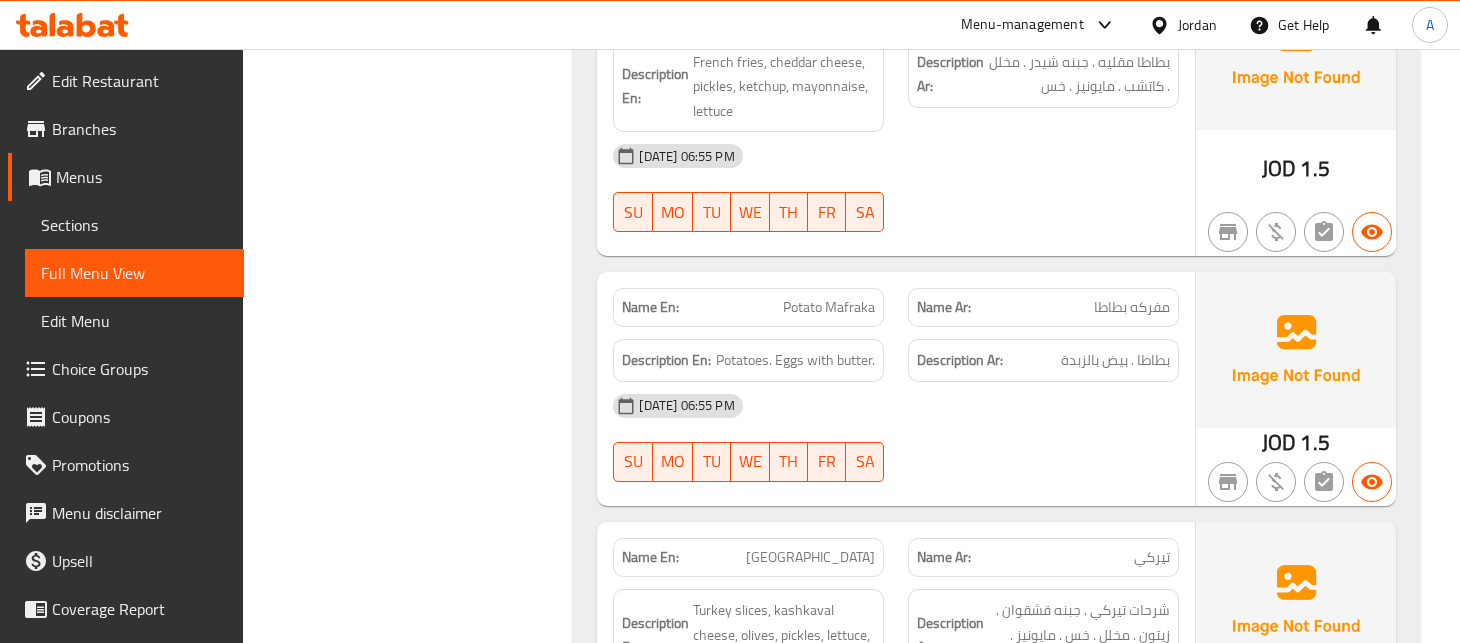 scroll, scrollTop: 6620, scrollLeft: 0, axis: vertical 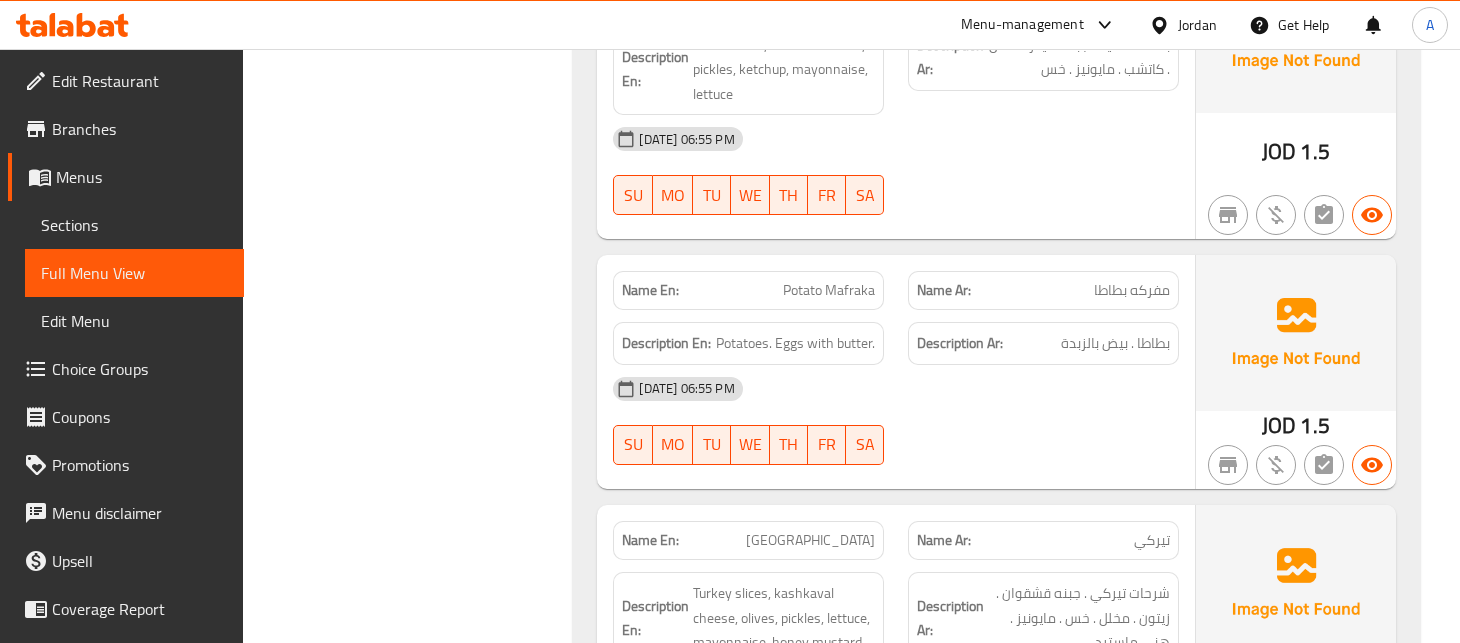click on "Turkey" at bounding box center (810, 540) 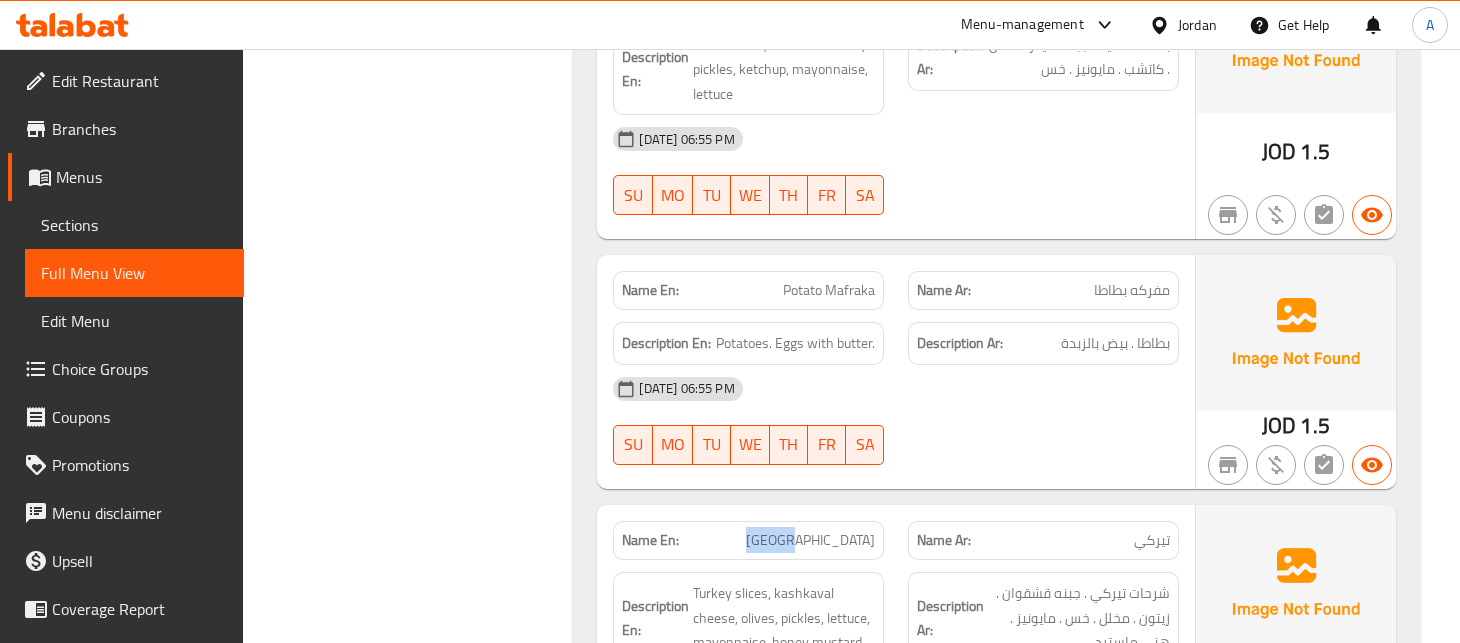 click on "Turkey" at bounding box center (810, 540) 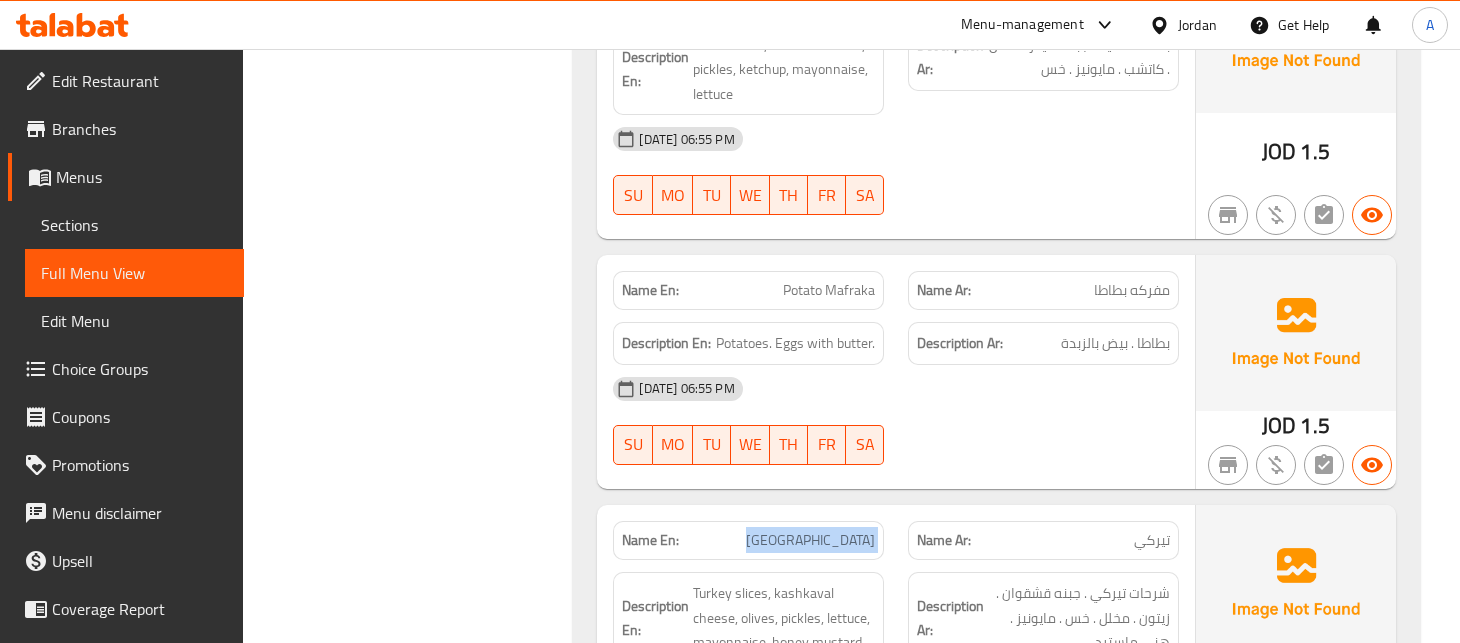 click on "Turkey" at bounding box center [810, 540] 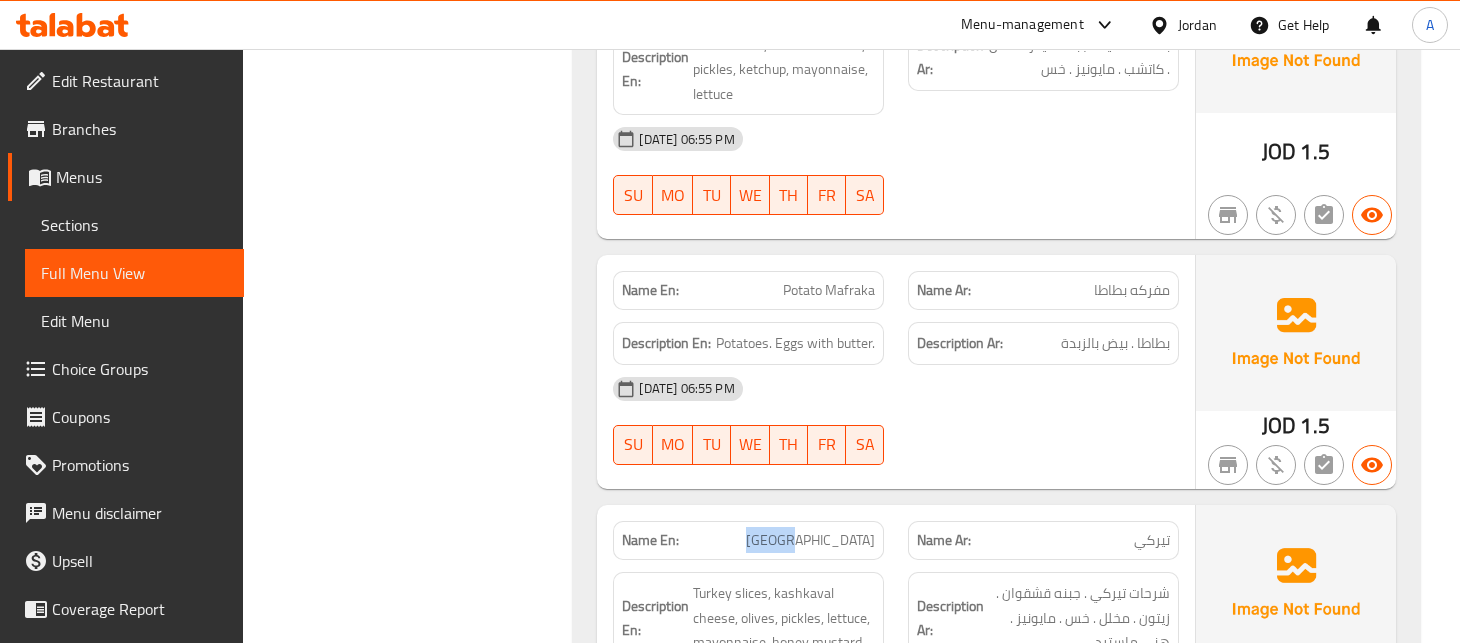 click on "Turkey" at bounding box center [810, 540] 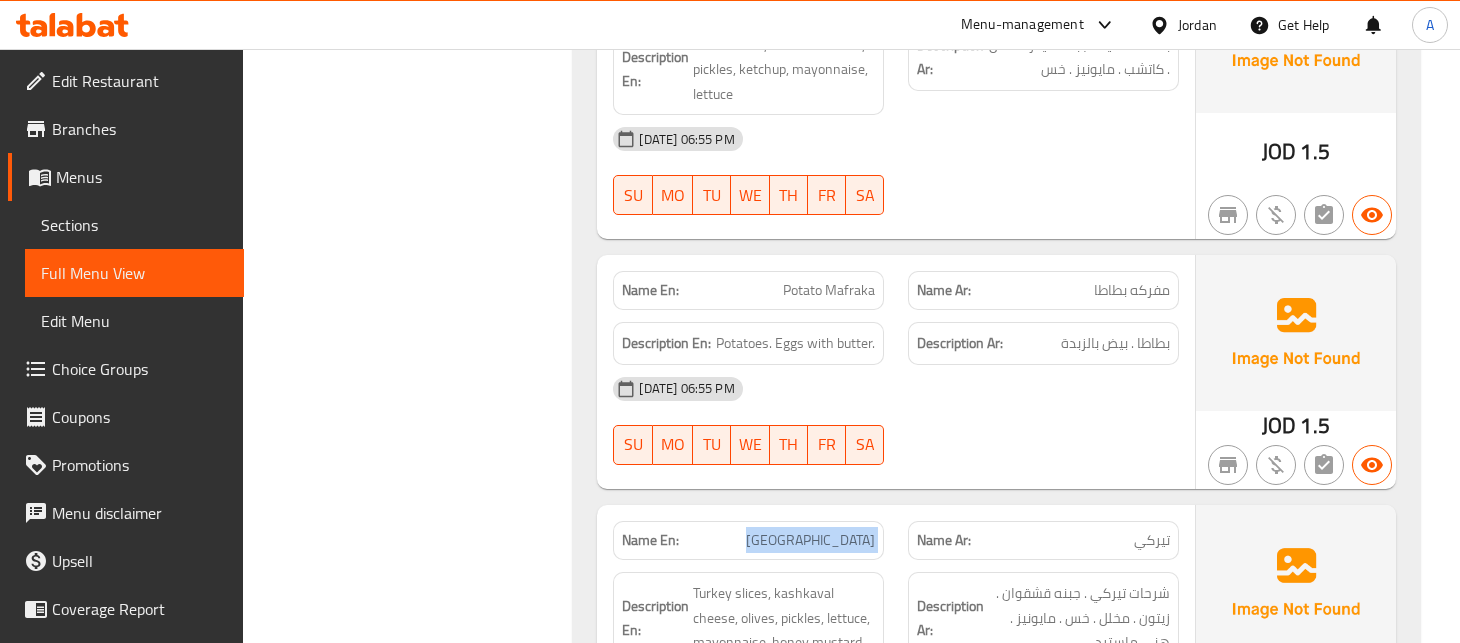 click on "Turkey" at bounding box center (810, 540) 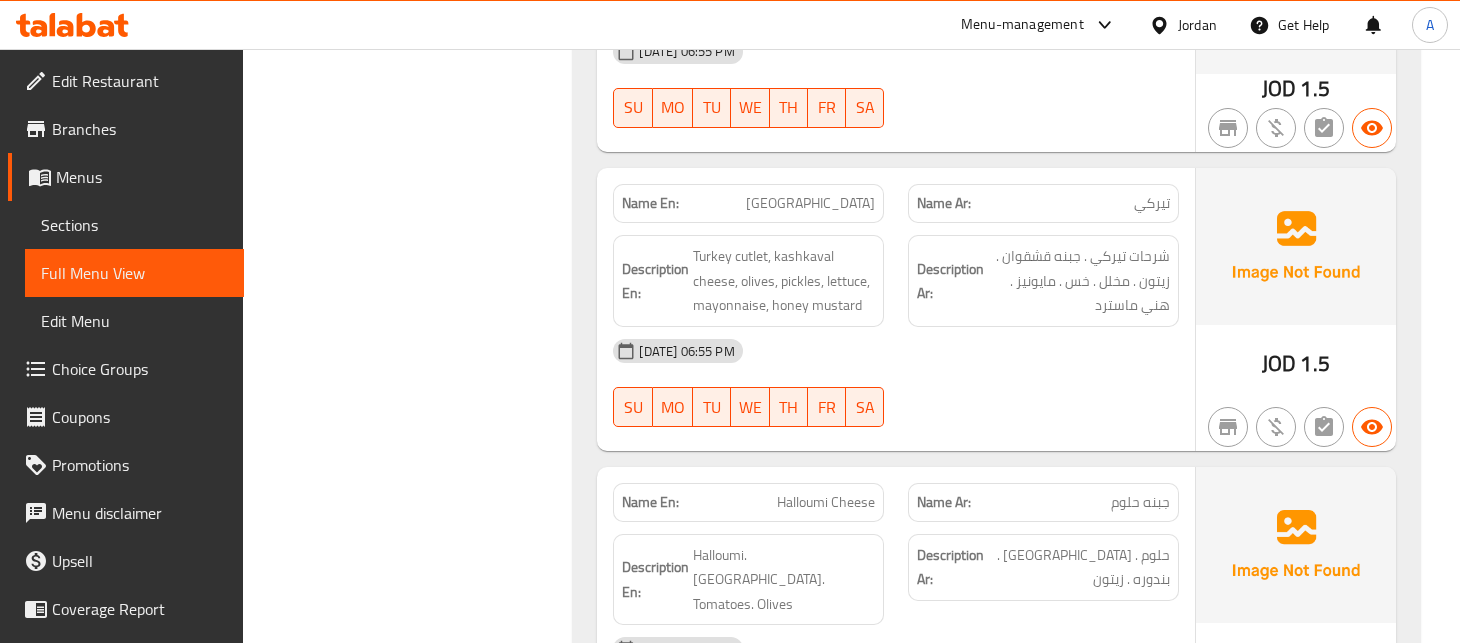 scroll, scrollTop: 6981, scrollLeft: 0, axis: vertical 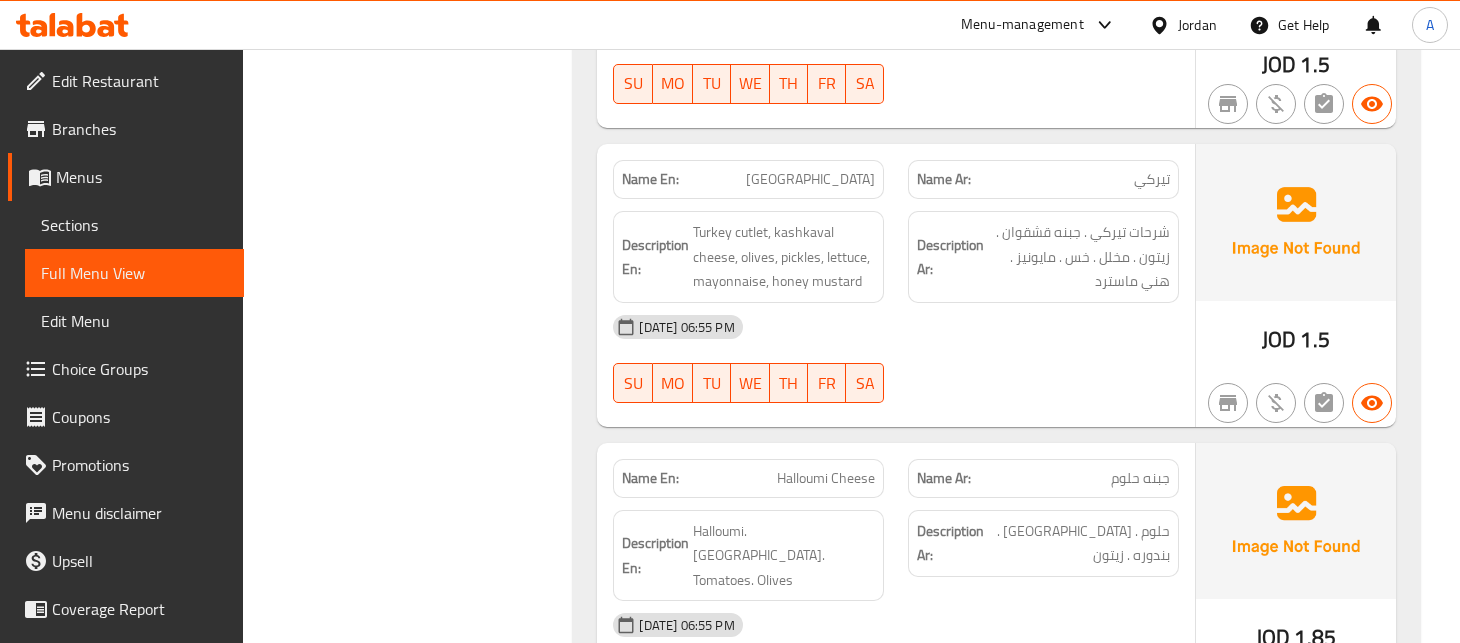 click on "Halloumi Cheese" at bounding box center (826, 478) 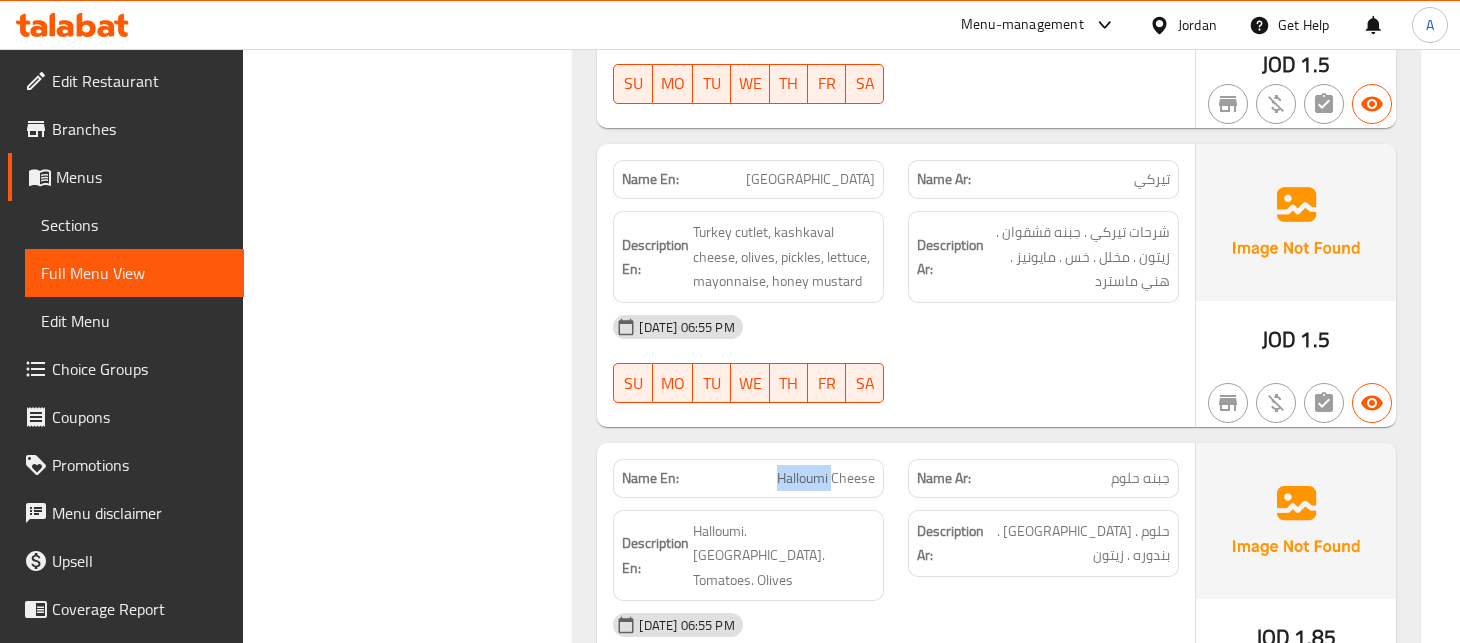 click on "Halloumi Cheese" at bounding box center [826, 478] 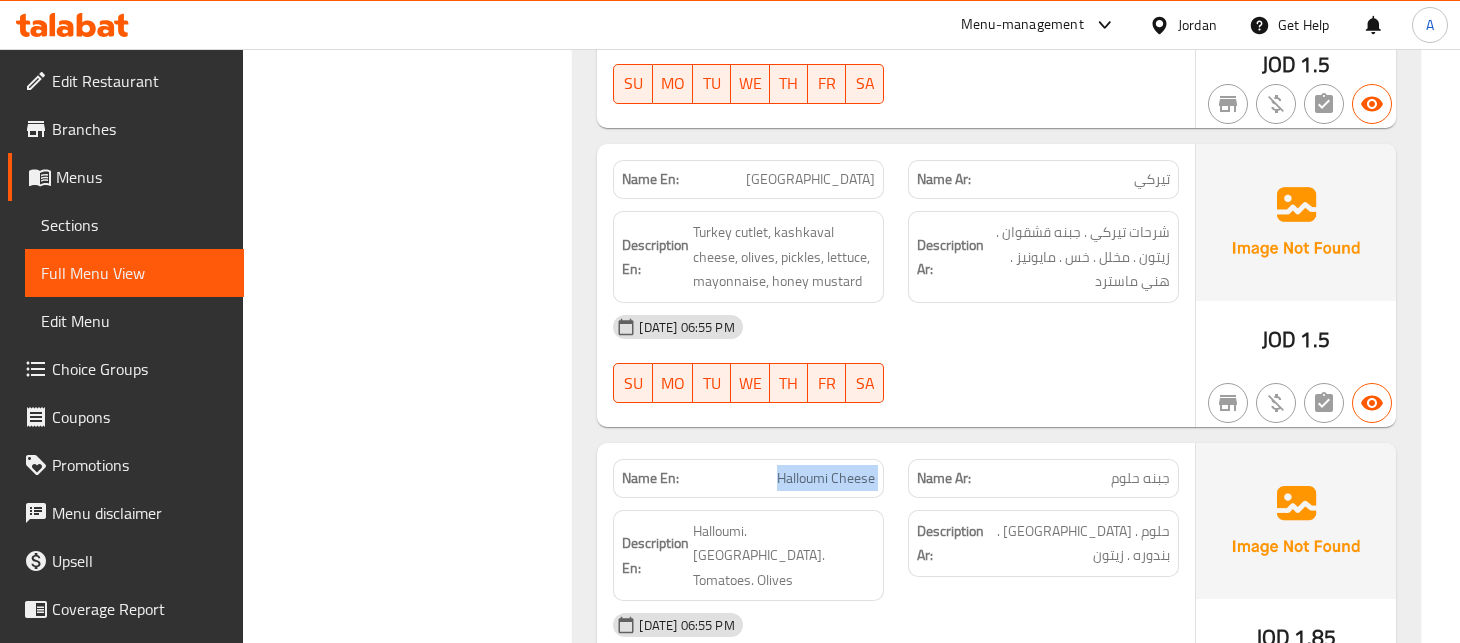 click on "Halloumi Cheese" at bounding box center (826, 478) 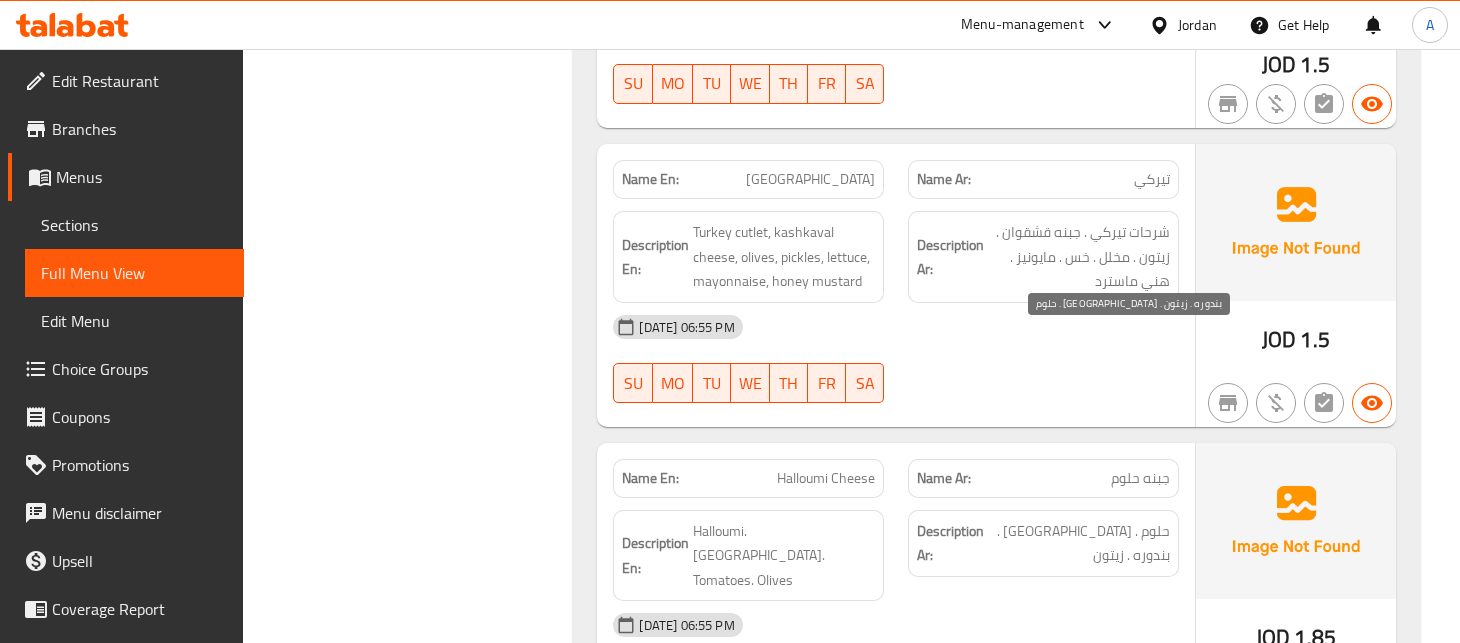click on "حلوم . جرجير . بندوره . زيتون" at bounding box center (1079, 543) 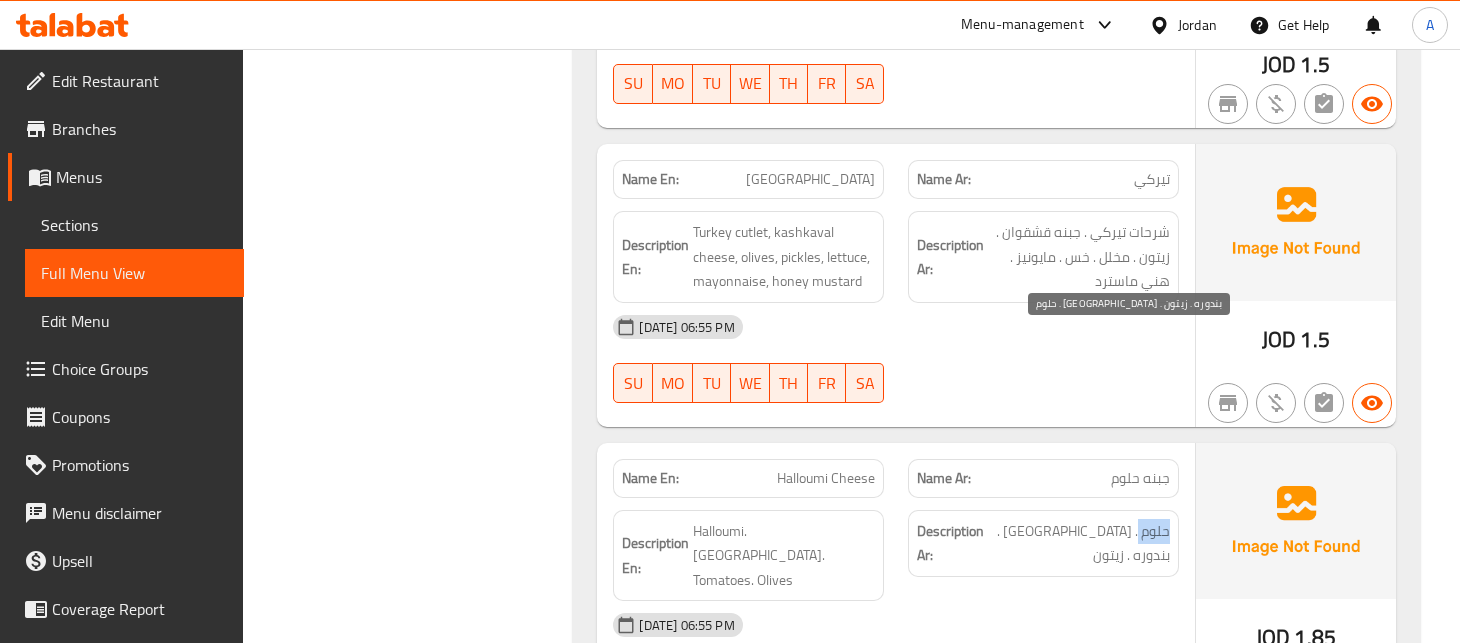click on "حلوم . جرجير . بندوره . زيتون" at bounding box center (1079, 543) 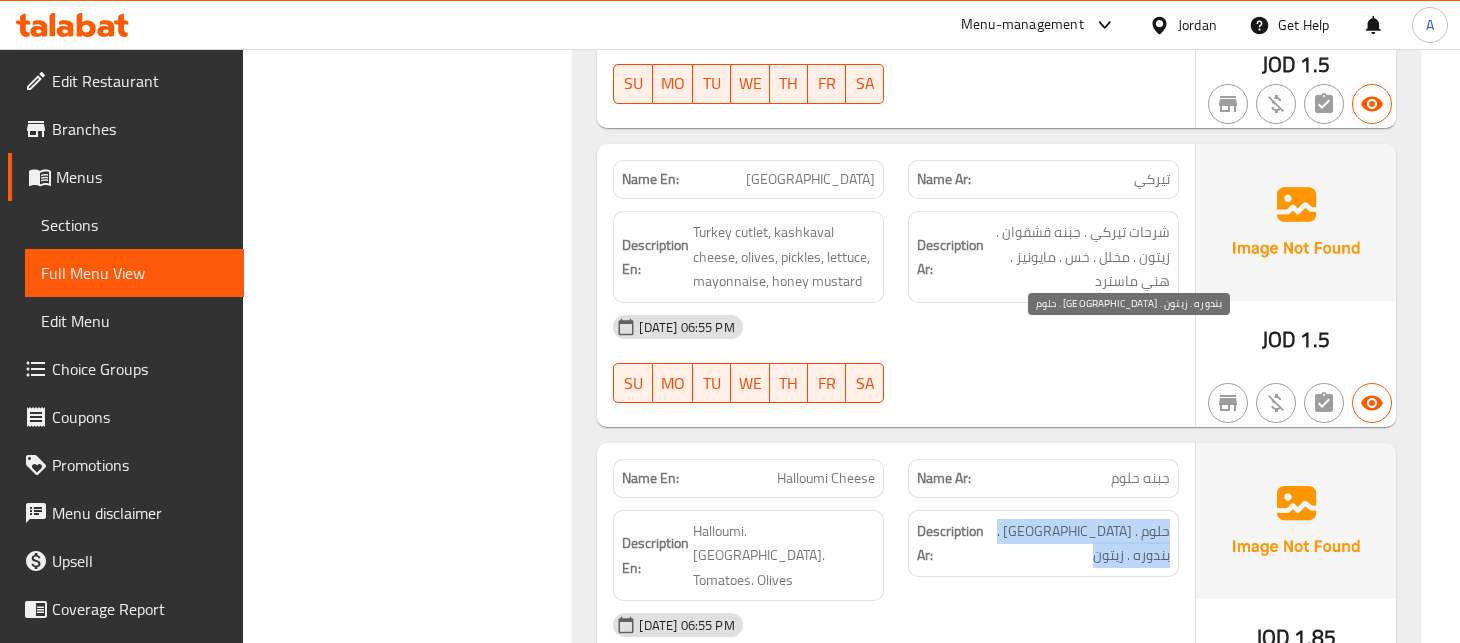 click on "حلوم . جرجير . بندوره . زيتون" at bounding box center (1079, 543) 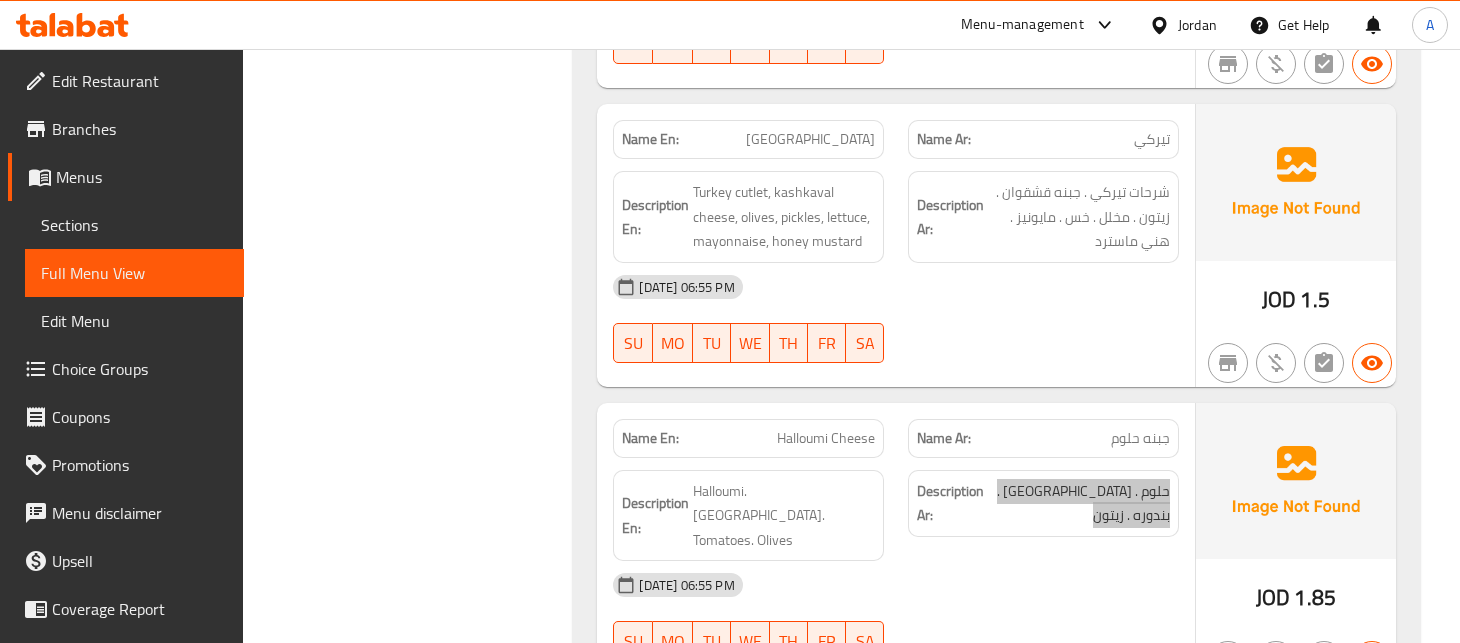 scroll, scrollTop: 7314, scrollLeft: 0, axis: vertical 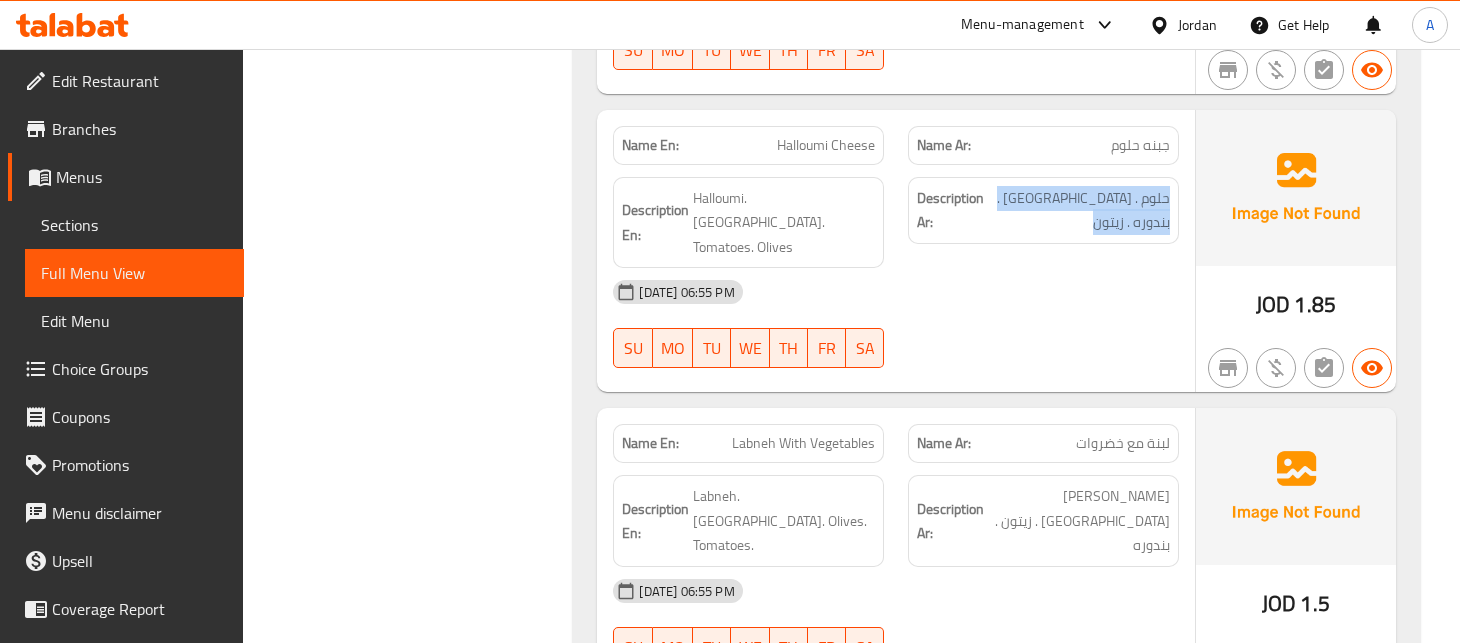 click on "لبنة مع خضروات" at bounding box center (1123, 443) 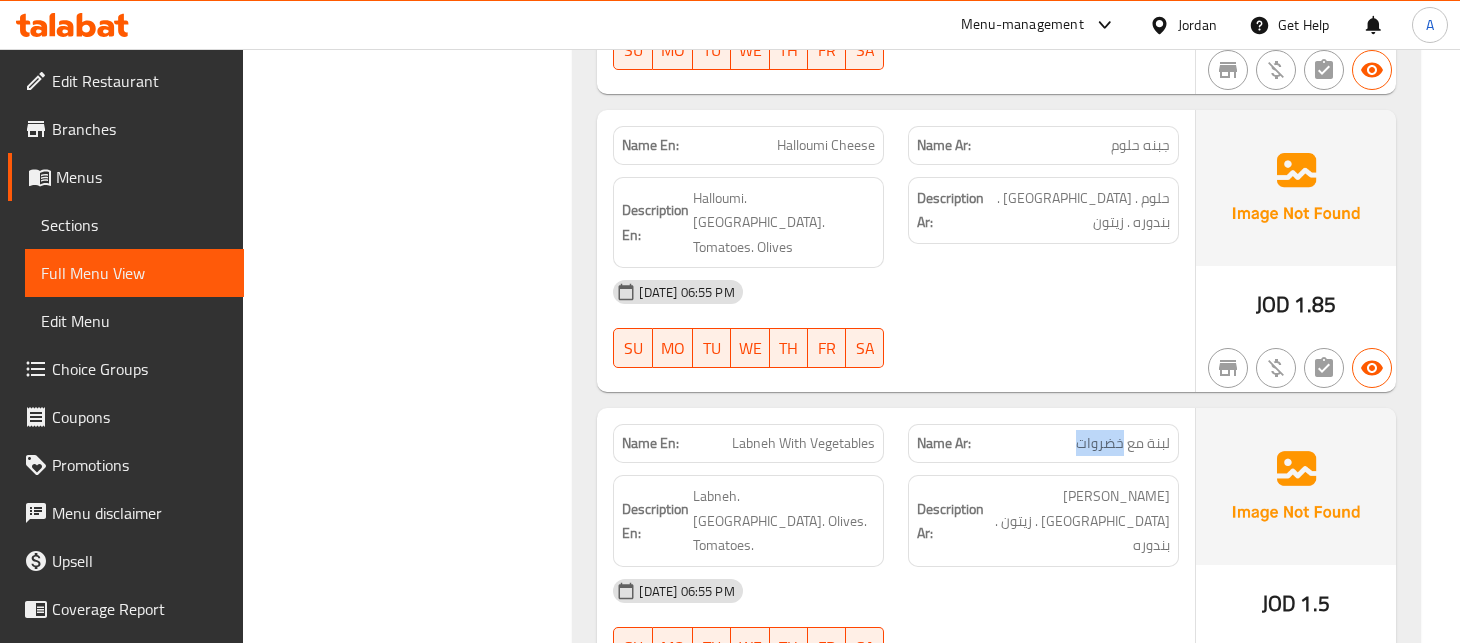 click on "لبنة مع خضروات" at bounding box center (1123, 443) 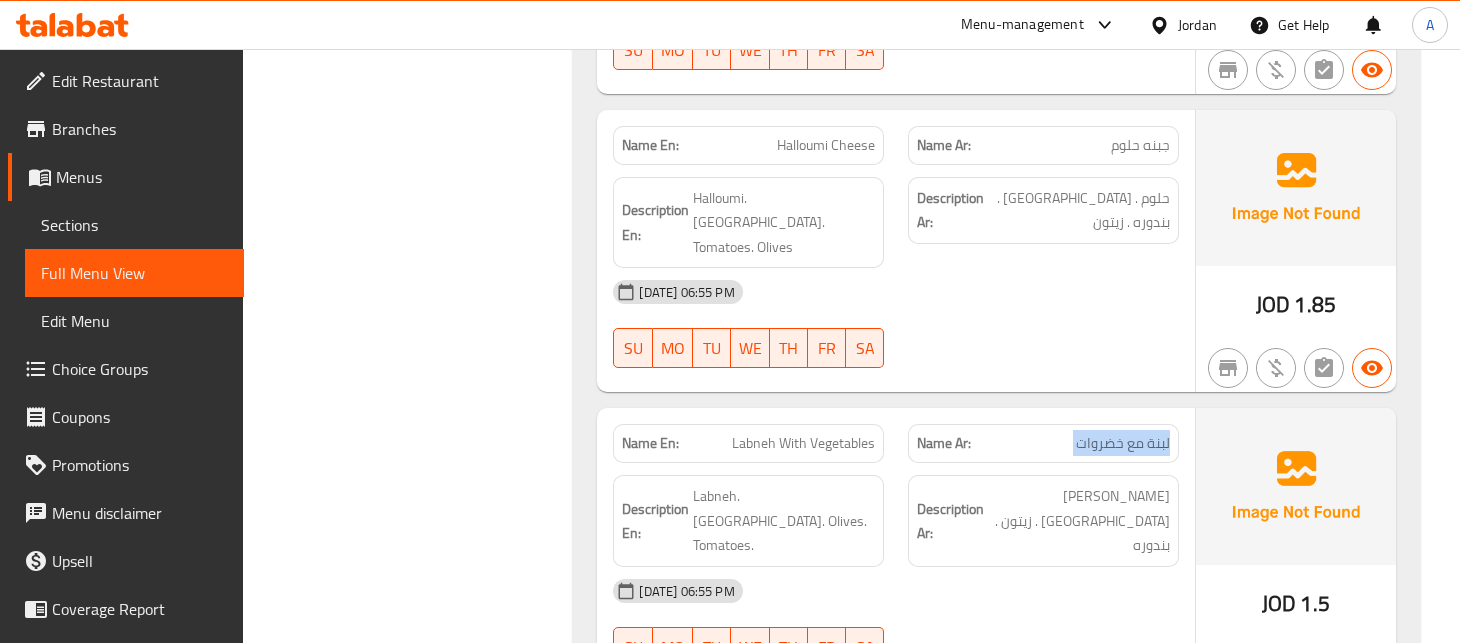 click on "لبنة مع خضروات" at bounding box center (1123, 443) 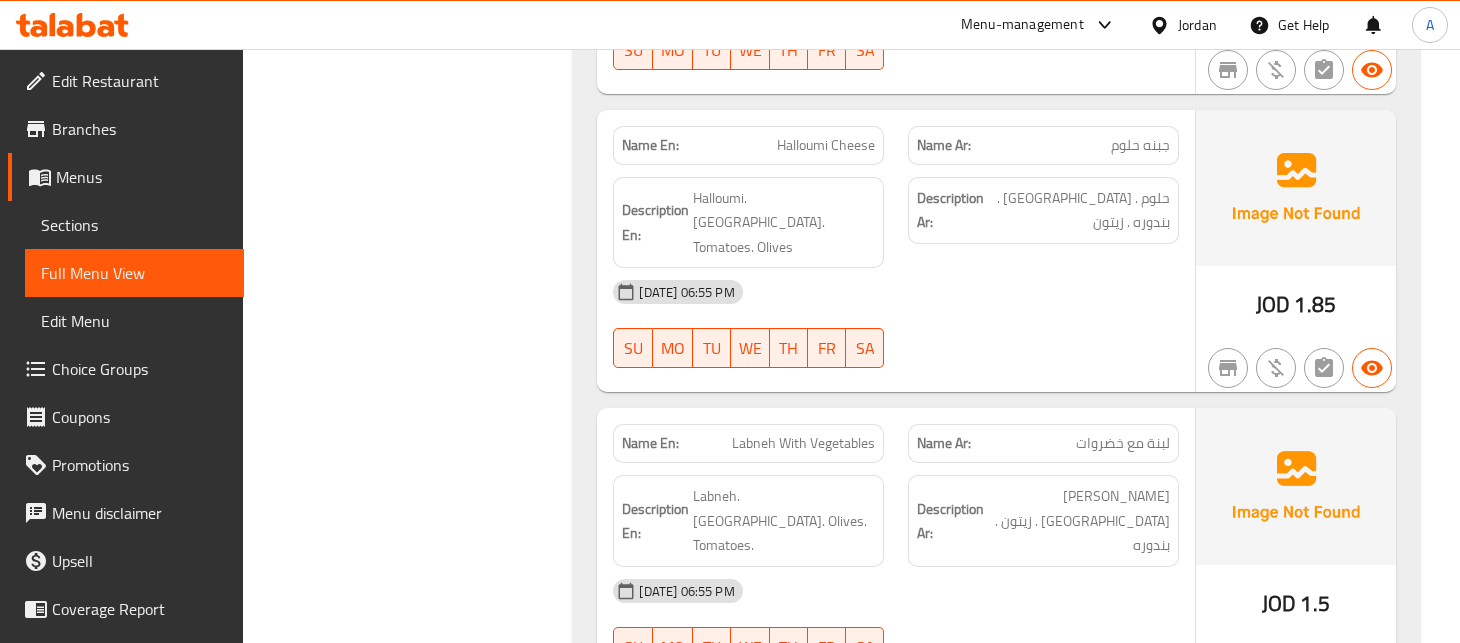 click on "Labneh With Vegetables" at bounding box center [803, 443] 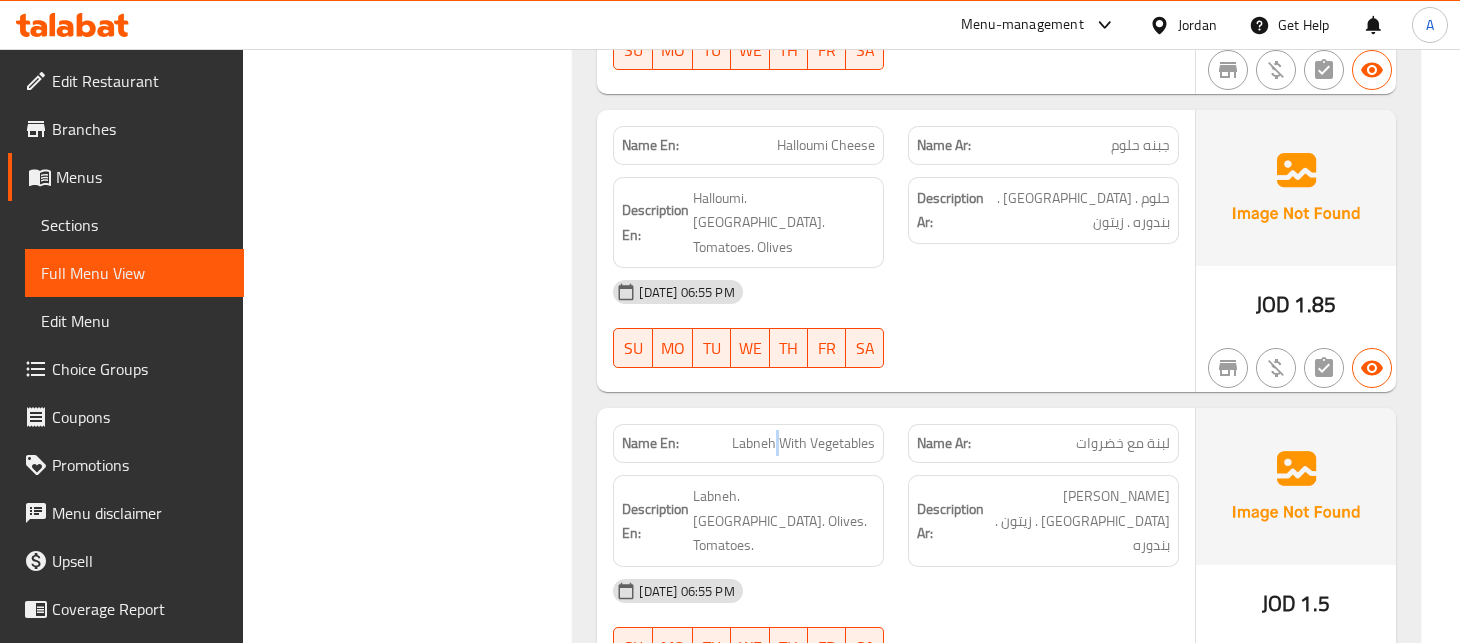 click on "Labneh With Vegetables" at bounding box center [803, 443] 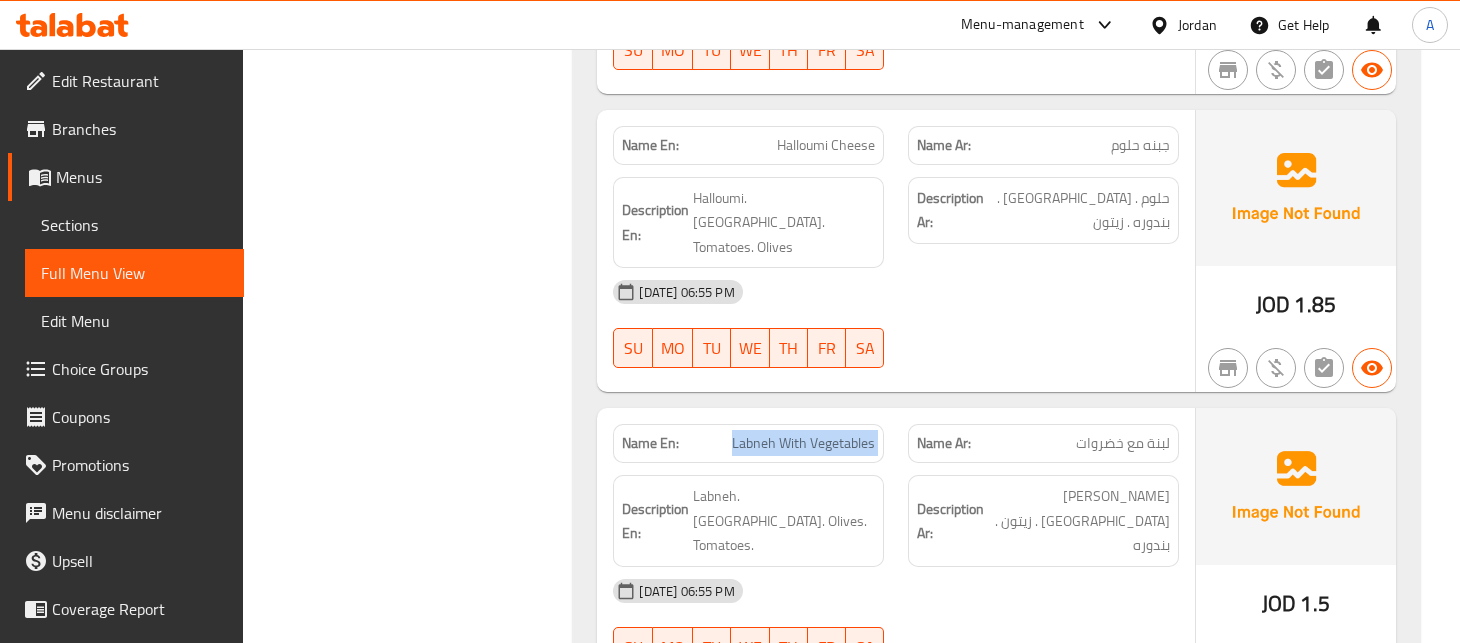 click on "Labneh With Vegetables" at bounding box center (803, 443) 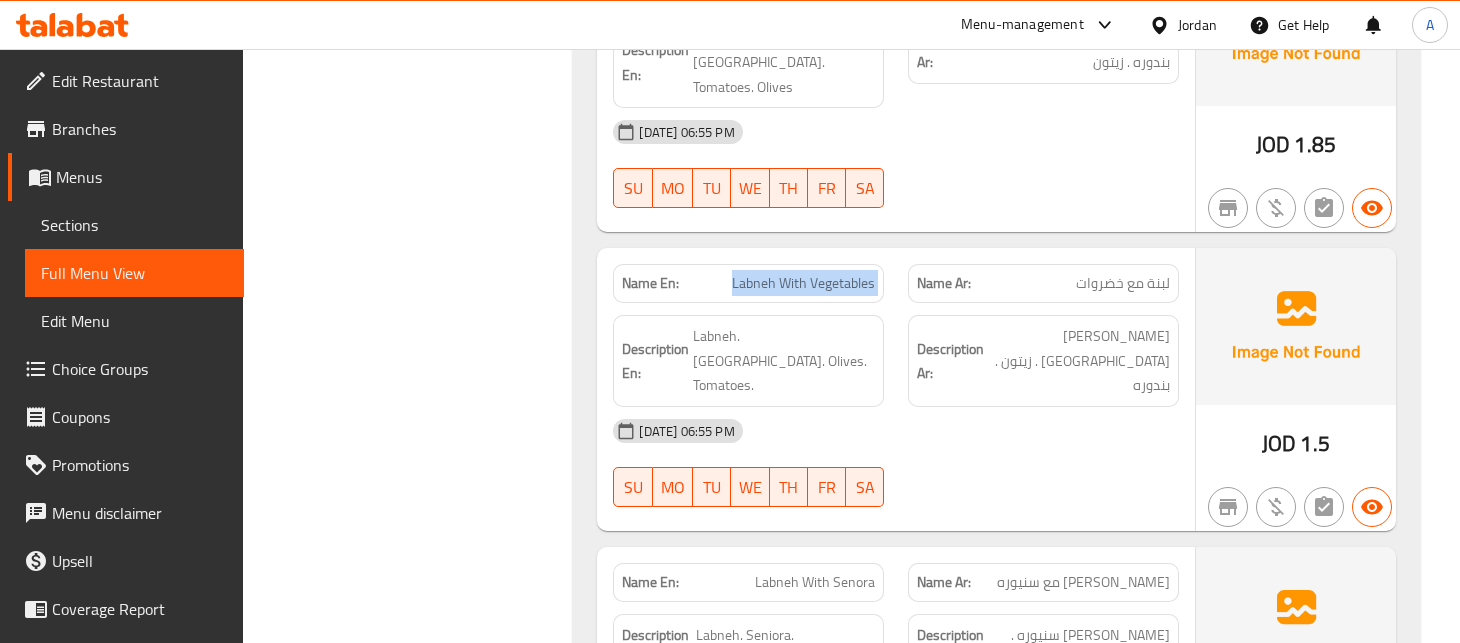 scroll, scrollTop: 7536, scrollLeft: 0, axis: vertical 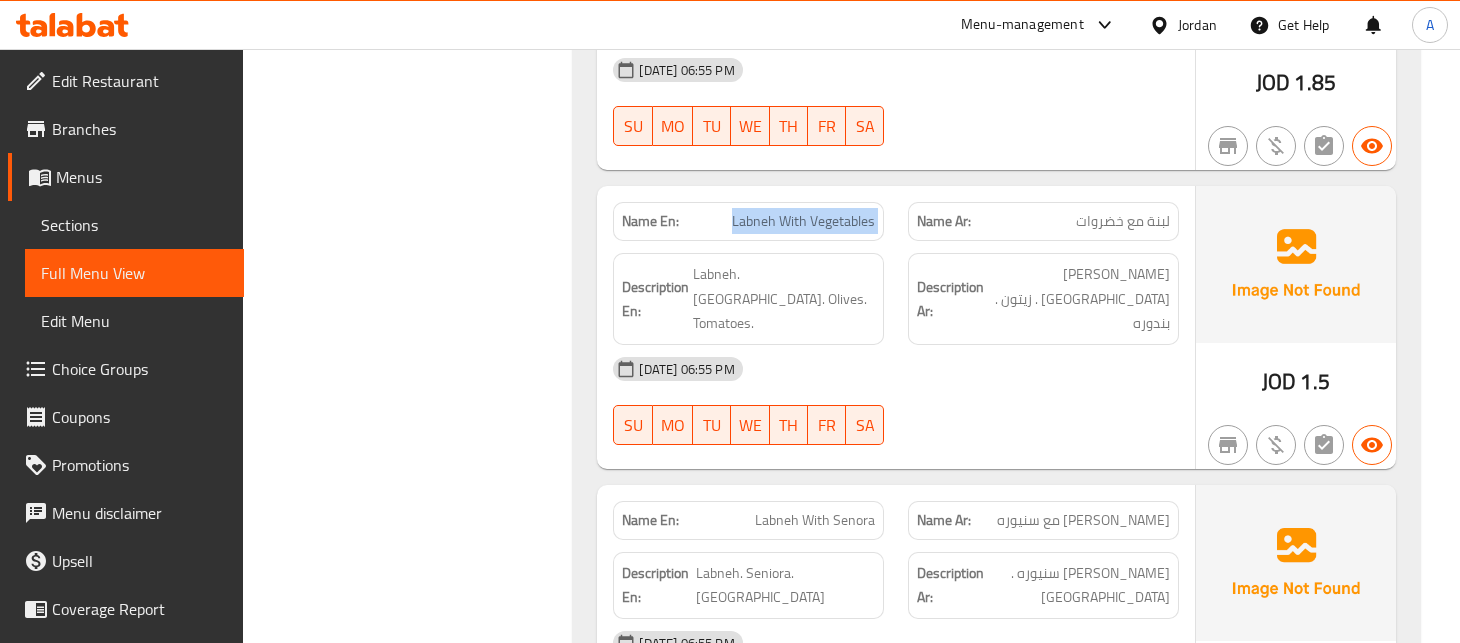 click on "لبنه مع سنيوره" at bounding box center (1083, 520) 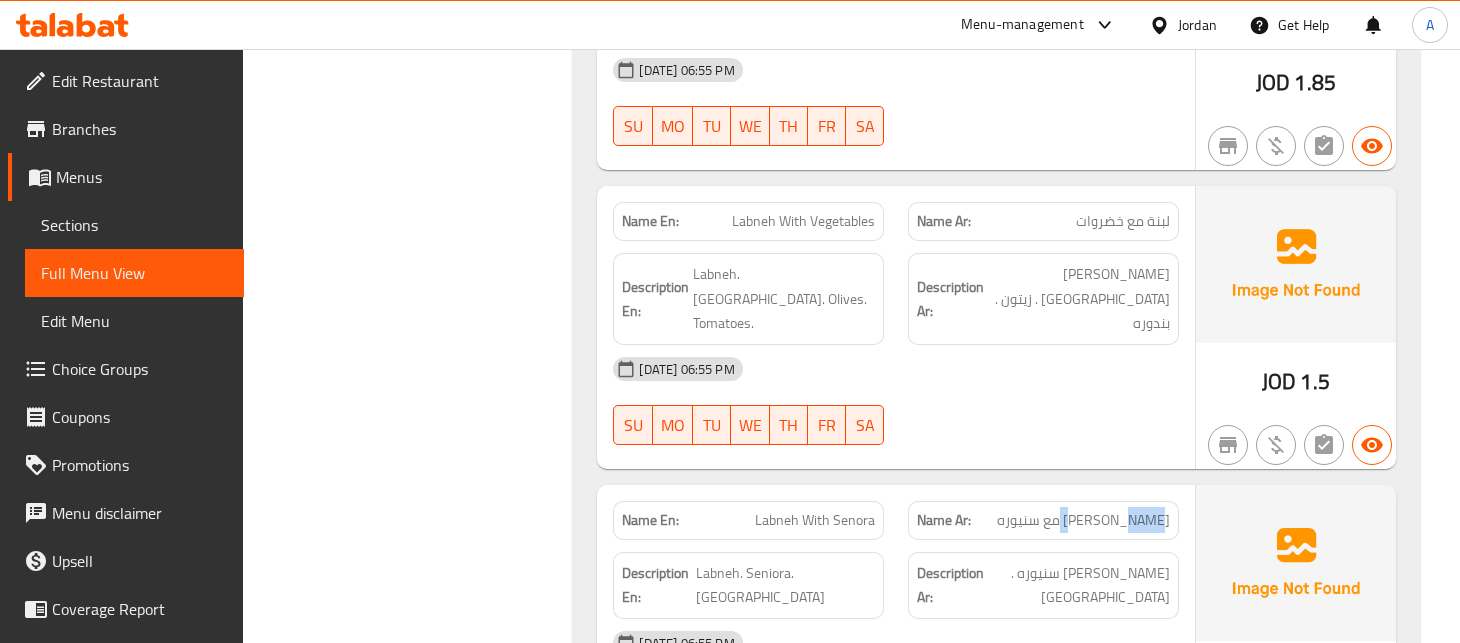 click on "لبنه مع سنيوره" at bounding box center [1083, 520] 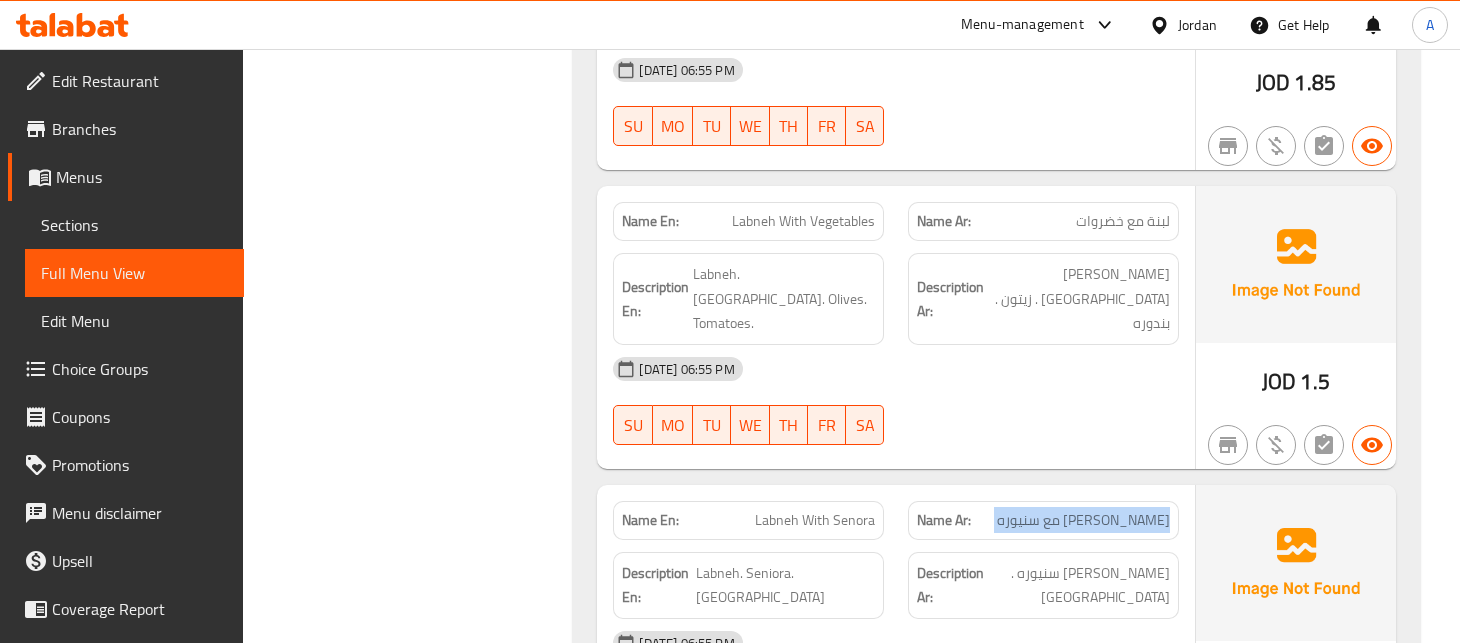 click on "لبنه مع سنيوره" at bounding box center (1083, 520) 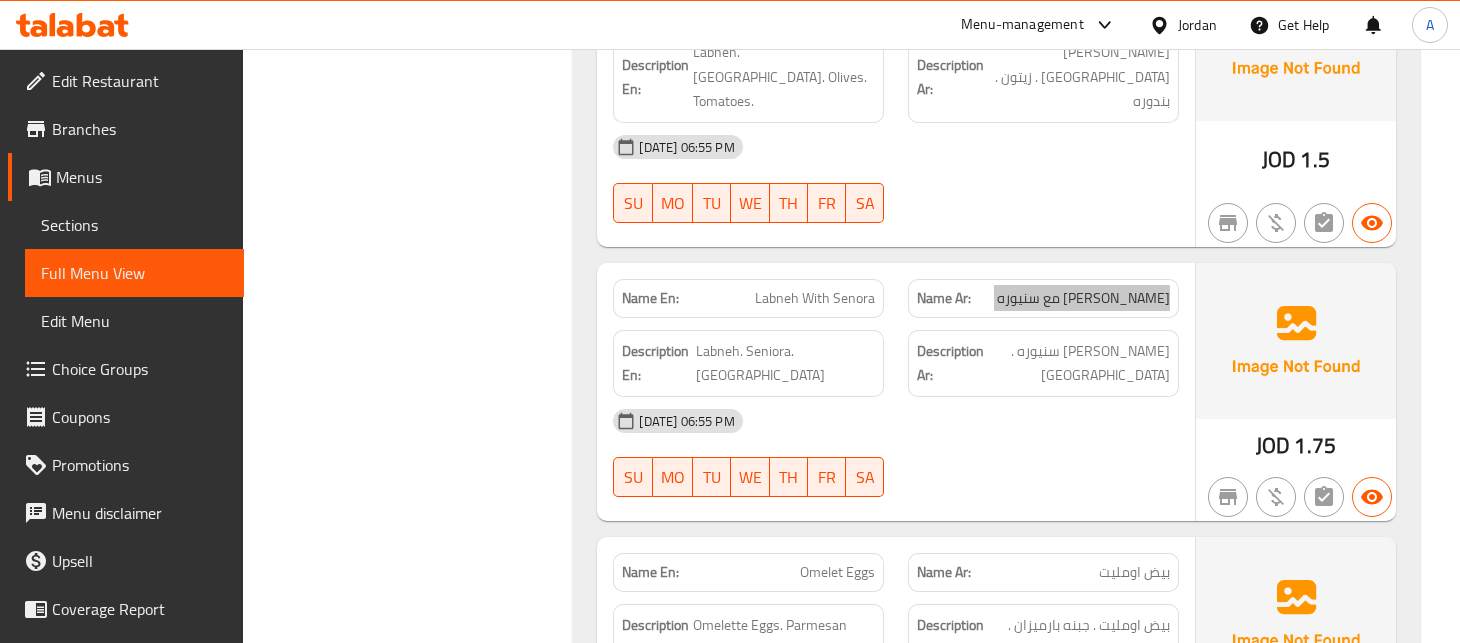 scroll, scrollTop: 7870, scrollLeft: 0, axis: vertical 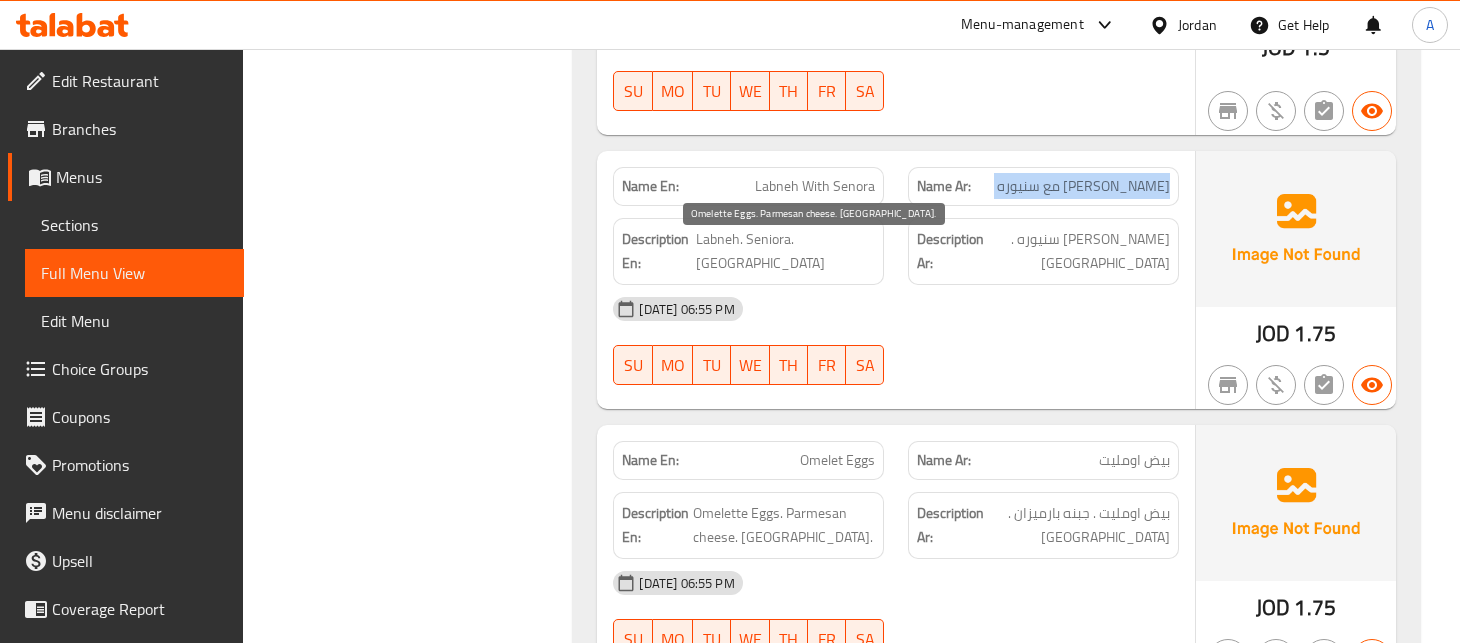 click on "Omelette Eggs. Parmesan cheese. Arugula." at bounding box center [784, 525] 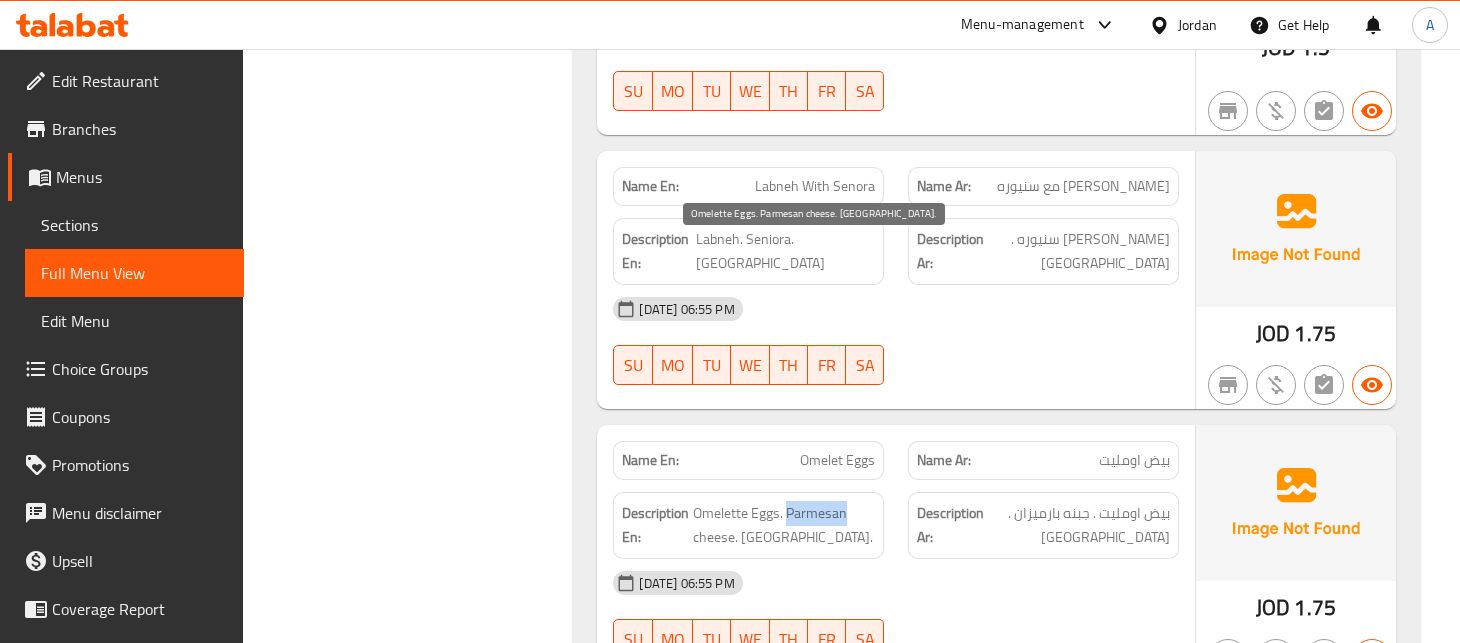 click on "Omelette Eggs. Parmesan cheese. Arugula." at bounding box center (784, 525) 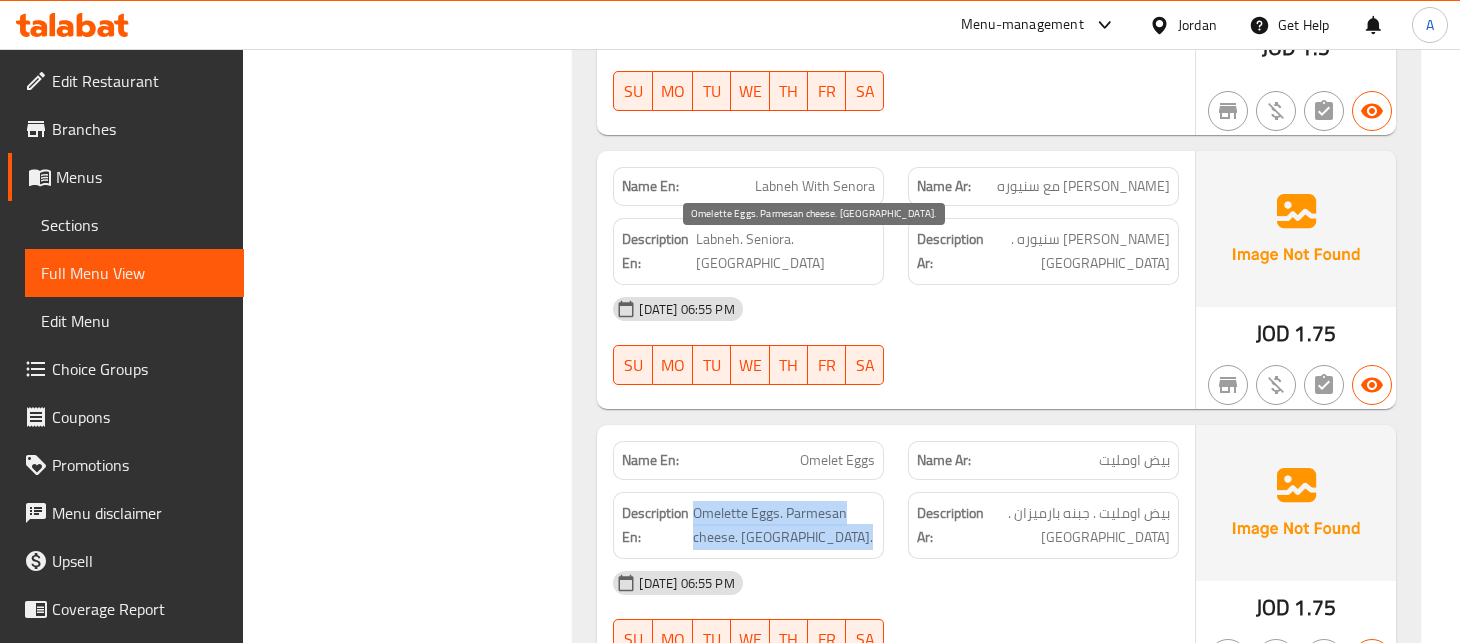 click on "Omelette Eggs. Parmesan cheese. Arugula." at bounding box center [784, 525] 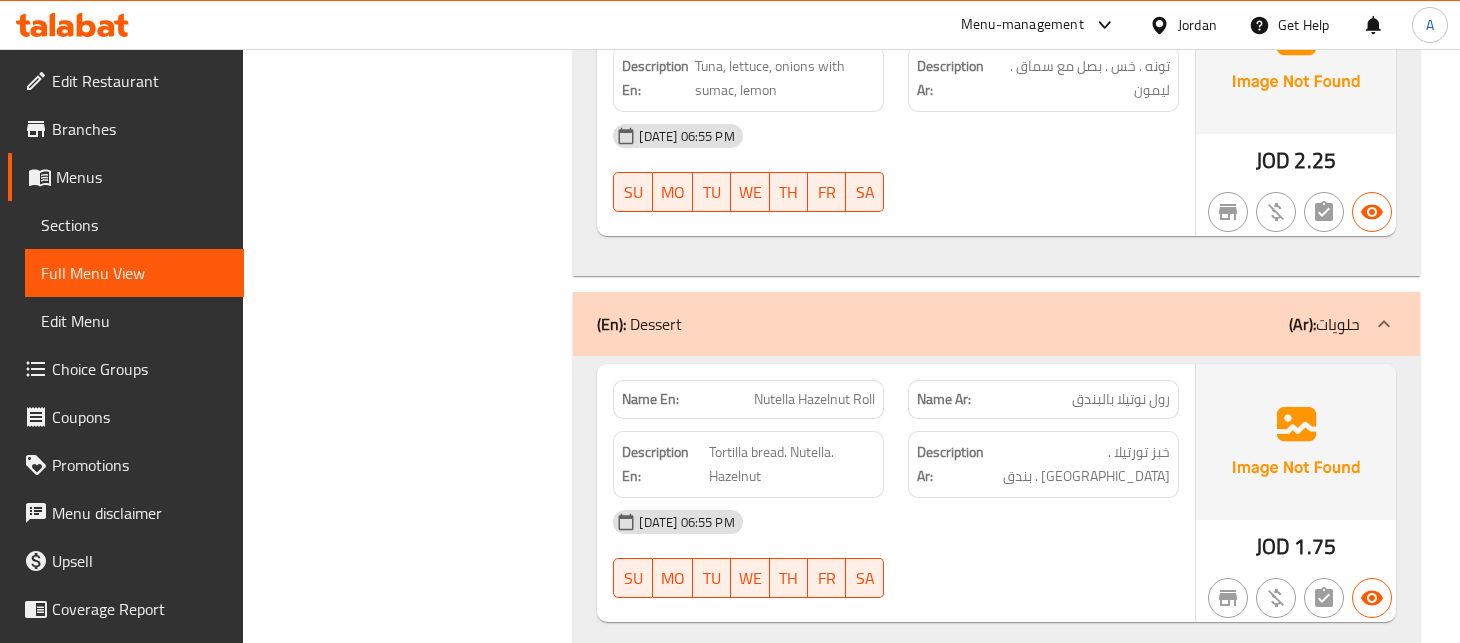 scroll, scrollTop: 8870, scrollLeft: 0, axis: vertical 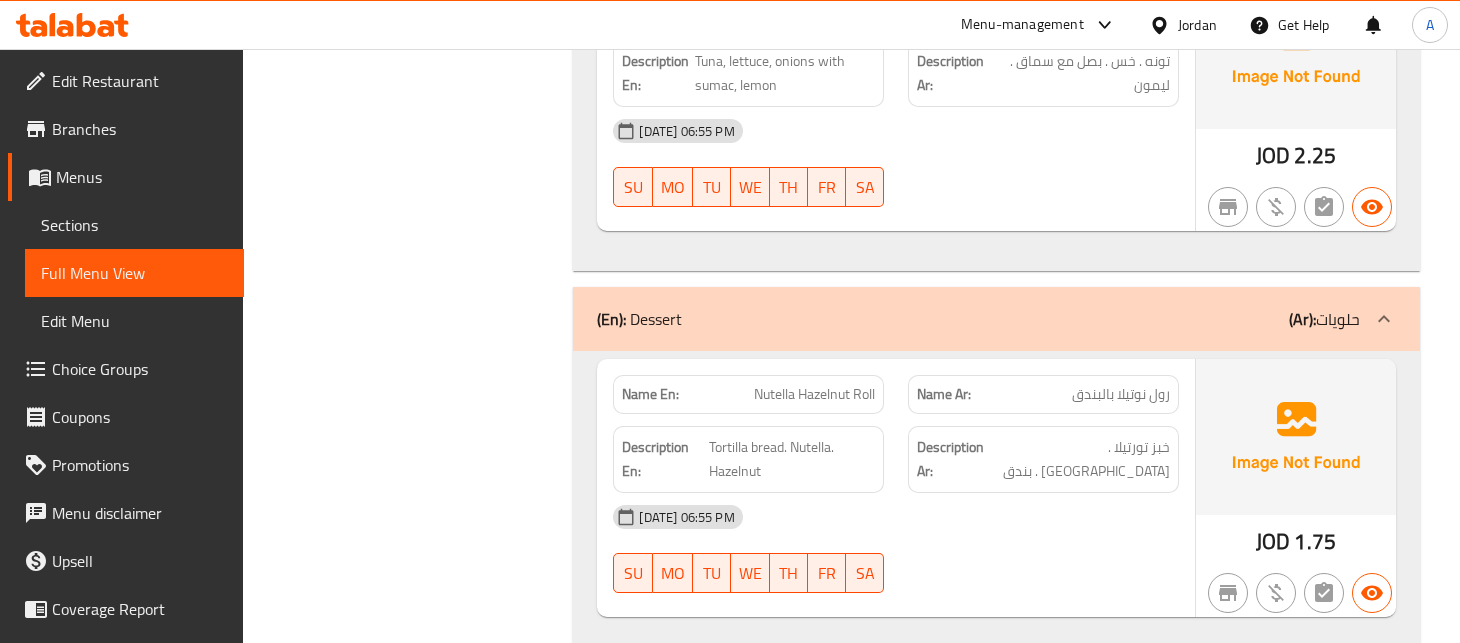 click on "رول نوتيلا بالبندق" at bounding box center (1156, -8494) 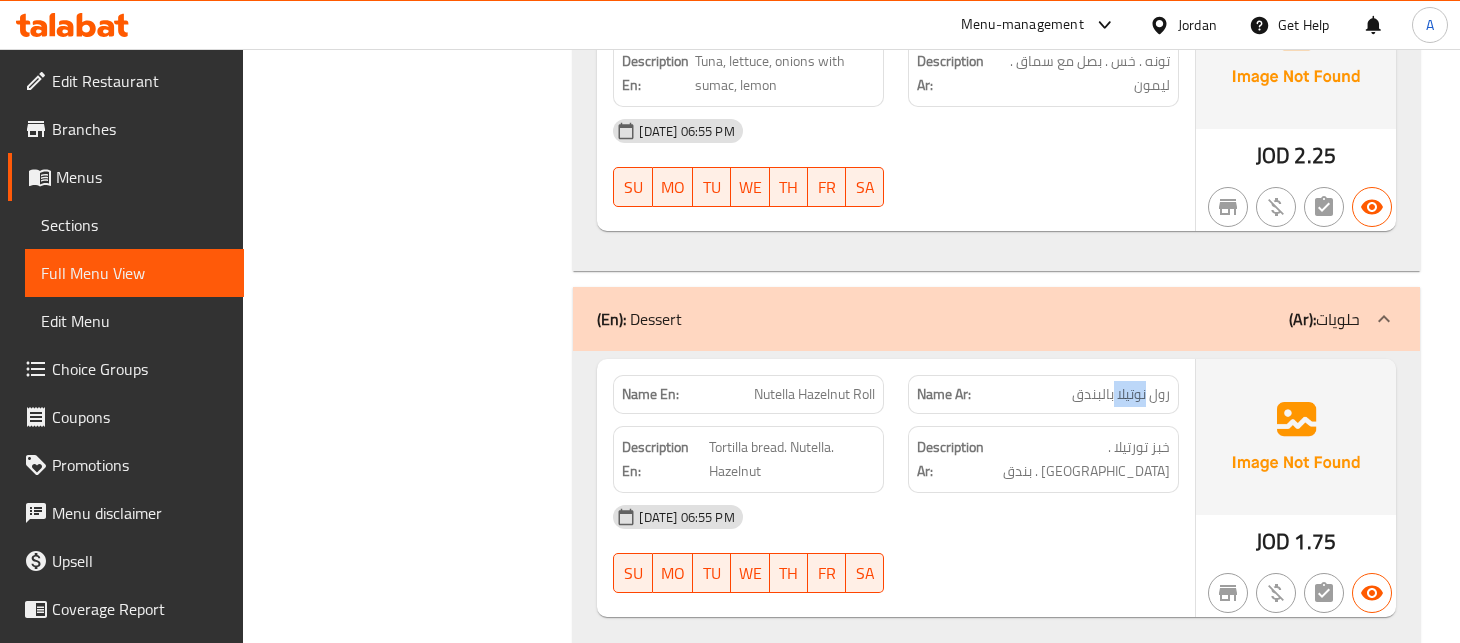 click on "رول نوتيلا بالبندق" at bounding box center (1156, -8494) 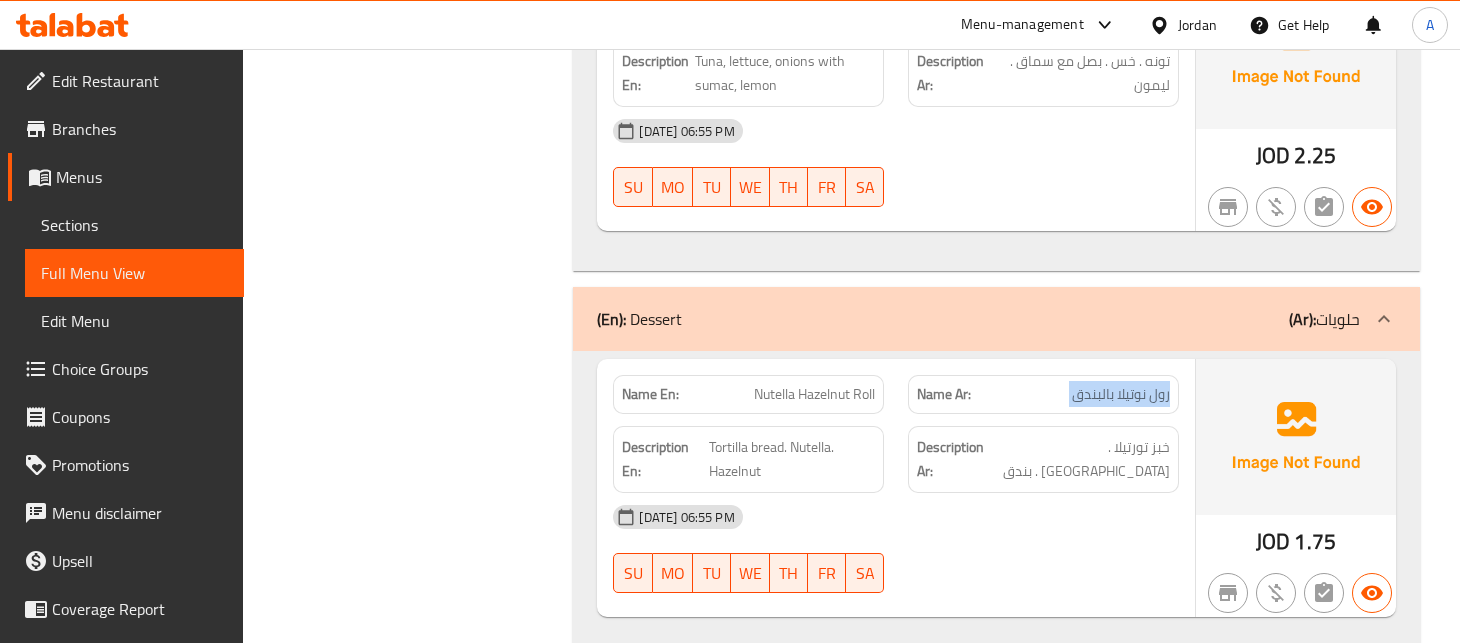 click on "رول نوتيلا بالبندق" at bounding box center [1156, -8494] 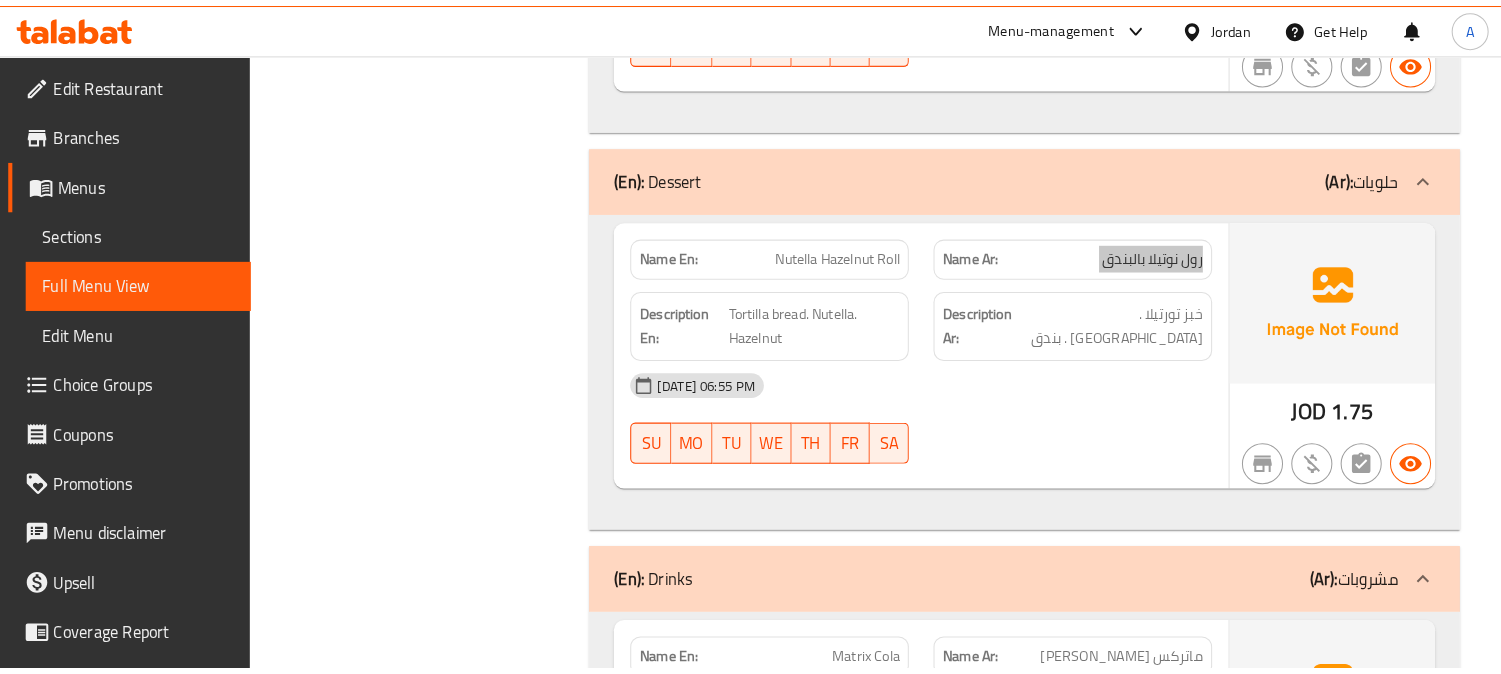 scroll, scrollTop: 9203, scrollLeft: 0, axis: vertical 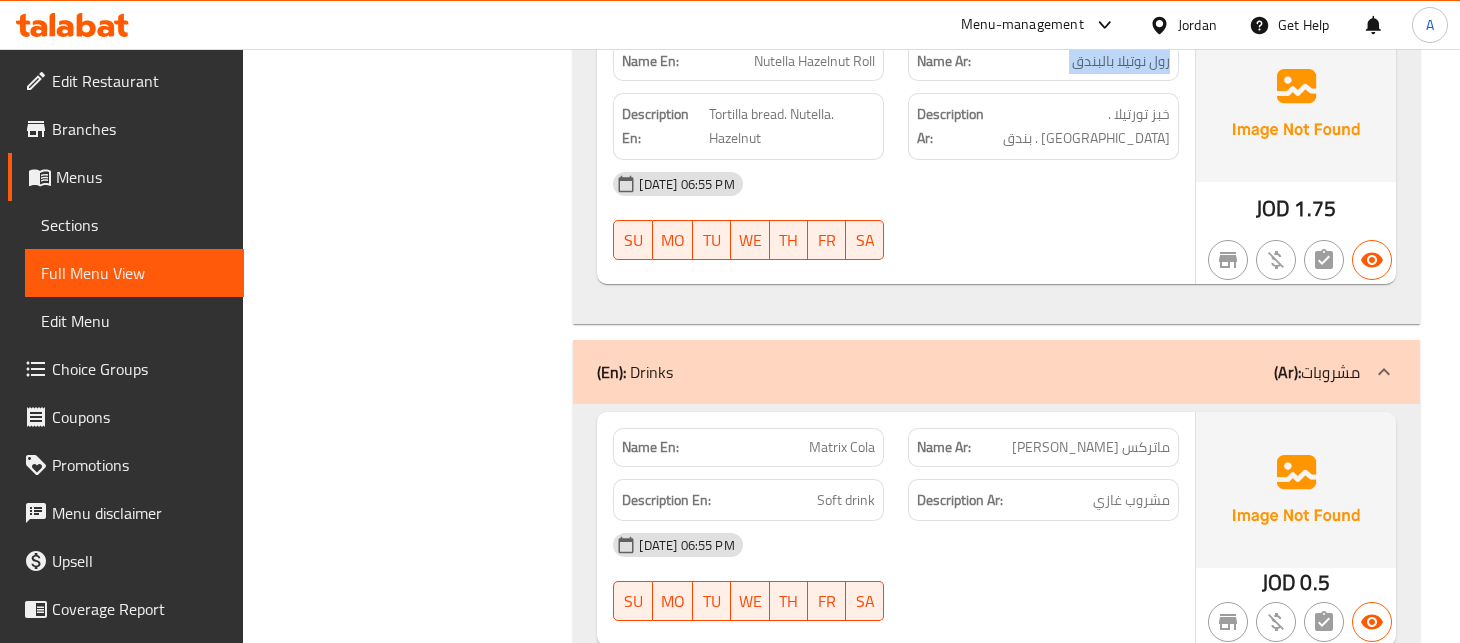 click on "ماتركس كولا" at bounding box center [1156, -8827] 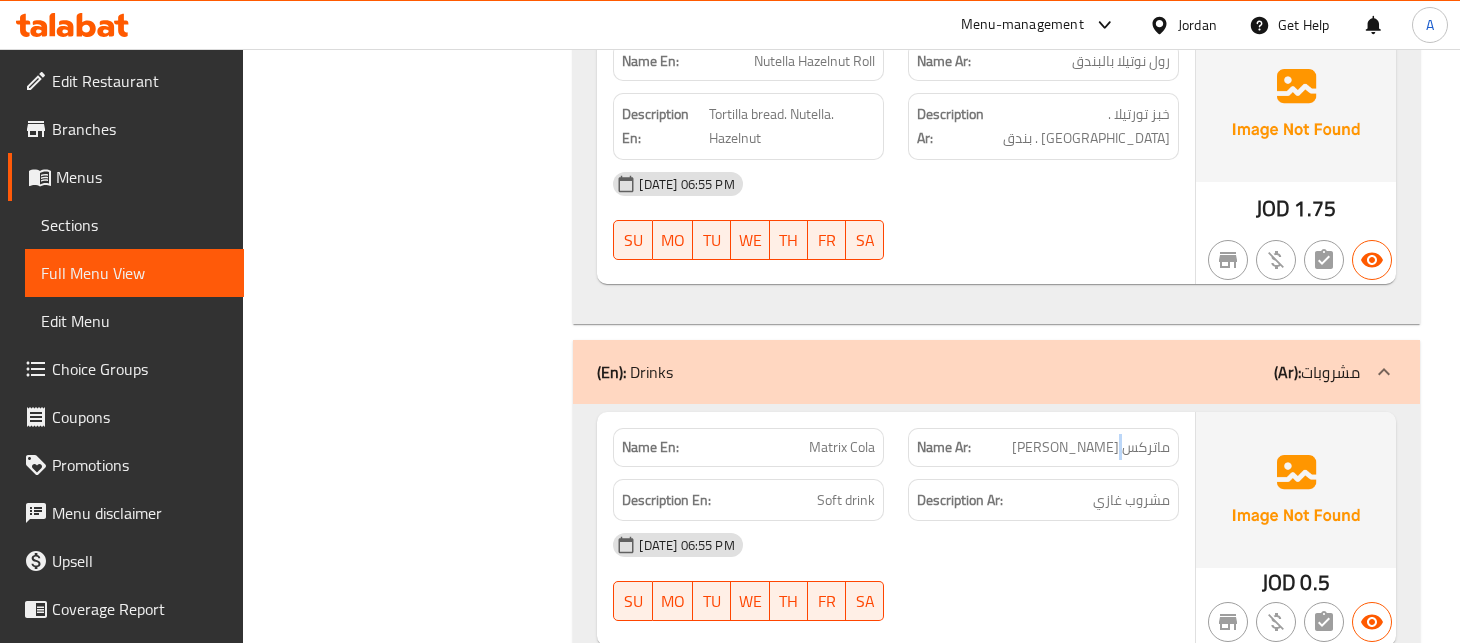 click on "ماتركس كولا" at bounding box center [1156, -8827] 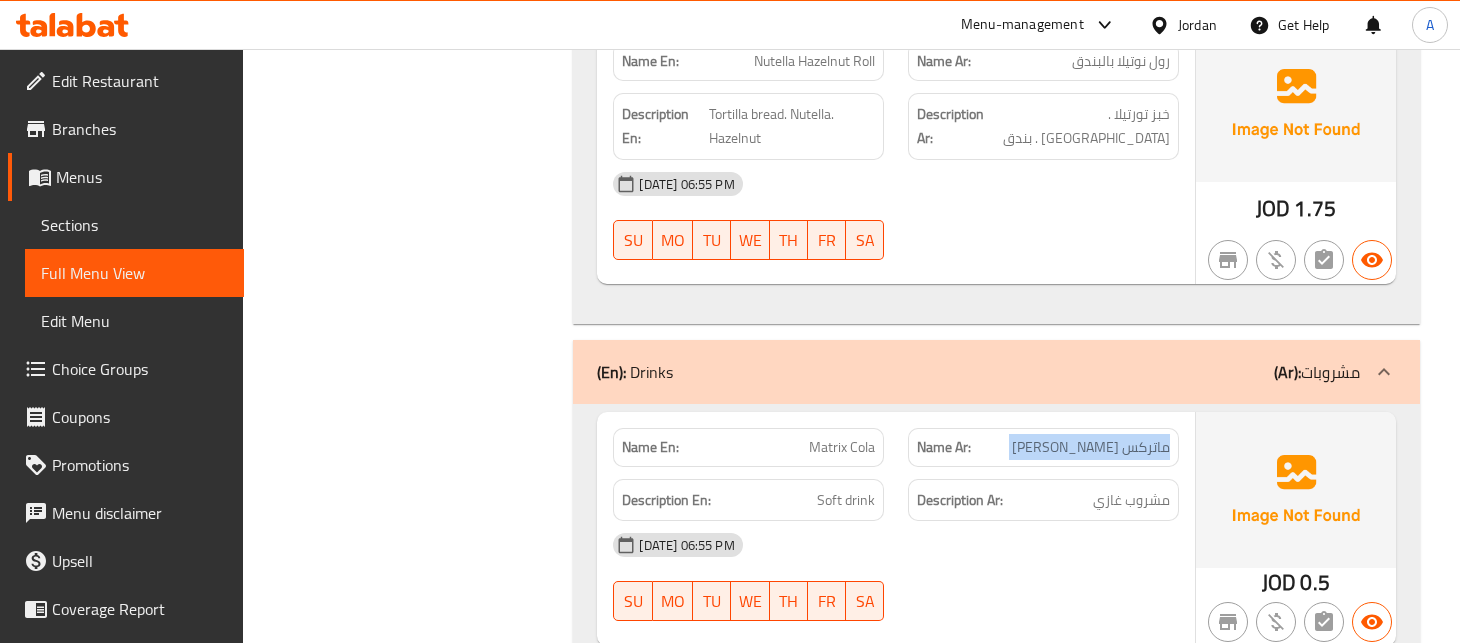click on "ماتركس كولا" at bounding box center (1156, -8827) 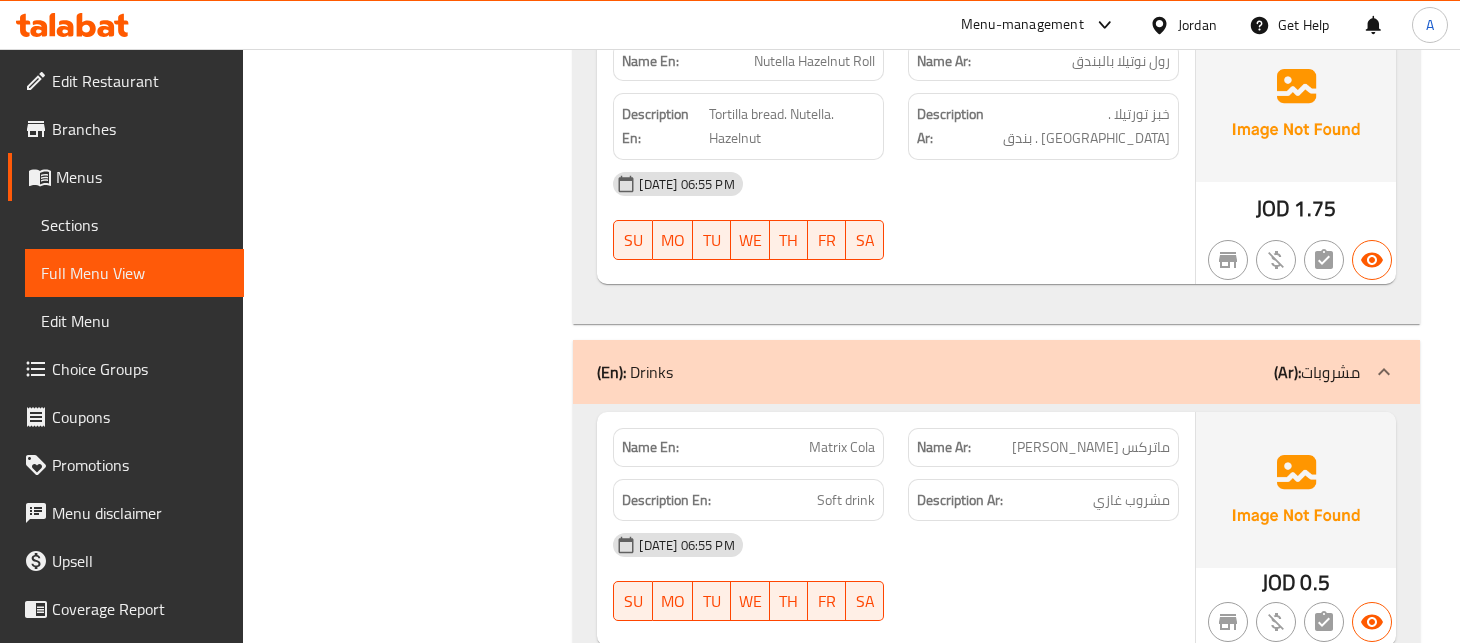 click on "Matrix Cola" at bounding box center (854, -8827) 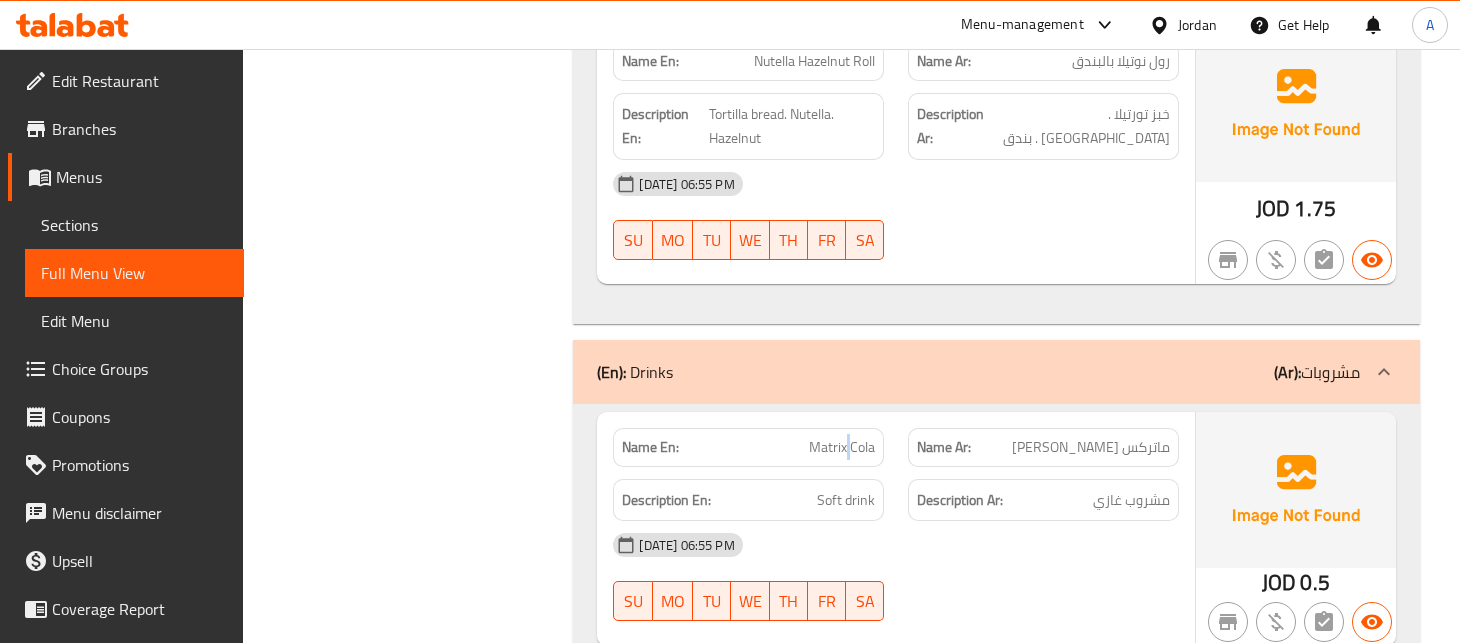 click on "Matrix Cola" at bounding box center (854, -8827) 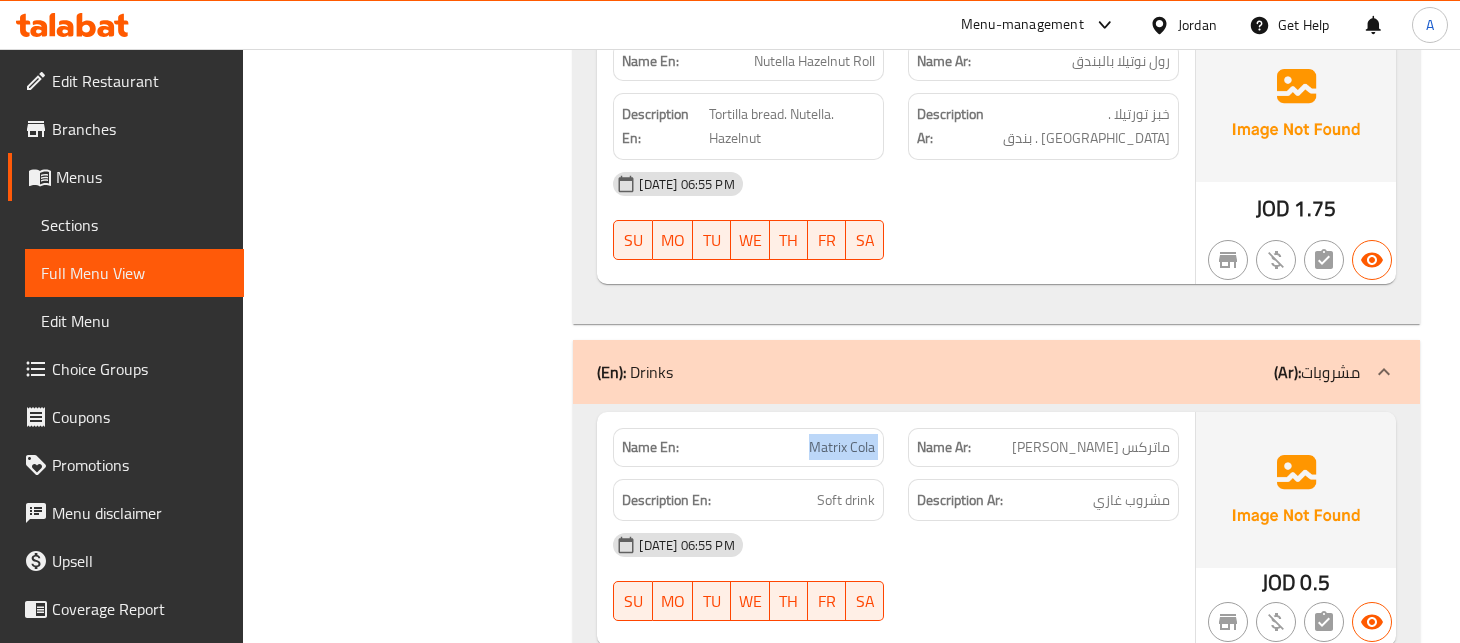 click on "Matrix Cola" at bounding box center [854, -8827] 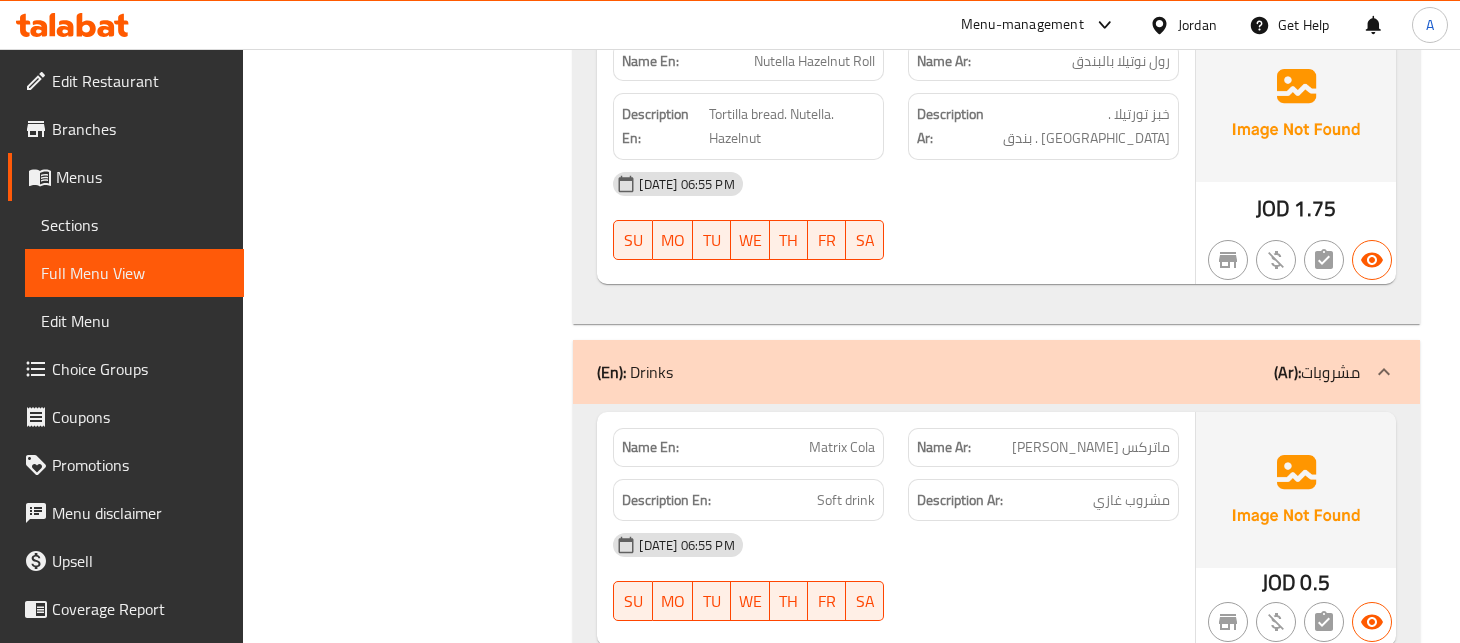 click on "ماتركس اب" at bounding box center (1118, -8553) 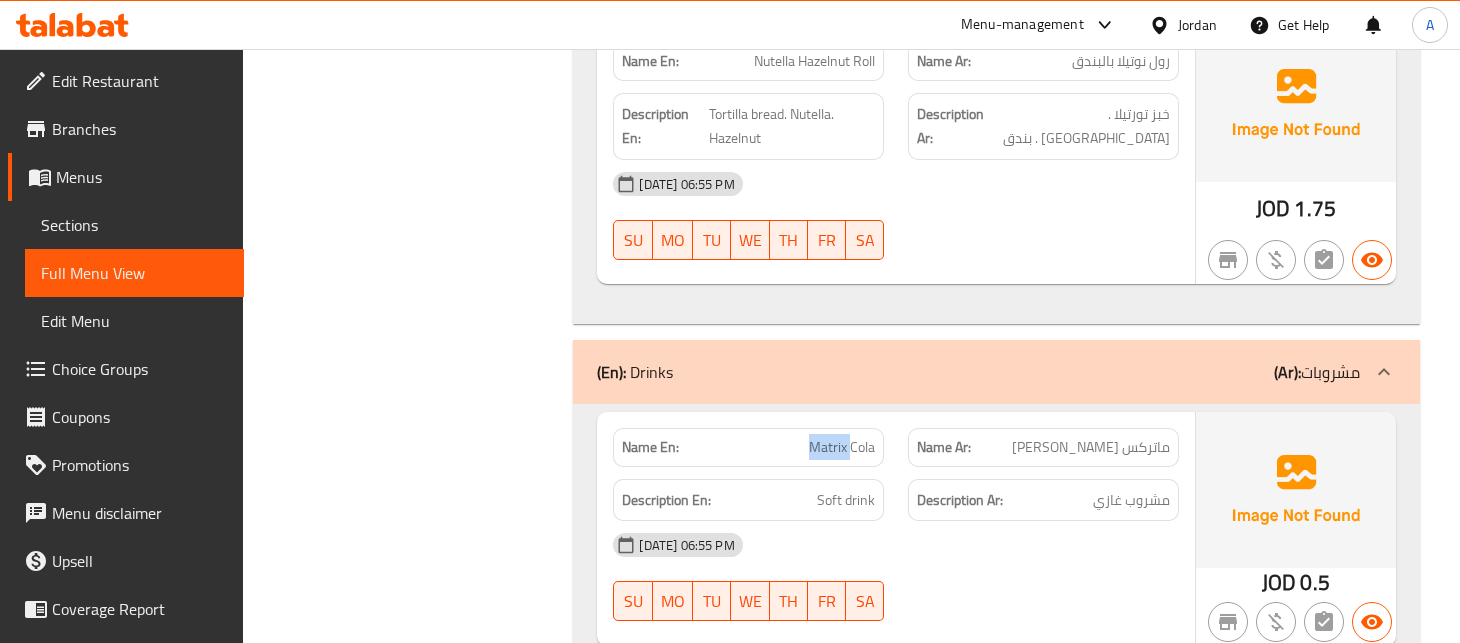 click on "Matrix Cola" at bounding box center [854, -8827] 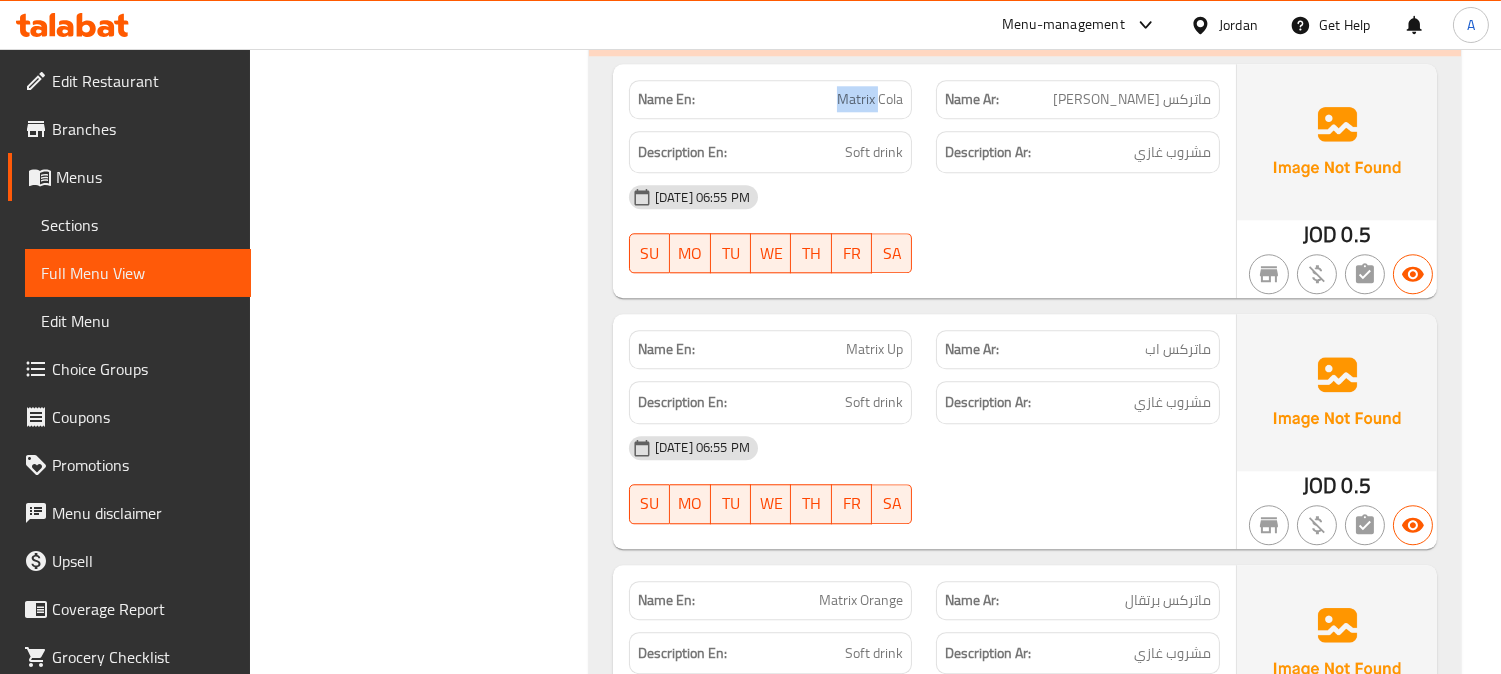 scroll, scrollTop: 9066, scrollLeft: 0, axis: vertical 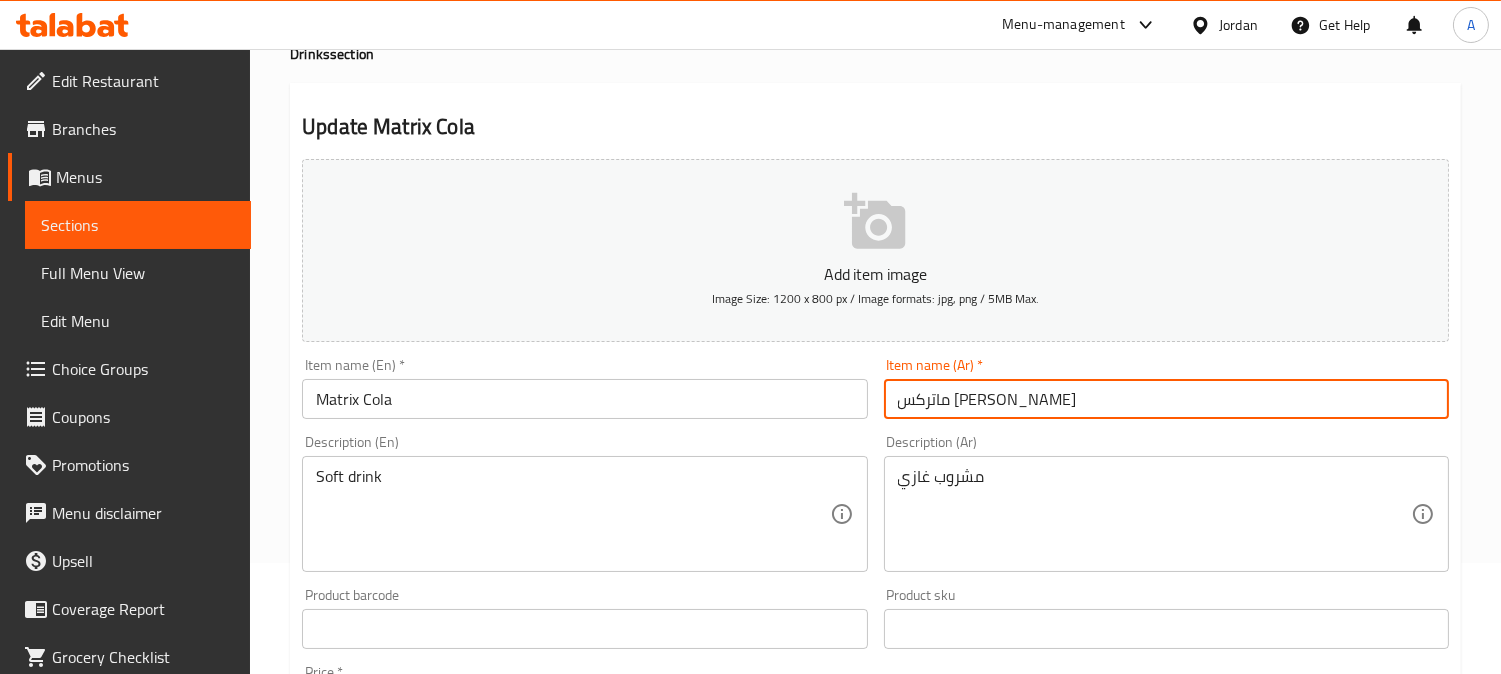 click on "ماتركس [PERSON_NAME]" at bounding box center (1166, 399) 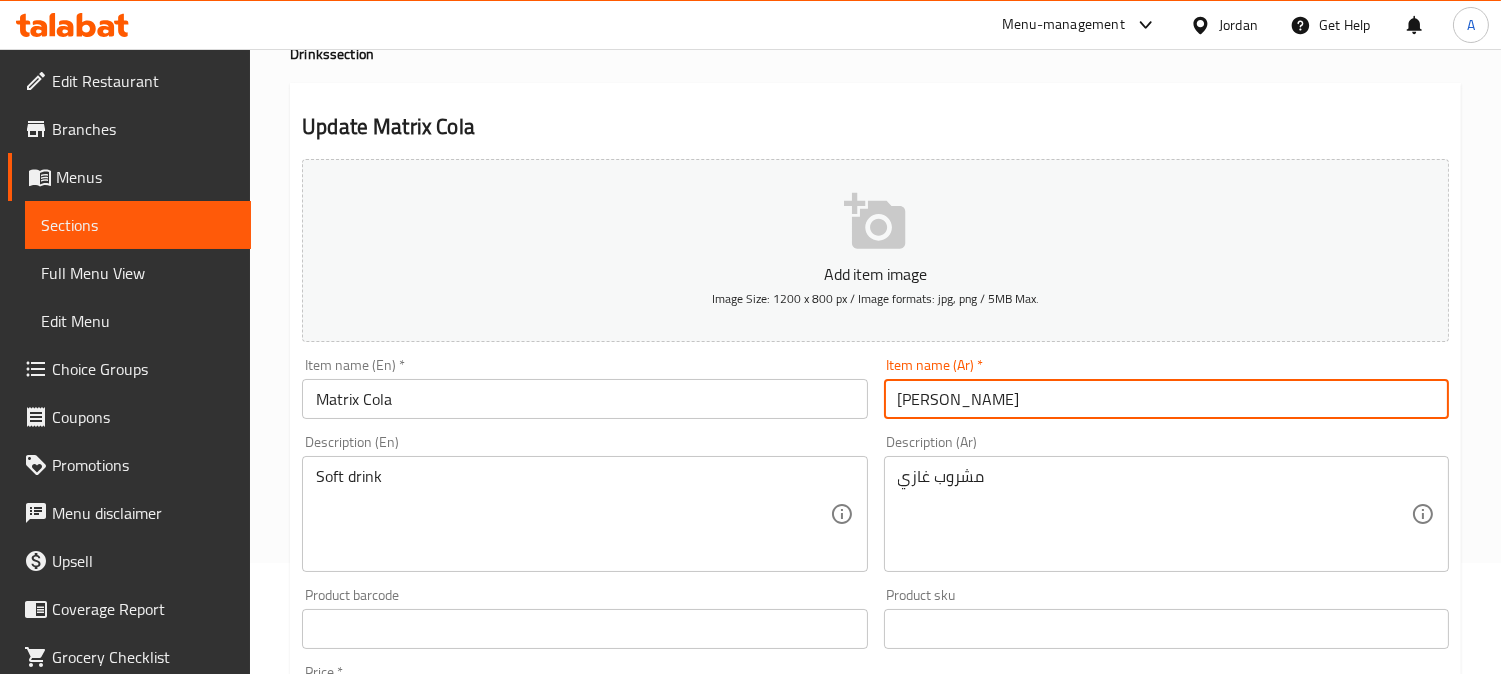 type on "[PERSON_NAME]" 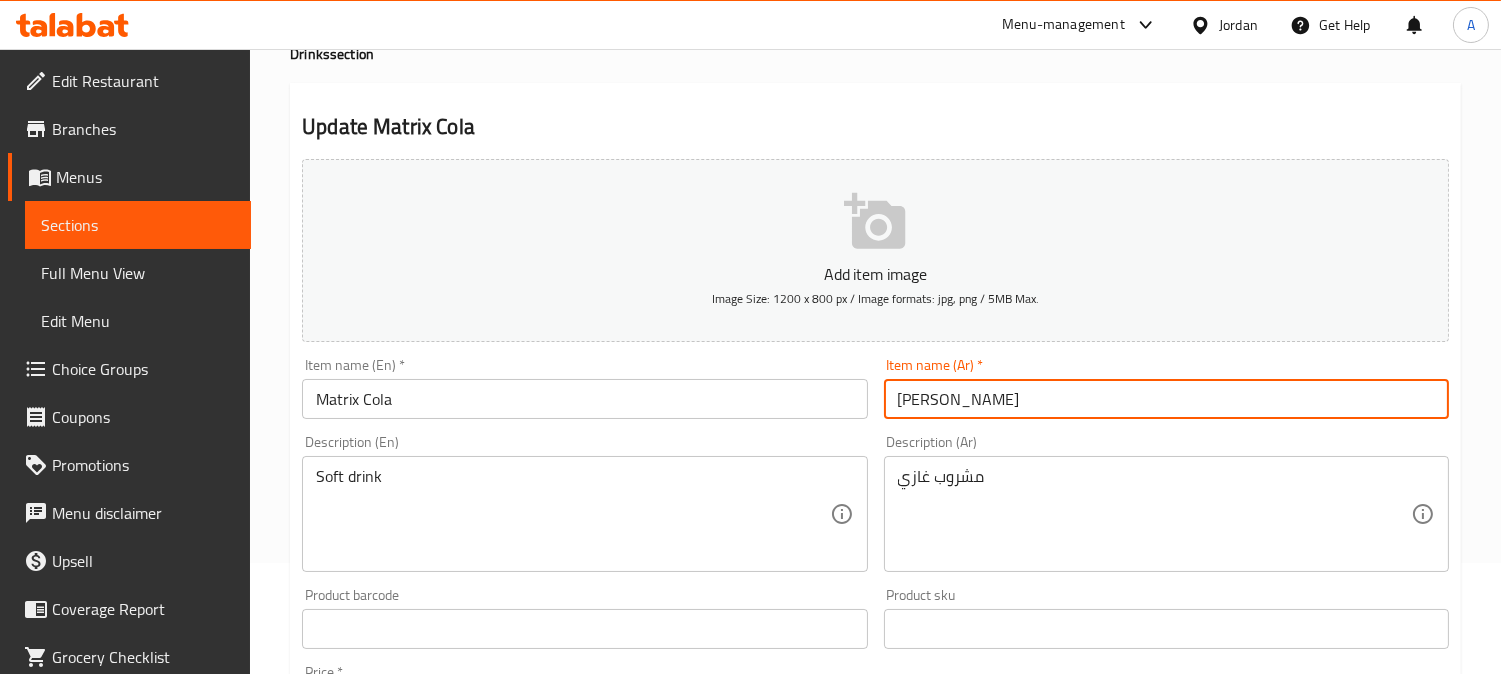 click on "Update Matrix Cola" at bounding box center (875, 127) 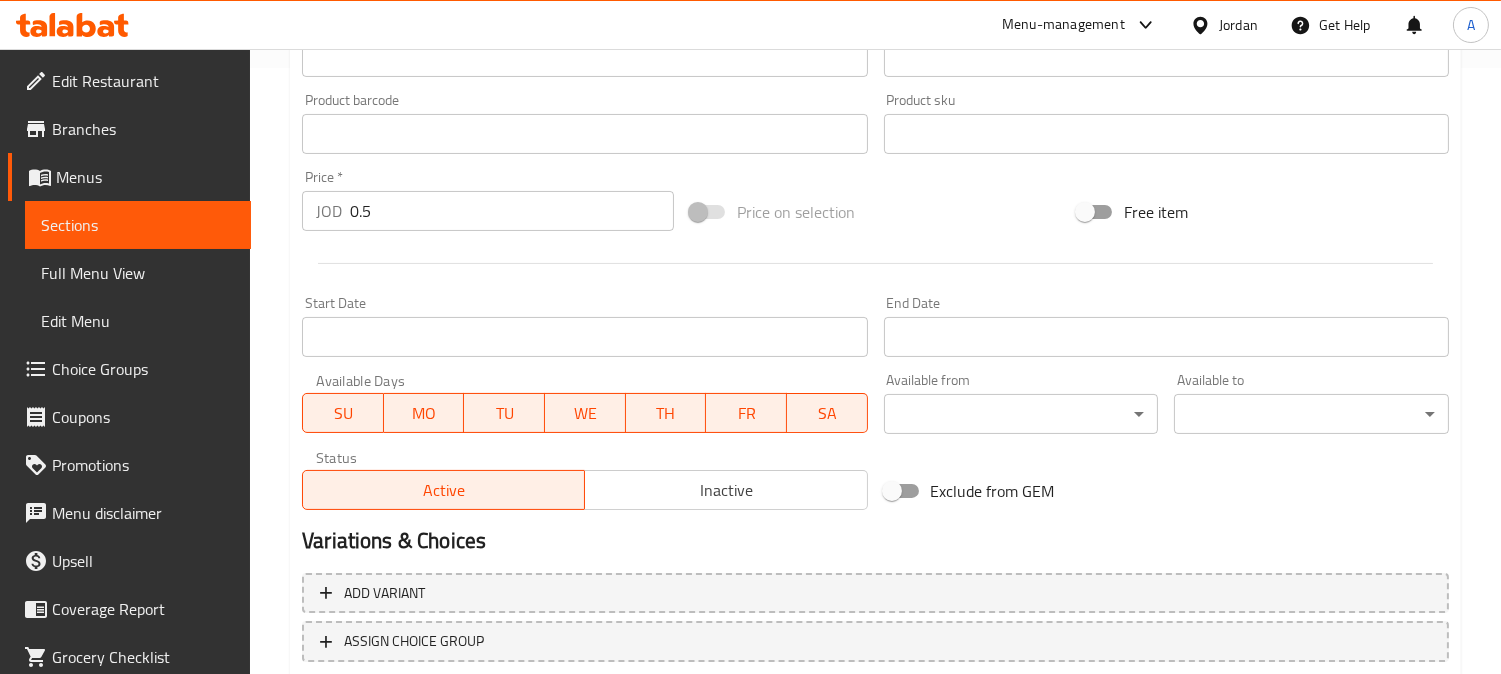 scroll, scrollTop: 666, scrollLeft: 0, axis: vertical 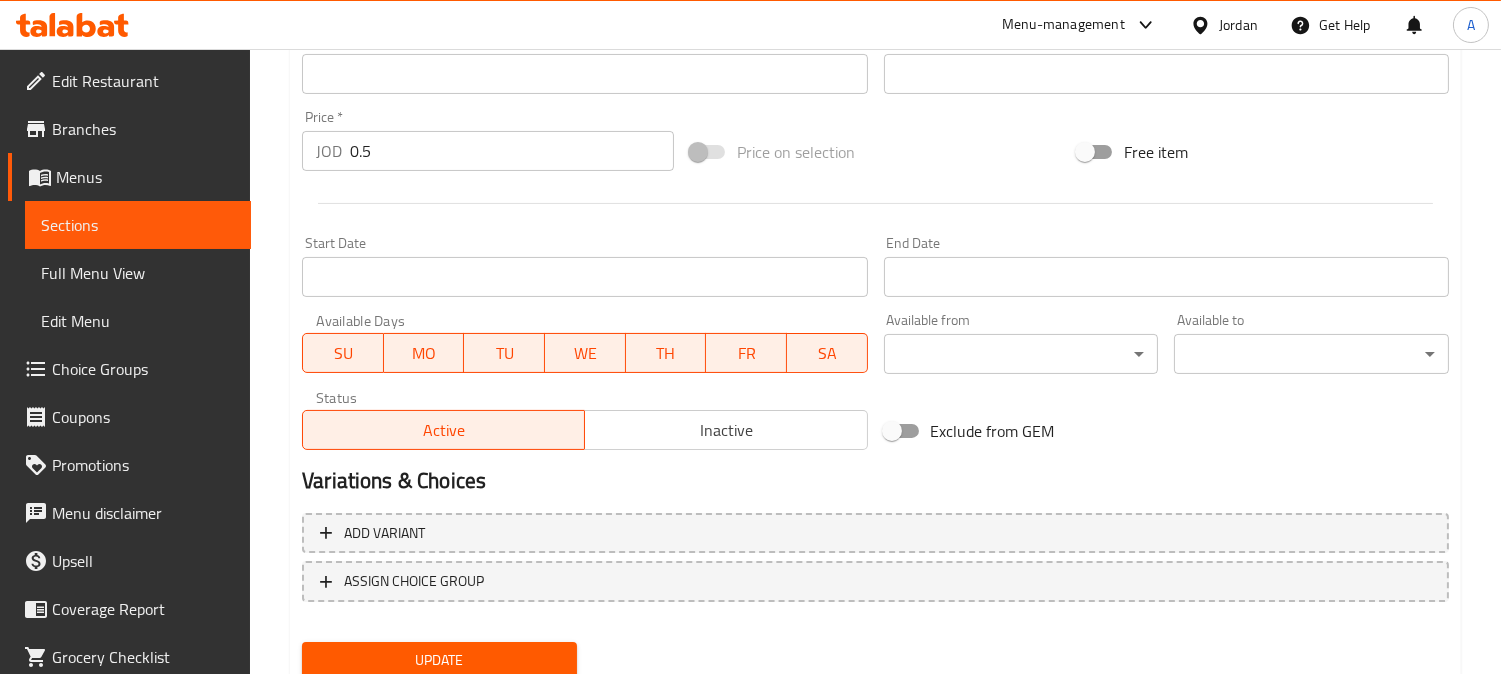 click on "Update" at bounding box center (439, 660) 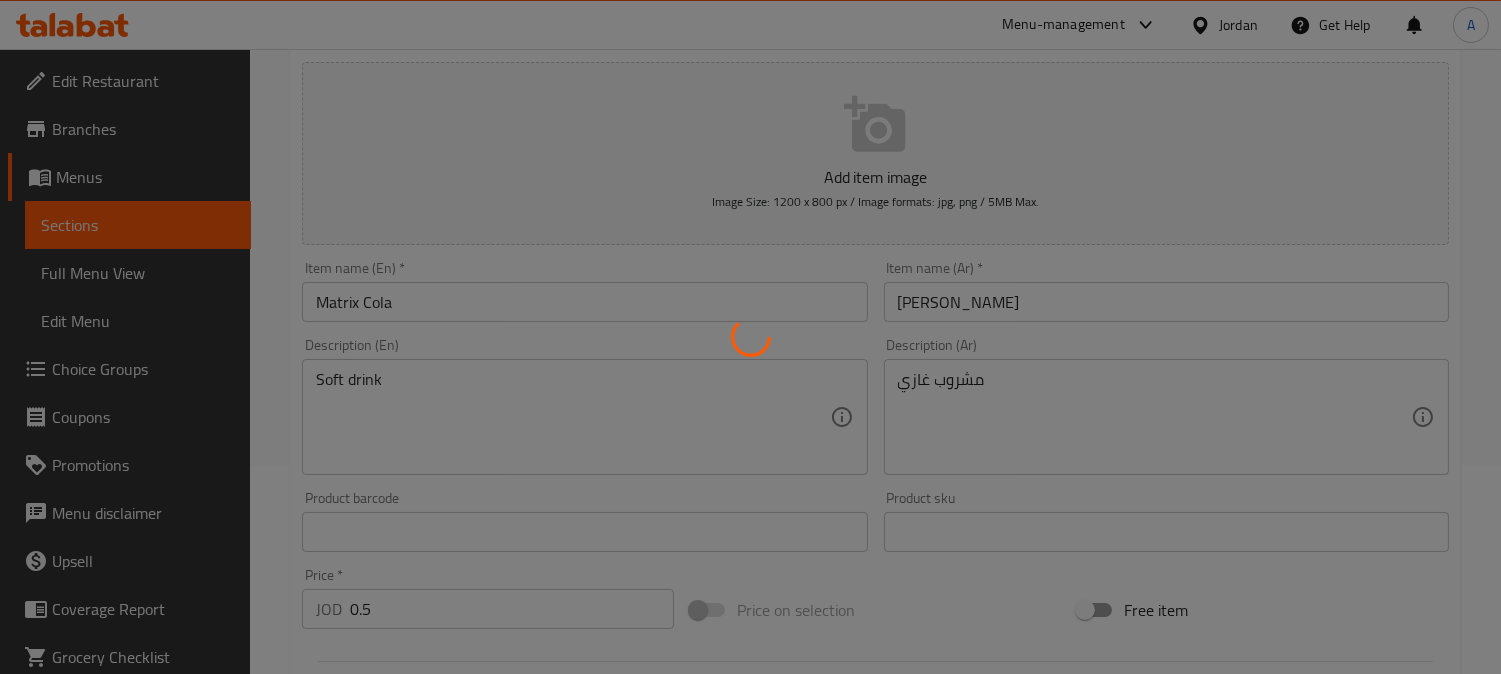 scroll, scrollTop: 111, scrollLeft: 0, axis: vertical 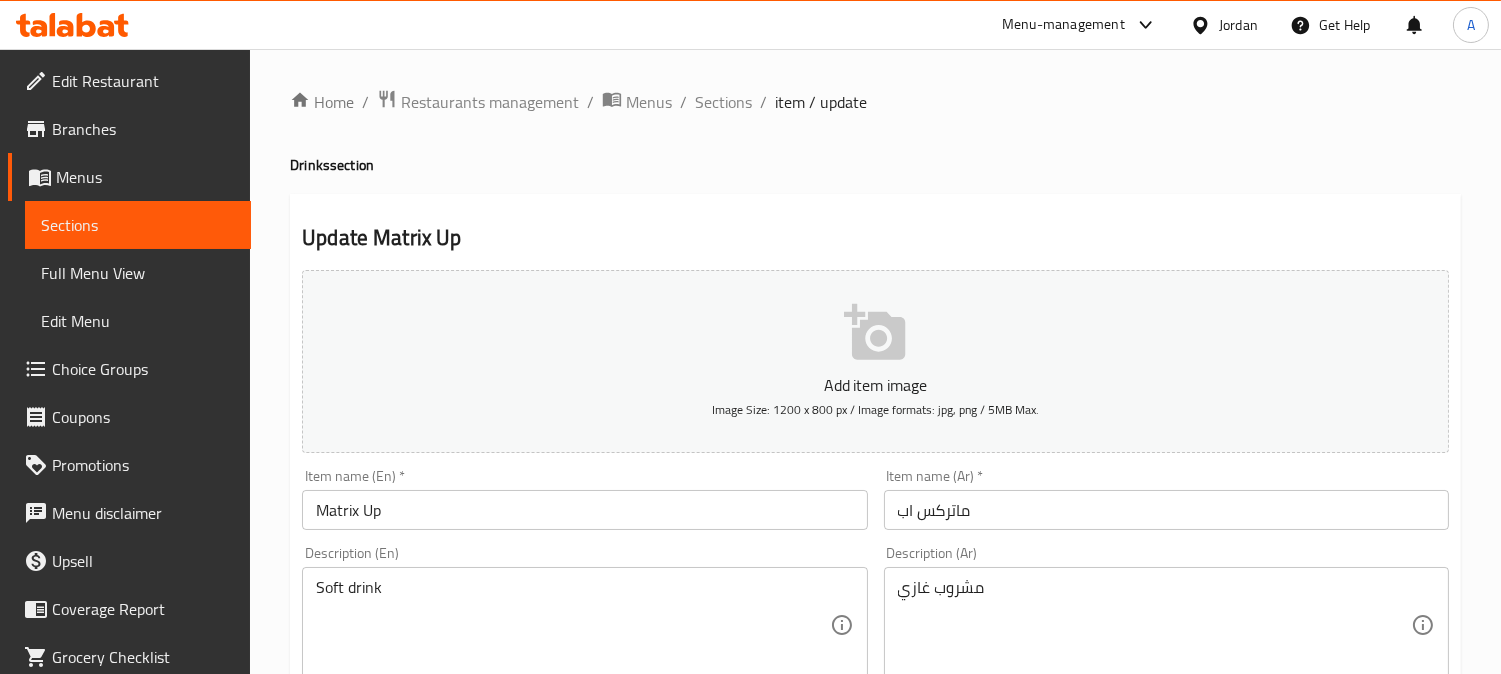 click on "ماتركس اب" at bounding box center (1166, 510) 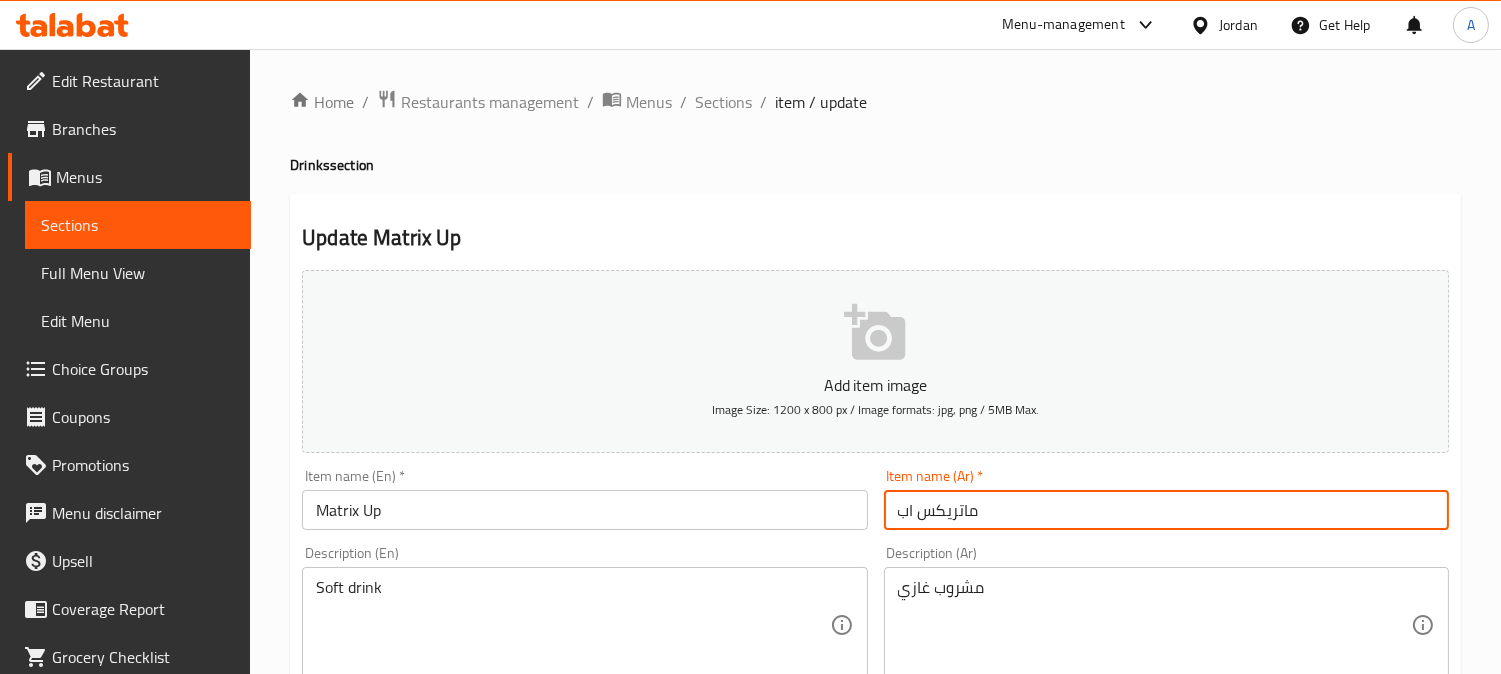 type on "ماتريكس اب" 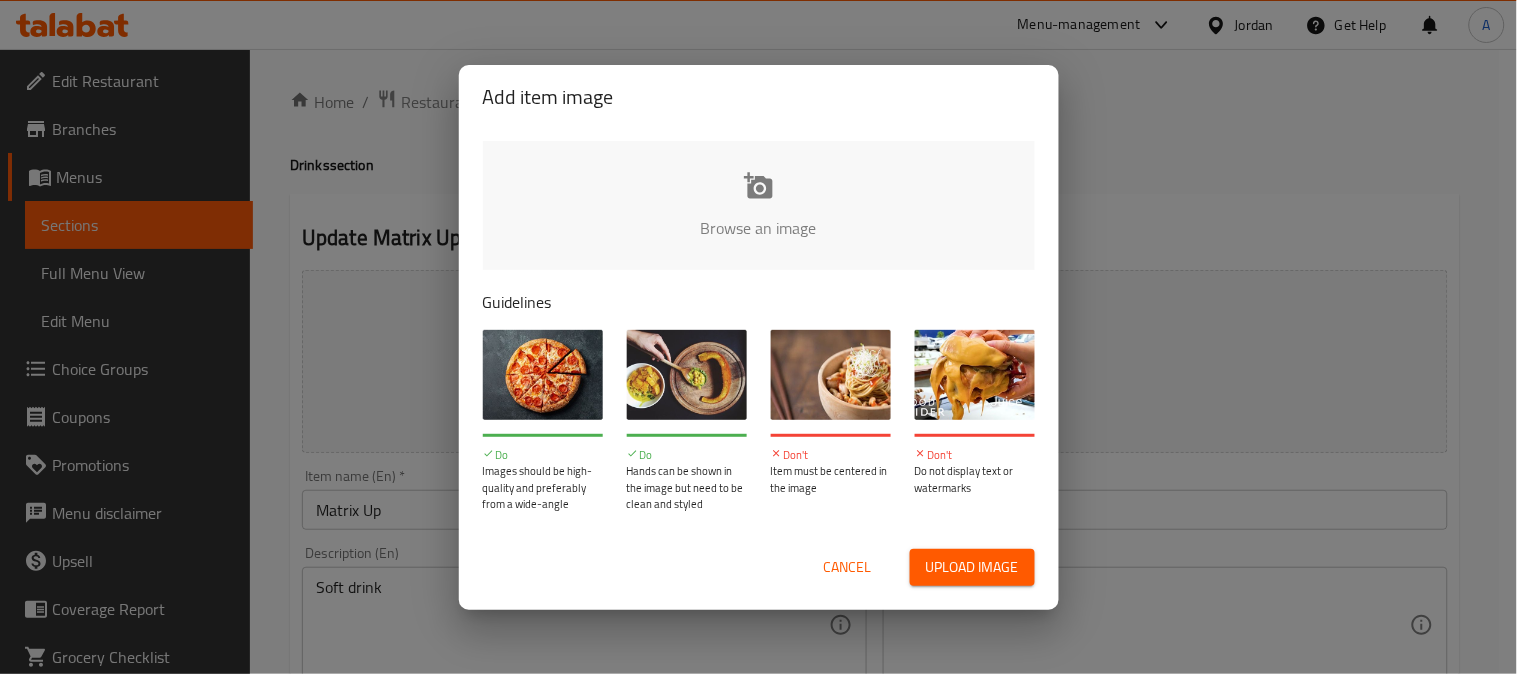 click on "Cancel" at bounding box center (848, 567) 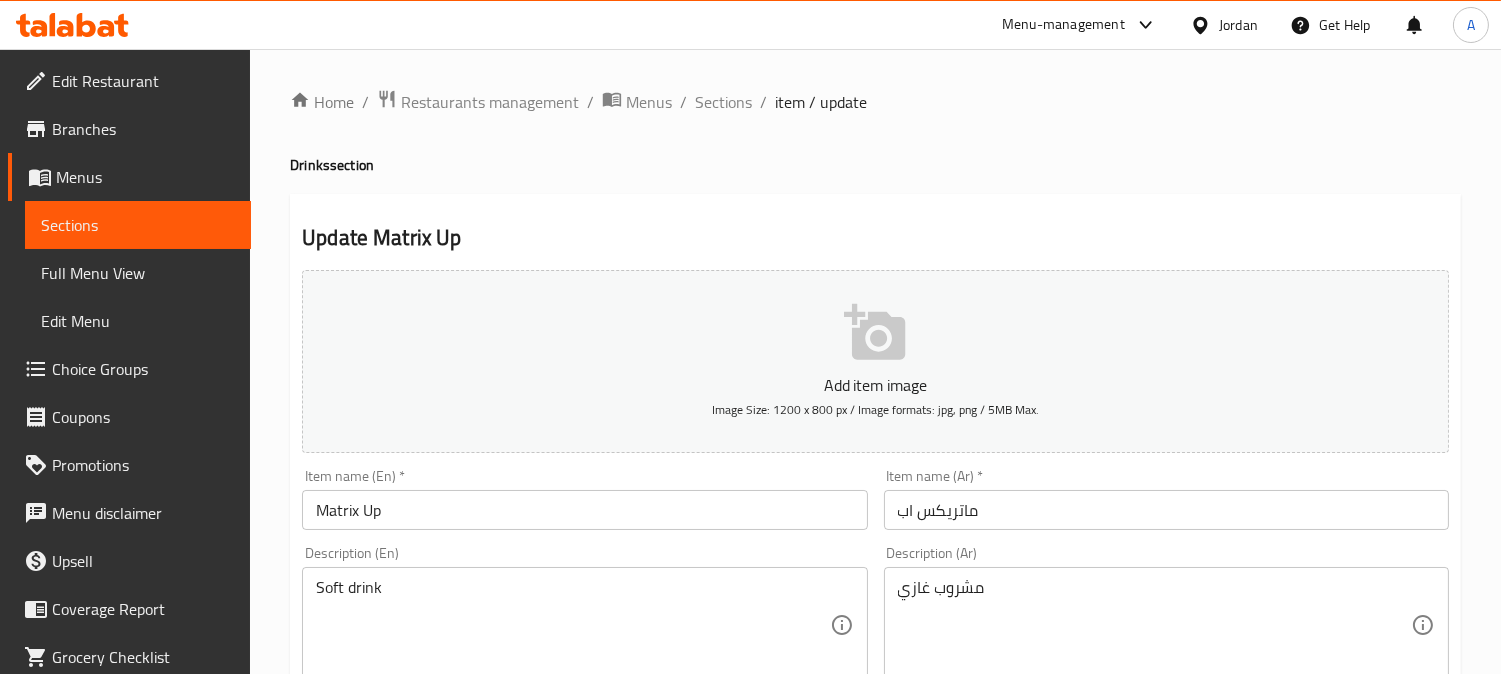 click on "Update Matrix Up Add item image Image Size: 1200 x 800 px / Image formats: jpg, png / 5MB Max. Item name (En)   * Matrix Up Item name (En)  * Item name (Ar)   * ماتريكس اب Item name (Ar)  * Description (En) Soft drink Description (En) Description (Ar) مشروب غازي Description (Ar) Product barcode Product barcode Product sku Product sku Price   * JOD 0.5 Price  * Price on selection Free item Start Date Start Date End Date End Date Available Days SU MO TU WE TH FR SA Available from ​ ​ Available to ​ ​ Status Active Inactive Exclude from GEM Variations & Choices Add variant ASSIGN CHOICE GROUP Update" at bounding box center (875, 776) 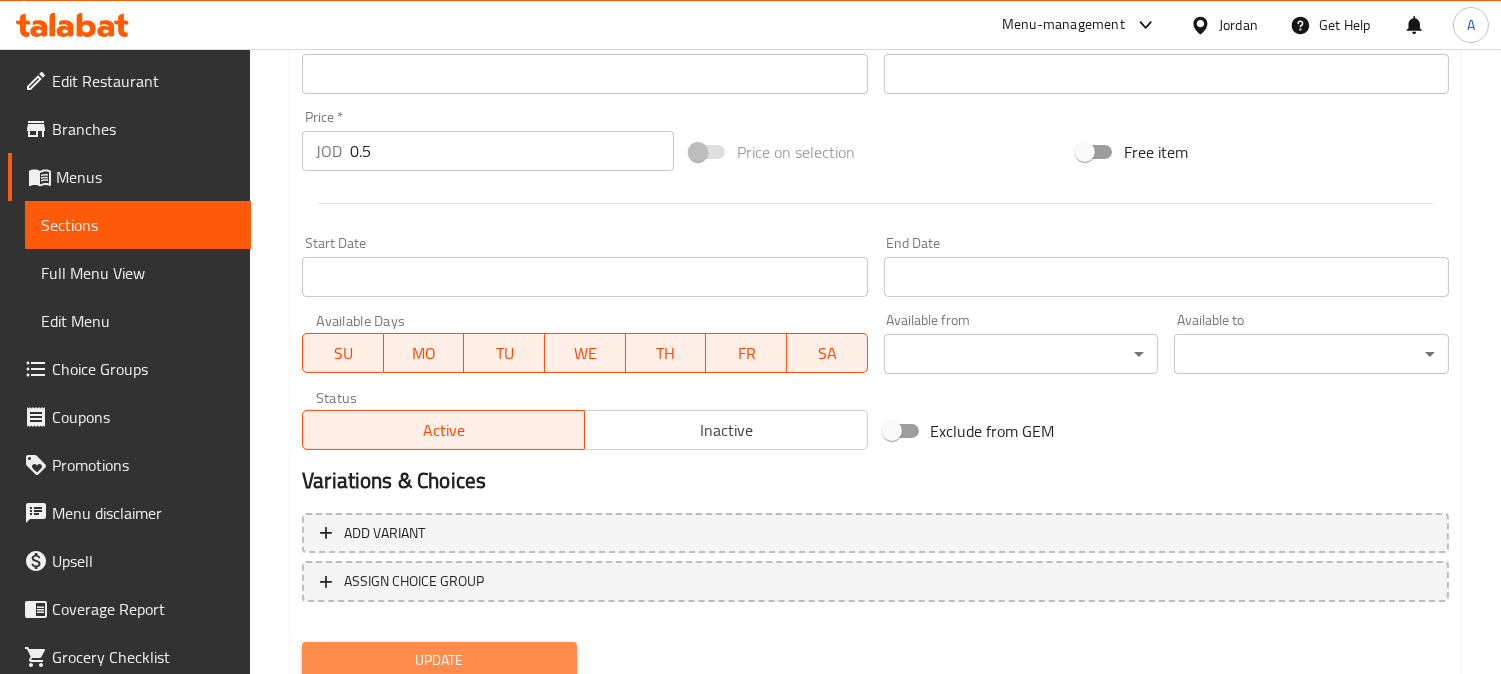 click on "Update" at bounding box center [439, 660] 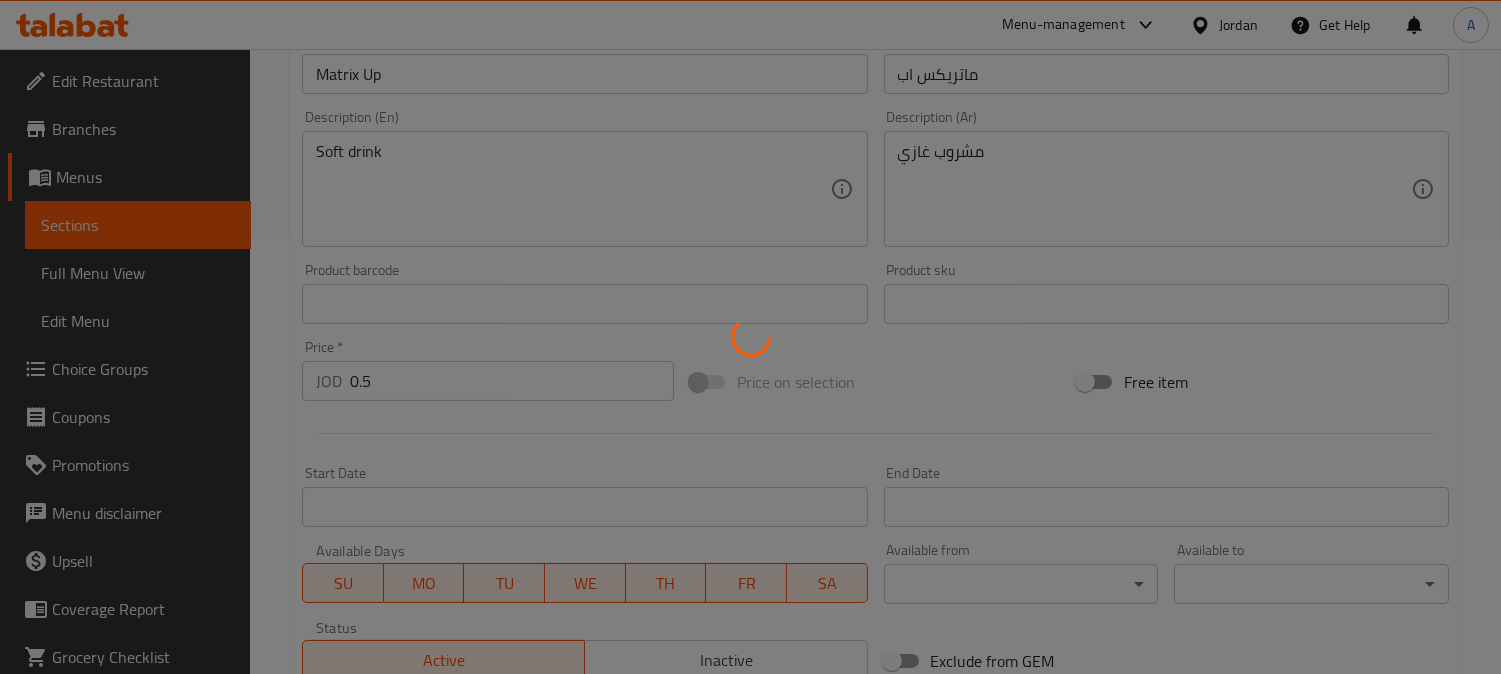scroll, scrollTop: 0, scrollLeft: 0, axis: both 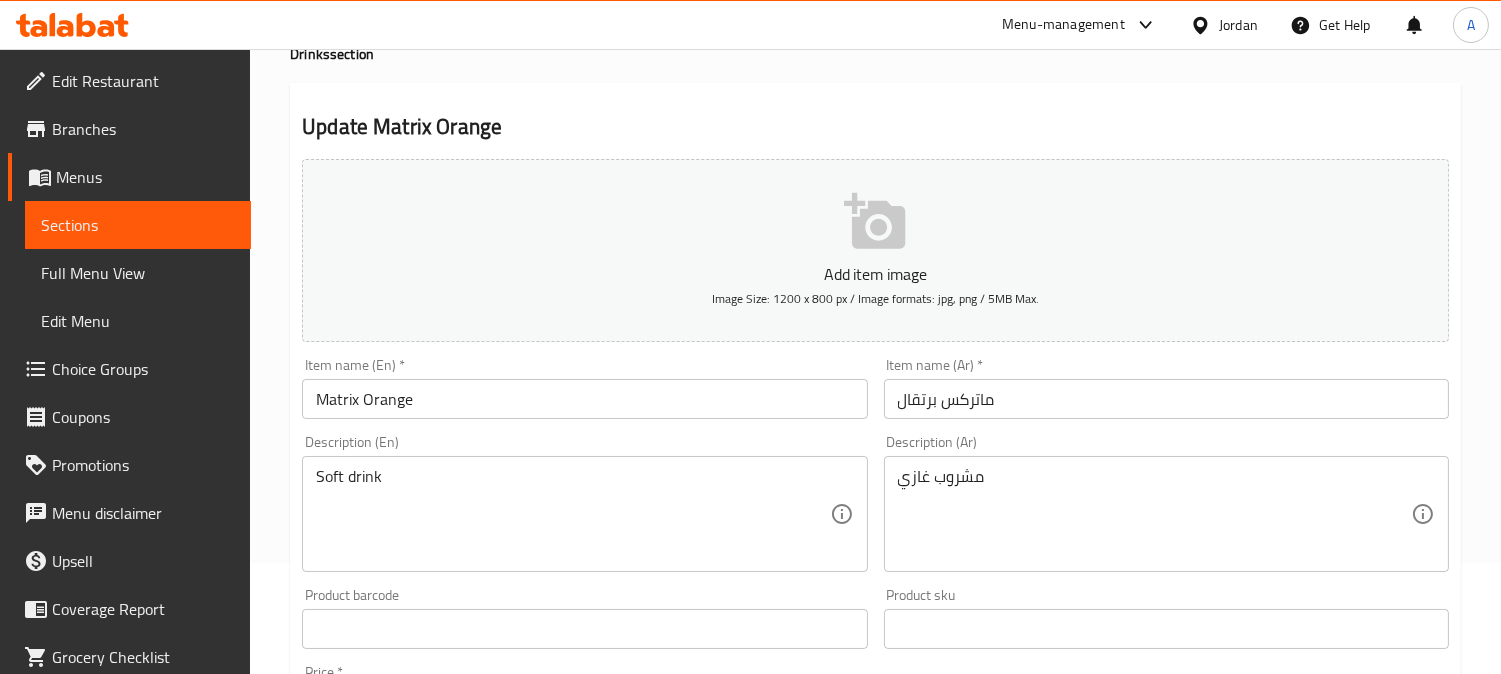 click on "ماتركس برتقال" at bounding box center [1166, 399] 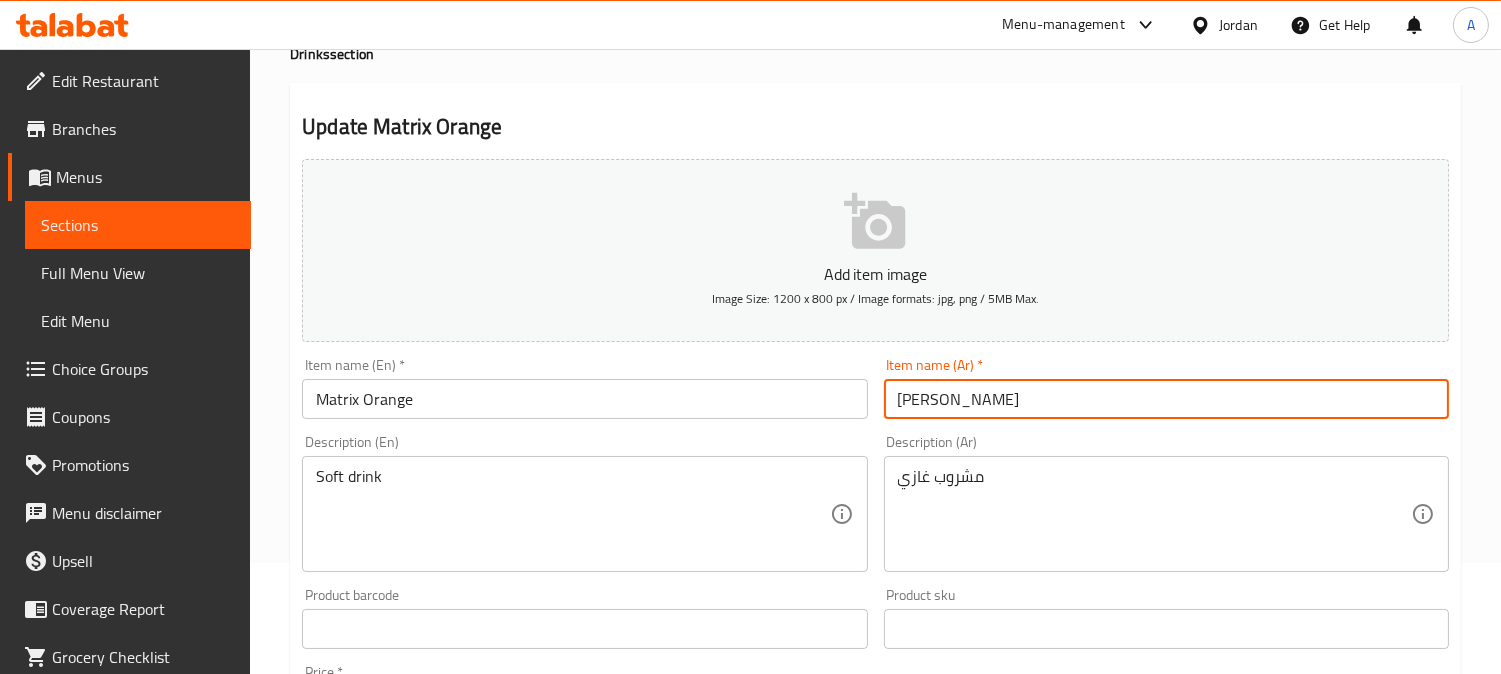 type on "[PERSON_NAME]" 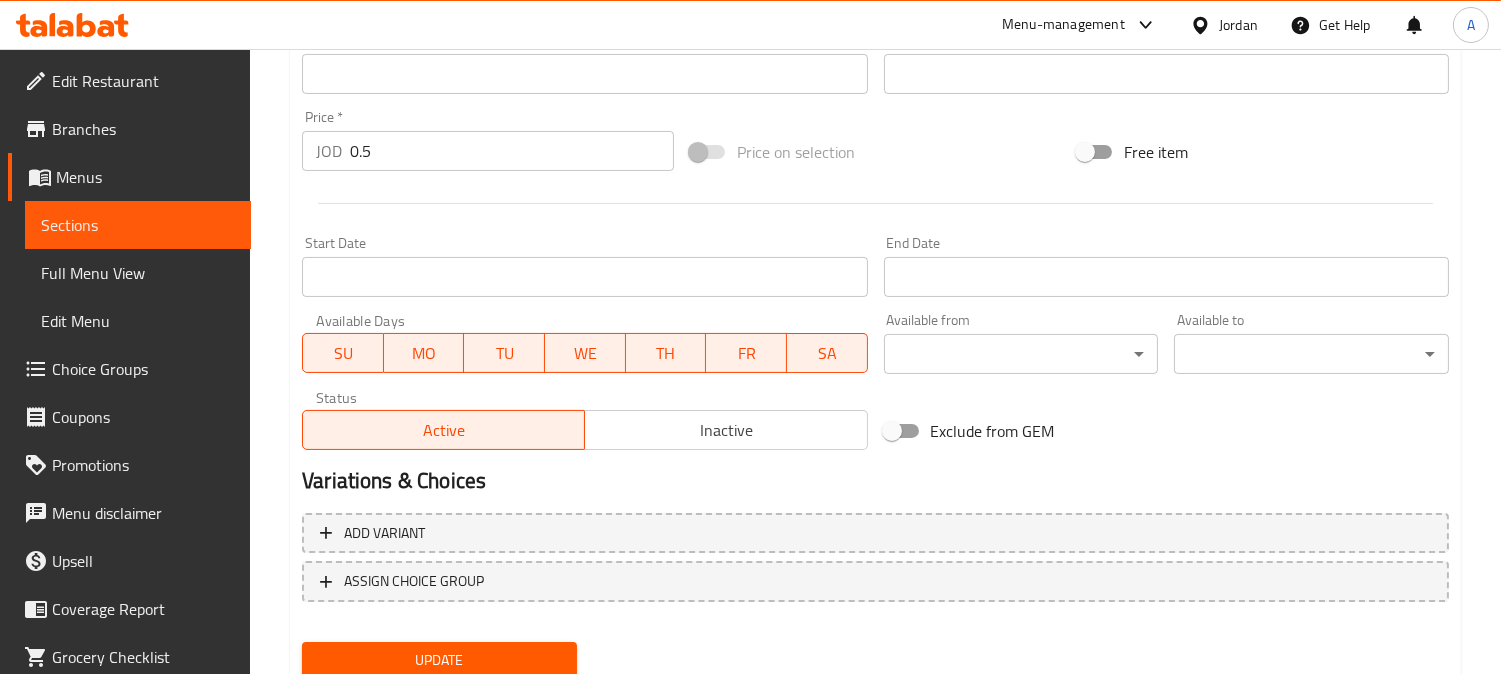 click on "Update" at bounding box center [439, 660] 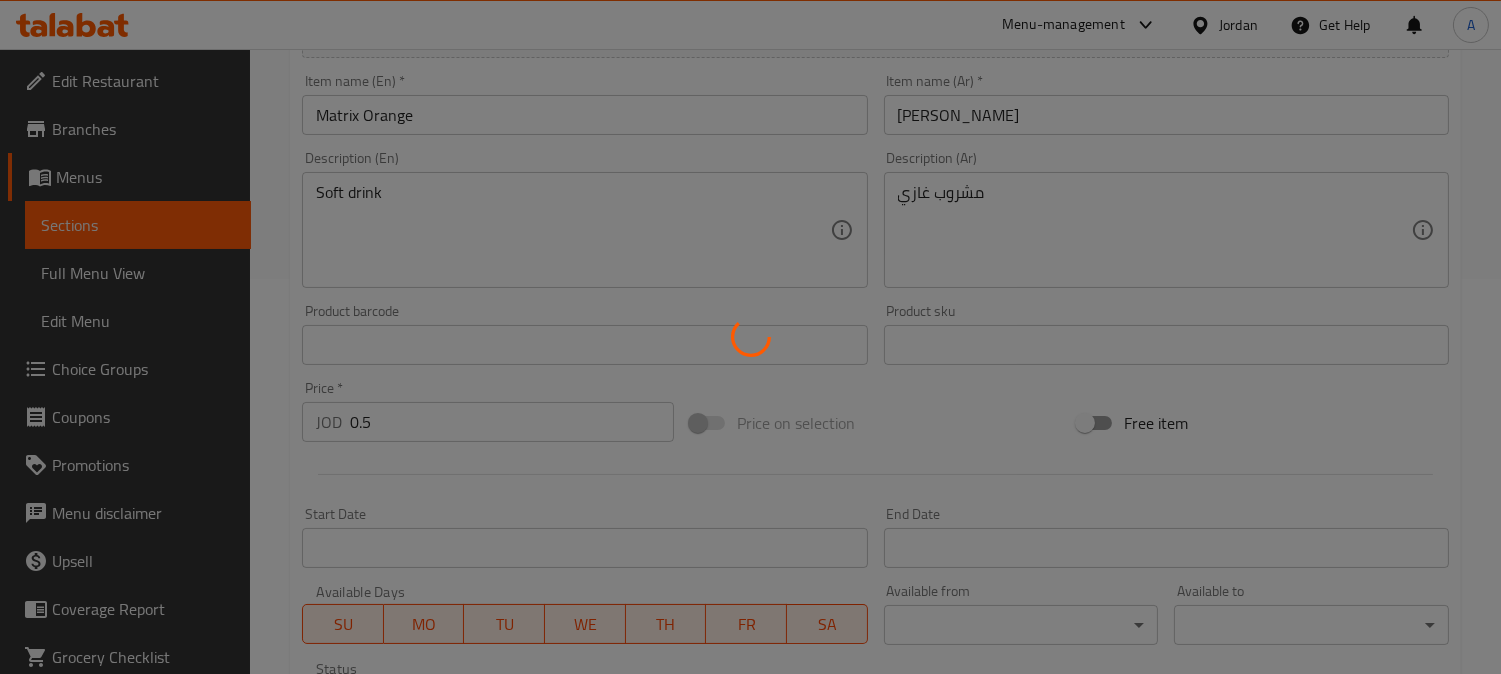 scroll, scrollTop: 0, scrollLeft: 0, axis: both 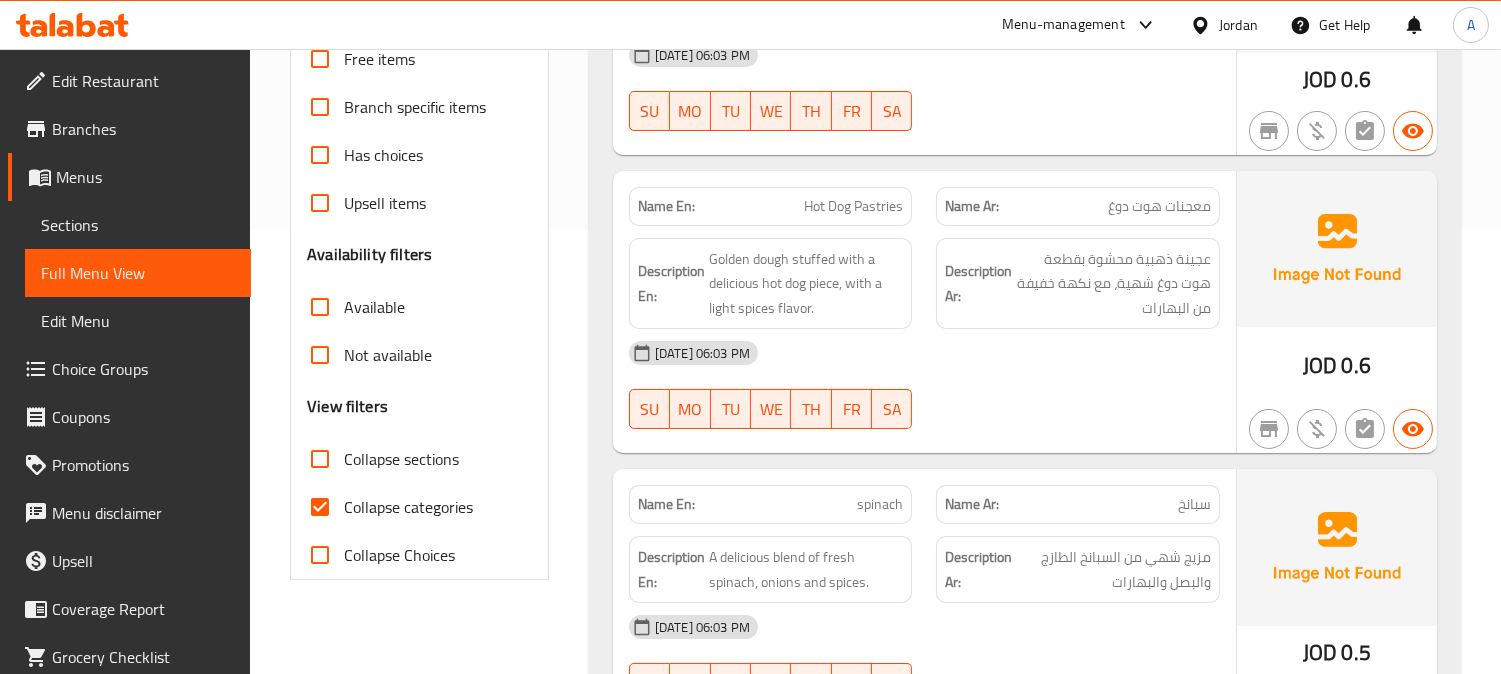 click on "Collapse categories" at bounding box center [408, 507] 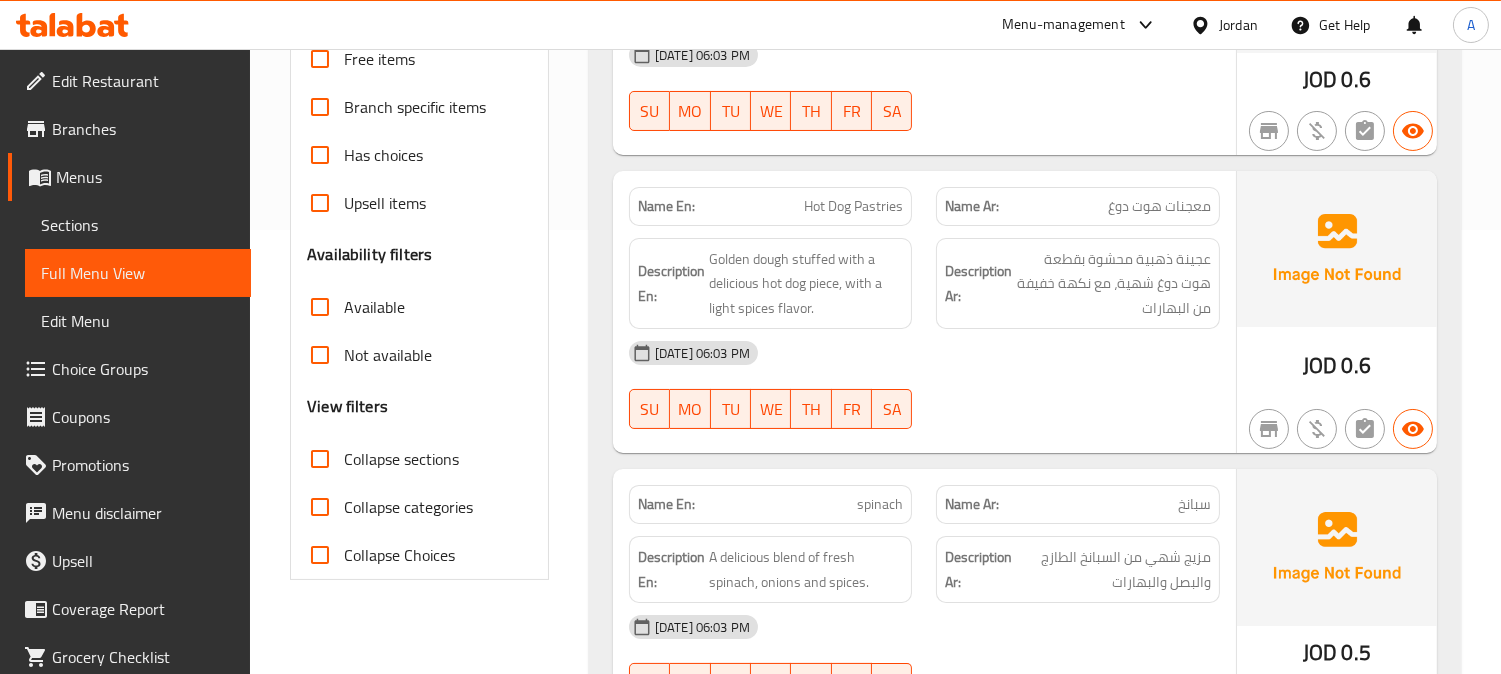 scroll, scrollTop: 0, scrollLeft: 0, axis: both 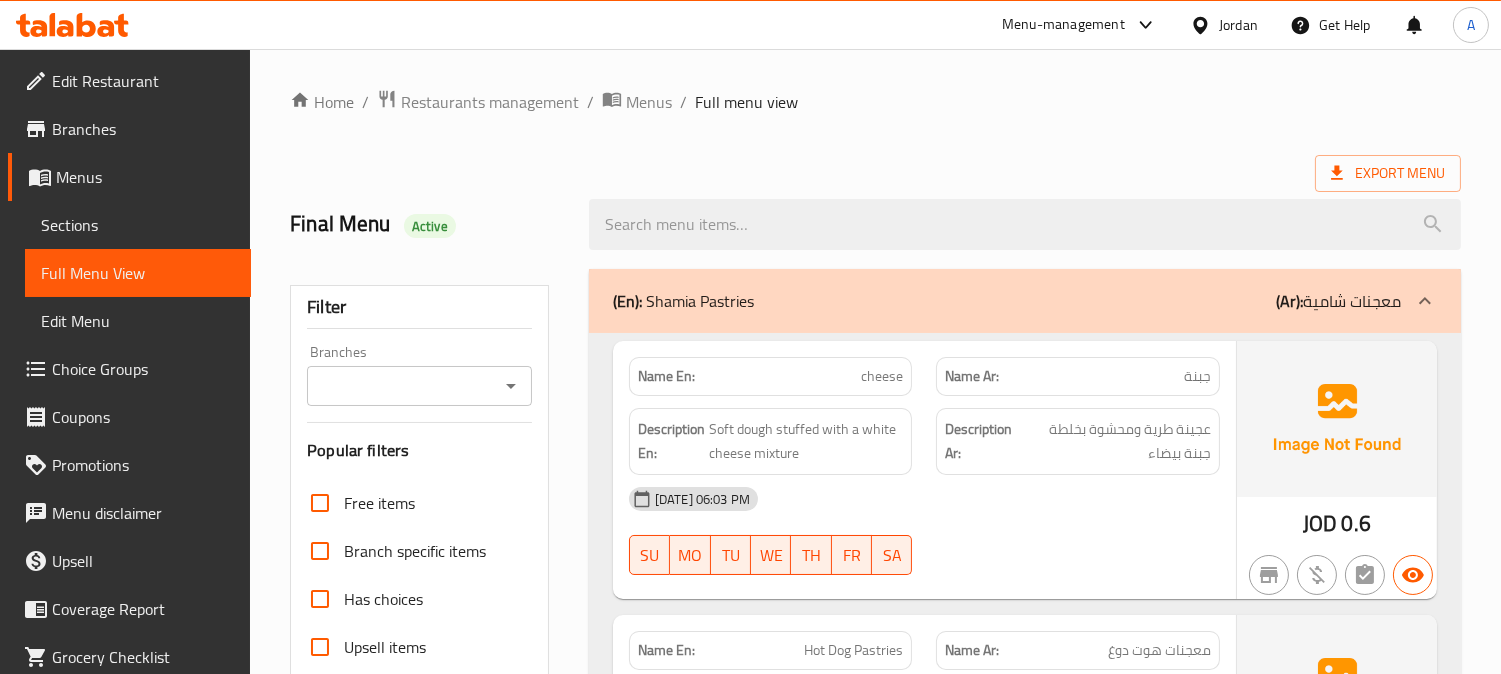 click on "Export Menu" at bounding box center (875, 173) 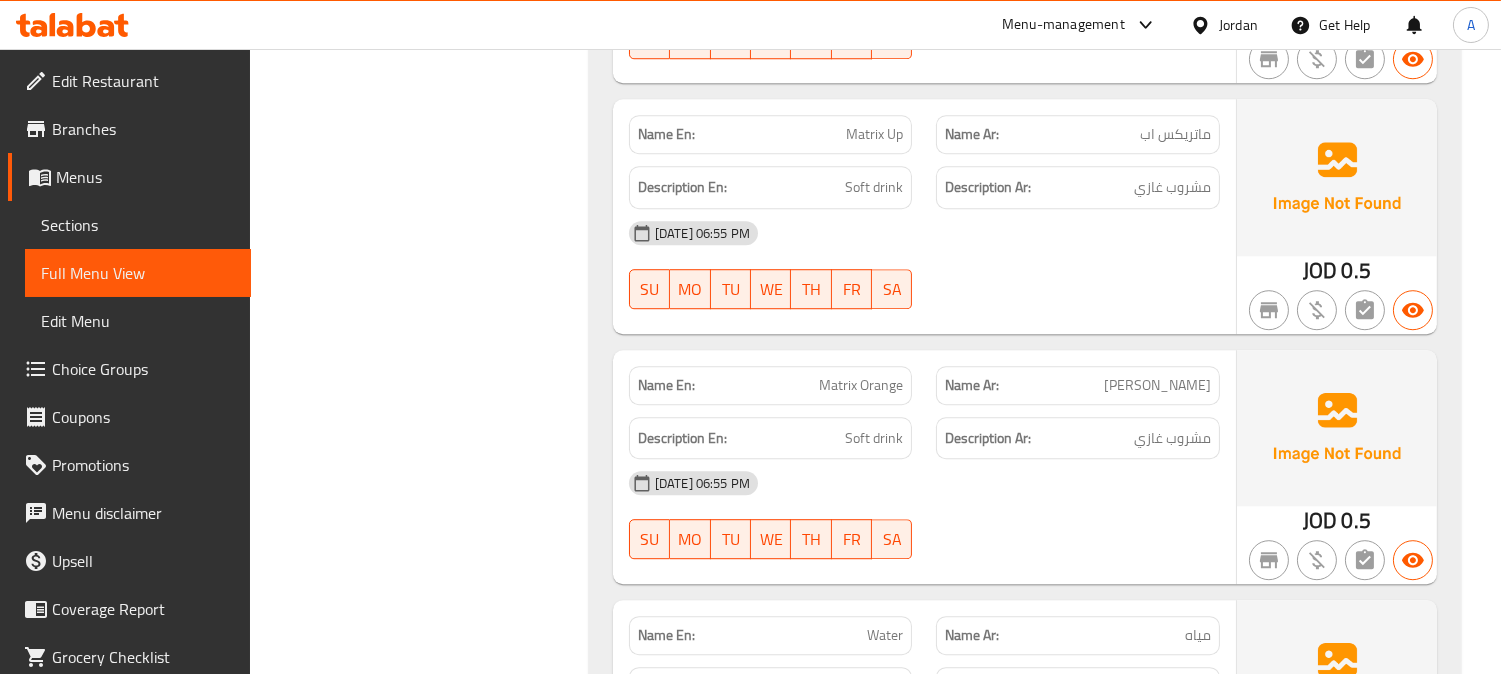 scroll, scrollTop: 10293, scrollLeft: 0, axis: vertical 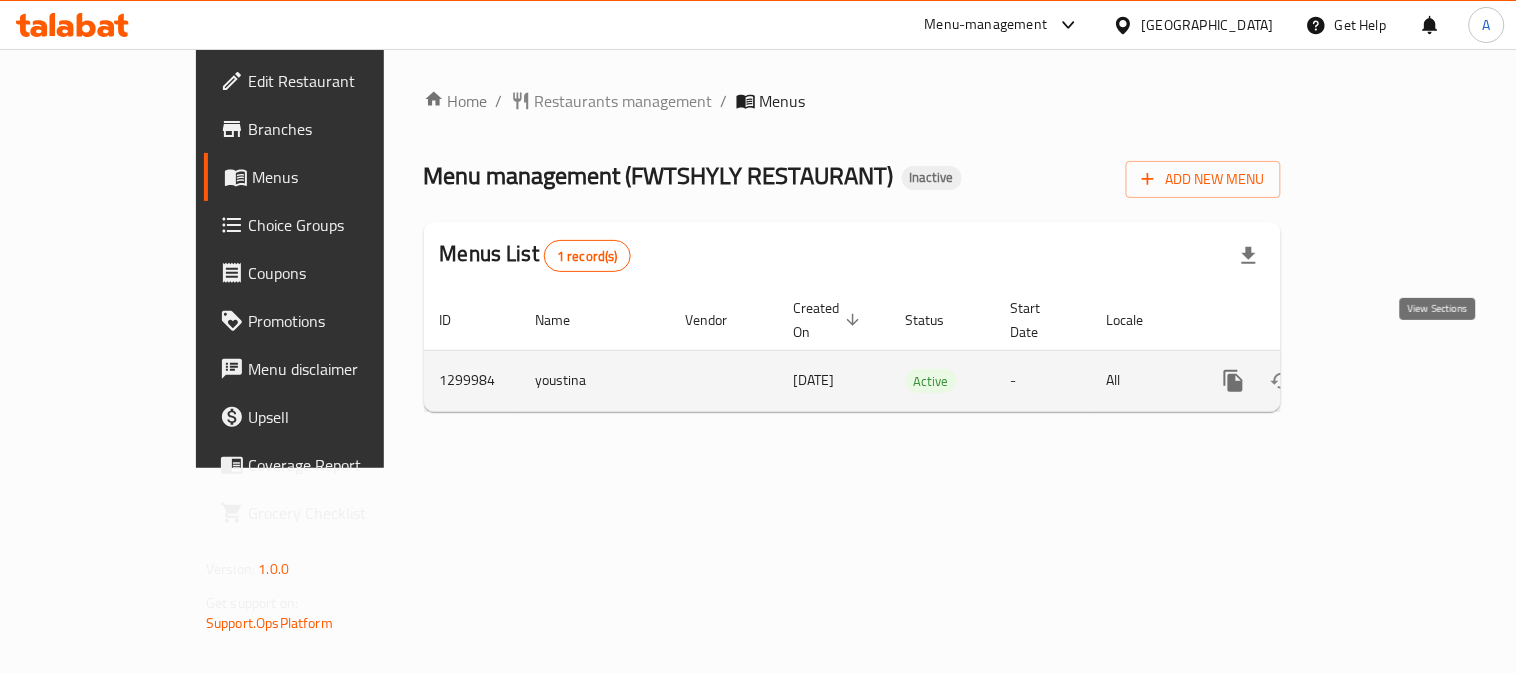 click 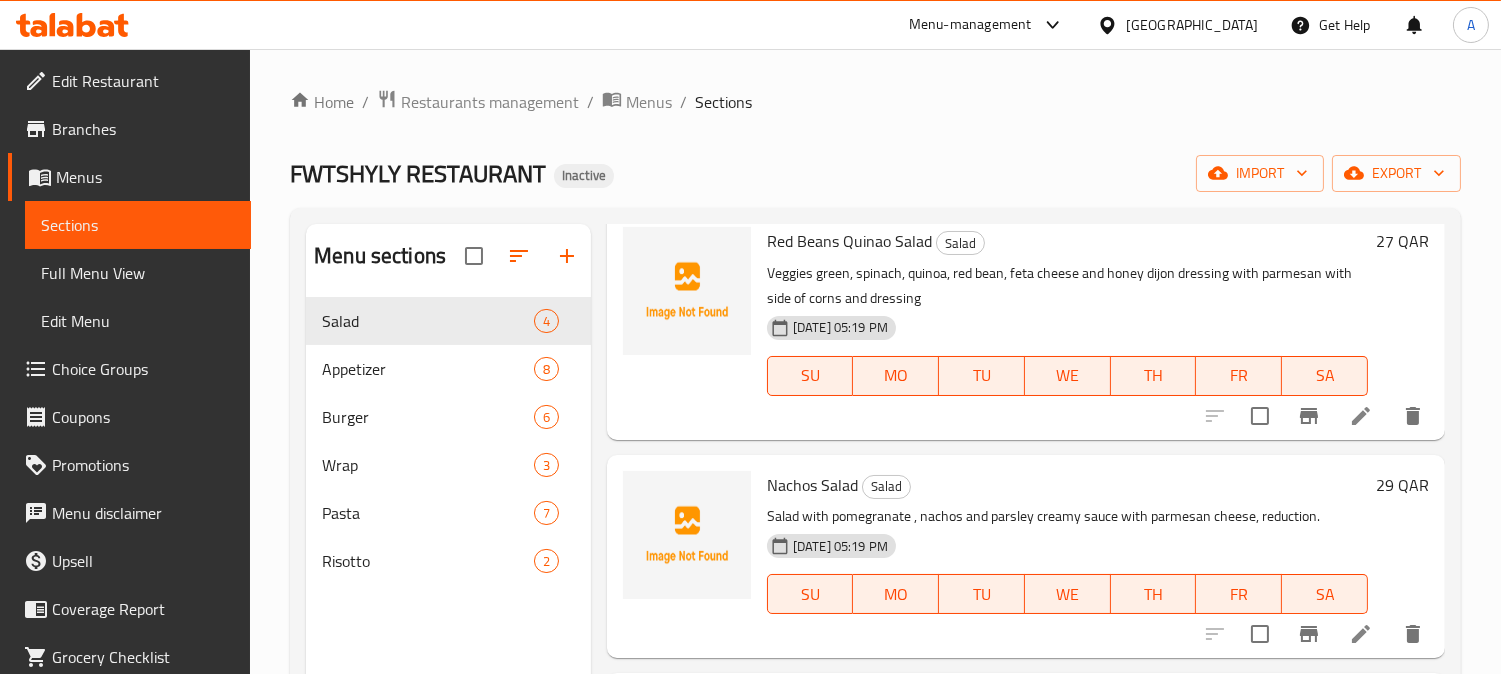 scroll, scrollTop: 323, scrollLeft: 0, axis: vertical 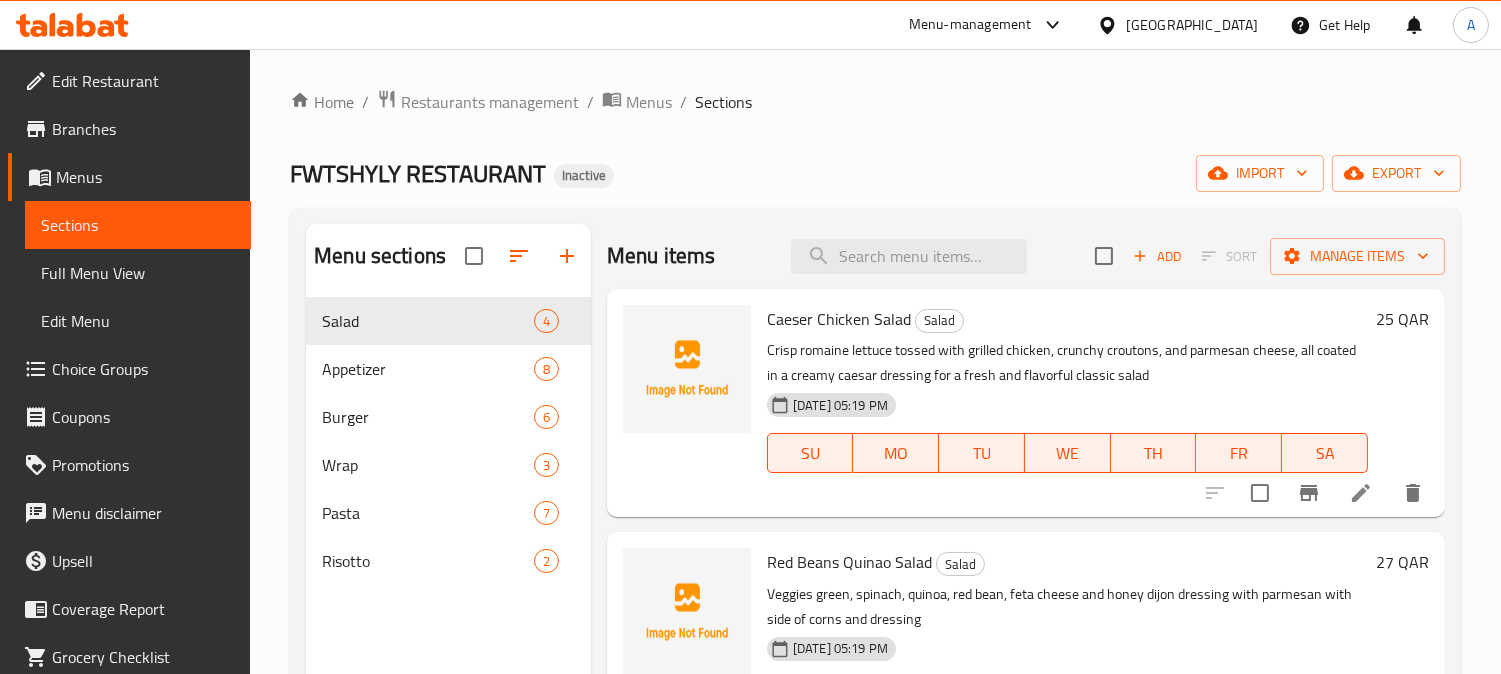 click on "Branches" at bounding box center [143, 129] 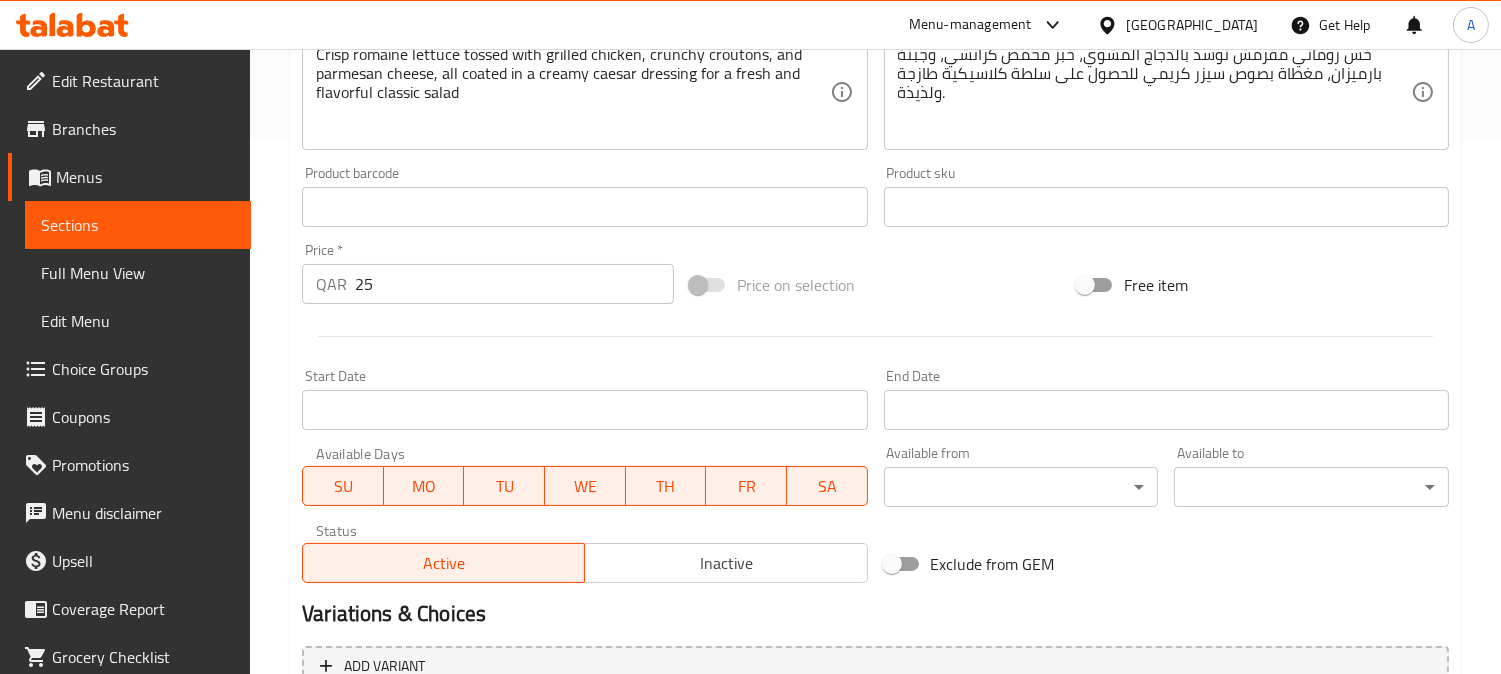 scroll, scrollTop: 333, scrollLeft: 0, axis: vertical 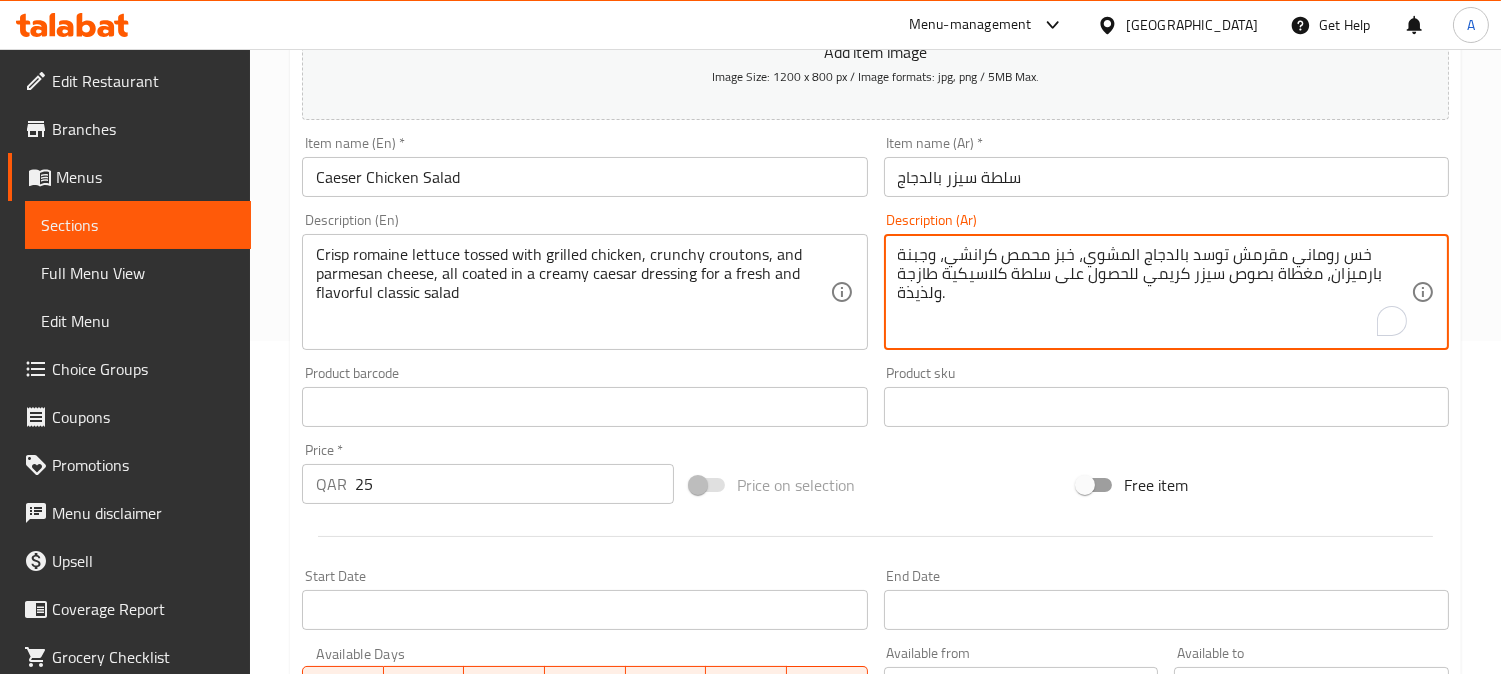 drag, startPoint x: 931, startPoint y: 298, endPoint x: 901, endPoint y: 304, distance: 30.594116 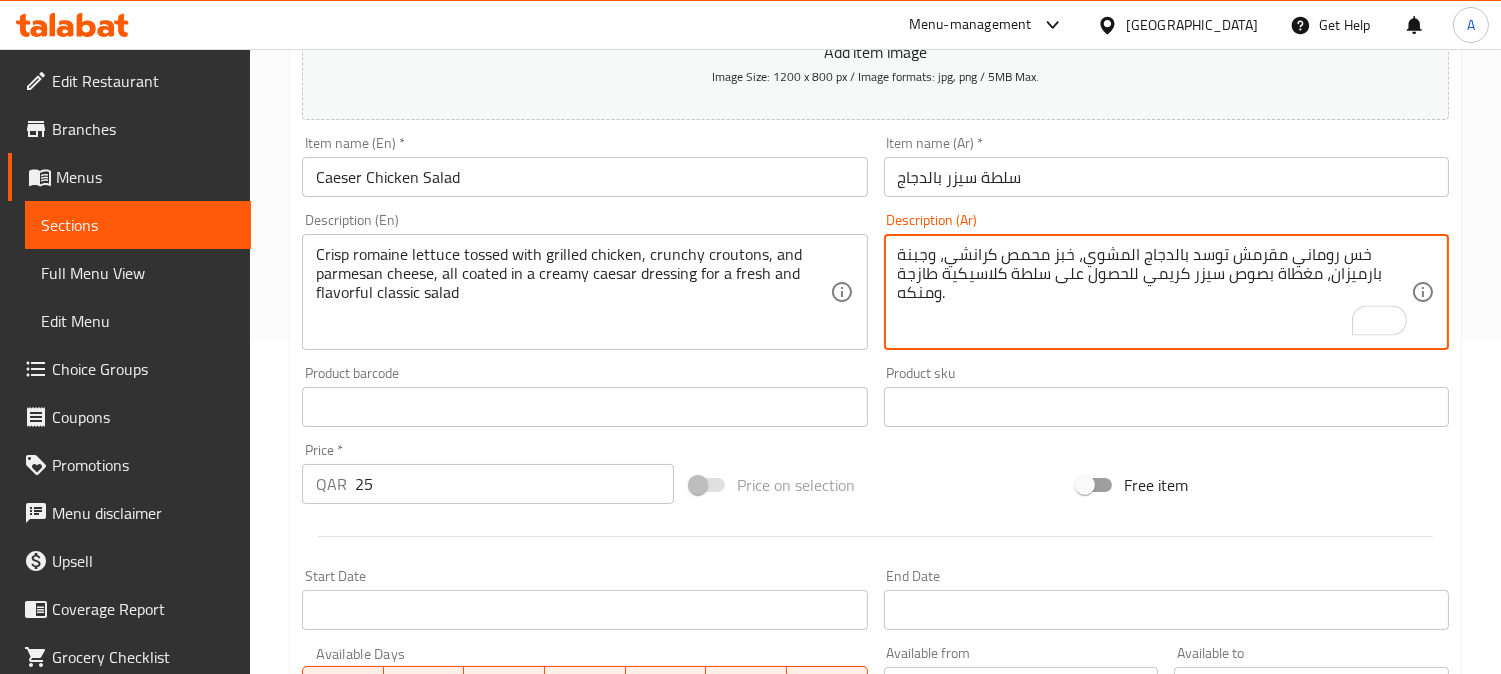 type on "خس روماني مقرمش توسد بالدجاج المشوي، خبز محمص كرانشي، وجبنة بارميزان، مغطاة بصوص سيزر كريمي للحصول على سلطة كلاسيكية طازجة ومنكه." 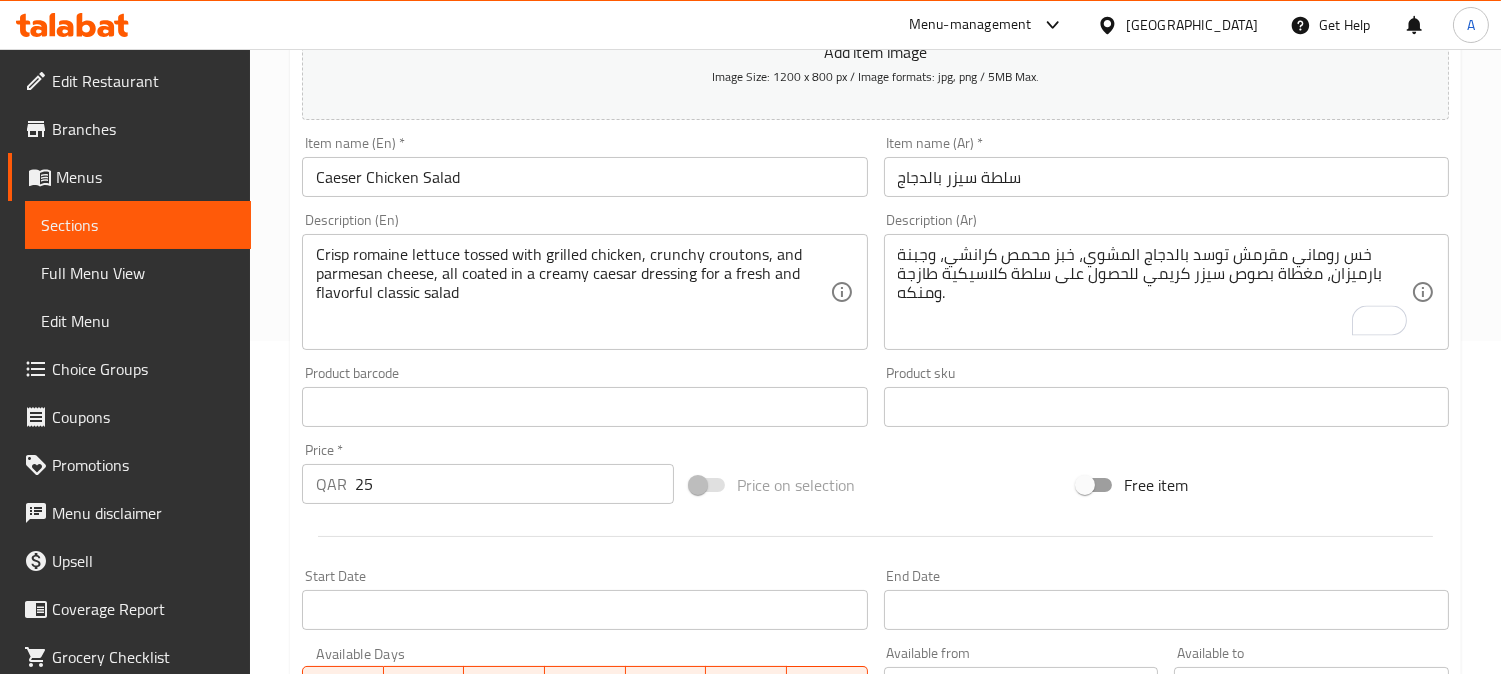 scroll, scrollTop: 735, scrollLeft: 0, axis: vertical 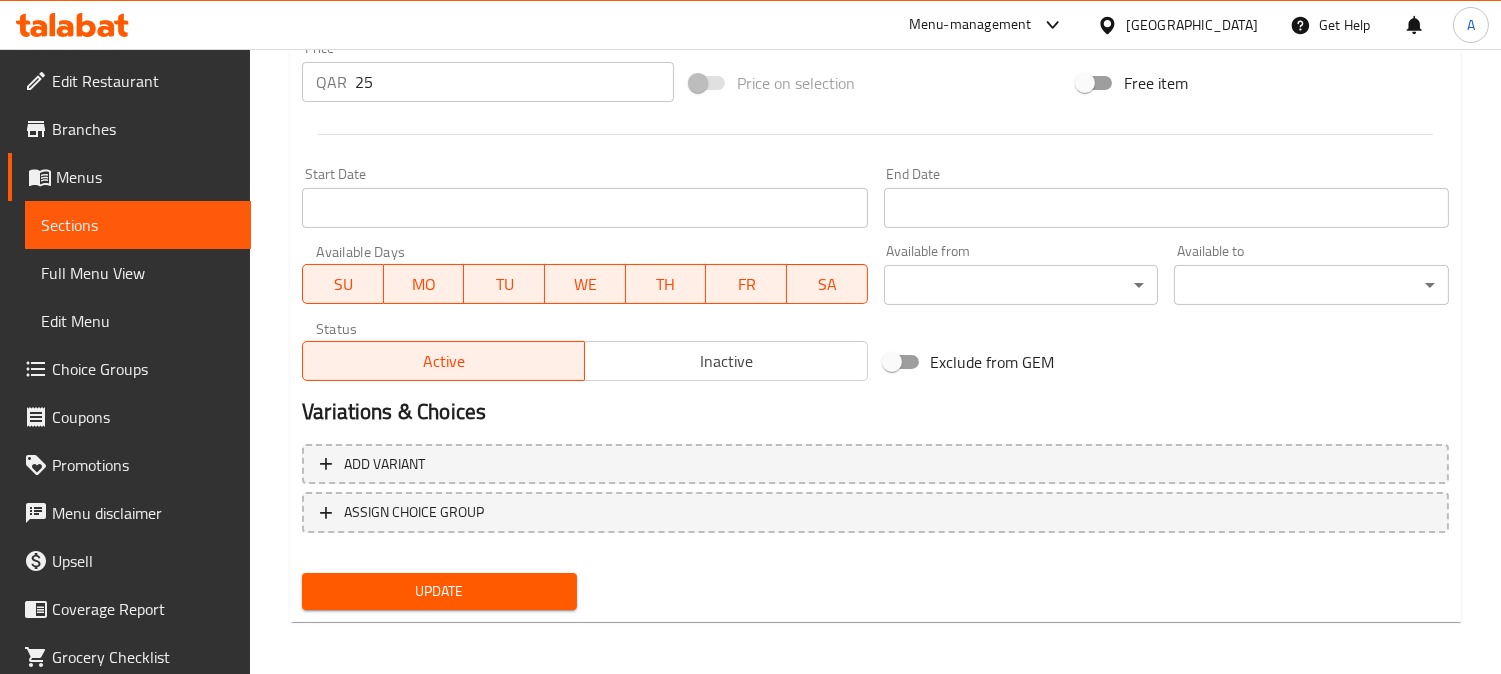 click on "Update" at bounding box center [439, 591] 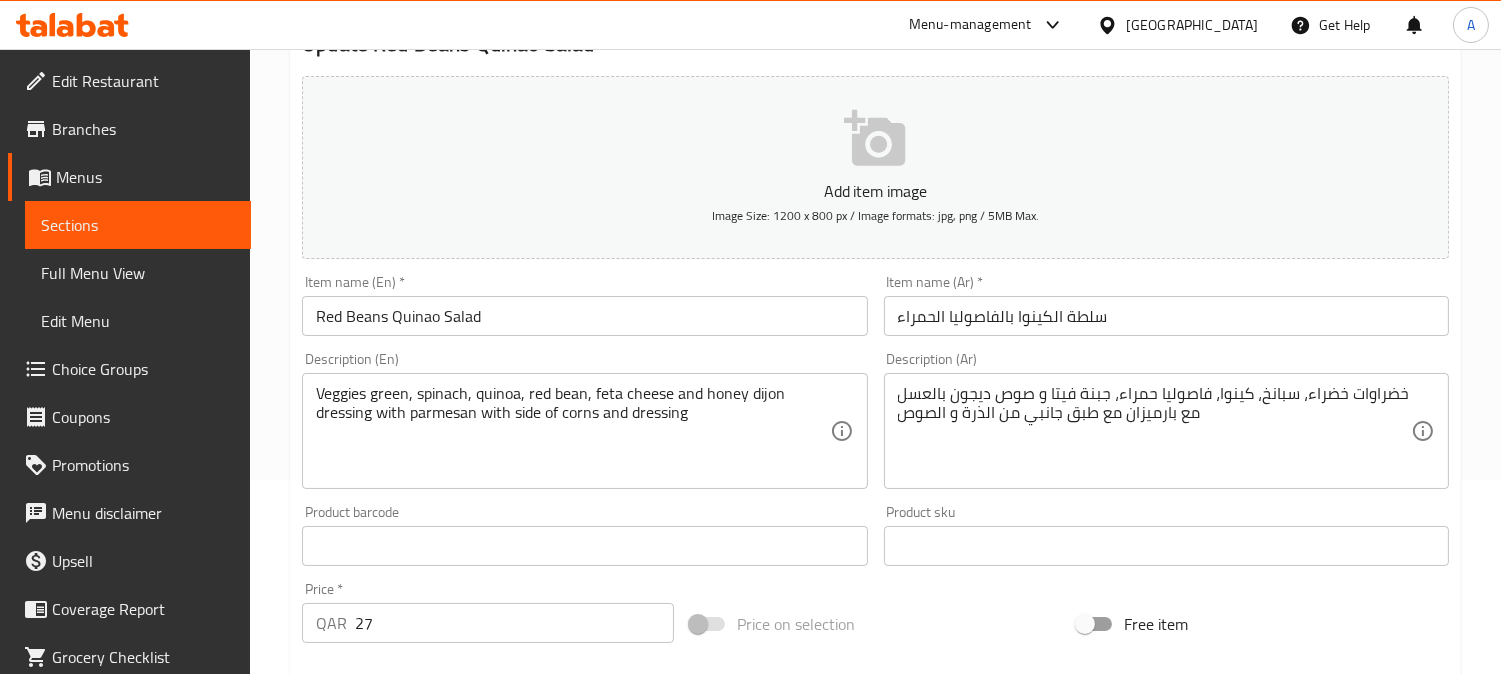 scroll, scrollTop: 222, scrollLeft: 0, axis: vertical 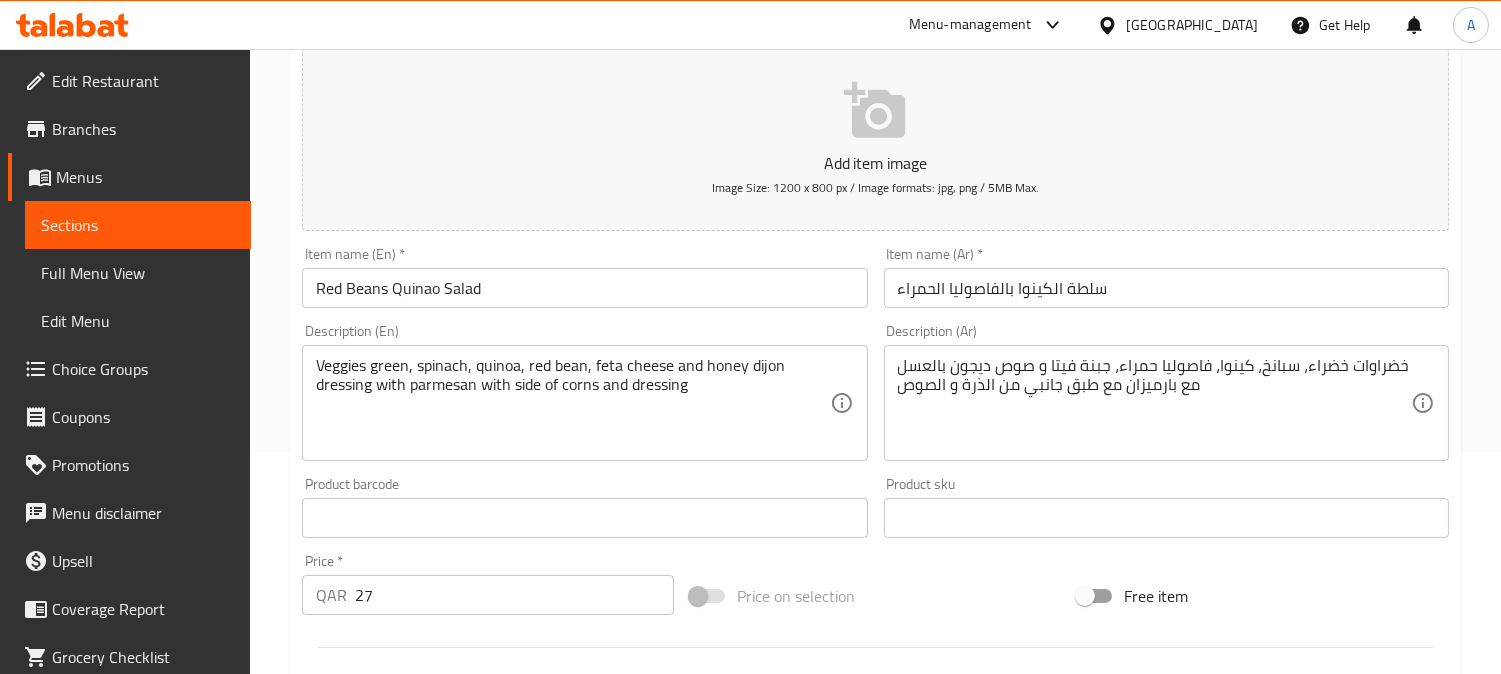 click on "Home / Restaurants management / Menus / Sections / item / update Salad  section Update Red Beans Quinao Salad Add item image Image Size: 1200 x 800 px / Image formats: jpg, png / 5MB Max. Item name (En)   * Red Beans Quinao Salad Item name (En)  * Item name (Ar)   * سلطة الكينوا بالفاصوليا الحمراء Item name (Ar)  * Description (En) Veggies green, spinach, quinoa, red bean, feta cheese and honey dijon dressing with parmesan with side of corns and dressing Description (En) Description (Ar) خضراوات خضراء، سبانخ، كينوا، فاصوليا حمراء، جبنة فيتا و صوص ديجون بالعسل مع بارميزان مع طبق جانبي من الذرة و الصوص  Description (Ar) Product barcode Product barcode Product sku Product sku Price   * QAR 27 Price  * Price on selection Free item Start Date Start Date End Date End Date Available Days SU MO TU WE TH FR SA Available from ​ ​ Available to ​ ​ Status Active Inactive Add variant" at bounding box center (875, 509) 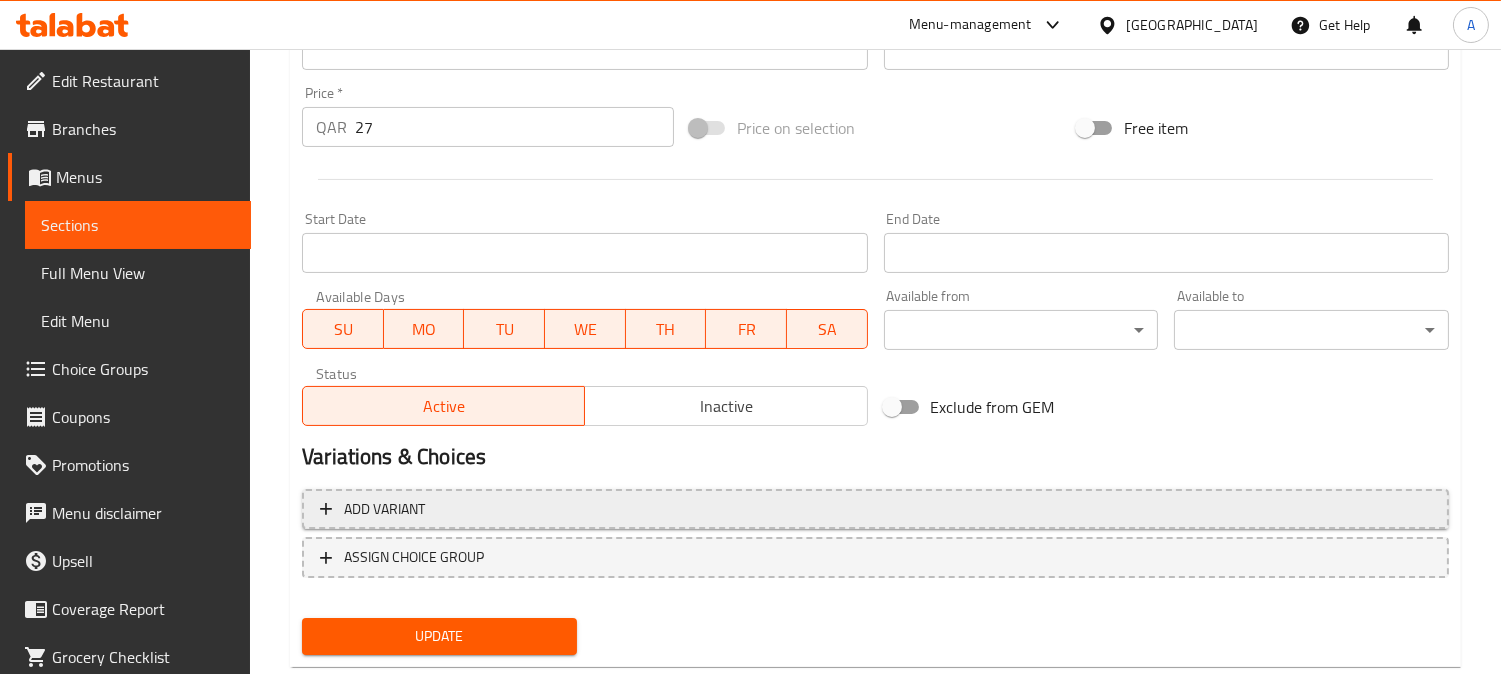 scroll, scrollTop: 735, scrollLeft: 0, axis: vertical 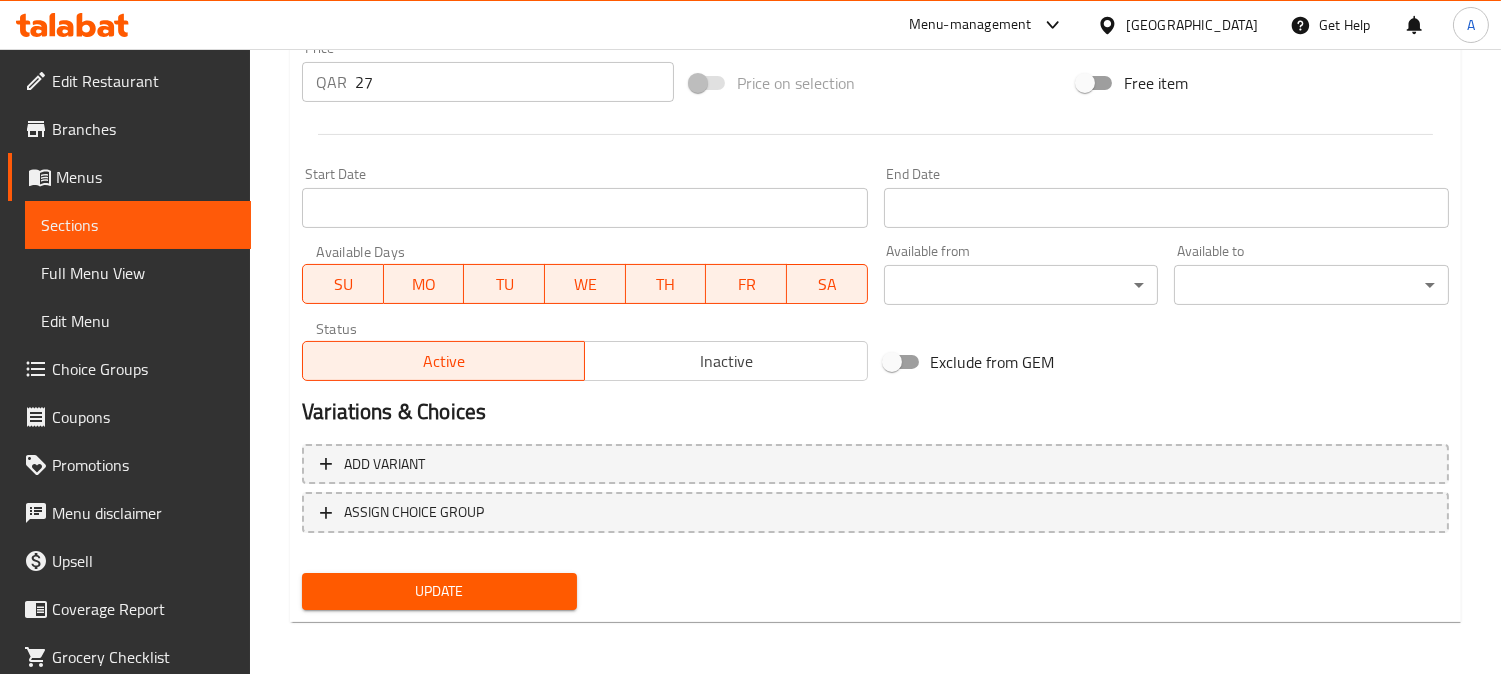 click on "Update" at bounding box center [439, 591] 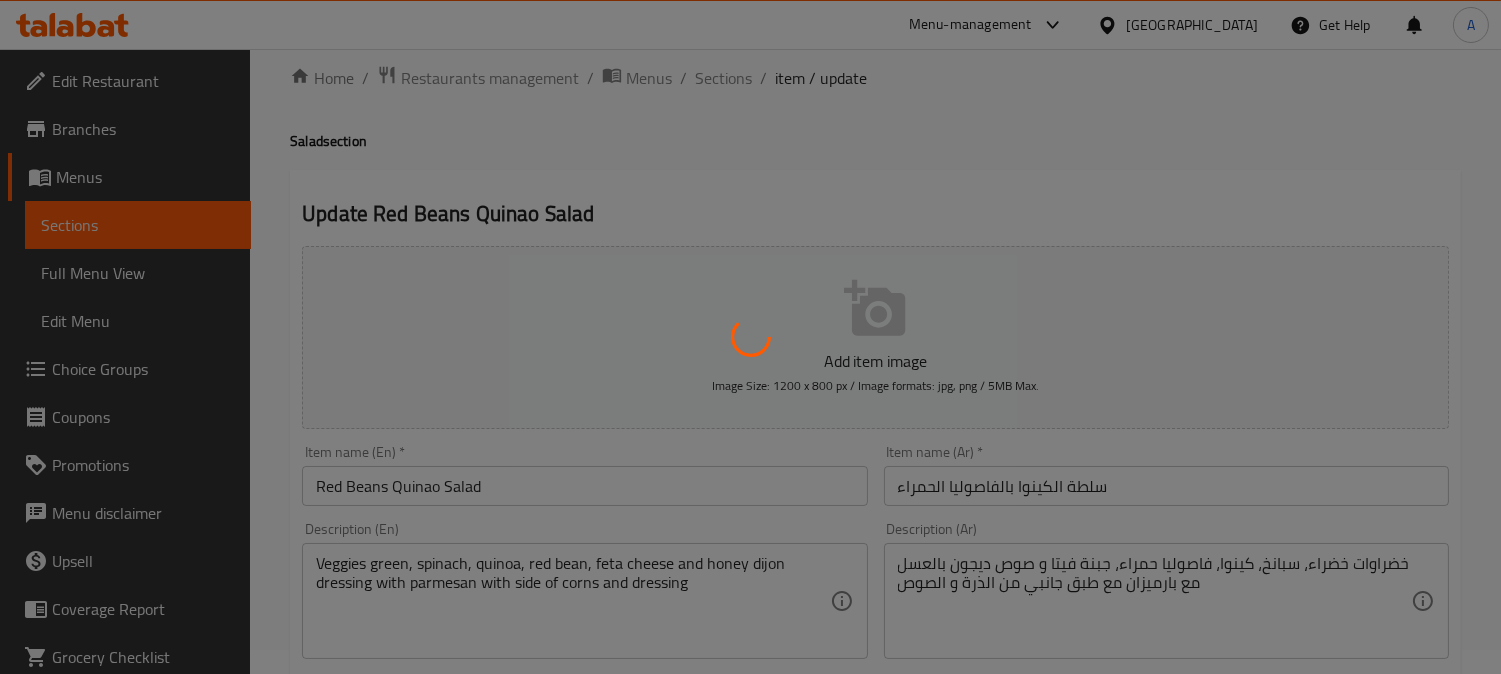 scroll, scrollTop: 0, scrollLeft: 0, axis: both 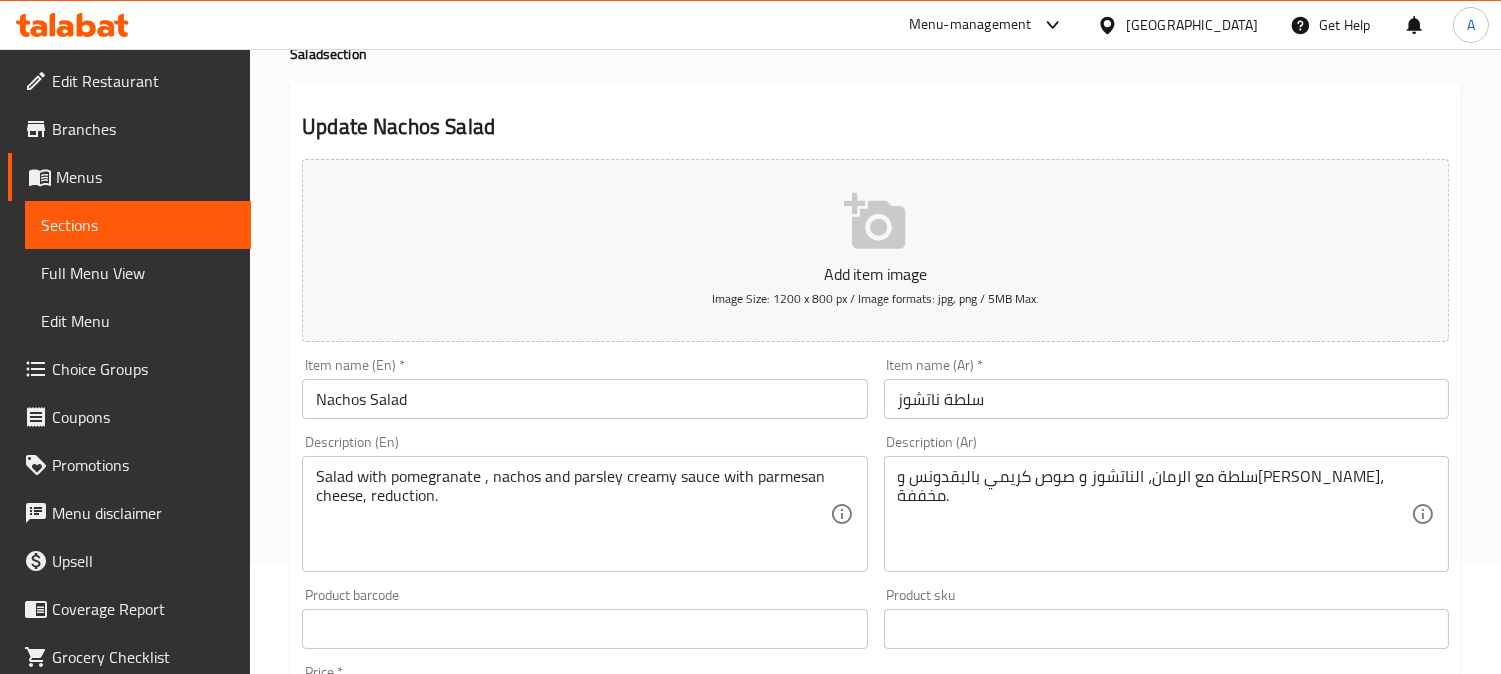 click on "Home / Restaurants management / Menus / Sections / item / update Salad  section Update Nachos Salad Add item image Image Size: 1200 x 800 px / Image formats: jpg, png / 5MB Max. Item name (En)   * Nachos Salad Item name (En)  * Item name (Ar)   * سلطة ناتشوز Item name (Ar)  * Description (En) Salad with pomegranate , nachos and parsley creamy sauce with parmesan cheese, reduction. Description (En) Description (Ar) سلطة مع الرمان، الناتشوز و صوص كريمي بالبقدونس وجبن بارميزان، مخففة. Description (Ar) Product barcode Product barcode Product sku Product sku Price   * QAR 29 Price  * Price on selection Free item Start Date Start Date End Date End Date Available Days SU MO TU WE TH FR SA Available from ​ ​ Available to ​ ​ Status Active Inactive Exclude from GEM Variations & Choices Add variant ASSIGN CHOICE GROUP Update" at bounding box center [875, 620] 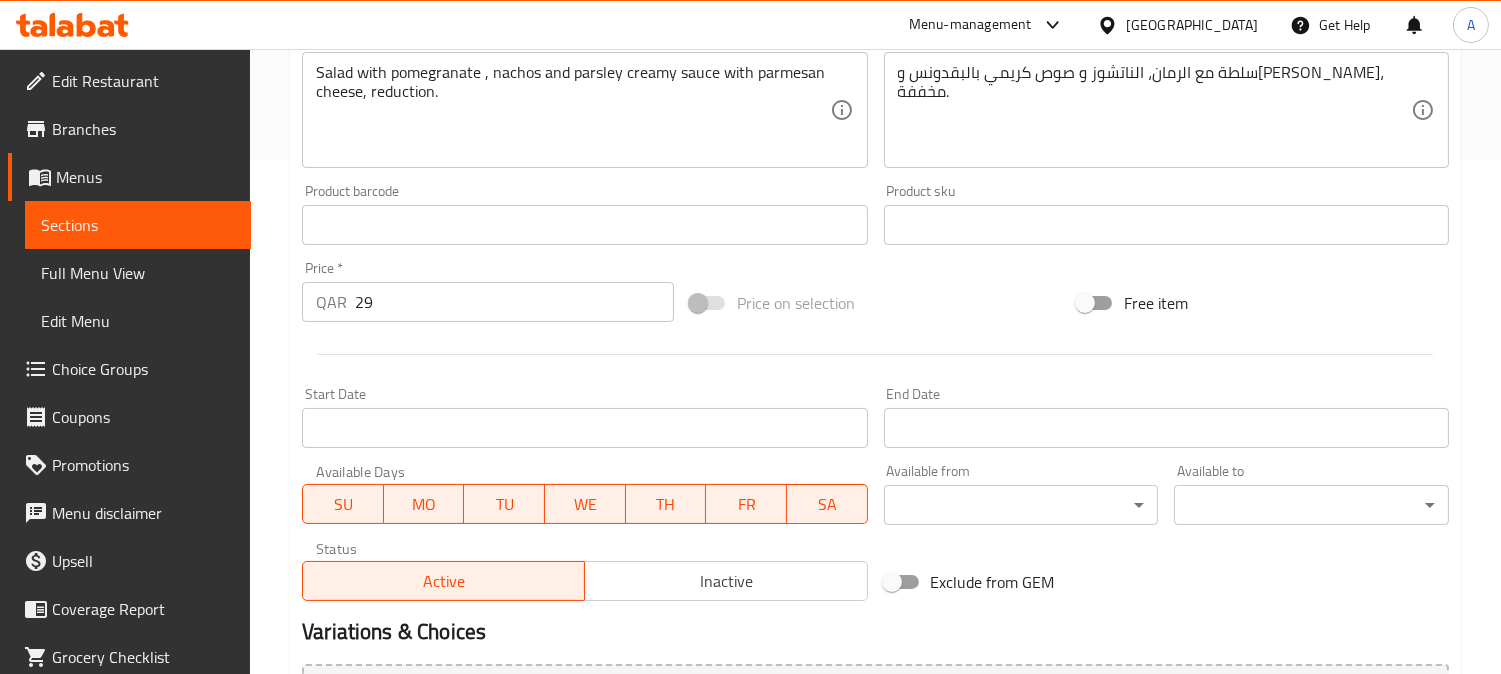 scroll, scrollTop: 666, scrollLeft: 0, axis: vertical 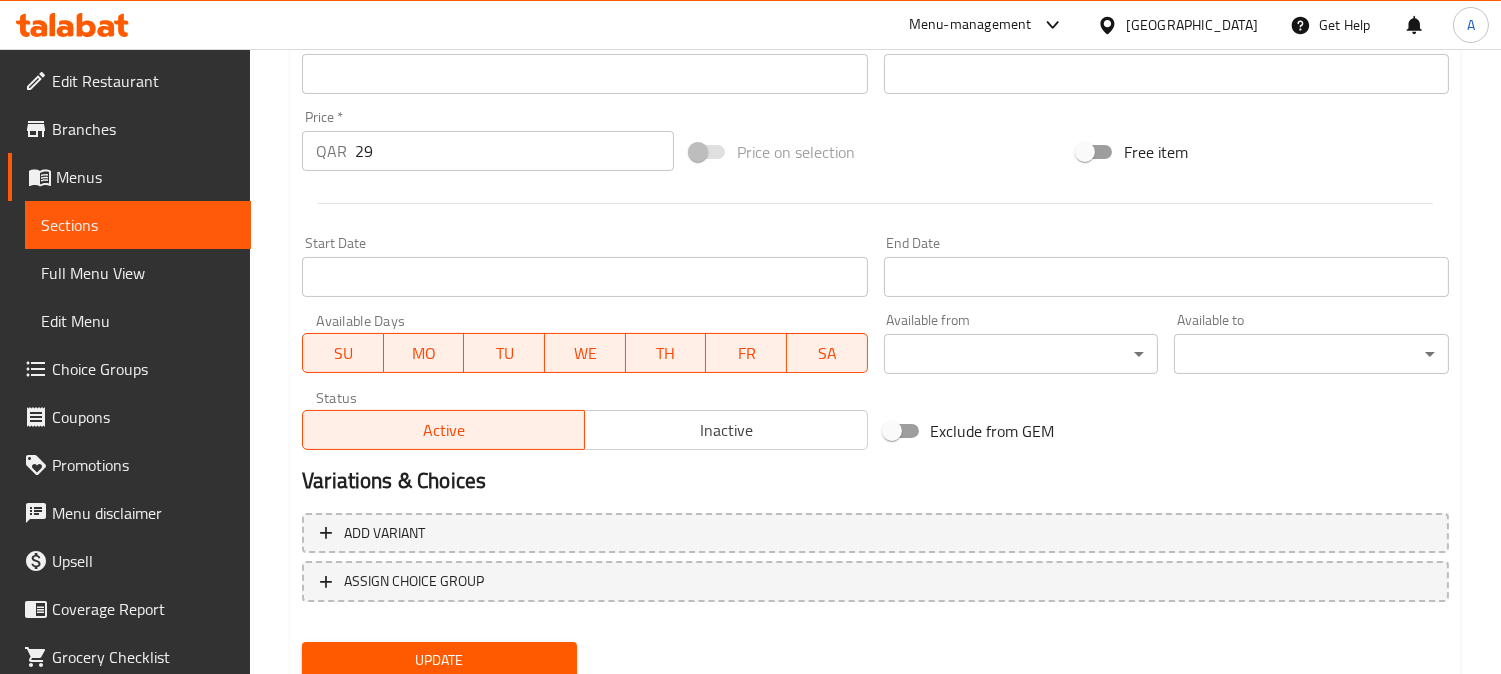 click on "Update" at bounding box center (439, 660) 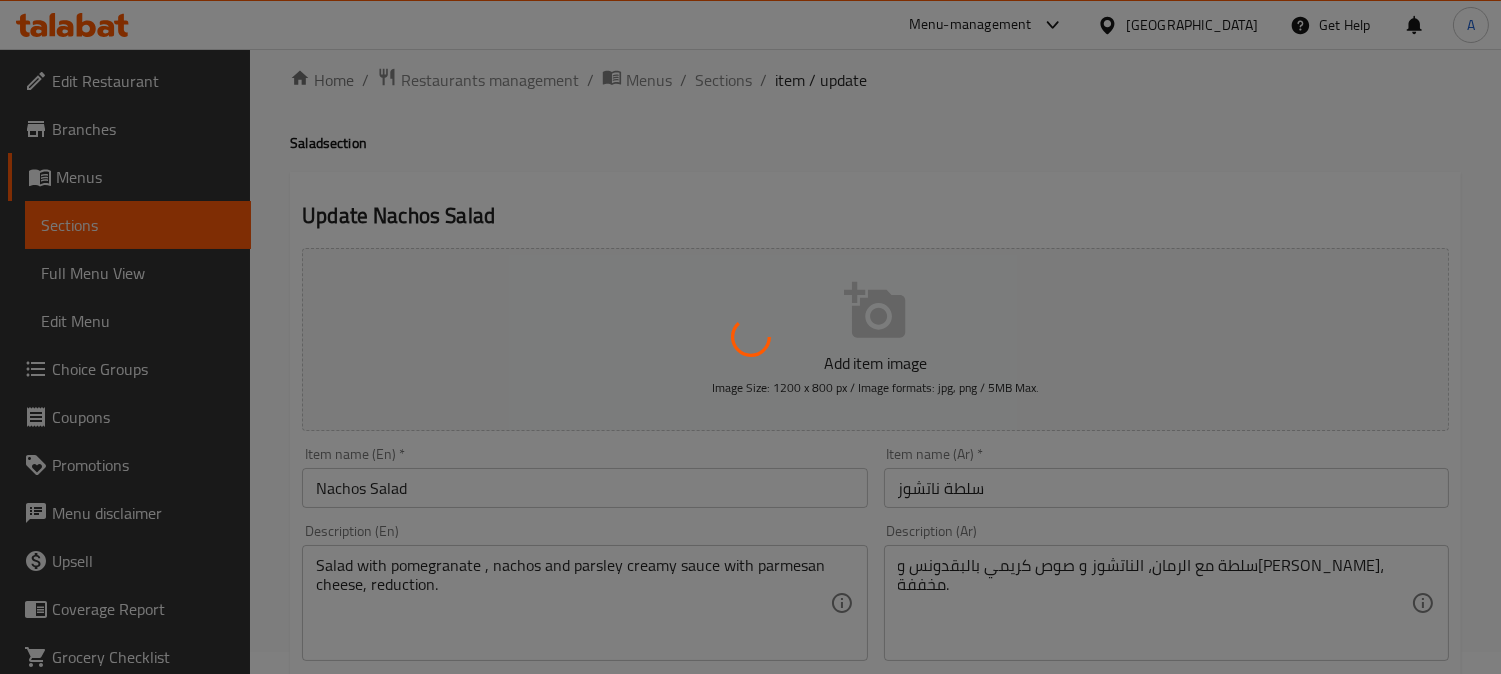scroll, scrollTop: 0, scrollLeft: 0, axis: both 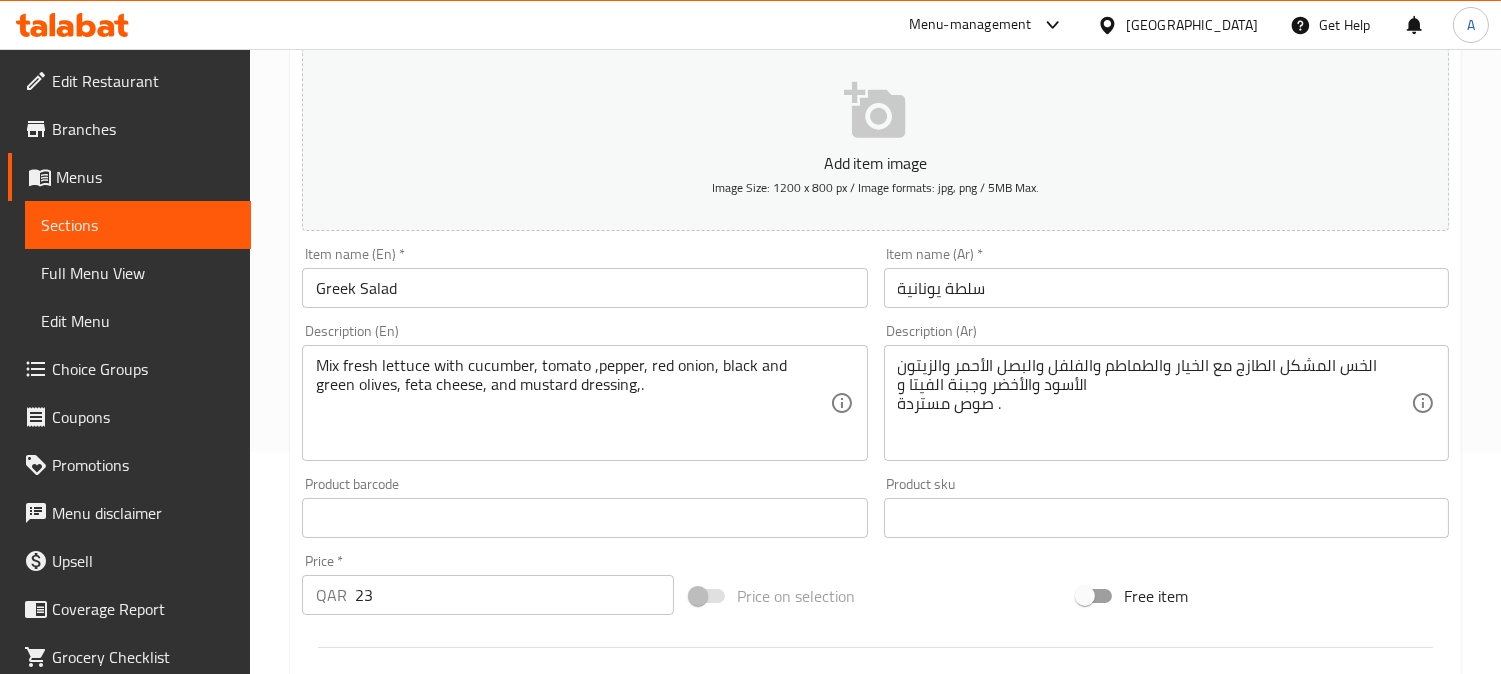 click on "Home / Restaurants management / Menus / Sections / item / update Salad  section Update Greek Salad Add item image Image Size: 1200 x 800 px / Image formats: jpg, png / 5MB Max. Item name (En)   * Greek Salad Item name (En)  * Item name (Ar)   * سلطة يونانية Item name (Ar)  * Description (En) Mix fresh lettuce with cucumber, tomato ,pepper, red onion, black and green olives, feta cheese, and mustard dressing,. Description (En) Description (Ar) الخس المشكل الطازج مع الخيار والطماطم والفلفل والبصل الأحمر والزيتون الأسود والأخضر وجبنة الفيتا و
صوص مستردة . Description (Ar) Product barcode Product barcode Product sku Product sku Price   * QAR 23 Price  * Price on selection Free item Start Date Start Date End Date End Date Available Days SU MO TU WE TH FR SA Available from ​ ​ Available to ​ ​ Status Active Inactive Exclude from GEM Variations & Choices Add variant ASSIGN CHOICE GROUP Update" at bounding box center [875, 509] 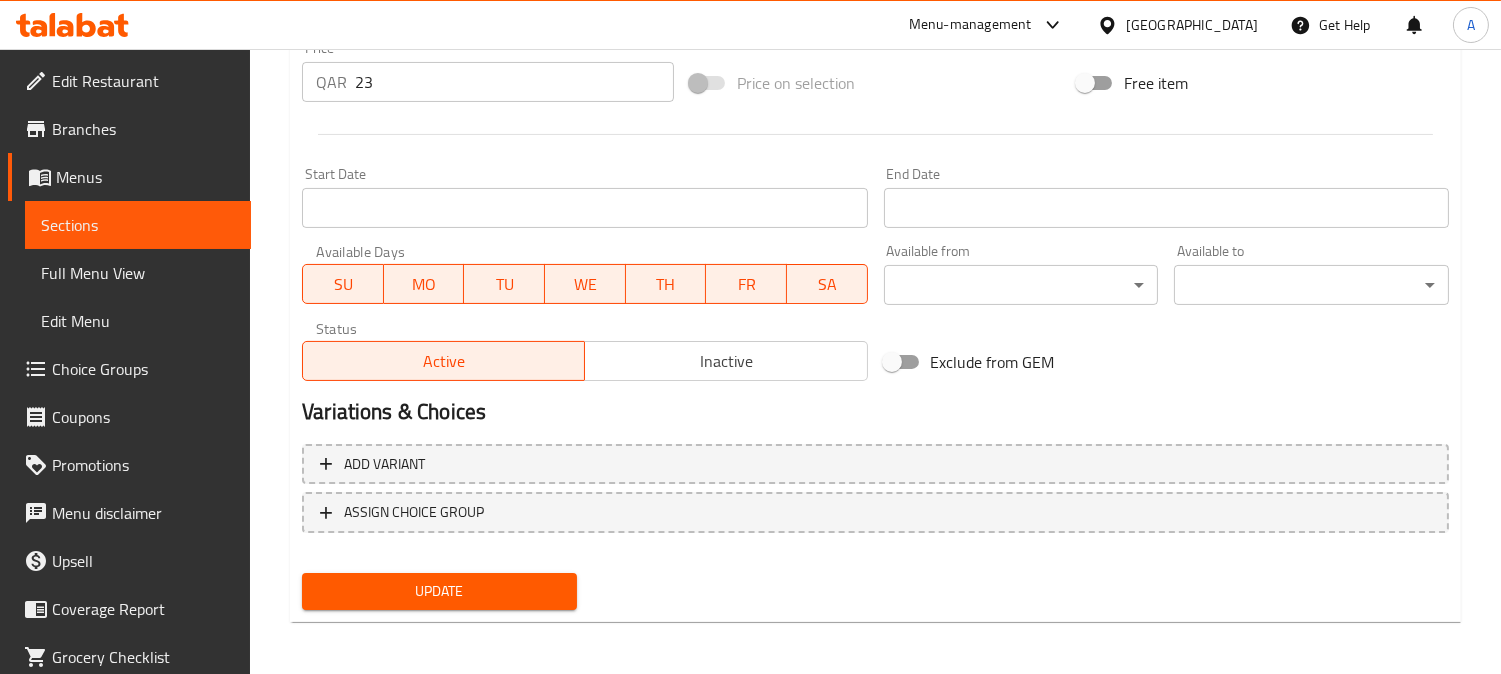 click on "Update" at bounding box center (439, 591) 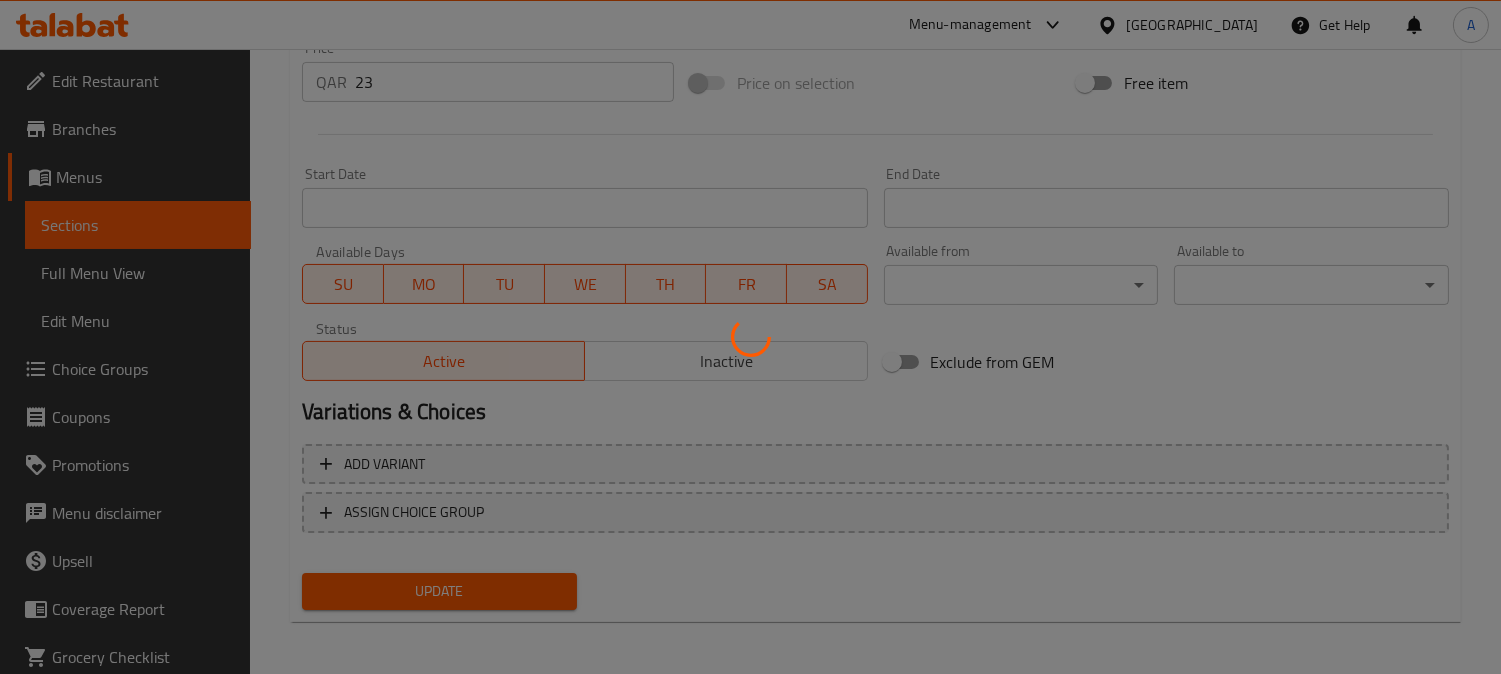 scroll, scrollTop: 0, scrollLeft: 0, axis: both 